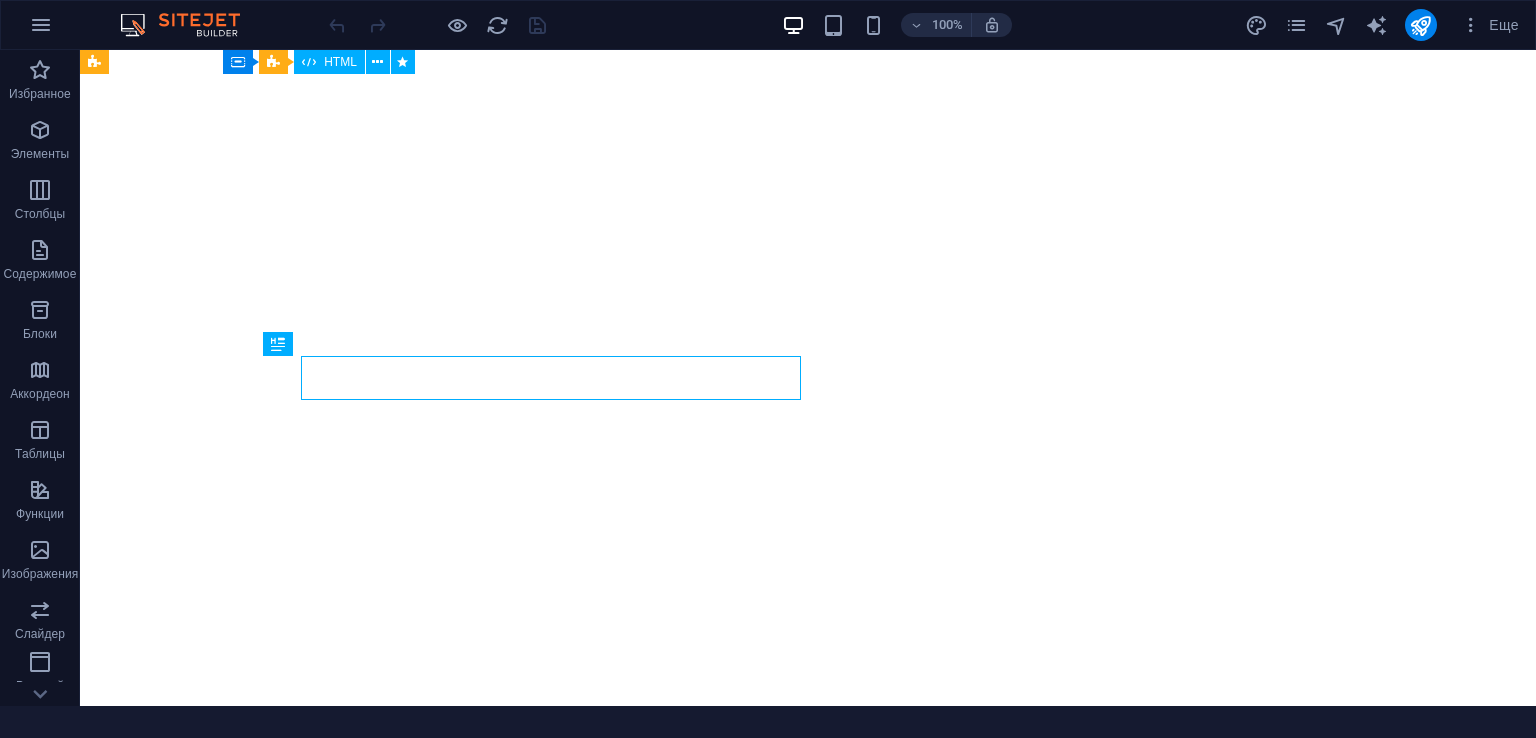 scroll, scrollTop: 0, scrollLeft: 0, axis: both 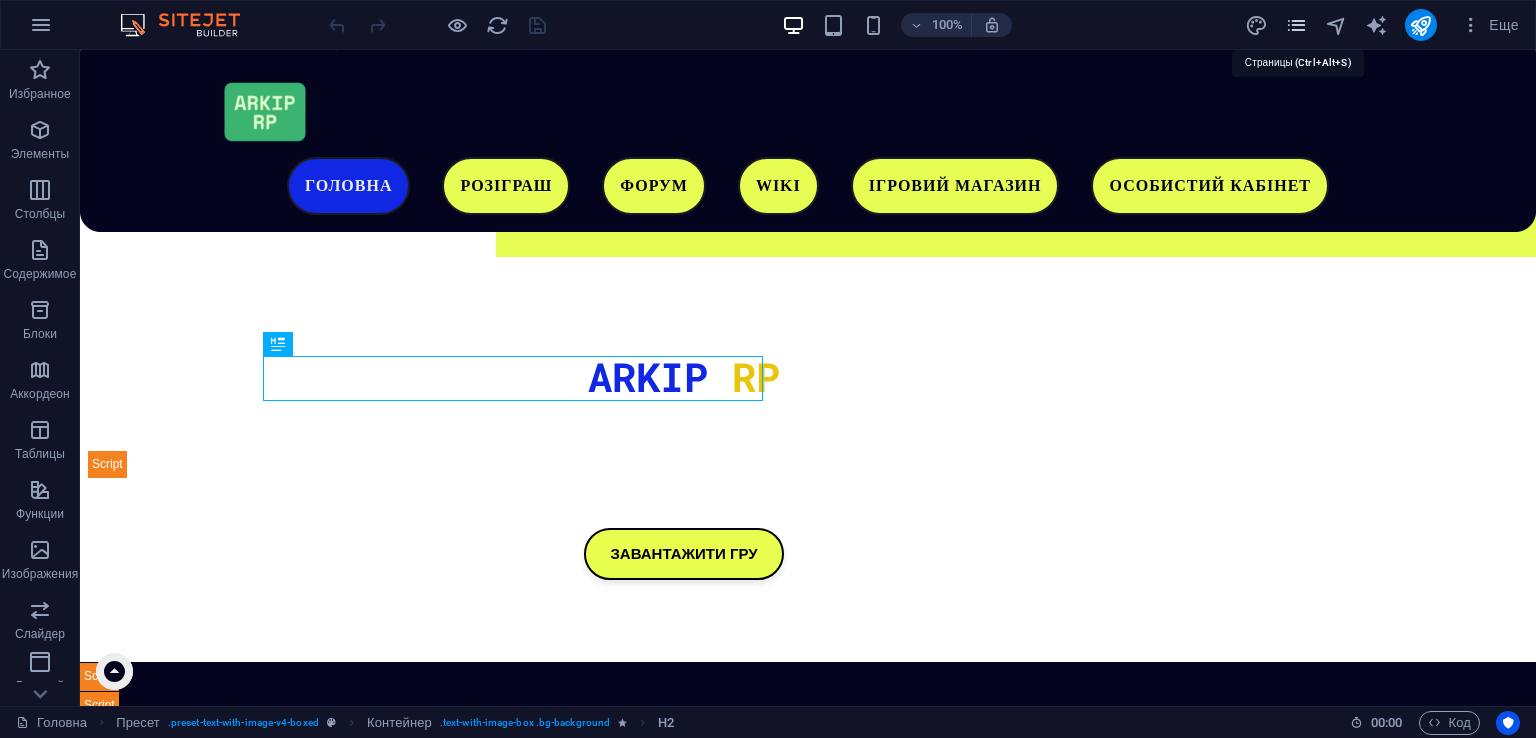 click at bounding box center [1296, 25] 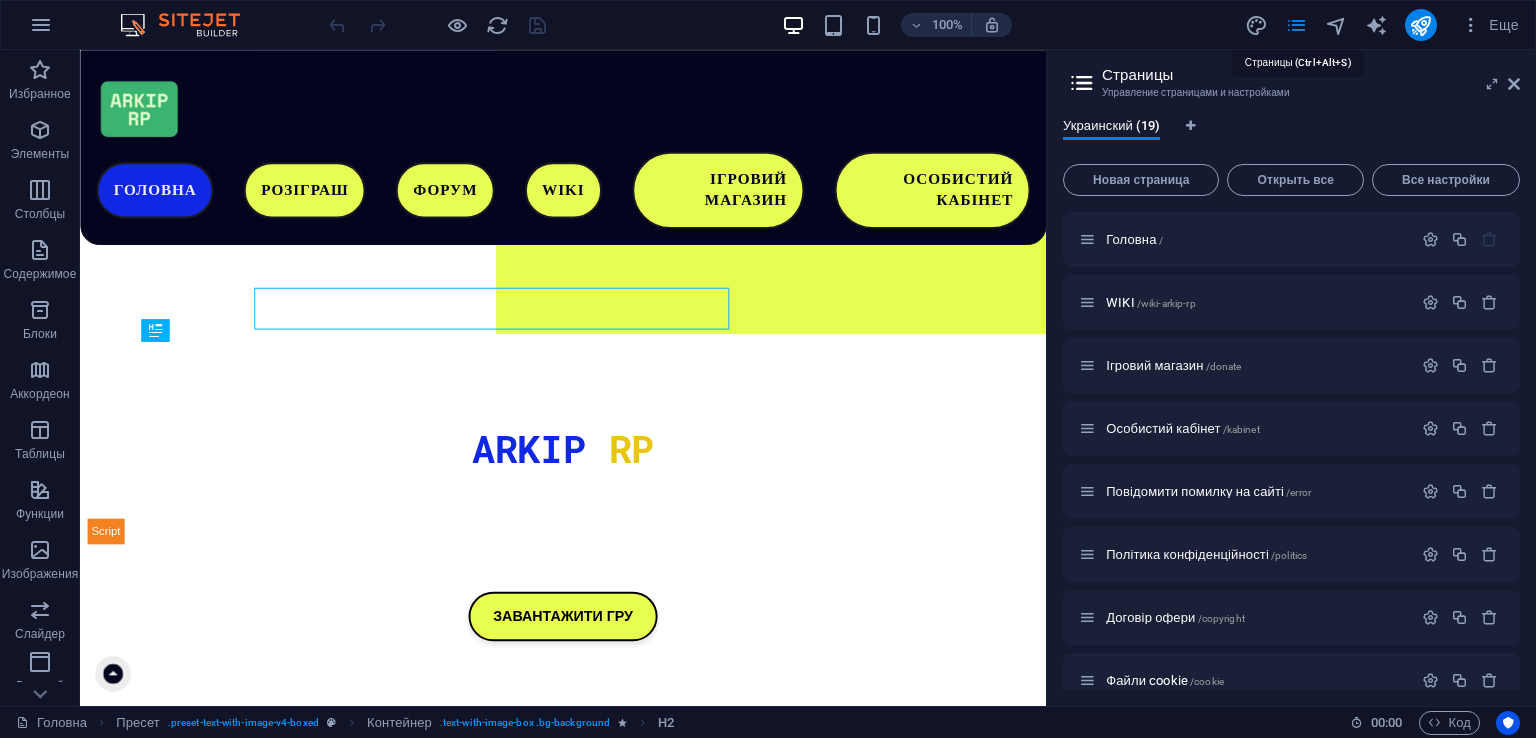 scroll, scrollTop: 630, scrollLeft: 0, axis: vertical 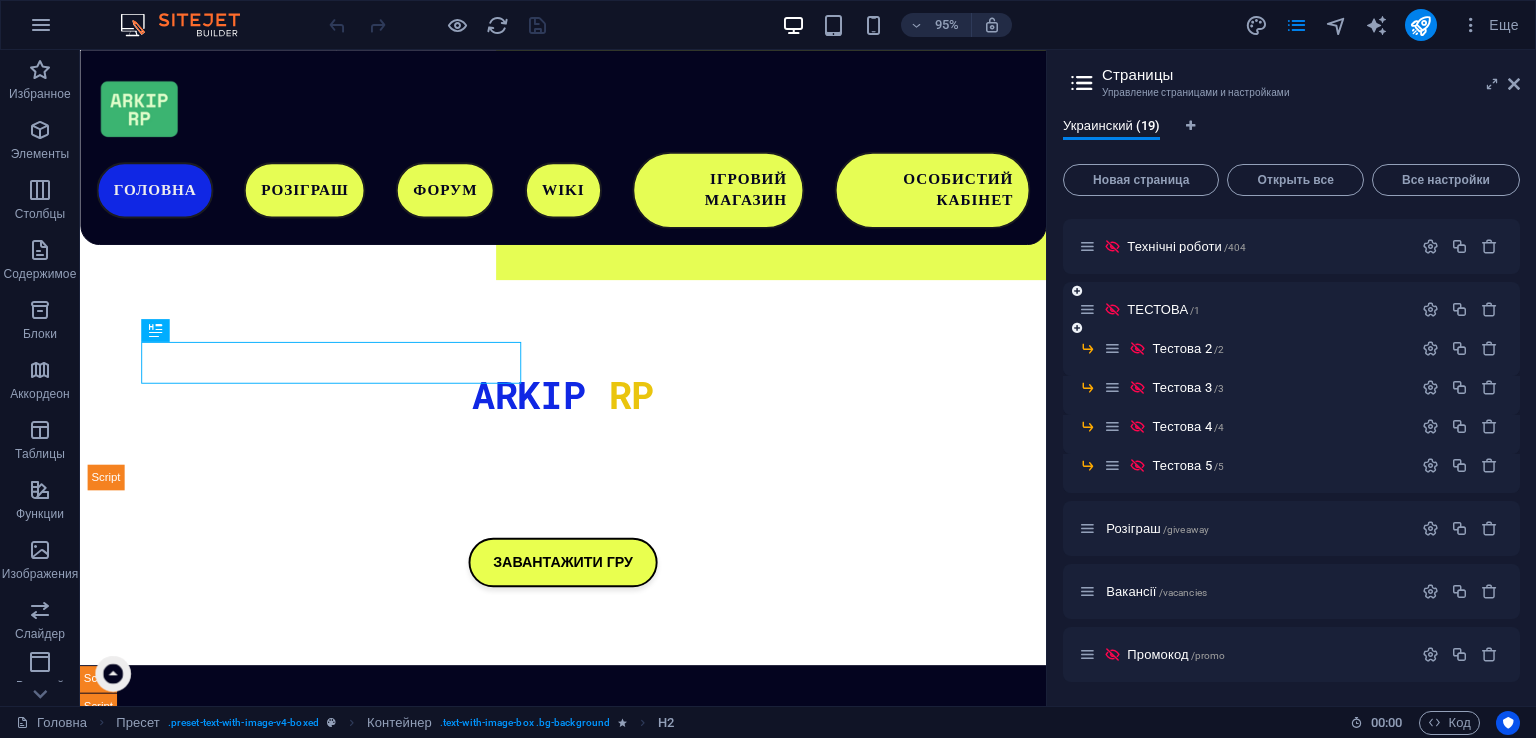 click on "ТЕСТОВА /1" at bounding box center [1245, 309] 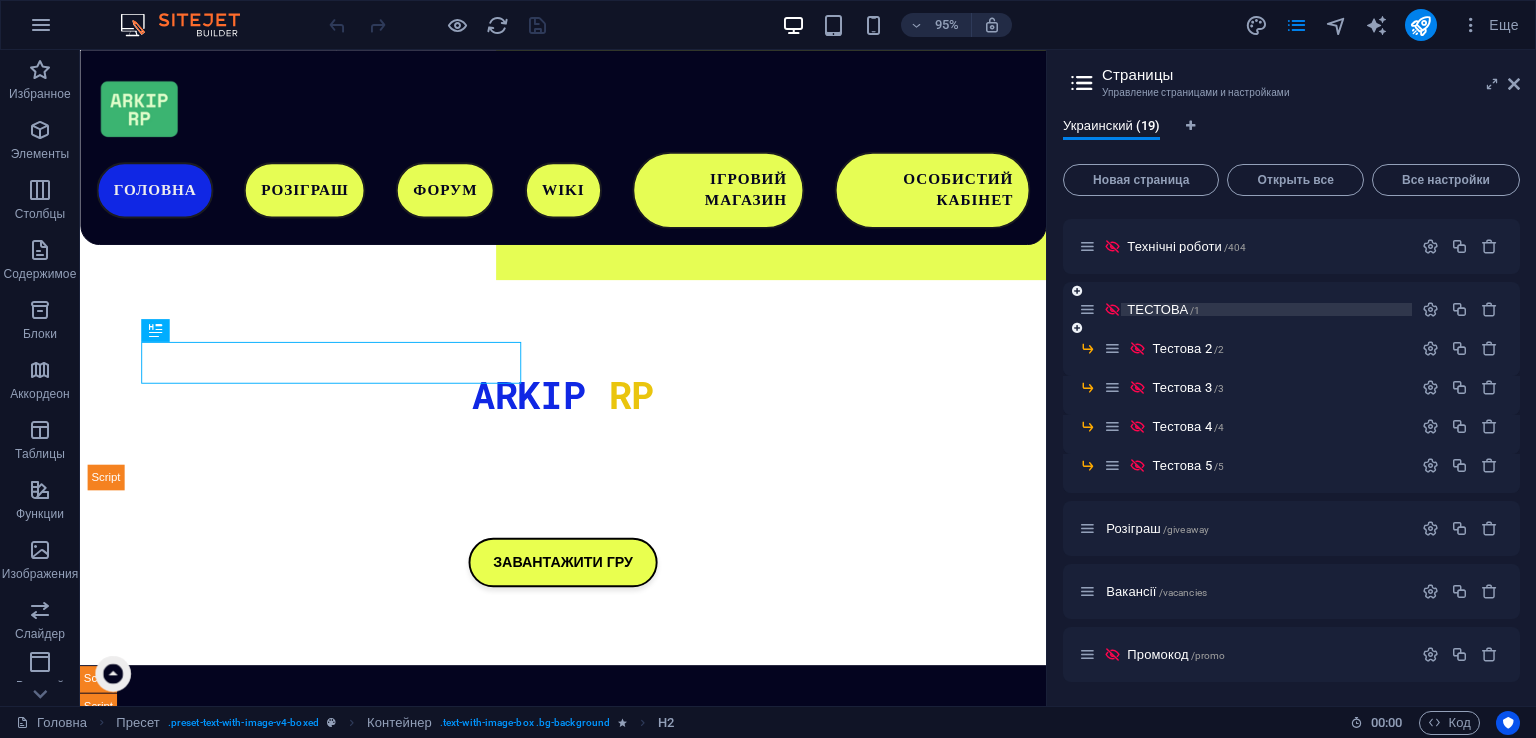 click on "ТЕСТОВА /1" at bounding box center [1266, 309] 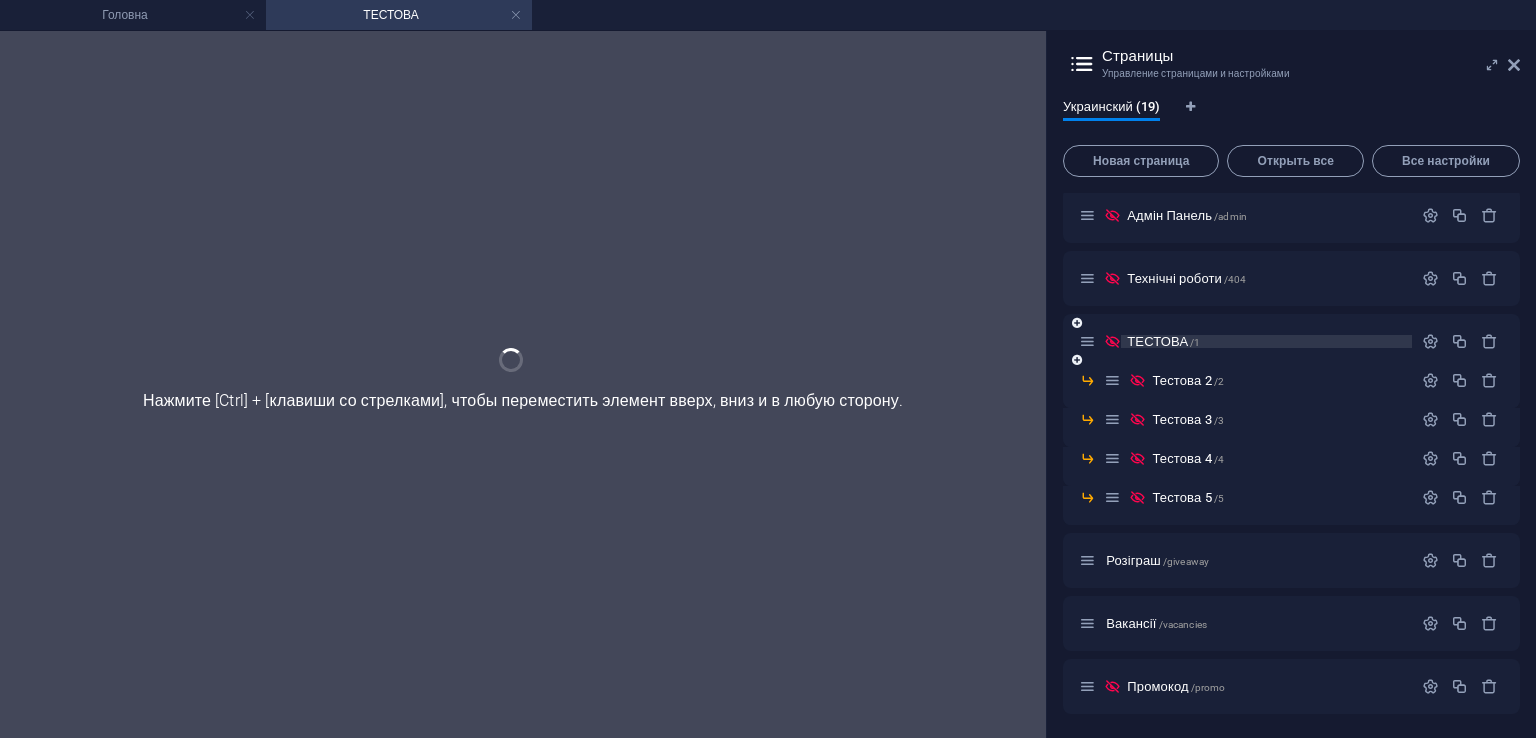 scroll, scrollTop: 0, scrollLeft: 0, axis: both 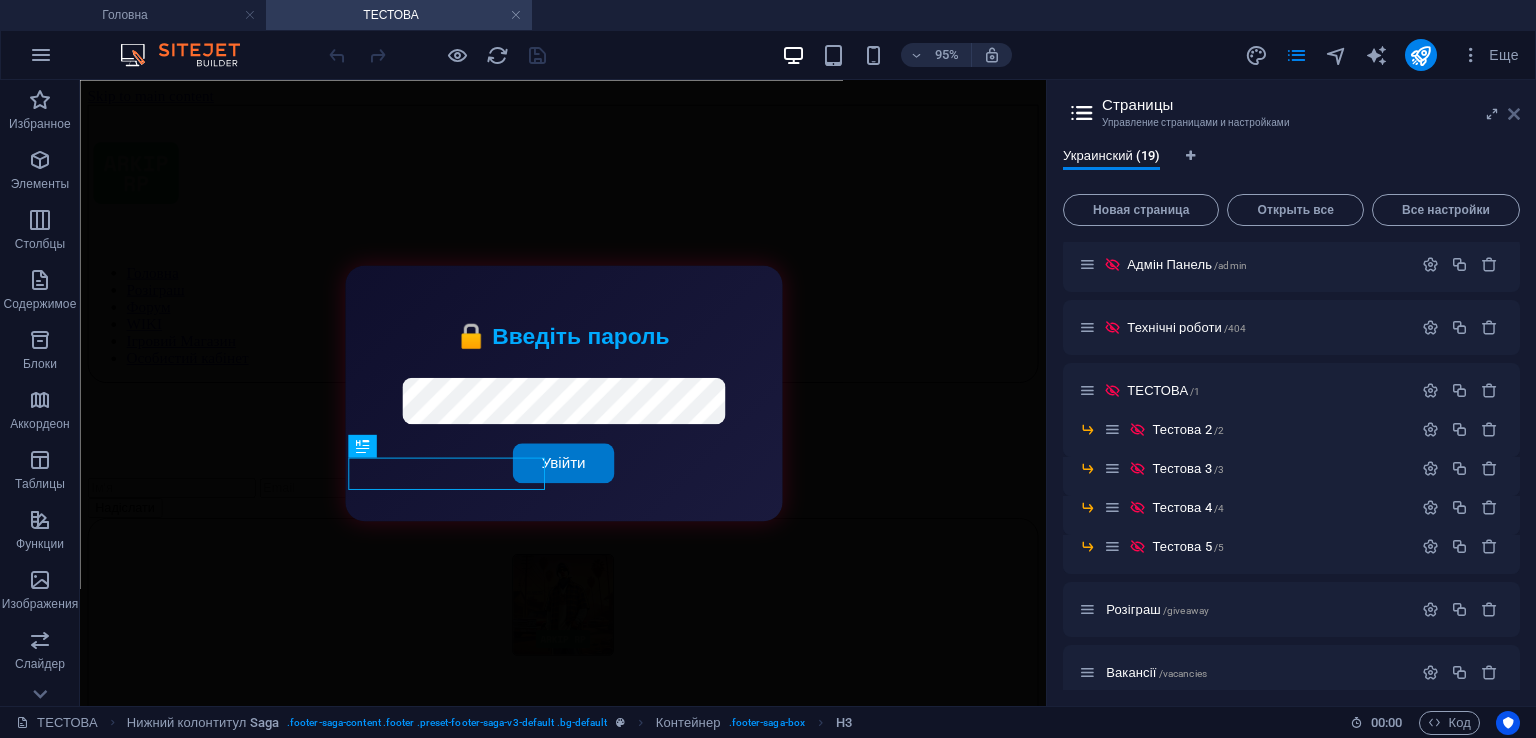 drag, startPoint x: 1511, startPoint y: 118, endPoint x: 1429, endPoint y: 38, distance: 114.56003 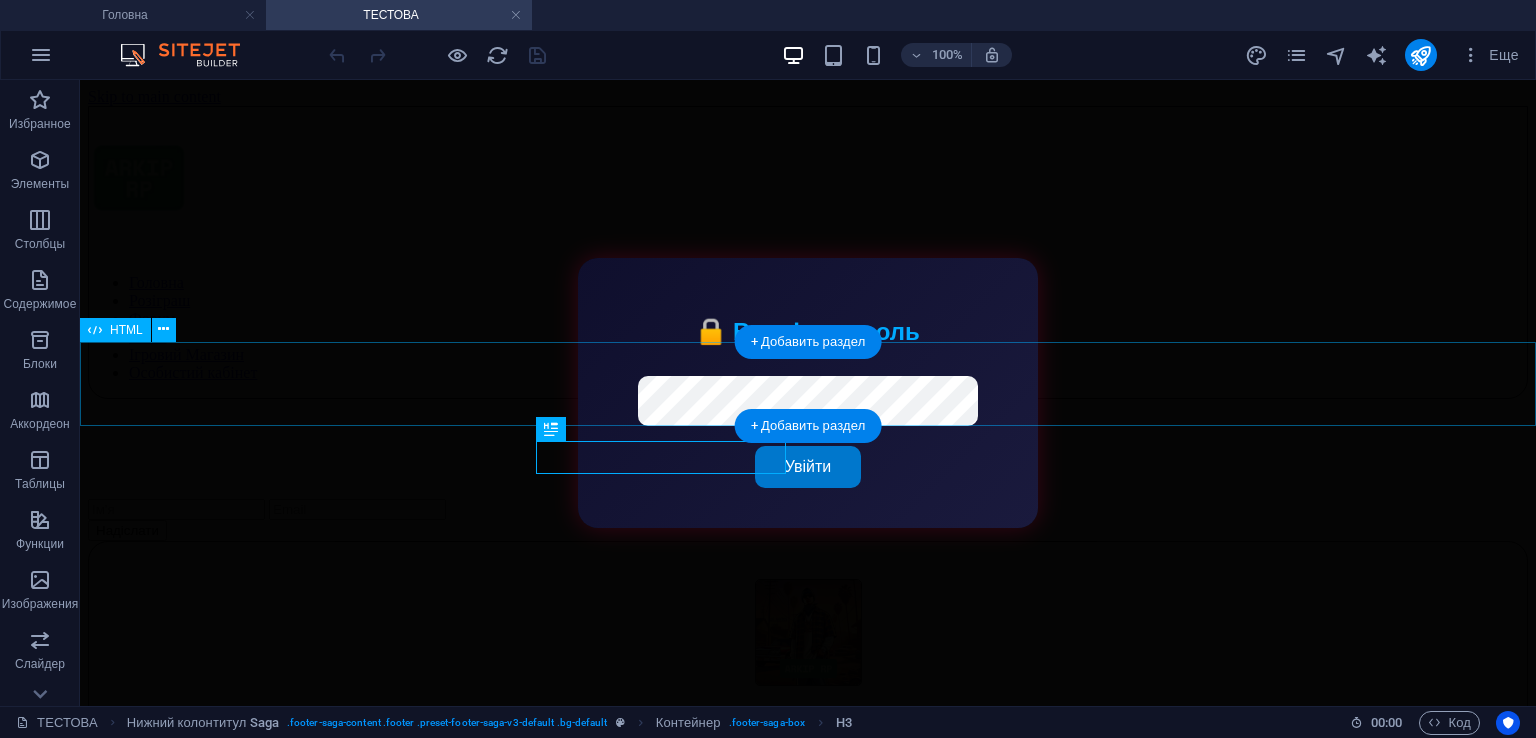 click on "Надіслати" at bounding box center (808, 520) 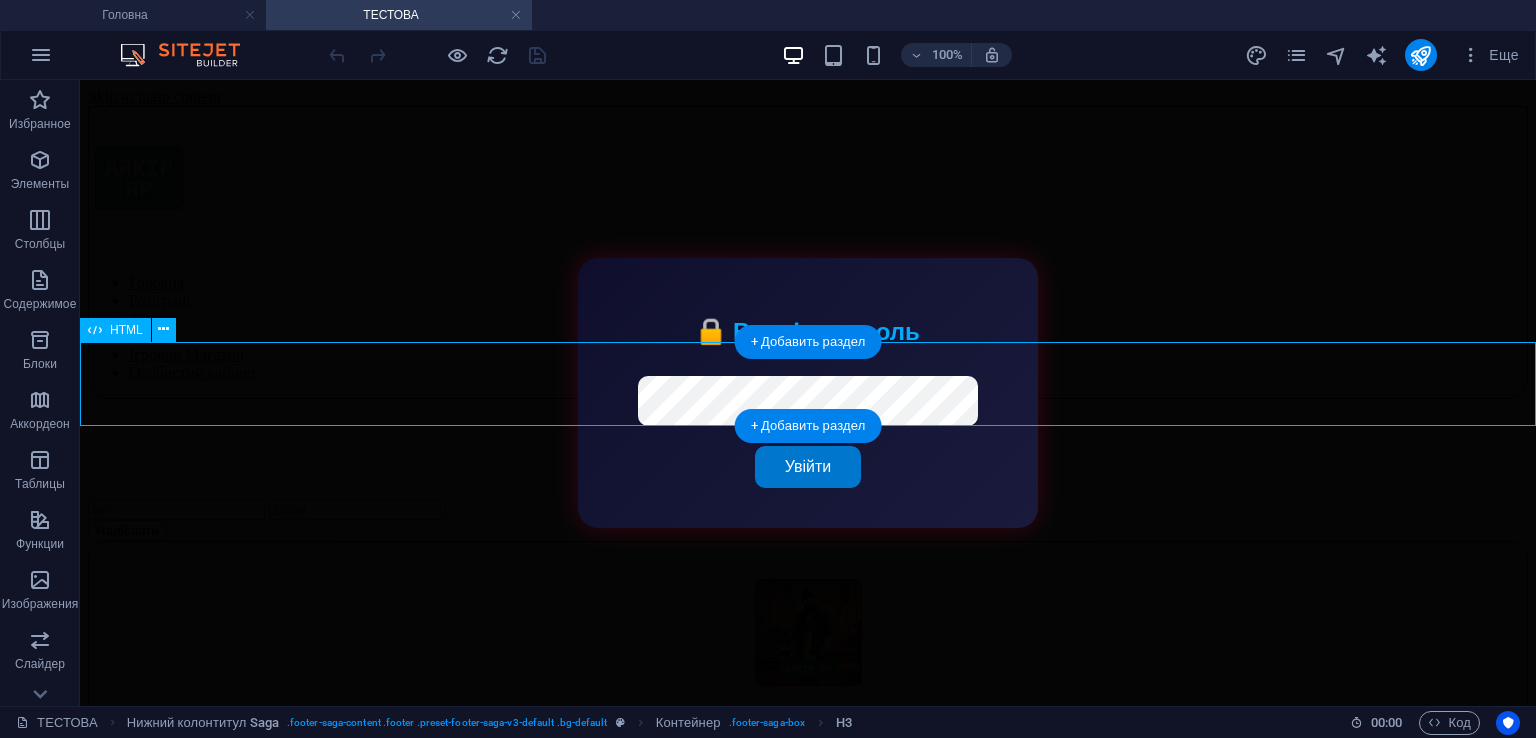 click on "Надіслати" at bounding box center (808, 520) 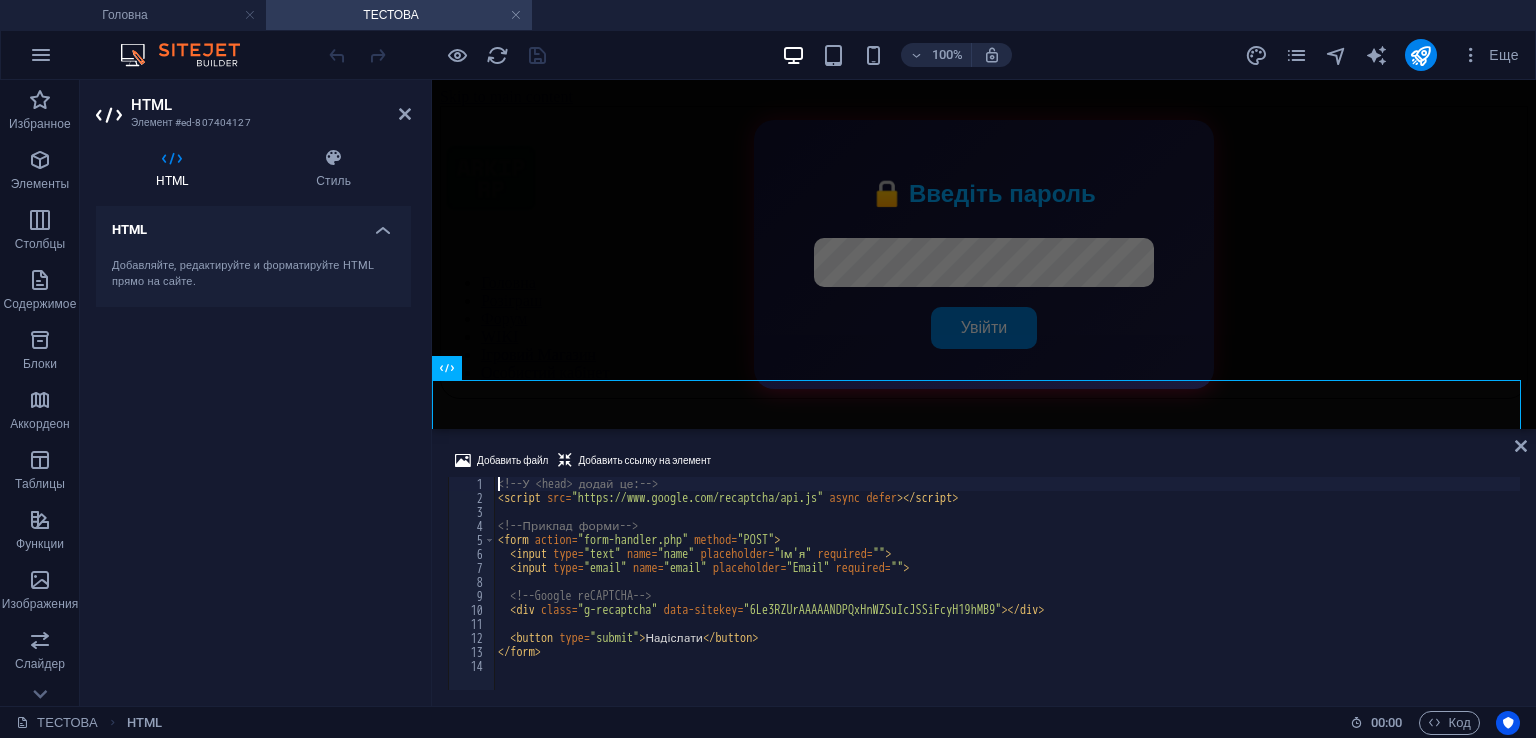 click on "<head> додай це: < script src = "https://www.google.com/recaptcha/api.js" async defer > </ script > <!-- Приклад форми --> < form action = "form-handler.php" method = "POST" > < input type = "text" name = "name" placeholder = "Ім'я" required = "" > < input type = "email" name = "email" placeholder = "Email" required = "" > <!-- Google reCAPTCHA --> < div class = "g-recaptcha" data-sitekey = "6Le3RZUrAAAAANDPQxHnWZSuIcJSSiFcyH19hMB9" > </ div > < button type = "submit" > Надіслати </ button > </ form >" at bounding box center (1007, 597) 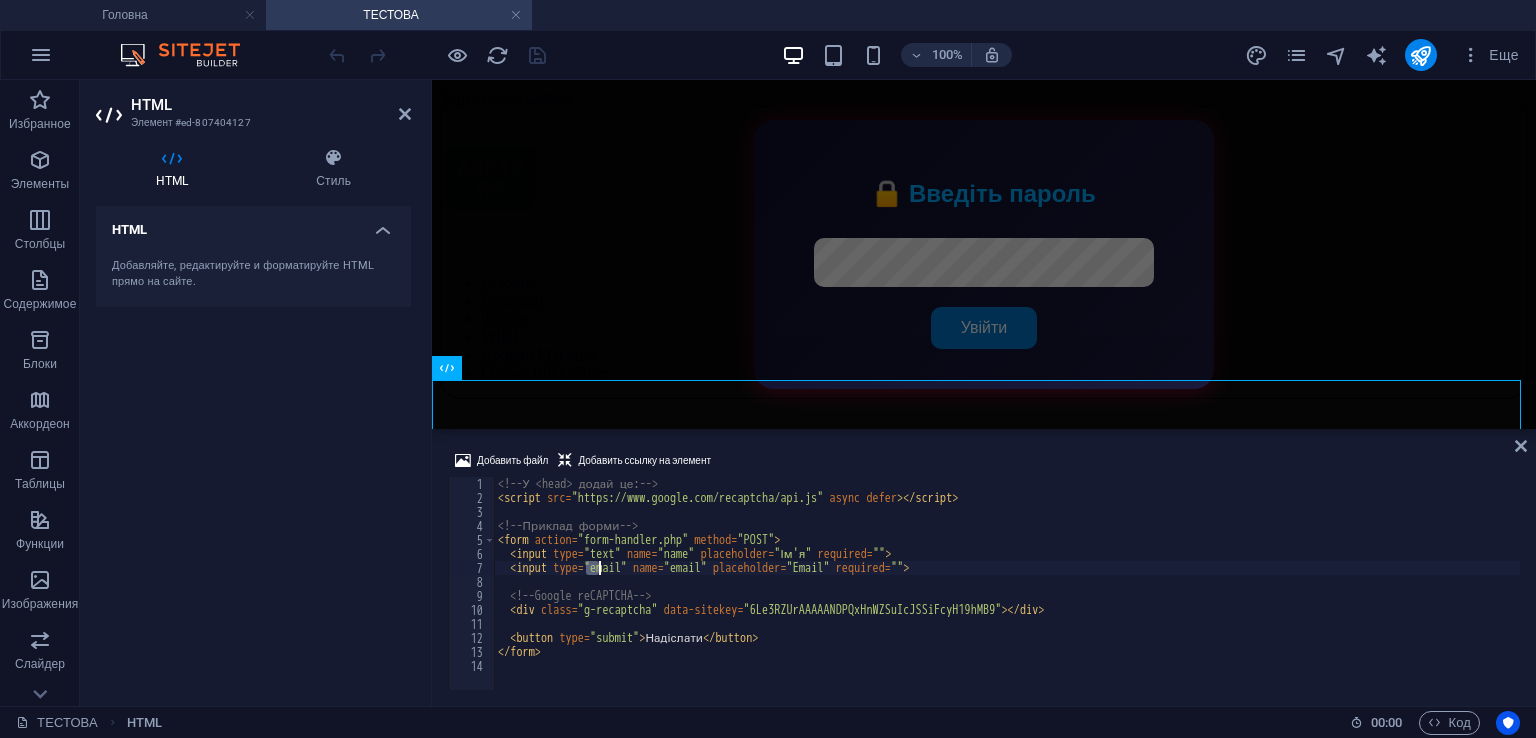 click on "<head> додай це: < script src = "https://www.google.com/recaptcha/api.js" async defer > </ script > <!-- Приклад форми --> < form action = "form-handler.php" method = "POST" > < input type = "text" name = "name" placeholder = "Ім'я" required = "" > < input type = "email" name = "email" placeholder = "Email" required = "" > <!-- Google reCAPTCHA --> < div class = "g-recaptcha" data-sitekey = "6Le3RZUrAAAAANDPQxHnWZSuIcJSSiFcyH19hMB9" > </ div > < button type = "submit" > Надіслати </ button > </ form >" at bounding box center [1007, 597] 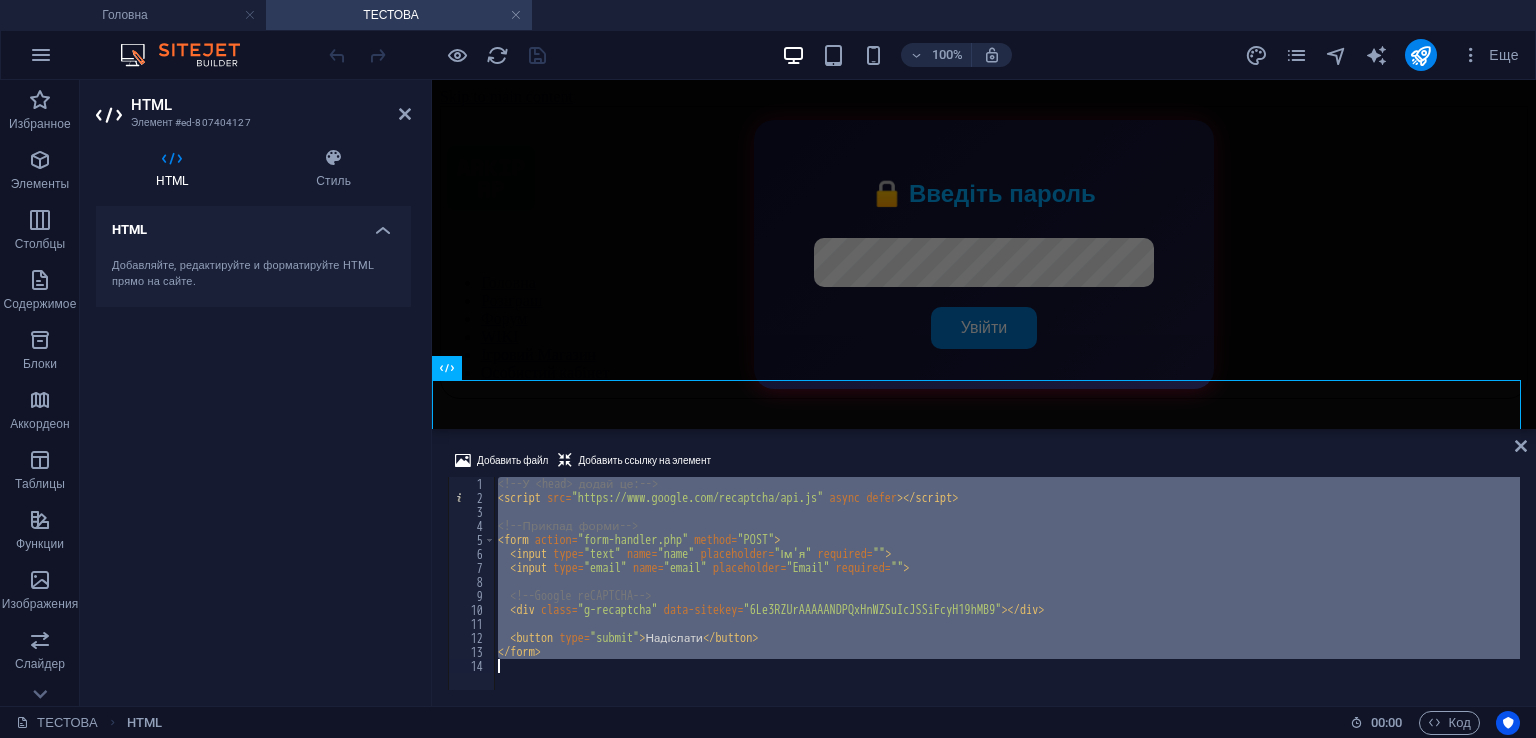 click on "<head> додай це: < script src = "https://www.google.com/recaptcha/api.js" async defer > </ script > <!-- Приклад форми --> < form action = "form-handler.php" method = "POST" > < input type = "text" name = "name" placeholder = "Ім'я" required = "" > < input type = "email" name = "email" placeholder = "Email" required = "" > <!-- Google reCAPTCHA --> < div class = "g-recaptcha" data-sitekey = "6Le3RZUrAAAAANDPQxHnWZSuIcJSSiFcyH19hMB9" > </ div > < button type = "submit" > Надіслати </ button > </ form >" at bounding box center [1007, 597] 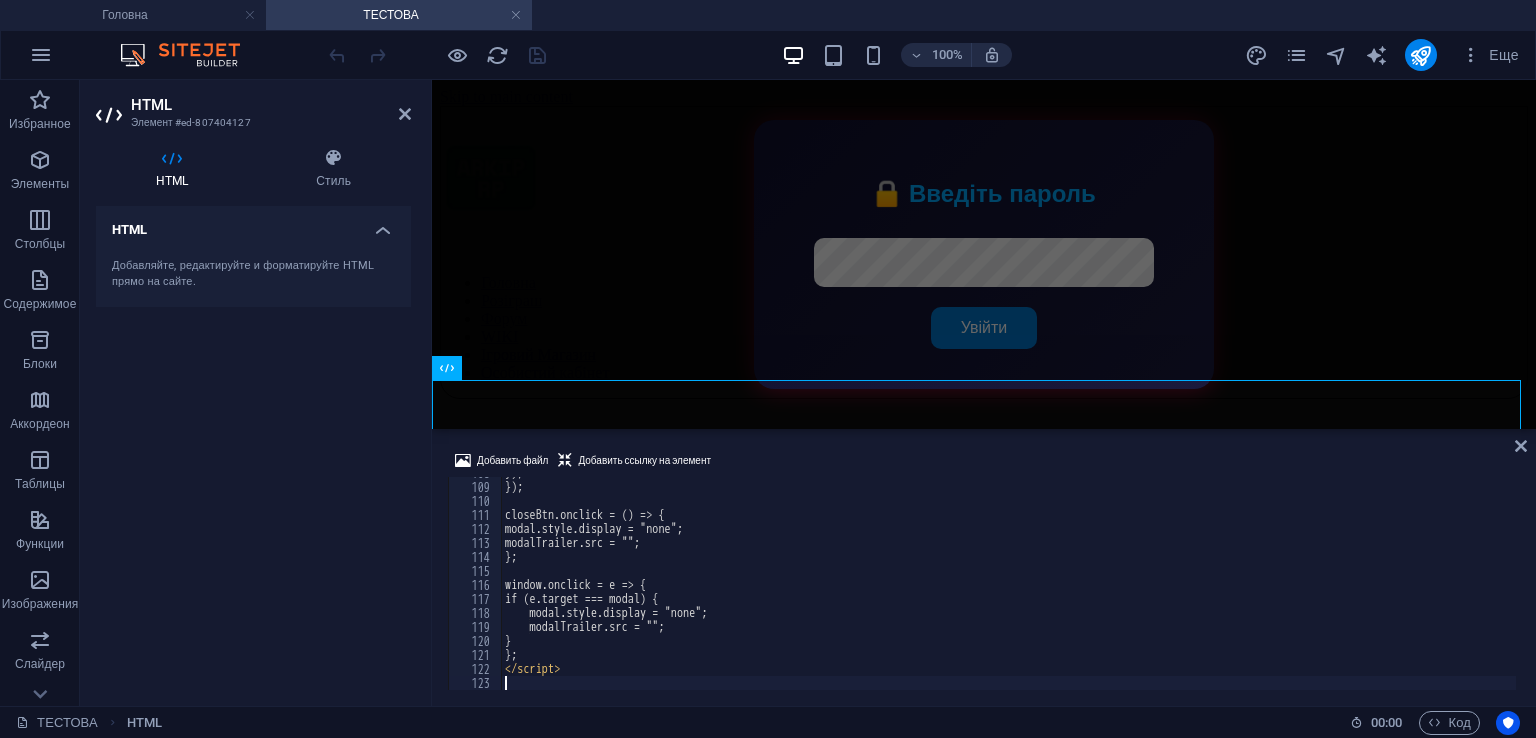 scroll, scrollTop: 1508, scrollLeft: 0, axis: vertical 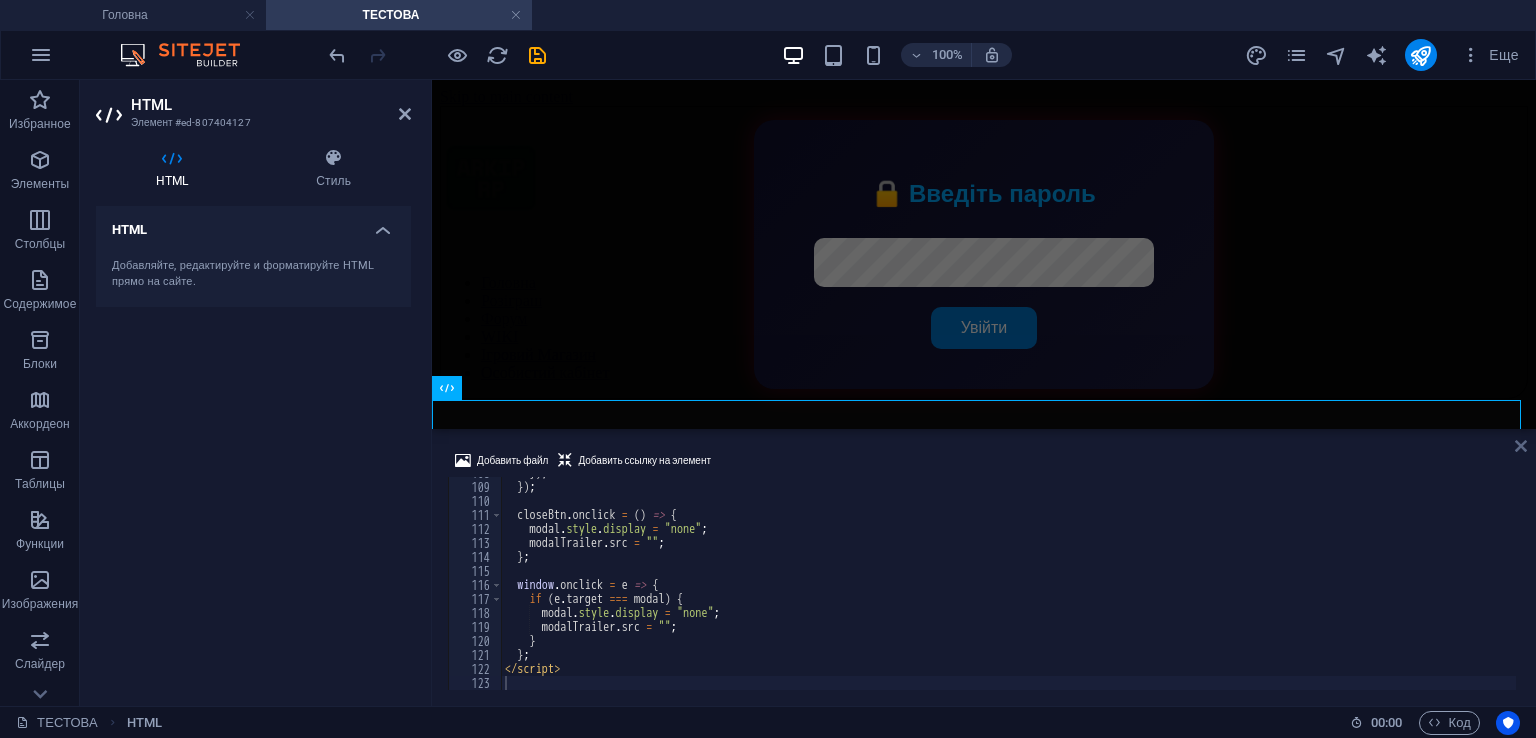 click at bounding box center [1521, 446] 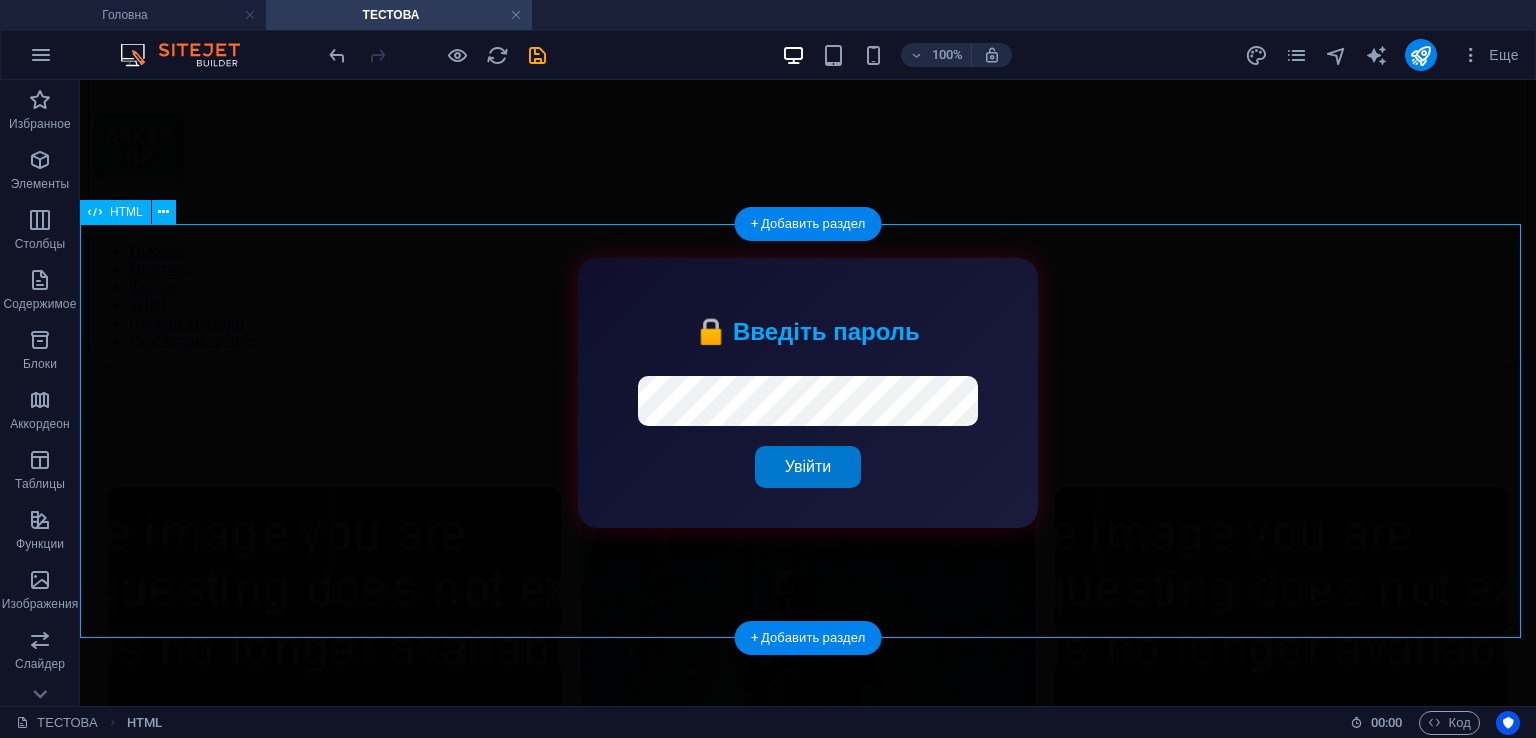 scroll, scrollTop: 0, scrollLeft: 0, axis: both 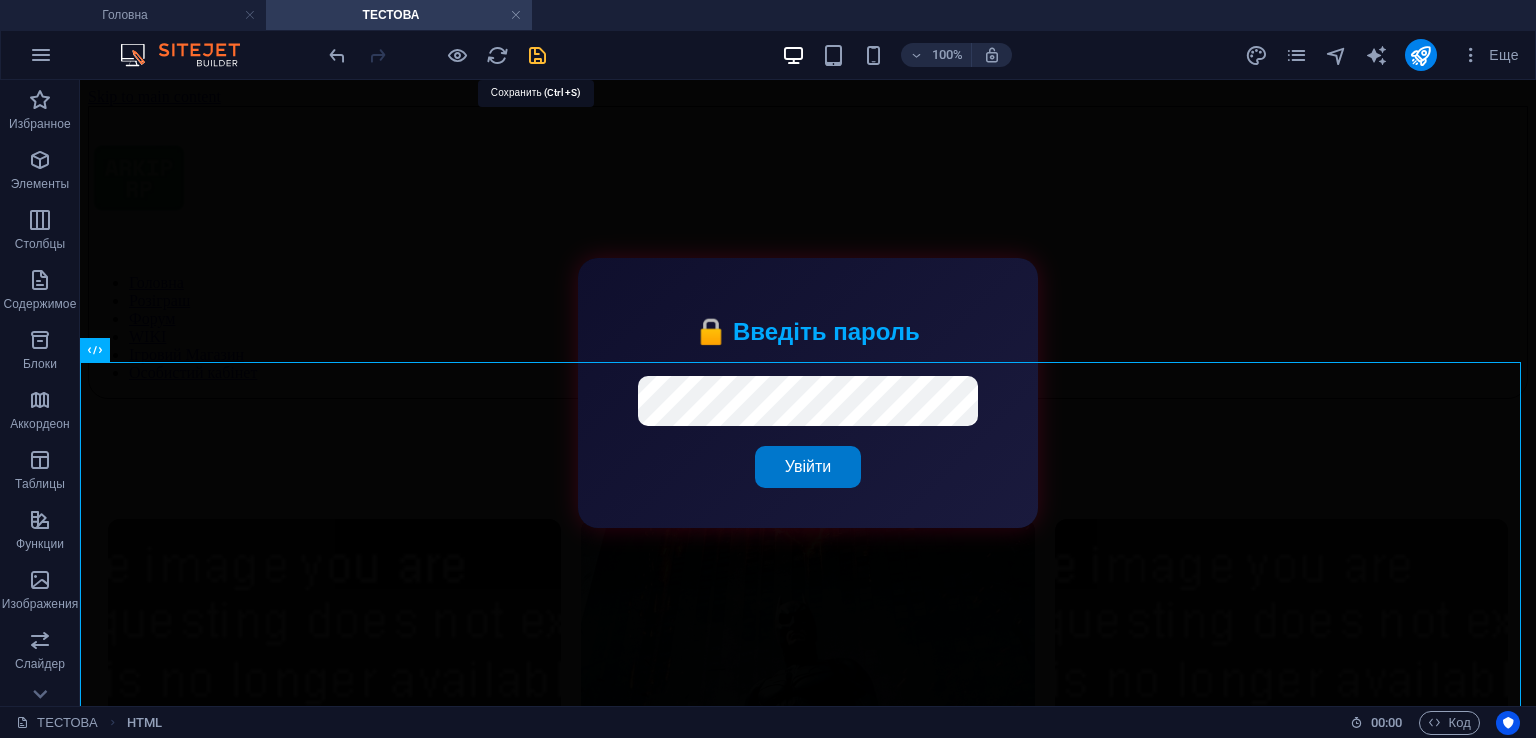 click at bounding box center (537, 55) 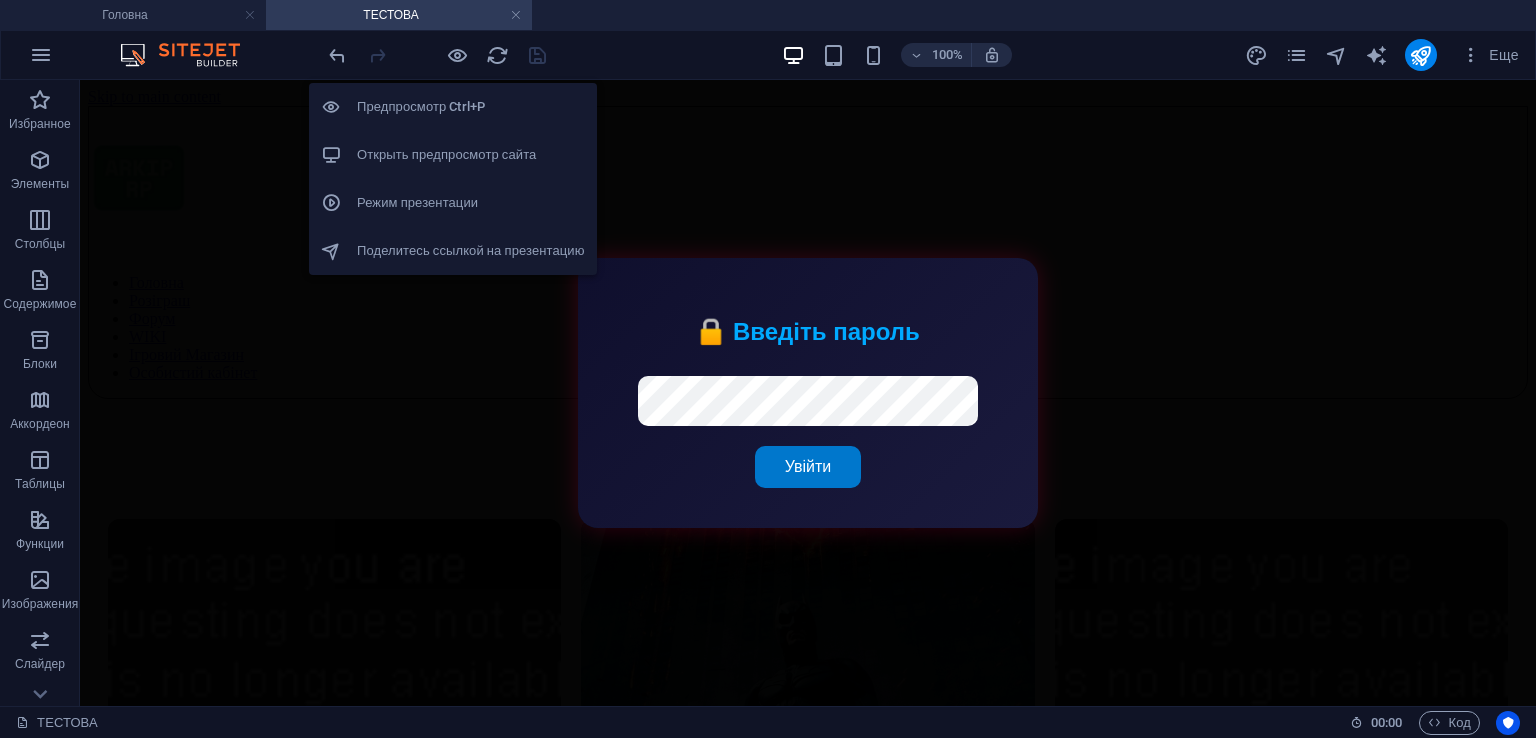 click on "Открыть предпросмотр сайта" at bounding box center (453, 155) 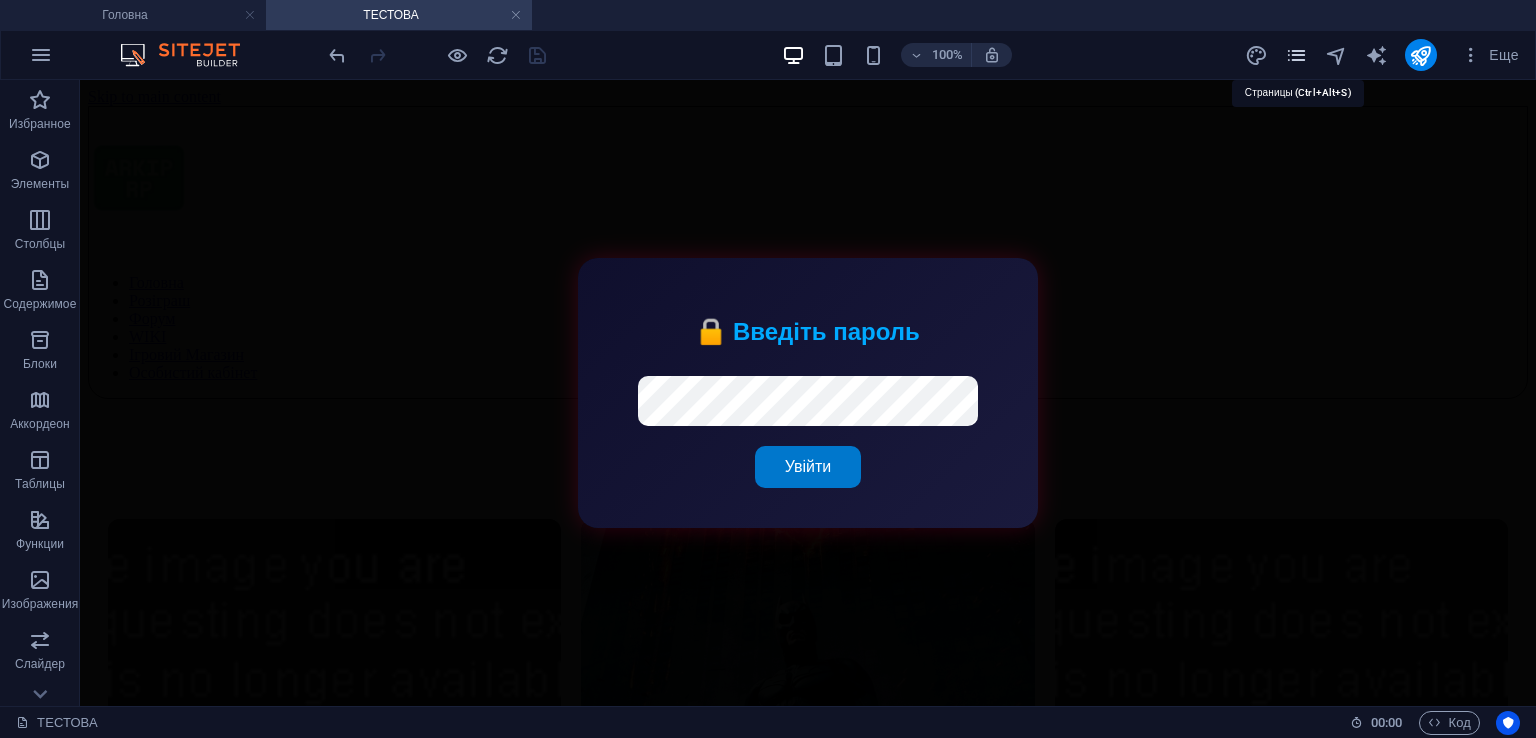 click at bounding box center (1296, 55) 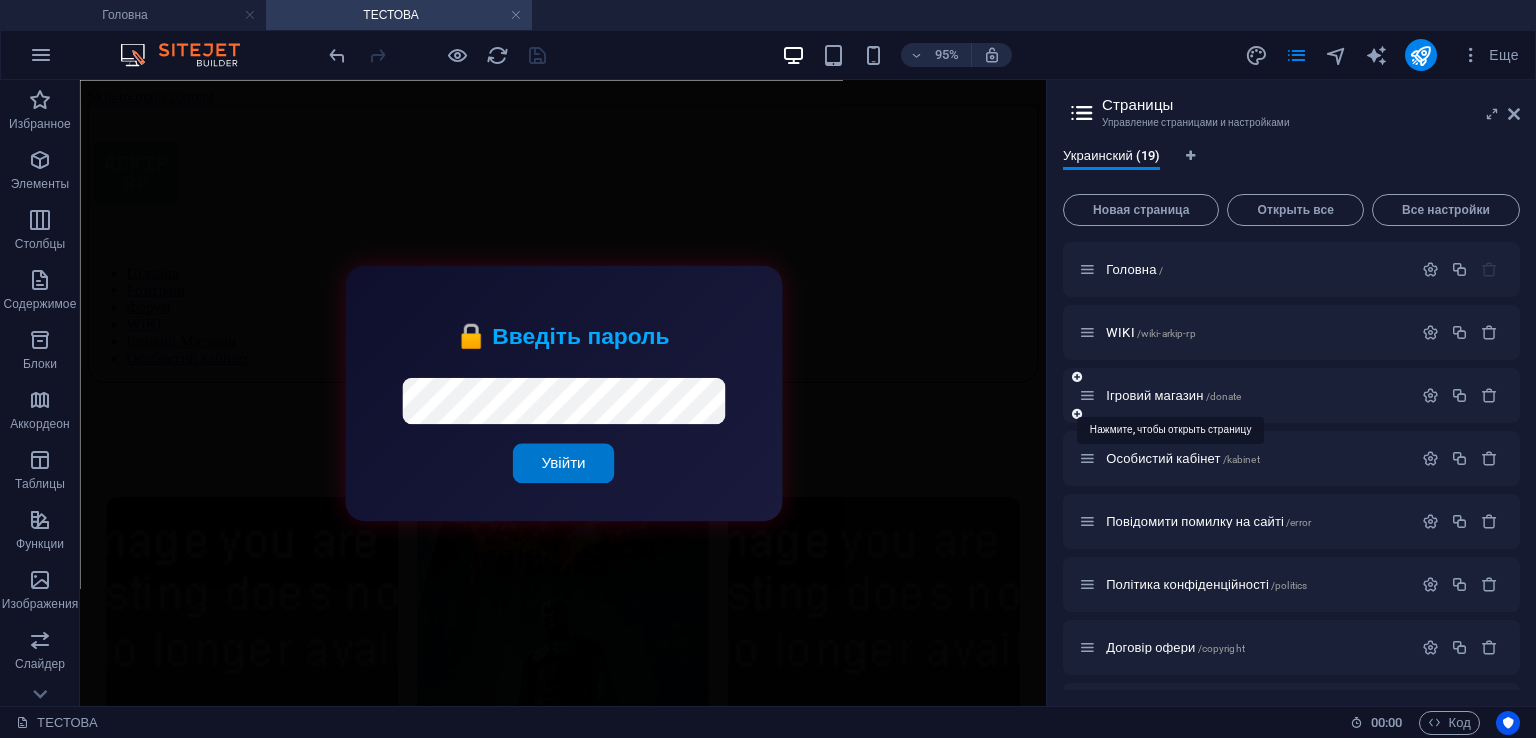 drag, startPoint x: 1209, startPoint y: 391, endPoint x: 1225, endPoint y: 370, distance: 26.400757 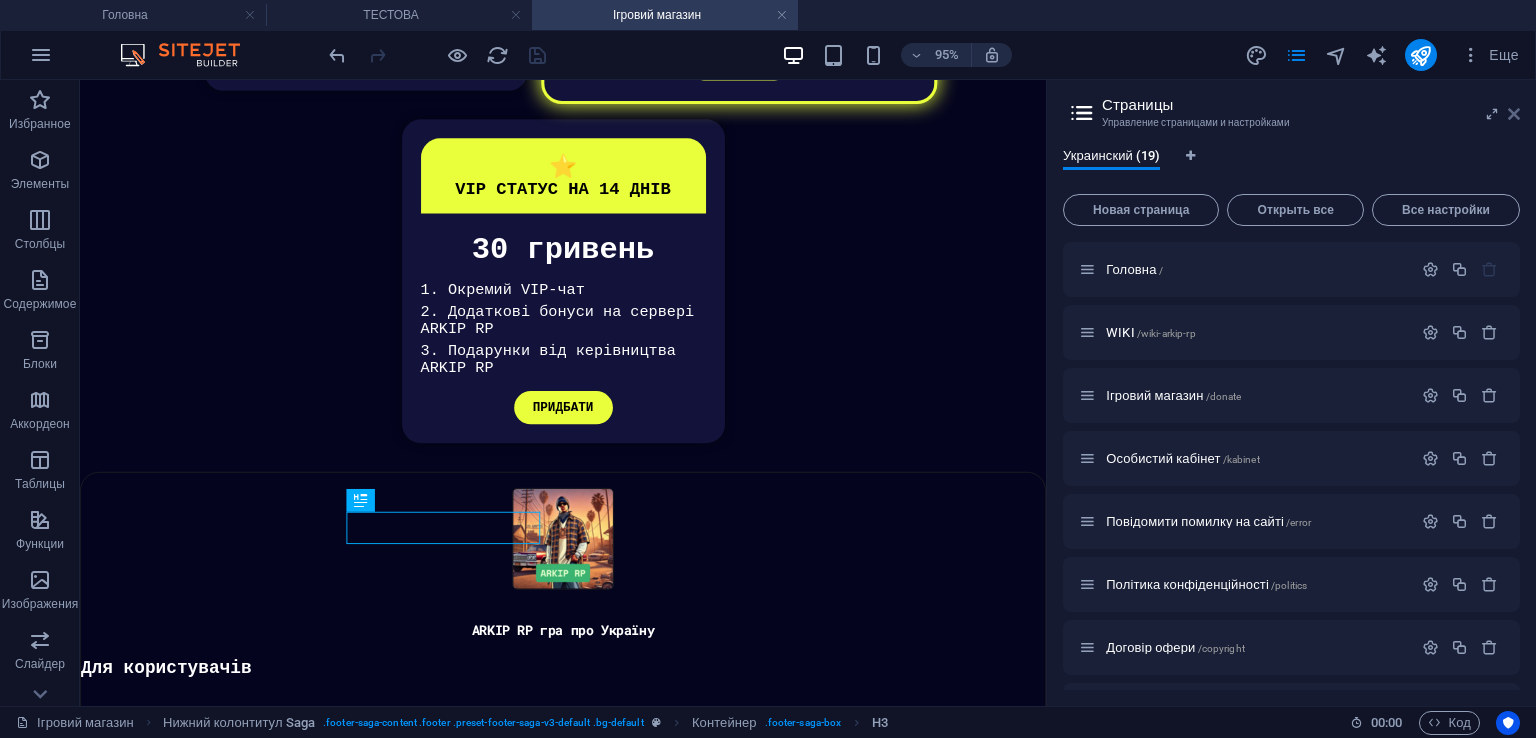 click at bounding box center [1514, 114] 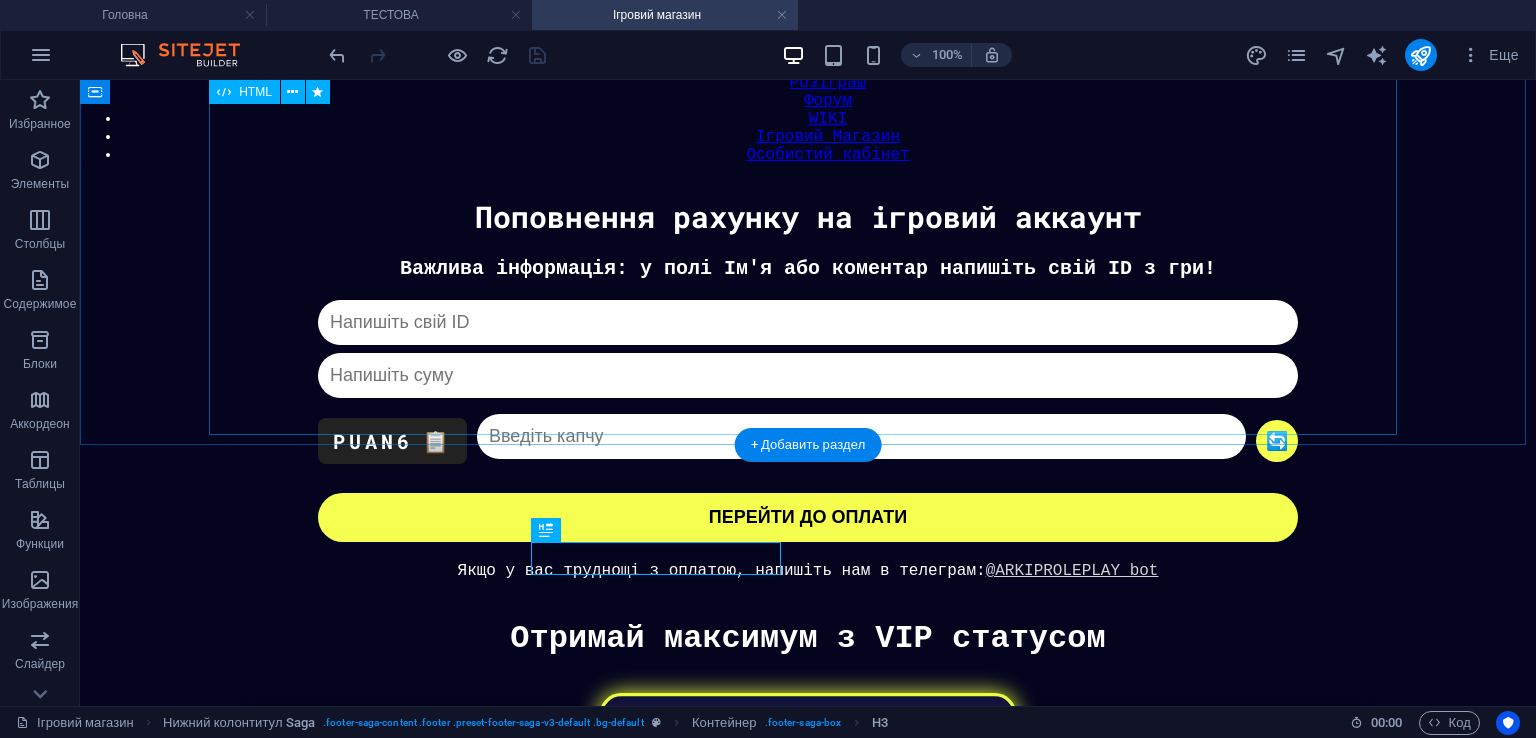 scroll, scrollTop: 0, scrollLeft: 0, axis: both 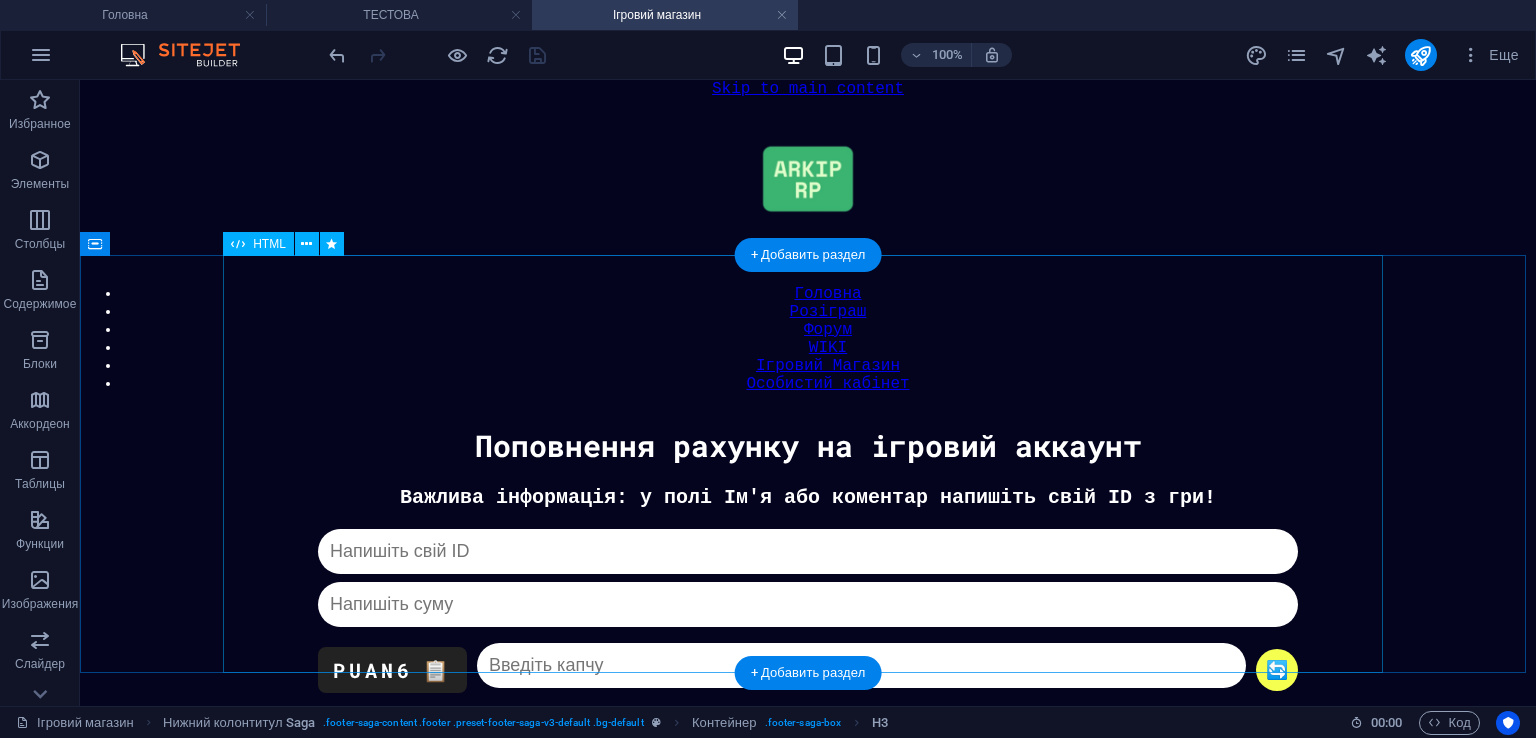 click on "Донат
Важлива інформація: у полі Ім'я або коментар напишіть свій ID з гри!
PUAN6
📋
🔄
Капча не співпадає
ПЕРЕЙТИ ДО ОПЛАТИ
Якщо у вас труднощі з оплатою, напишіть нам в телеграм:
@ARKIPROLEPLAY_bot" at bounding box center (808, 647) 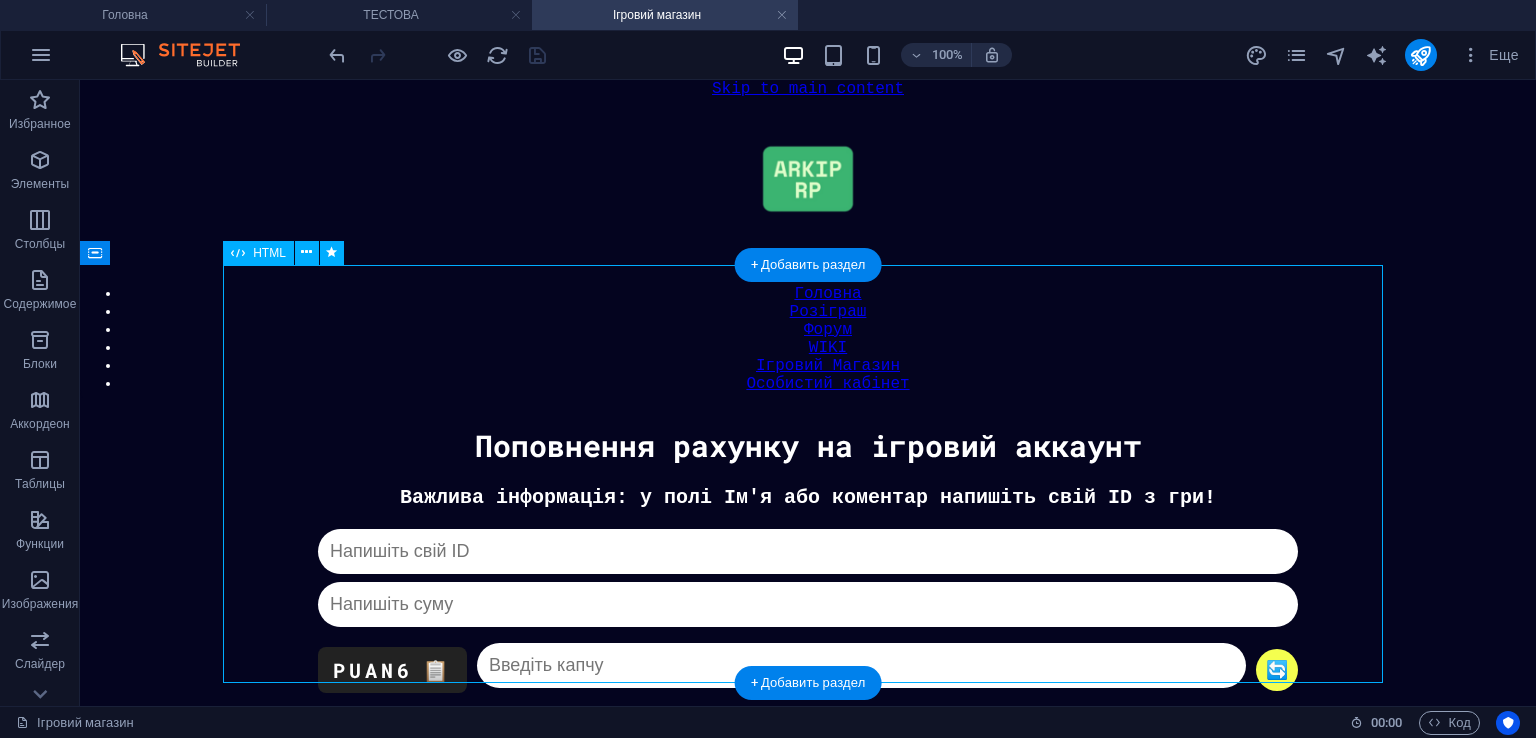 click on "Донат
Важлива інформація: у полі Ім'я або коментар напишіть свій ID з гри!
PUAN6
📋
🔄
Капча не співпадає
ПЕРЕЙТИ ДО ОПЛАТИ
Якщо у вас труднощі з оплатою, напишіть нам в телеграм:
@ARKIPROLEPLAY_bot" at bounding box center (808, 647) 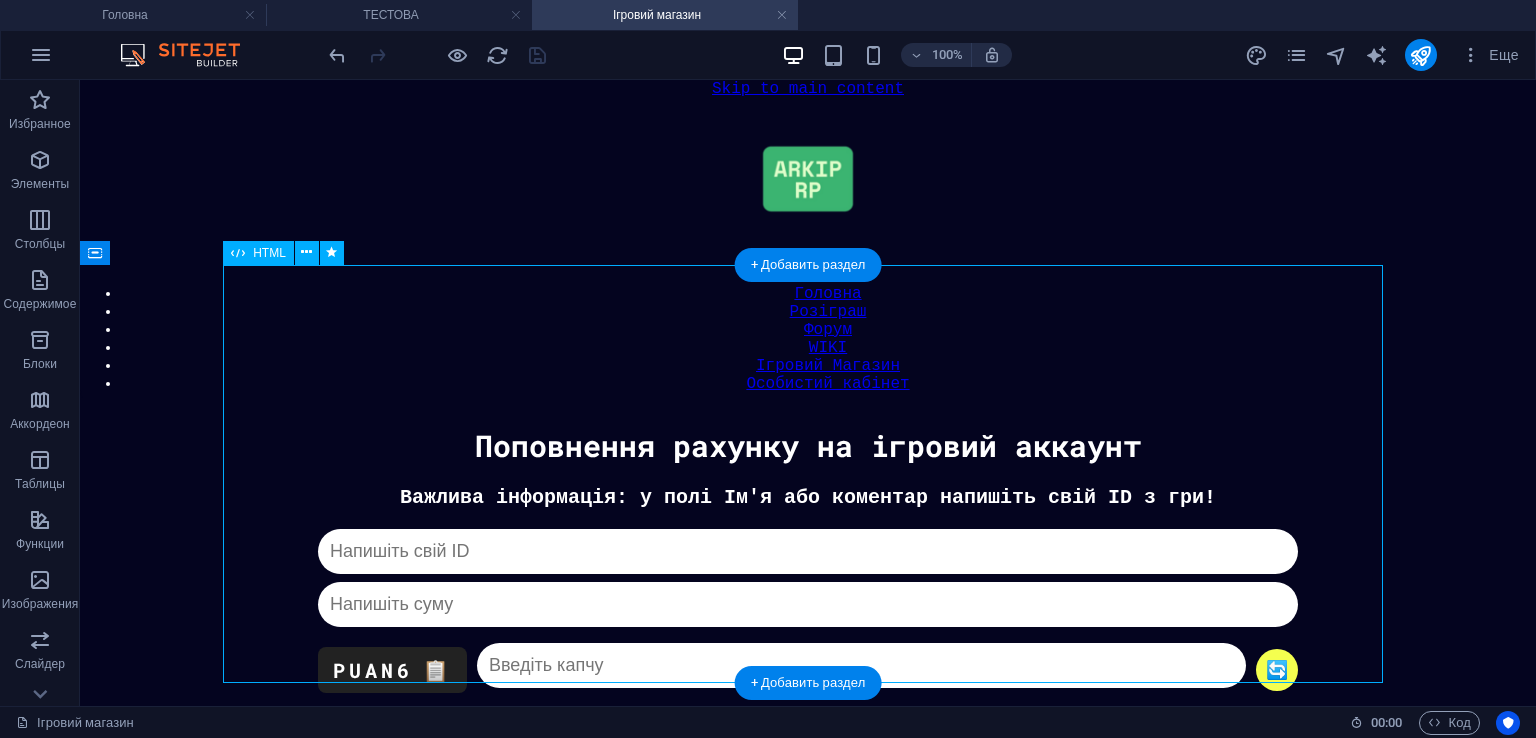 click on "Донат
Важлива інформація: у полі Ім'я або коментар напишіть свій ID з гри!
PUAN6
📋
🔄
Капча не співпадає
ПЕРЕЙТИ ДО ОПЛАТИ
Якщо у вас труднощі з оплатою, напишіть нам в телеграм:
@ARKIPROLEPLAY_bot" at bounding box center [808, 647] 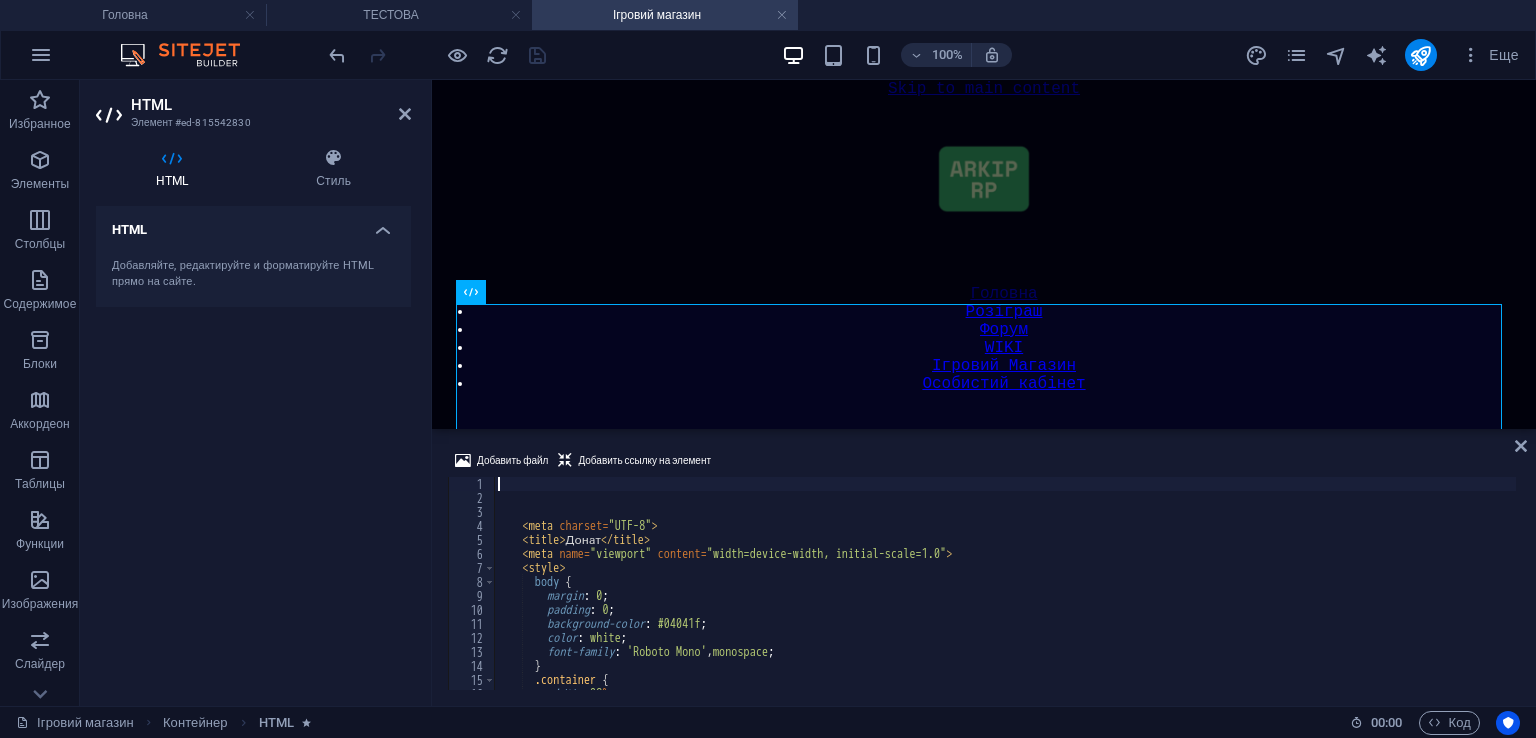 click on "< meta   charset = "UTF-8" >      < title > Донат </ title >      < meta   name = "viewport"   content = "width=device-width, initial-scale=1.0" >      < style >         body   {           margin :   0 ;           padding :   0 ;           background-color :   #04041f ;           color :   white ;           font-family :   ' Roboto Mono ' ,  monospace ;         }         .container   {           width :   98 % ;           max-width :   1000 px ;" at bounding box center (1005, 597) 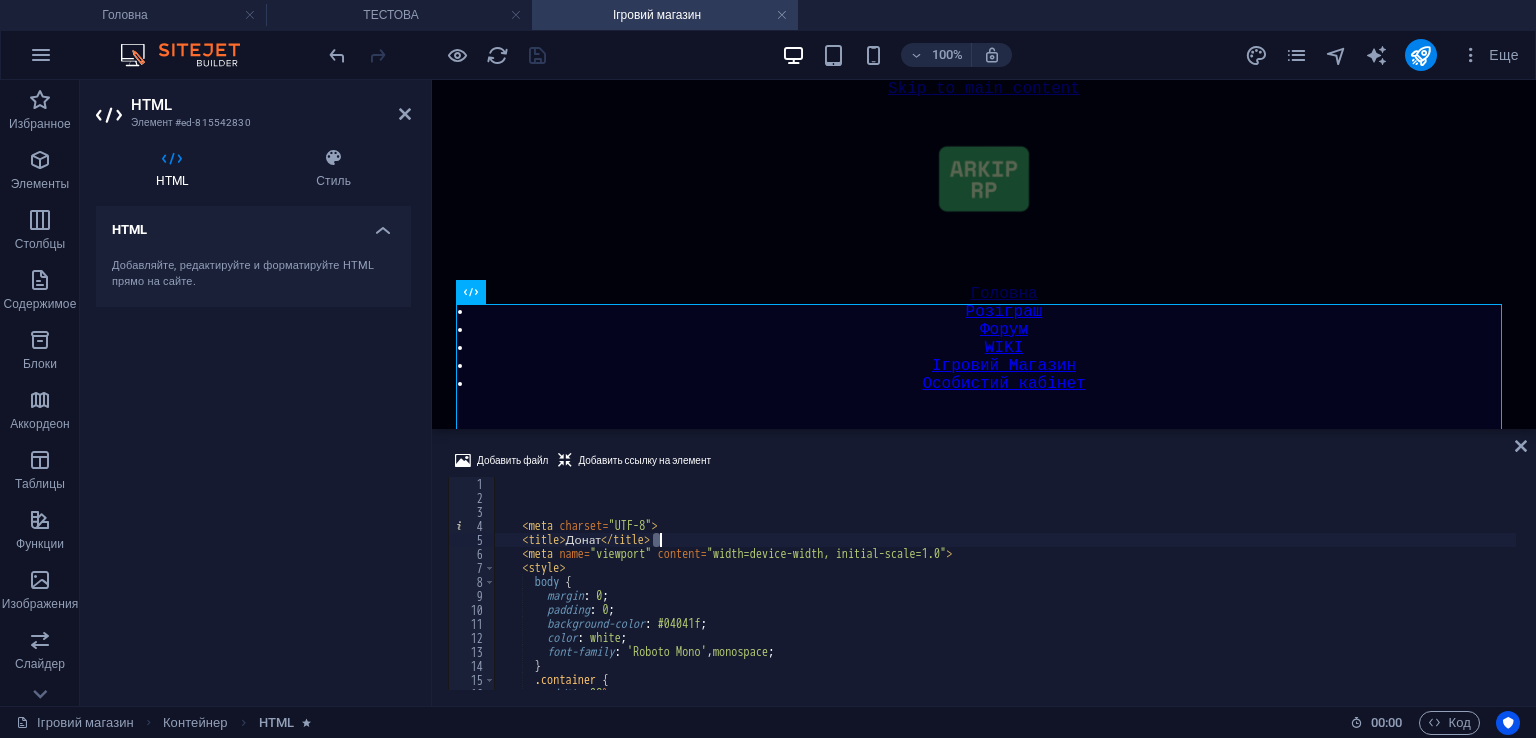 click on "< meta   charset = "UTF-8" >      < title > Донат </ title >      < meta   name = "viewport"   content = "width=device-width, initial-scale=1.0" >      < style >         body   {           margin :   0 ;           padding :   0 ;           background-color :   #04041f ;           color :   white ;           font-family :   ' Roboto Mono ' ,  monospace ;         }         .container   {           width :   98 % ;           max-width :   1000 px ;" at bounding box center [1005, 597] 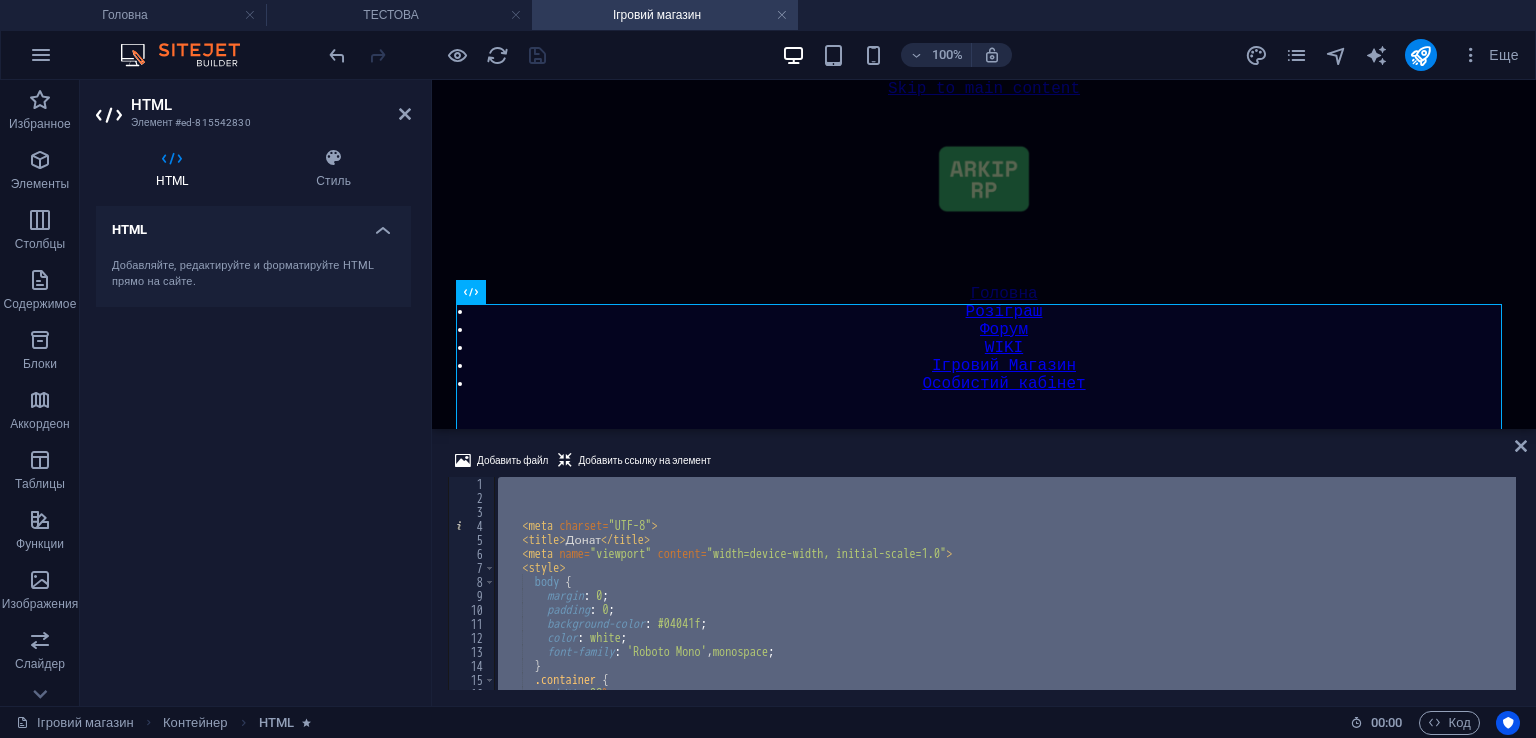 click on "< meta   charset = "UTF-8" >      < title > Донат </ title >      < meta   name = "viewport"   content = "width=device-width, initial-scale=1.0" >      < style >         body   {           margin :   0 ;           padding :   0 ;           background-color :   #04041f ;           color :   white ;           font-family :   ' Roboto Mono ' ,  monospace ;         }         .container   {           width :   98 % ;           max-width :   1000 px ;" at bounding box center (1005, 597) 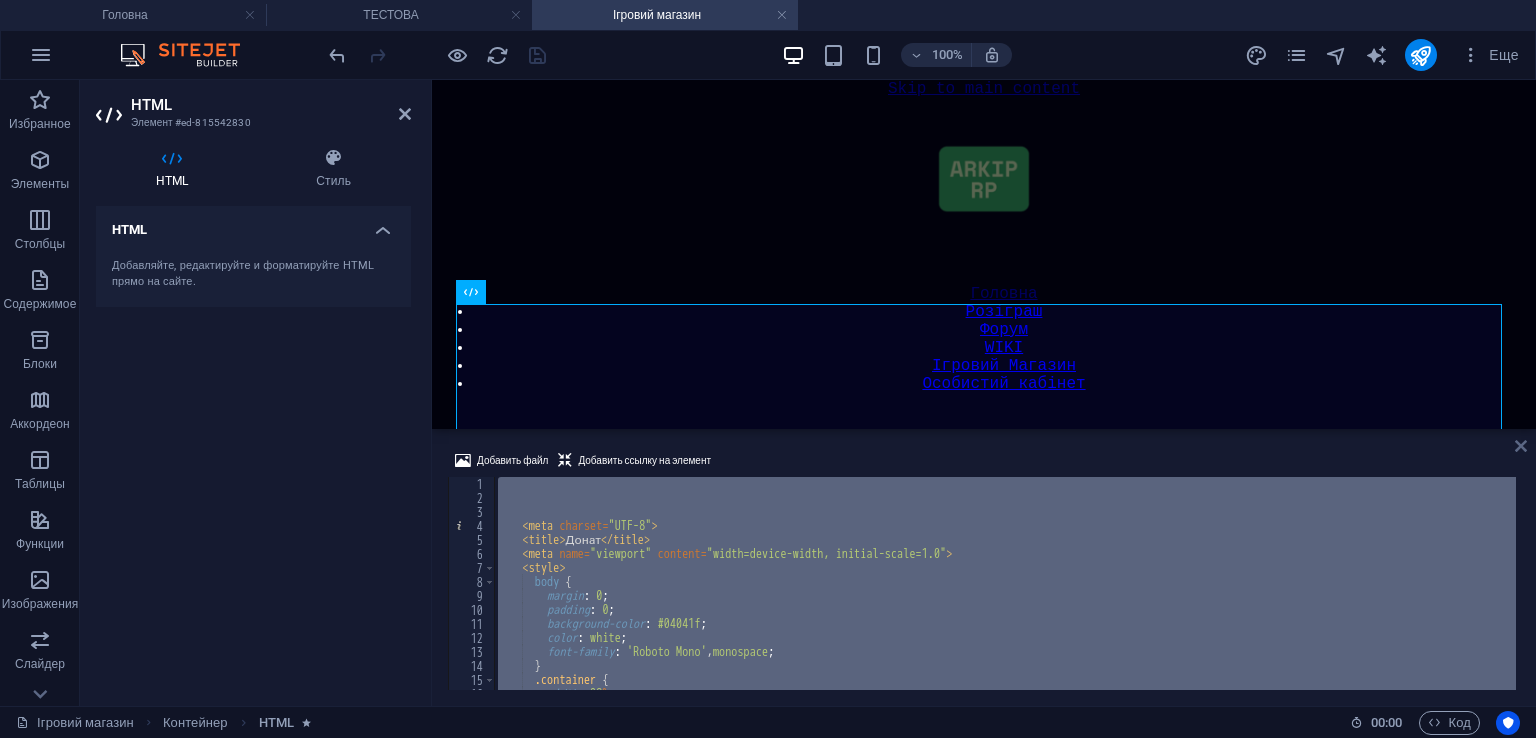 click at bounding box center (1521, 446) 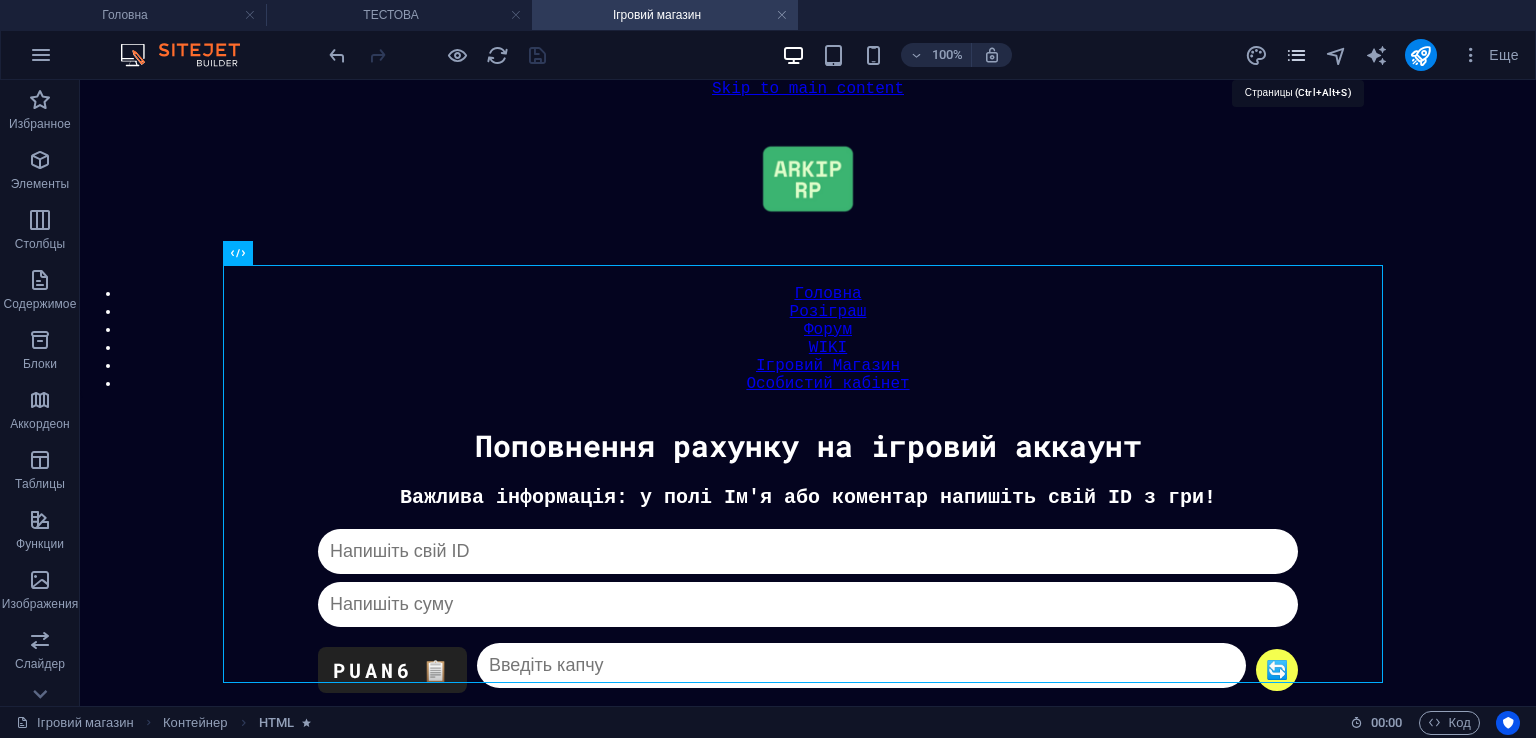 click at bounding box center (1296, 55) 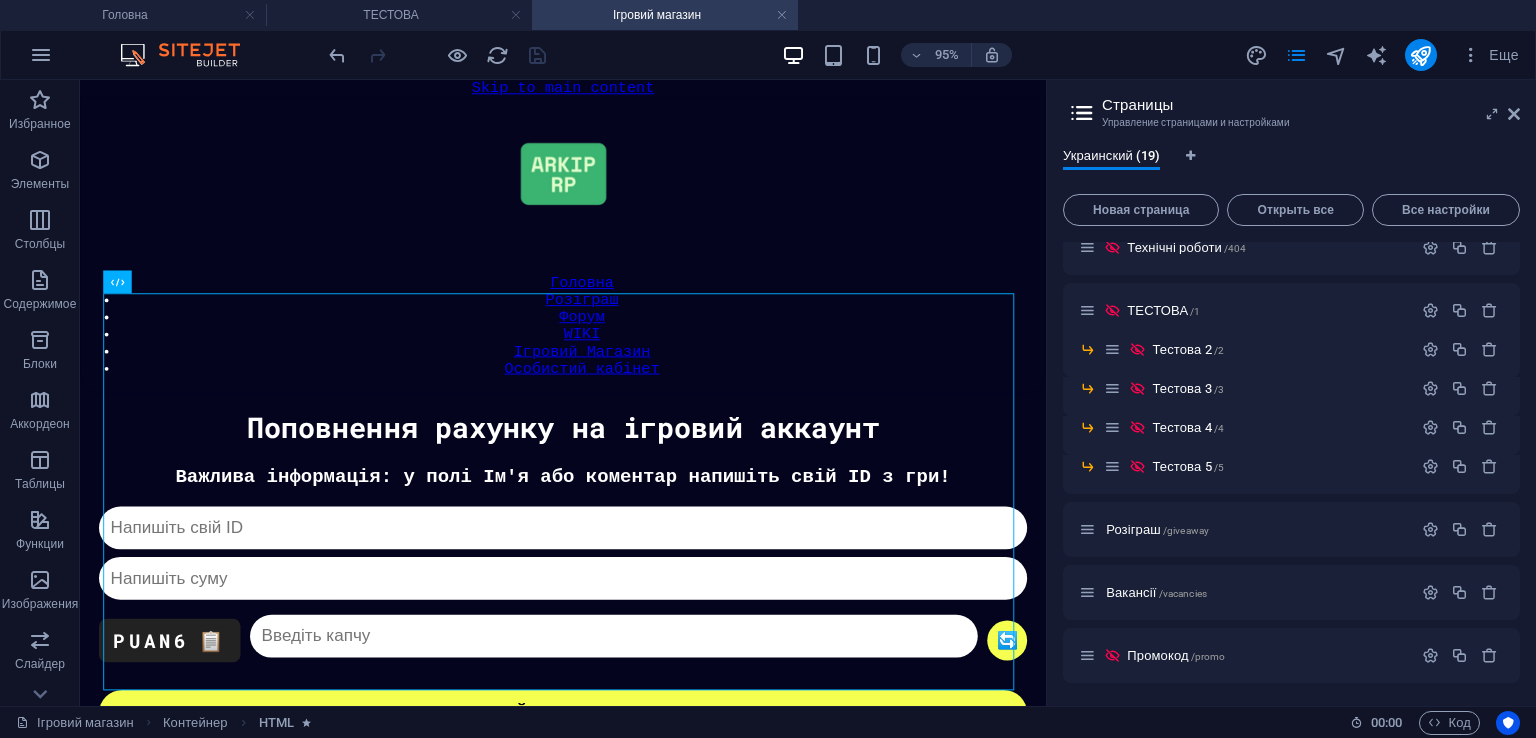 scroll, scrollTop: 0, scrollLeft: 0, axis: both 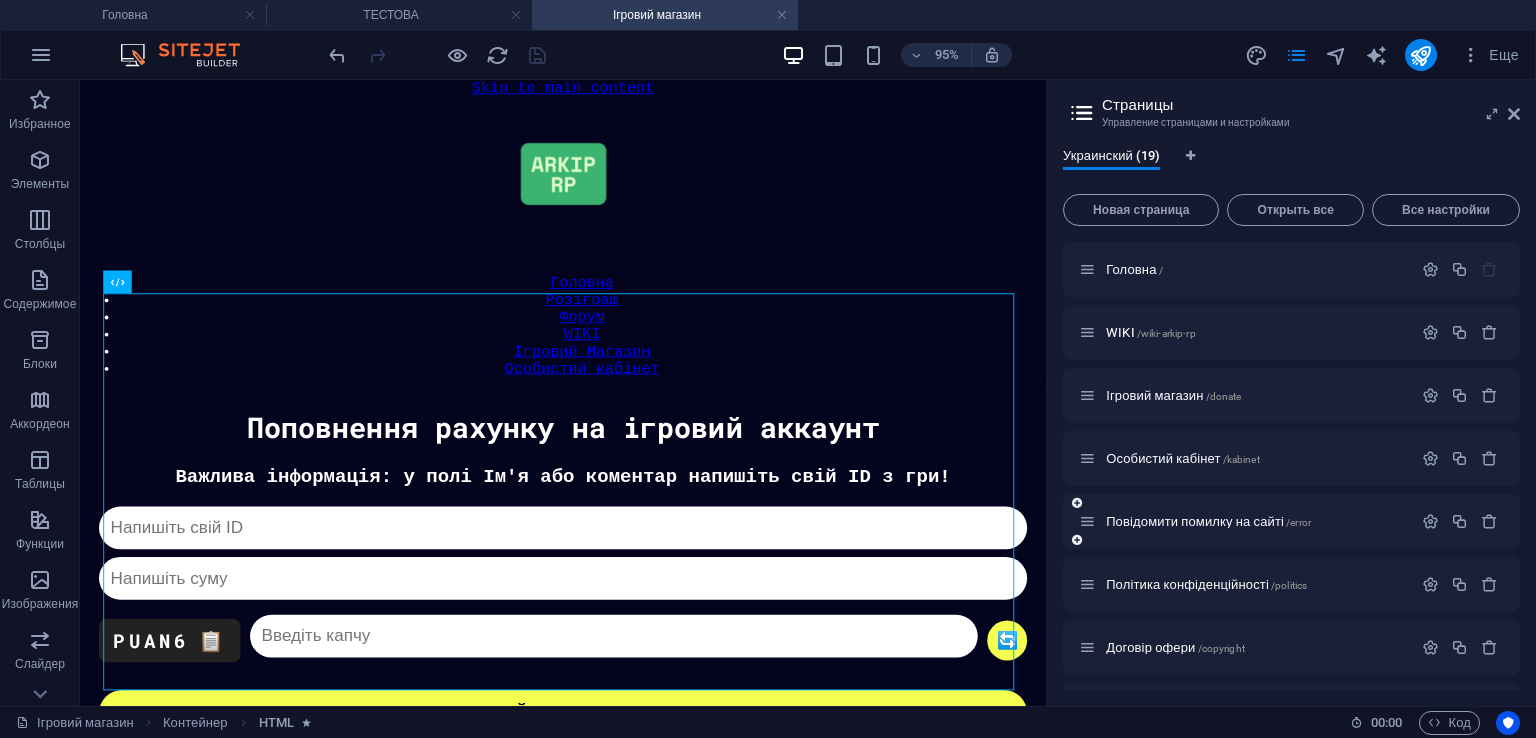 click on "Повідомити помилку на сайті /error" at bounding box center (1245, 521) 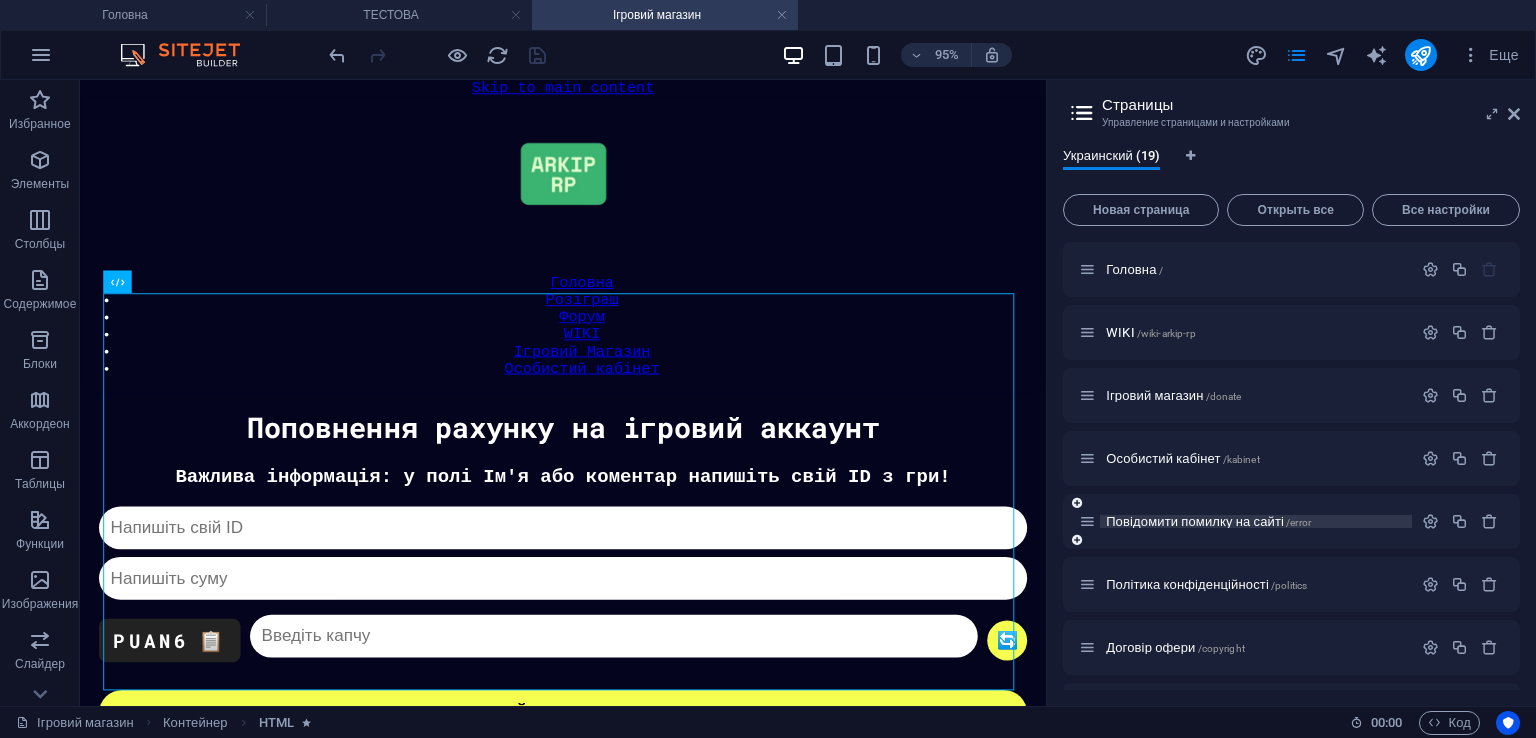 click on "Повідомити помилку на сайті /error" at bounding box center [1208, 521] 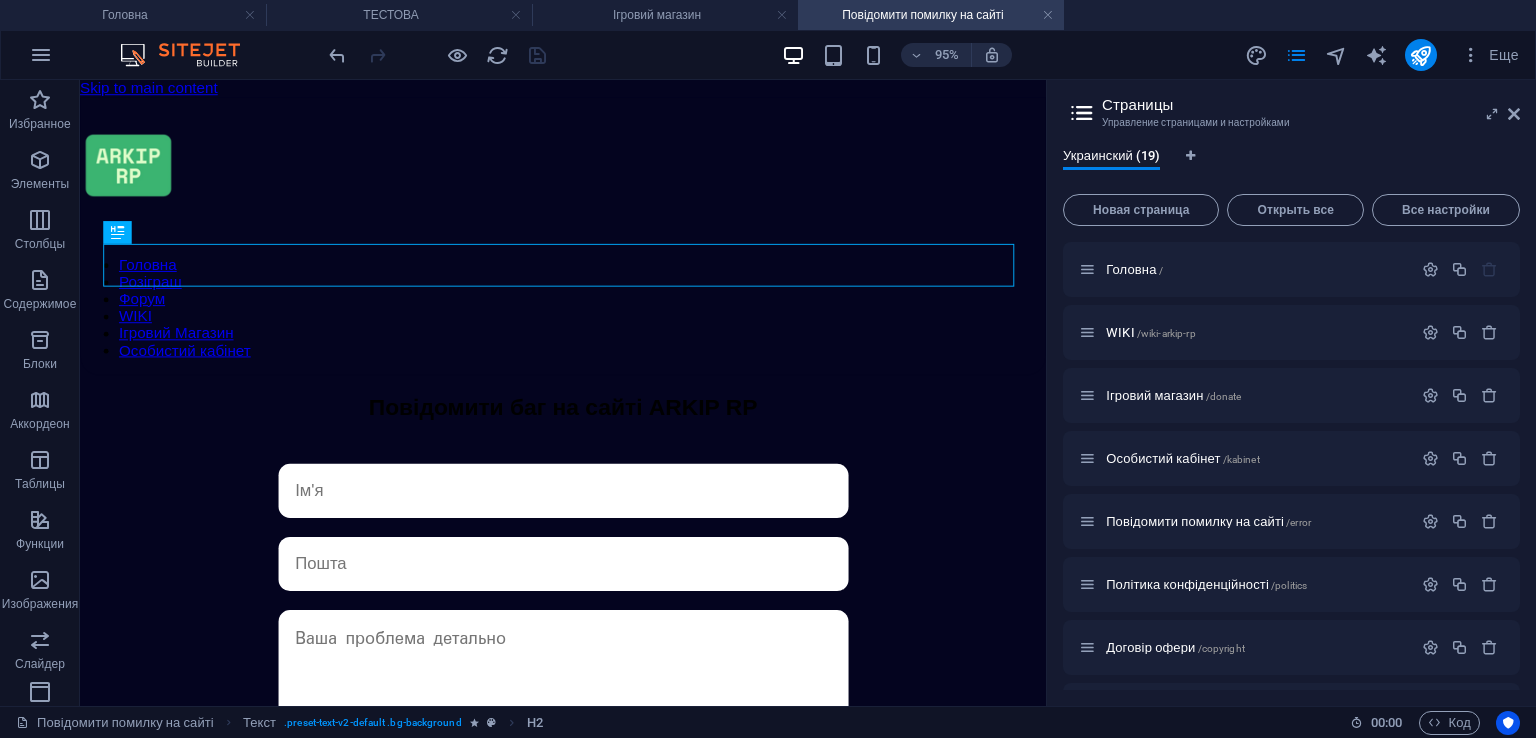 scroll, scrollTop: 0, scrollLeft: 0, axis: both 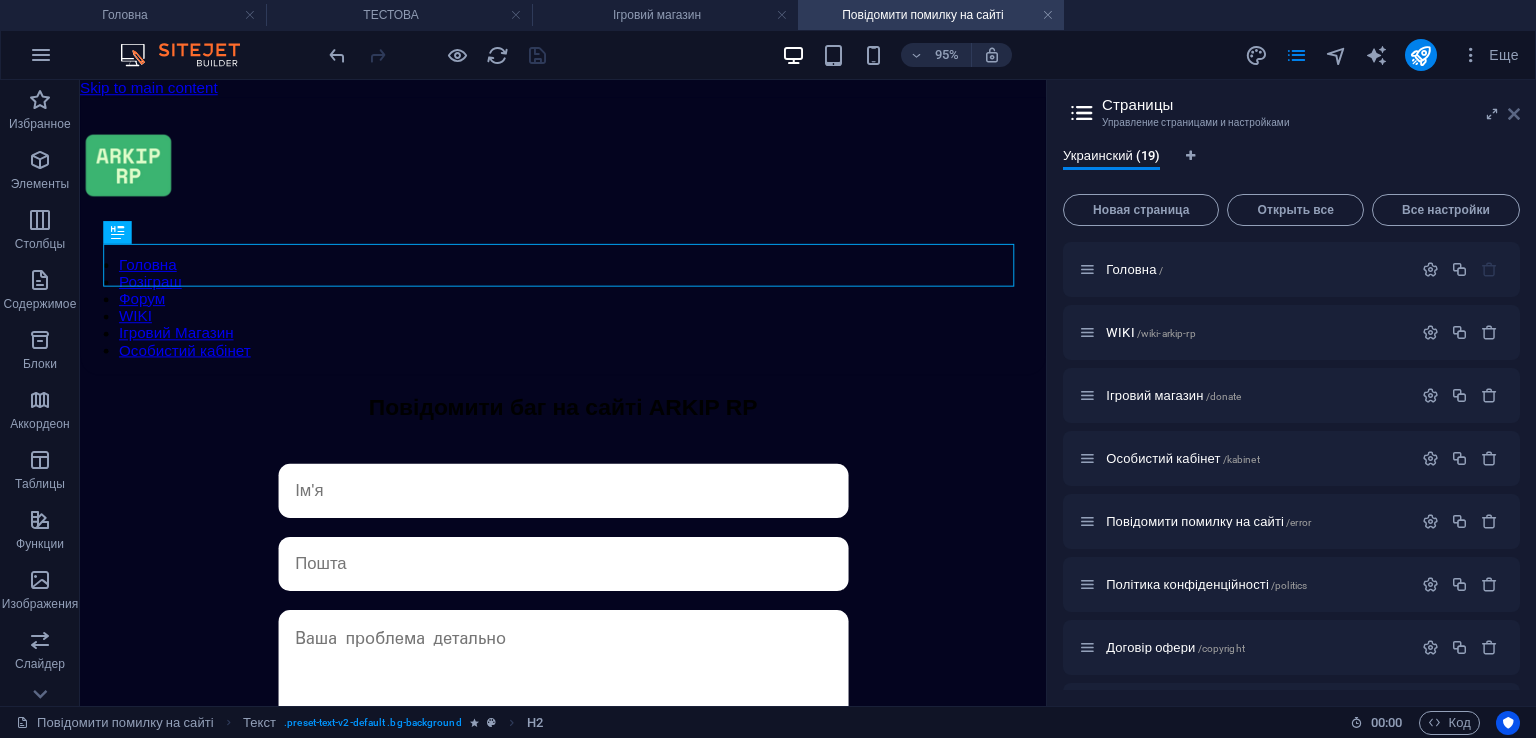 drag, startPoint x: 1516, startPoint y: 110, endPoint x: 1004, endPoint y: 184, distance: 517.32 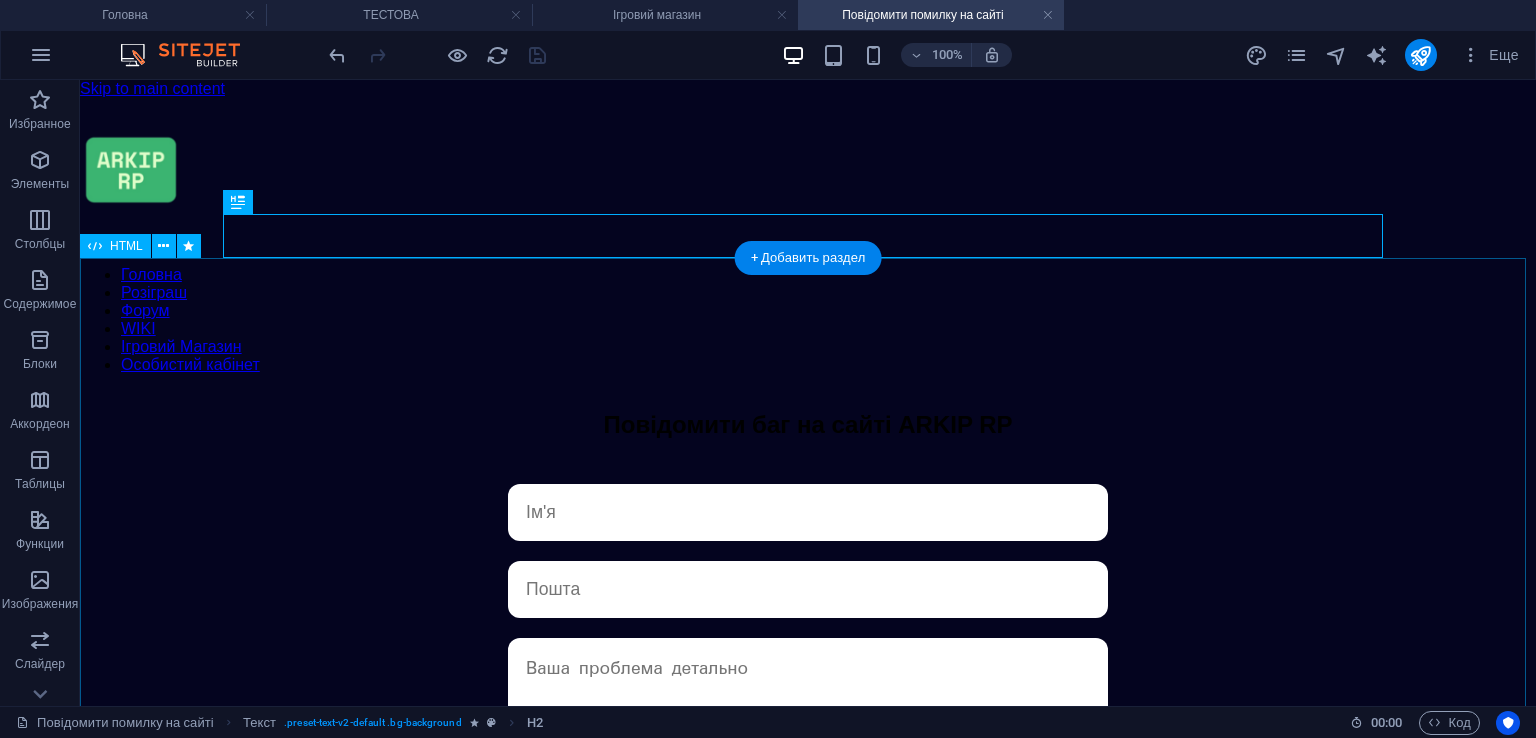 click on "Bug Форма ARKIP RP
📸
ВІДПРАВИТИ" at bounding box center (808, 743) 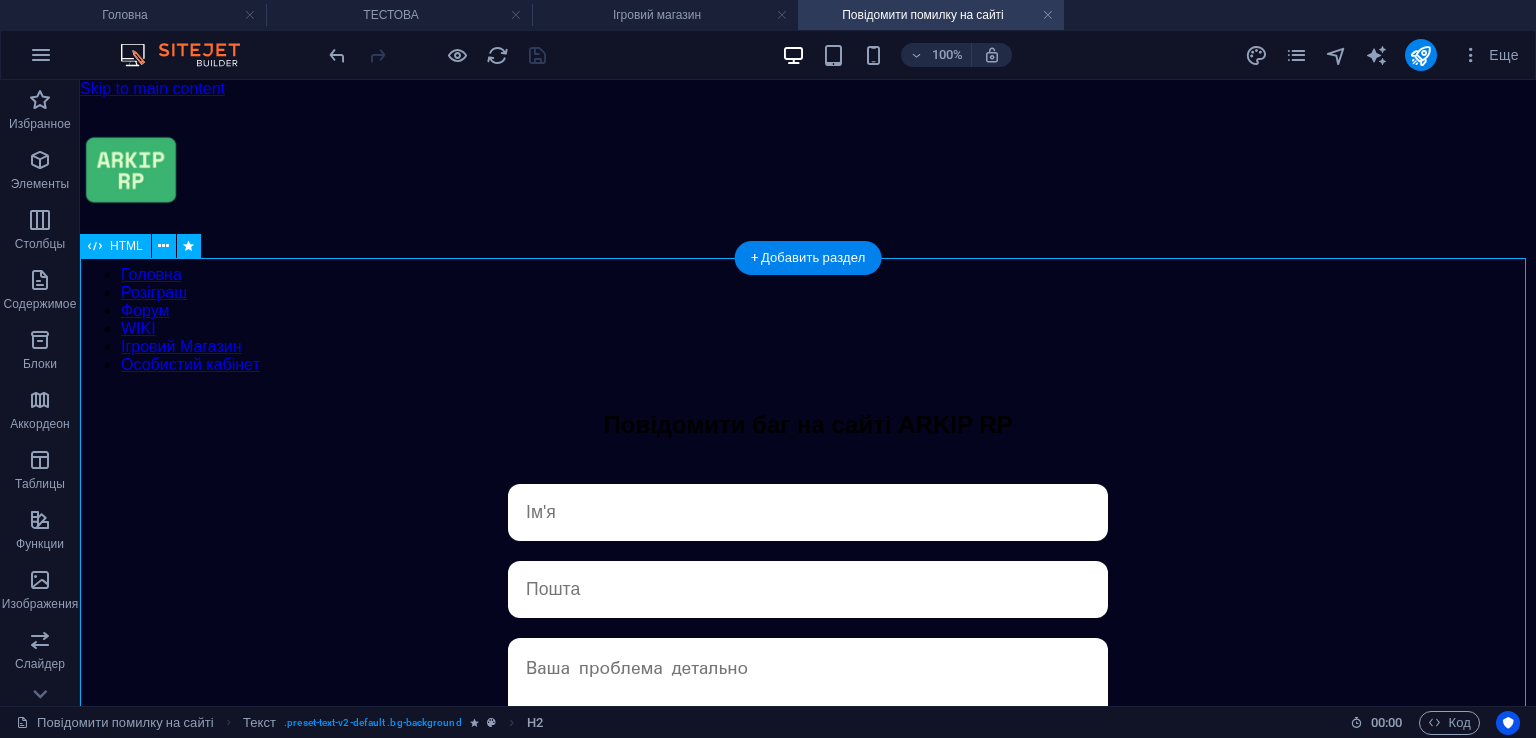 click on "Bug Форма ARKIP RP
📸
ВІДПРАВИТИ" at bounding box center (808, 743) 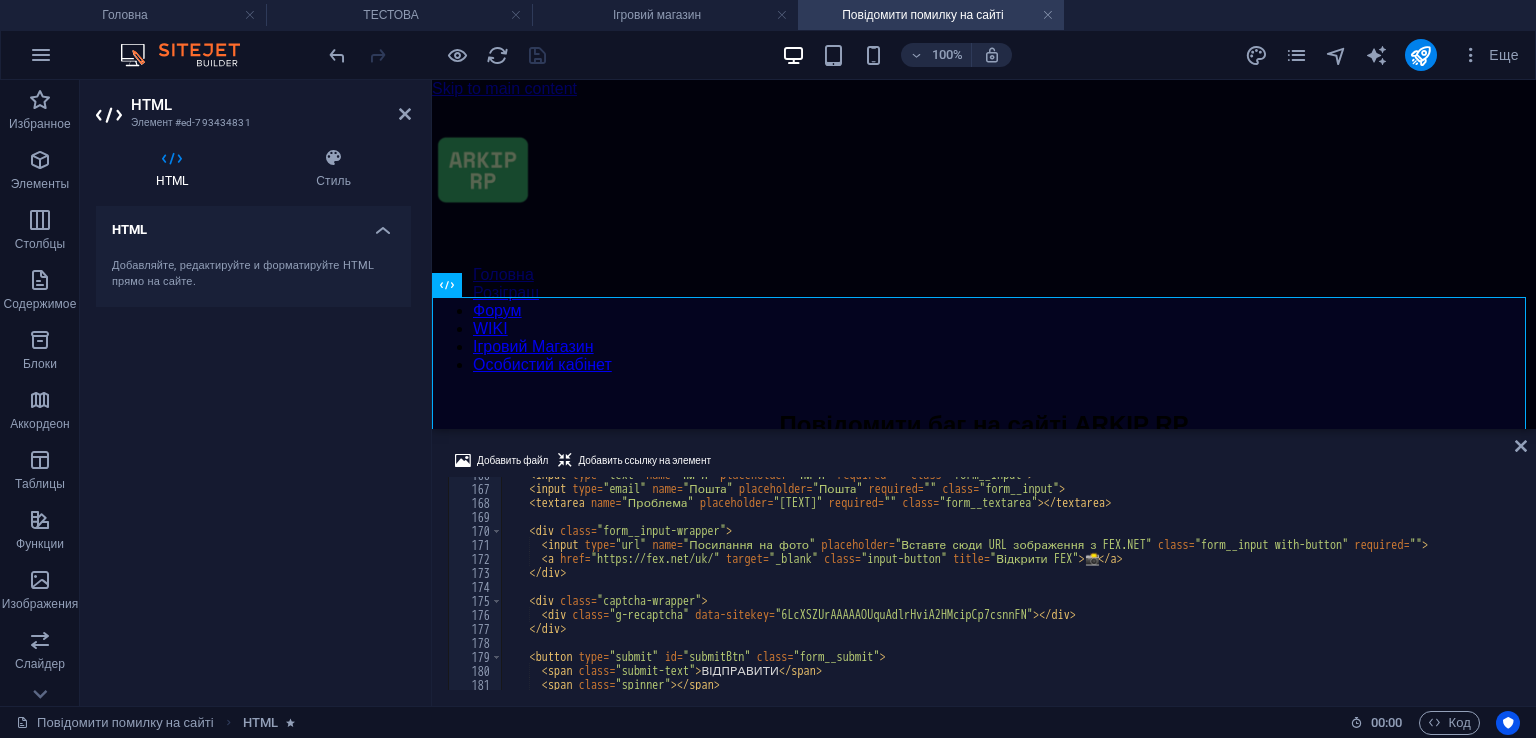 scroll, scrollTop: 2319, scrollLeft: 0, axis: vertical 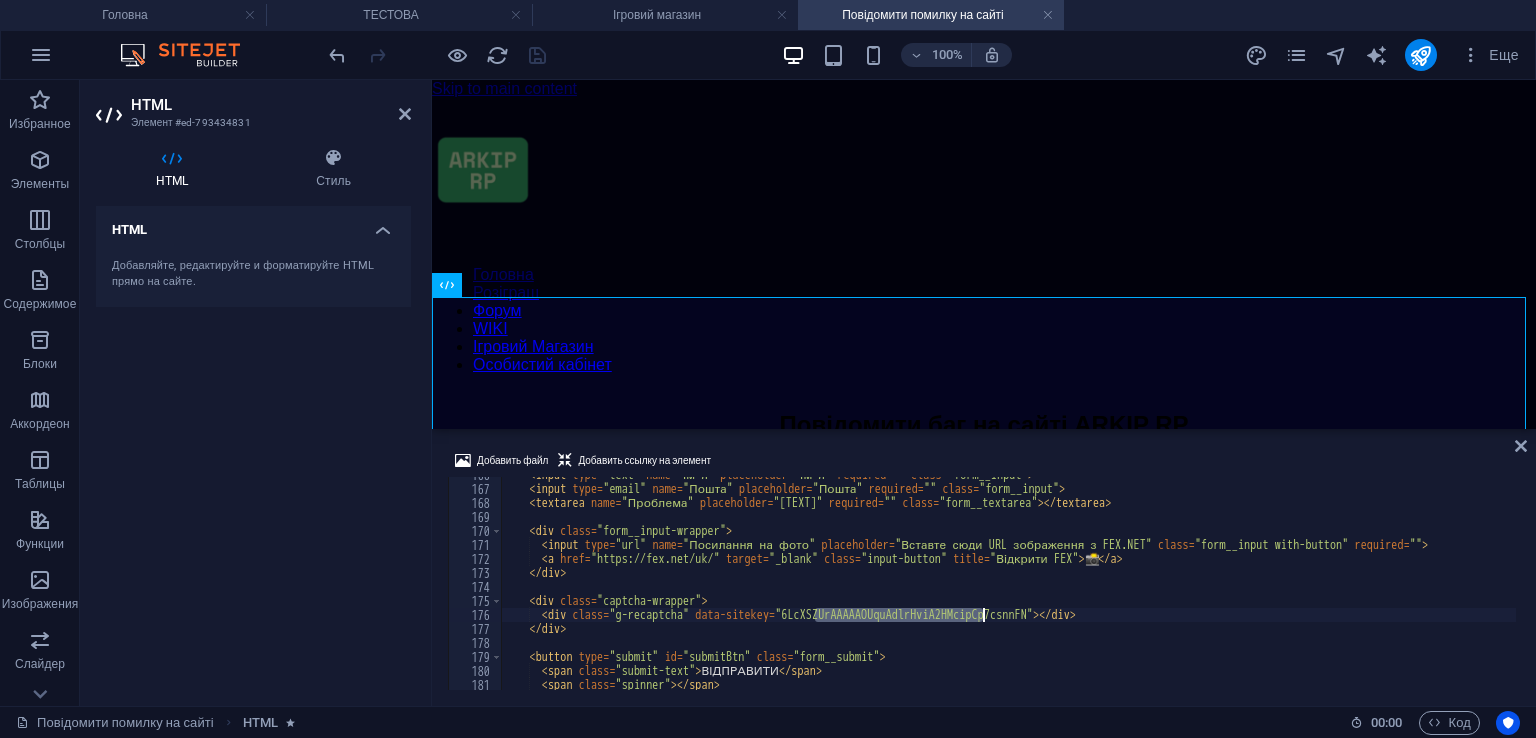 drag, startPoint x: 812, startPoint y: 618, endPoint x: 993, endPoint y: 619, distance: 181.00276 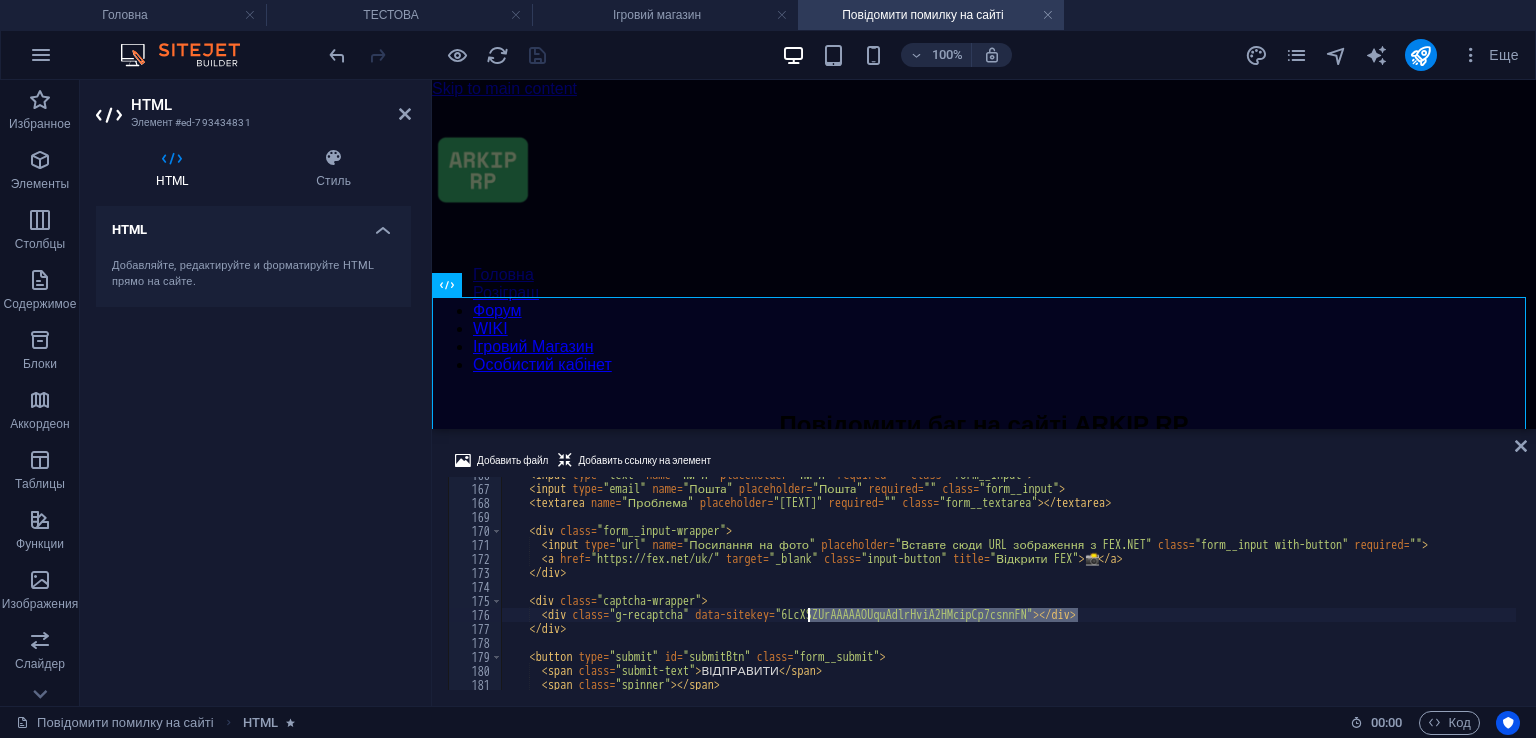 drag, startPoint x: 1074, startPoint y: 615, endPoint x: 808, endPoint y: 617, distance: 266.0075 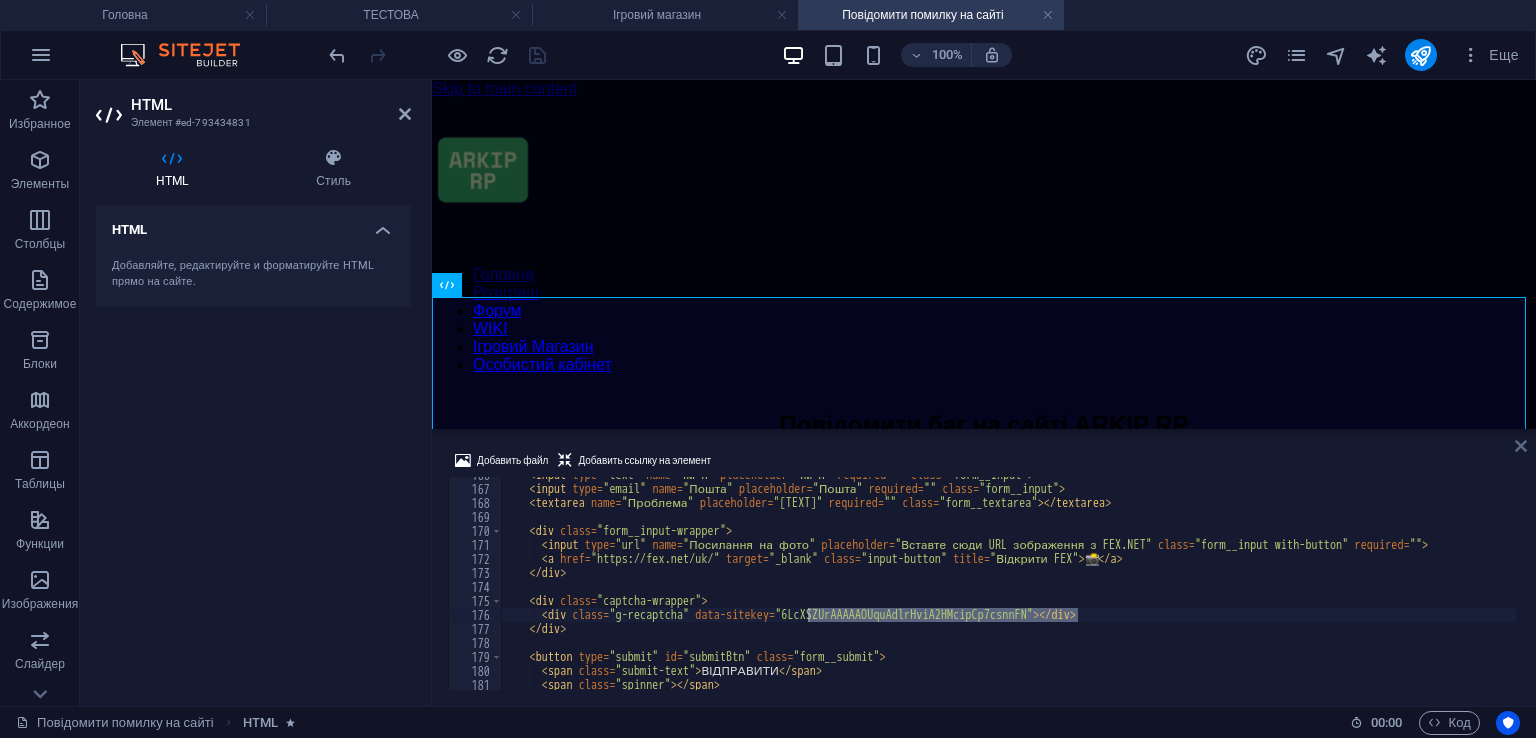 click at bounding box center [1521, 446] 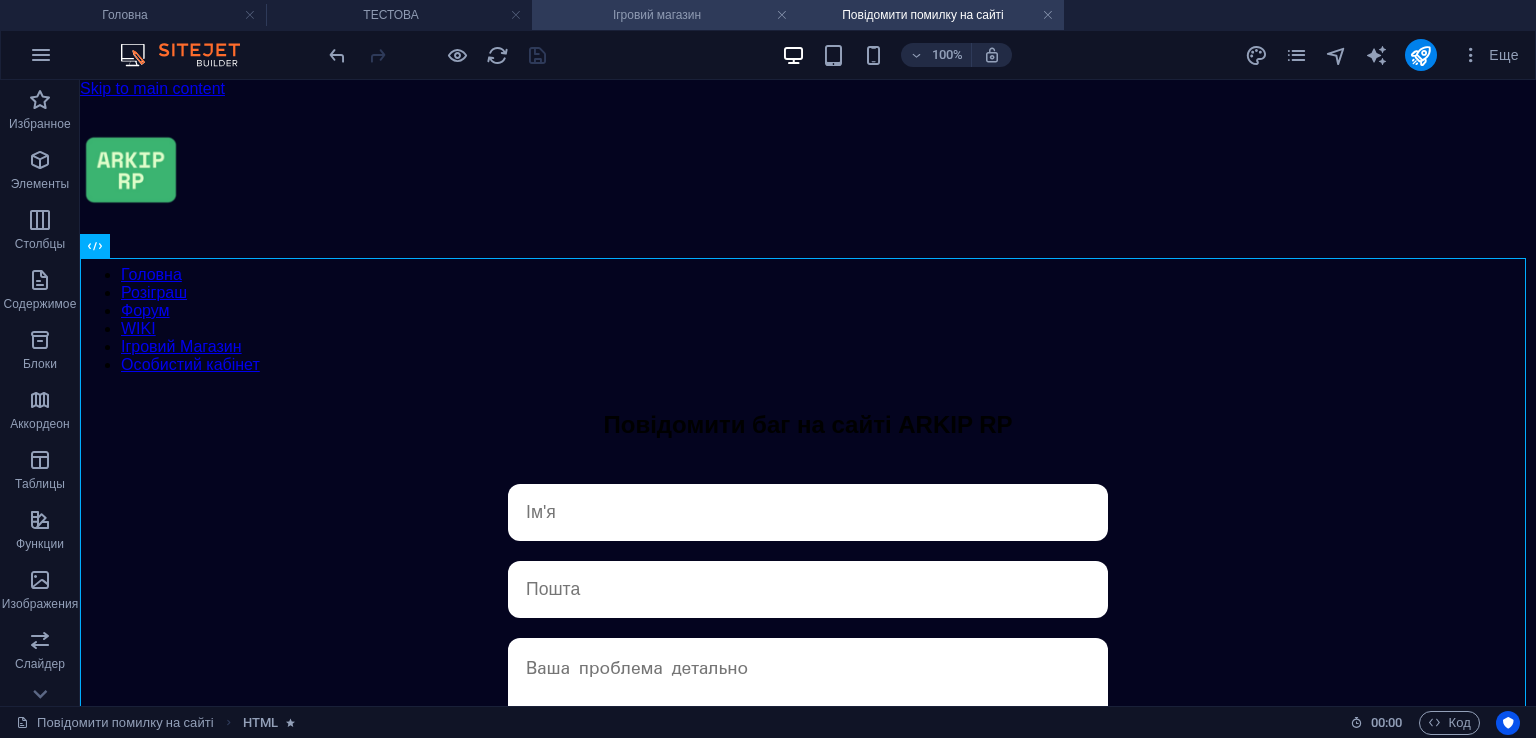 click on "Ігровий магазин" at bounding box center [665, 15] 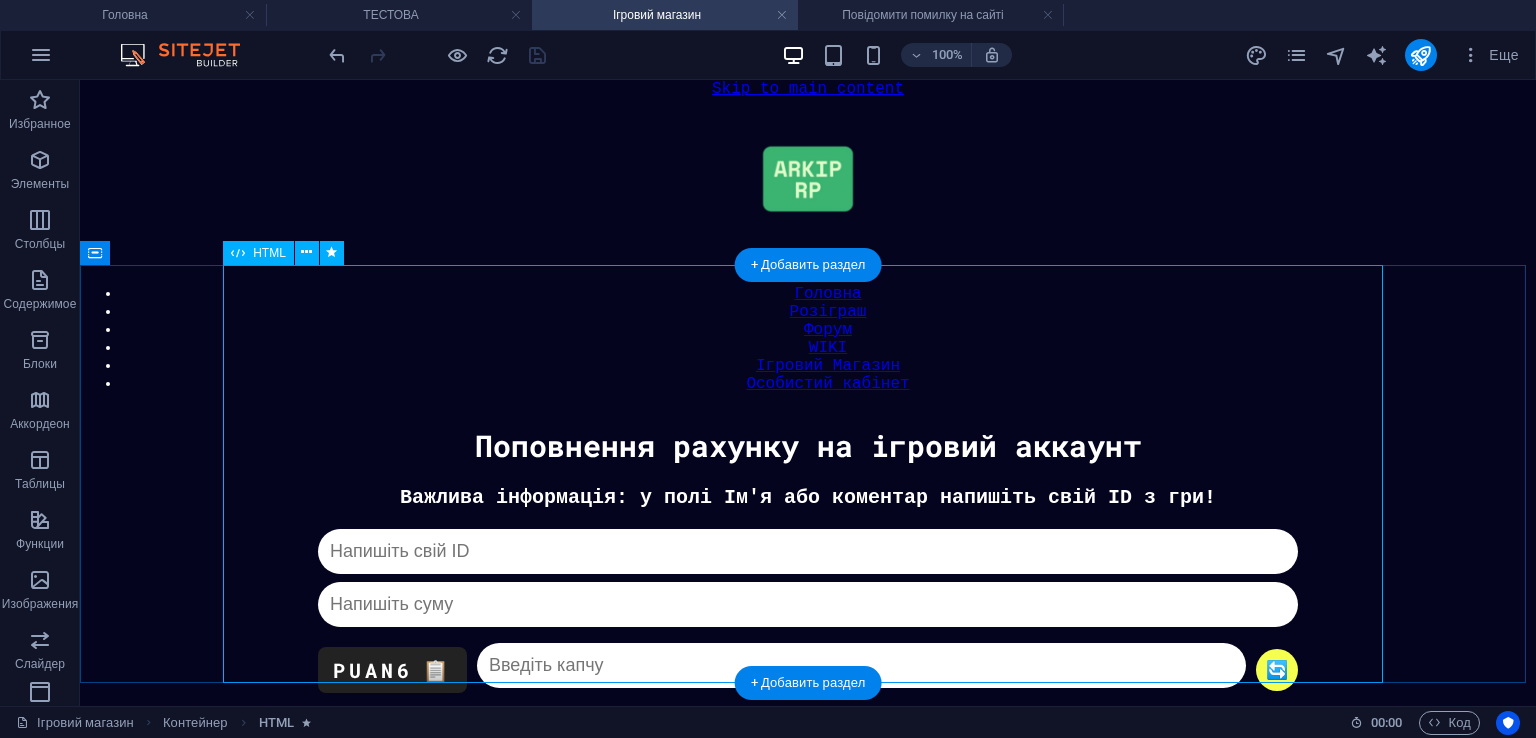 click on "Донат
Важлива інформація: у полі Ім'я або коментар напишіть свій ID з гри!
PUAN6
📋
🔄
Капча не співпадає
ПЕРЕЙТИ ДО ОПЛАТИ
Якщо у вас труднощі з оплатою, напишіть нам в телеграм:
@ARKIPROLEPLAY_bot" at bounding box center [808, 647] 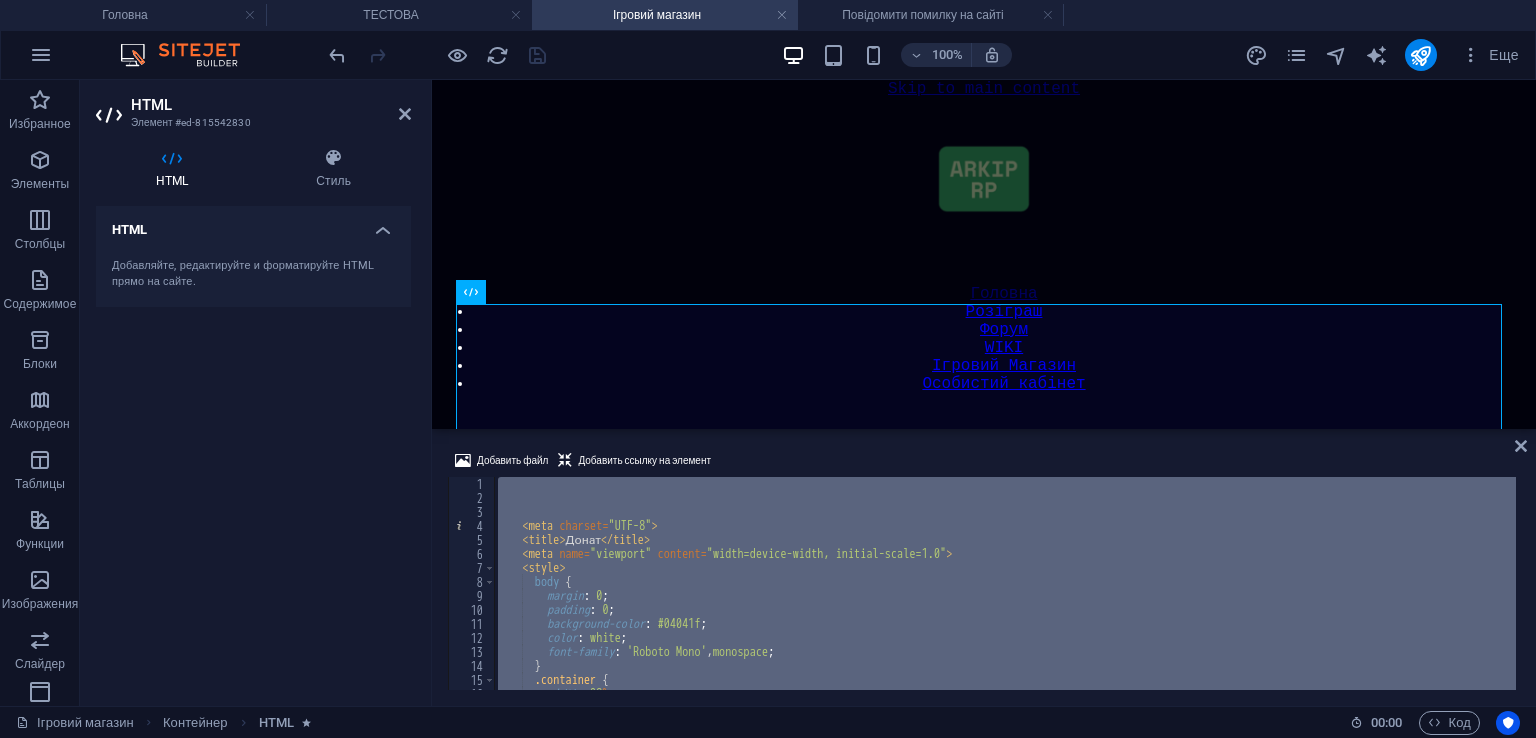 paste 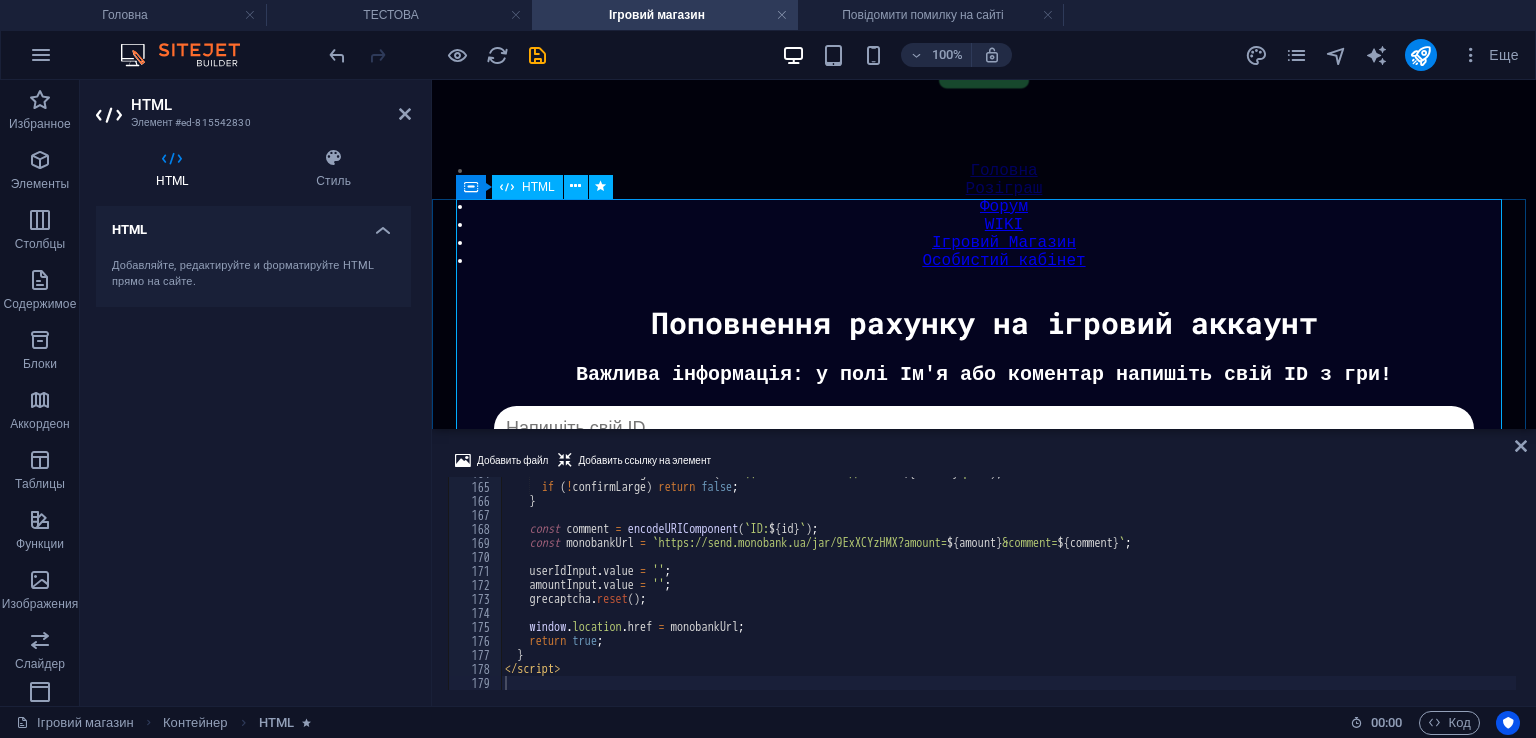 scroll, scrollTop: 122, scrollLeft: 0, axis: vertical 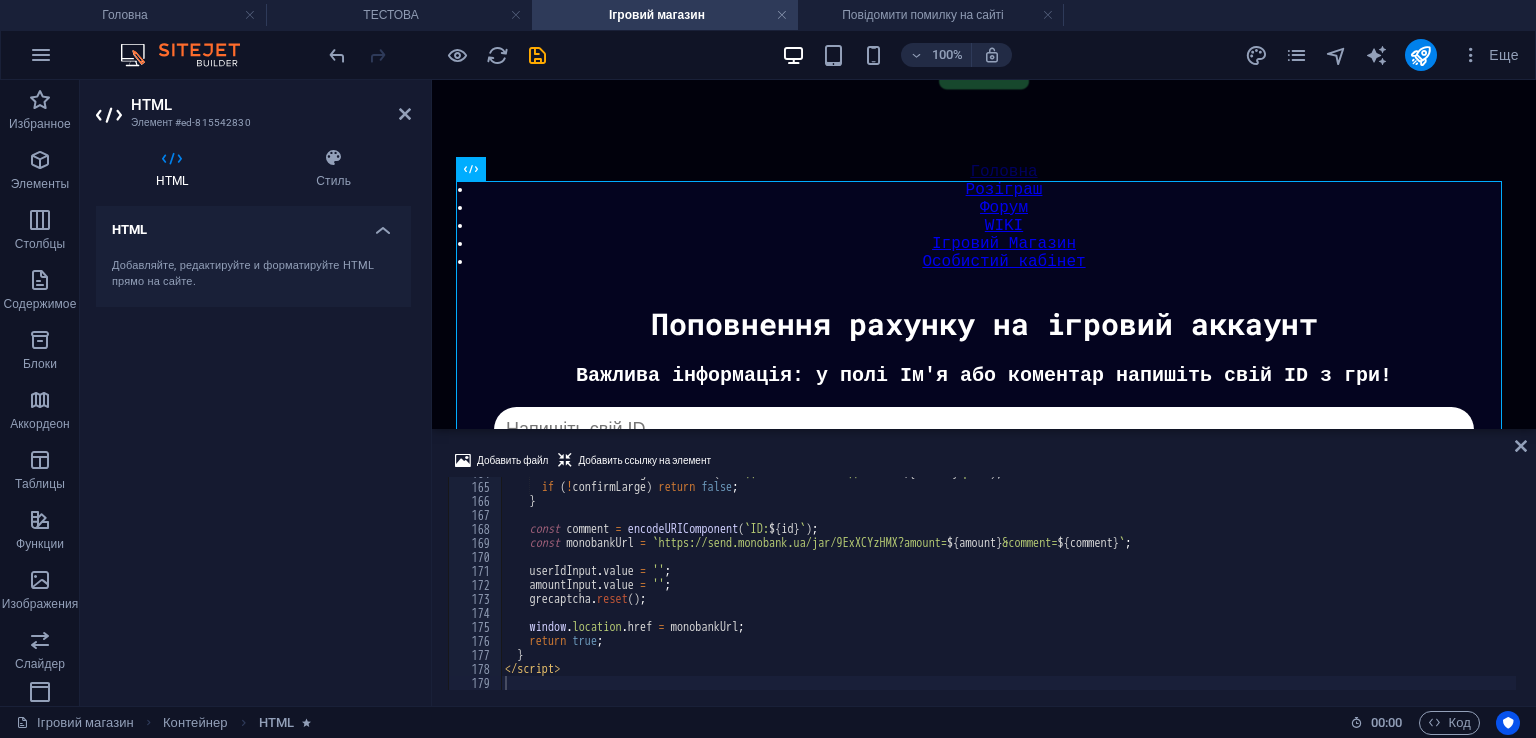 click on "Добавить файл Добавить ссылку на элемент" at bounding box center [984, 463] 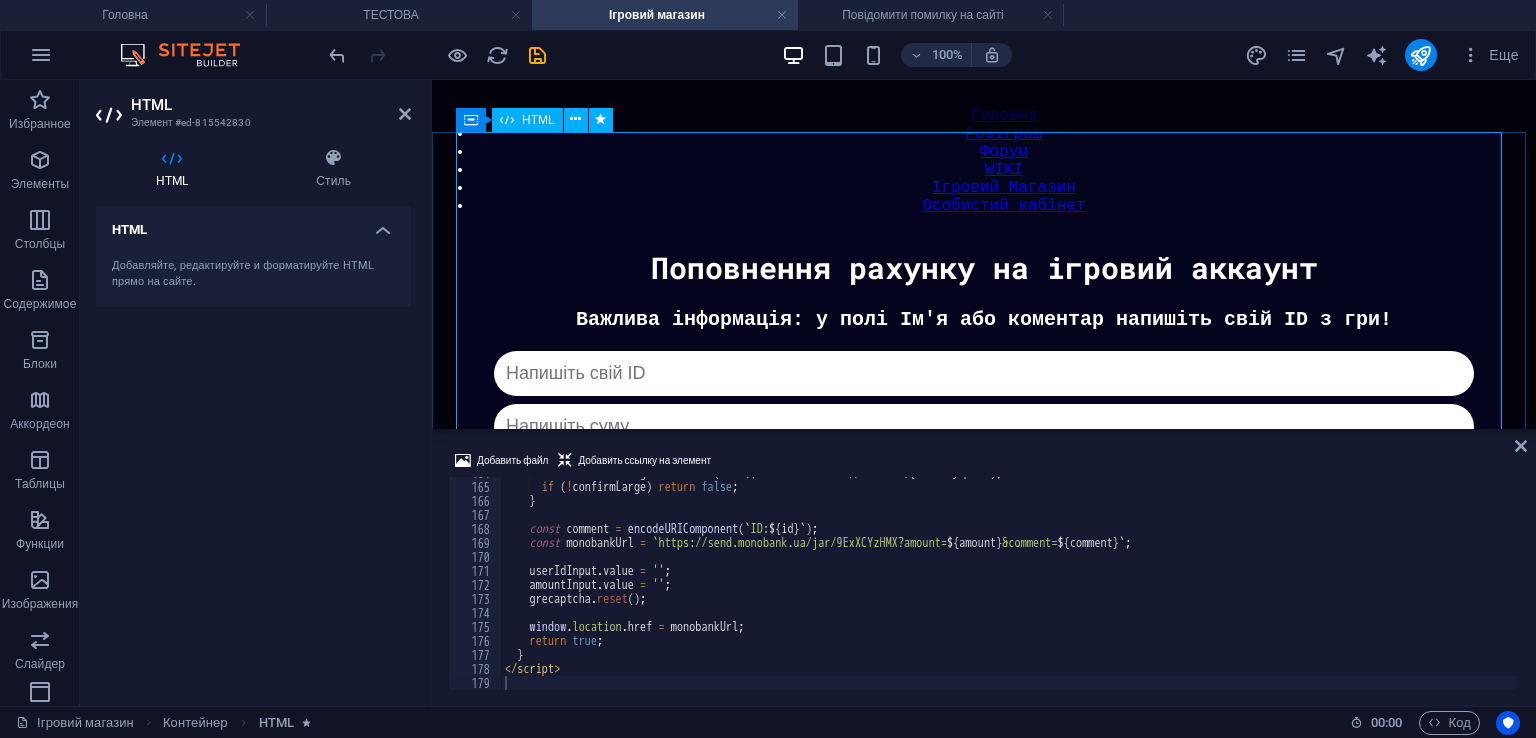 scroll, scrollTop: 174, scrollLeft: 0, axis: vertical 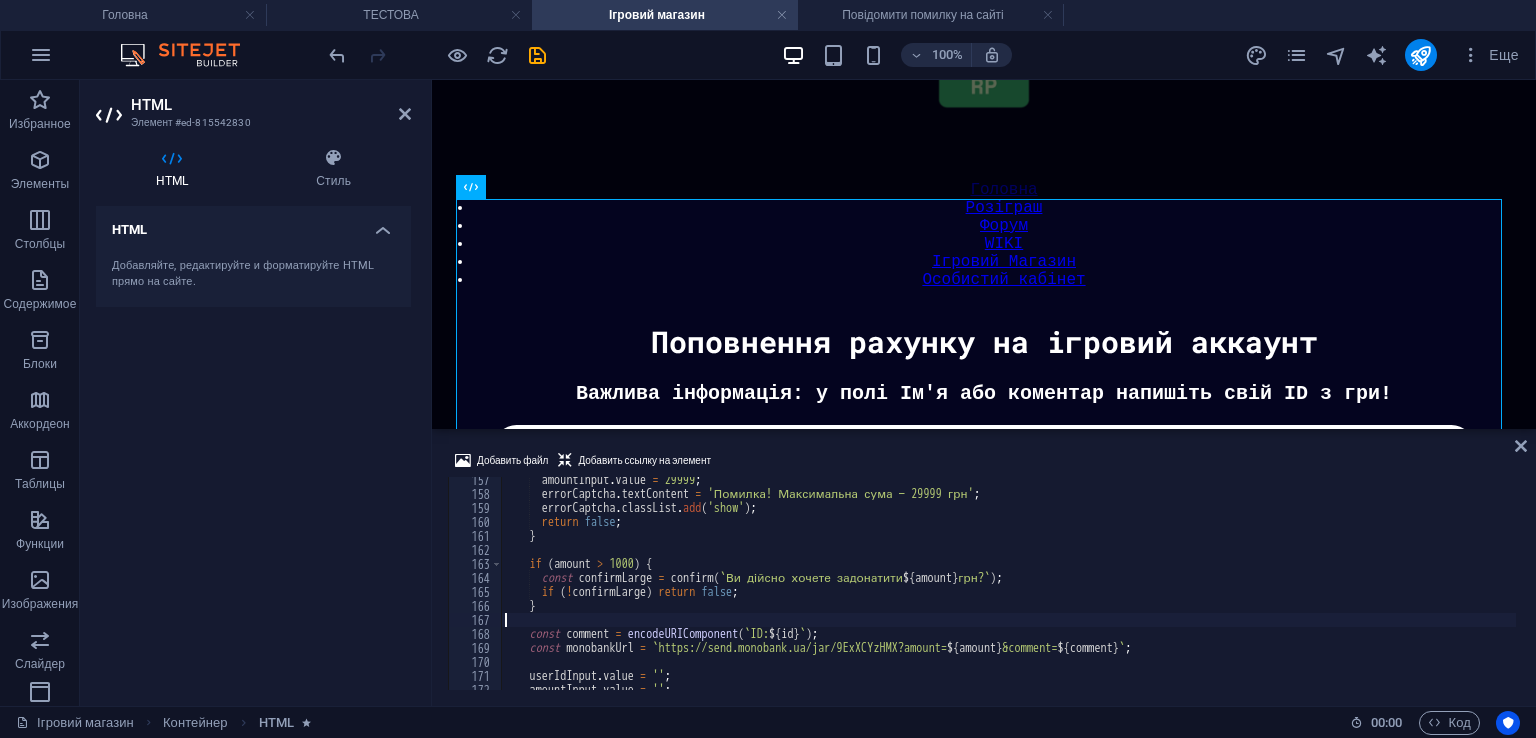 click on "amountInput . value   =   29999 ;         errorCaptcha . textContent   =   'Помилка! Максимальна сума — 29999 грн' ;         errorCaptcha . classList . add ( 'show' ) ;         return   false ;      }      if   ( amount   >   1000 )   {         const   confirmLarge   =   confirm ( ` Ви дійсно хочете задонатити  ${ amount }  грн? ` ) ;         if   ( ! confirmLarge )   return   false ;      }      const   comment   =   encodeURIComponent ( ` ID:  ${ id } ` ) ;      const   monobankUrl   =   ` https://send.monobank.ua/jar/9ExXCYzHMX?amount= ${ amount } &comment= ${ comment } ` ;      userIdInput . value   =   '' ;      amountInput . value   =   '' ;      grecaptcha . reset ( ) ;" at bounding box center [1008, 593] 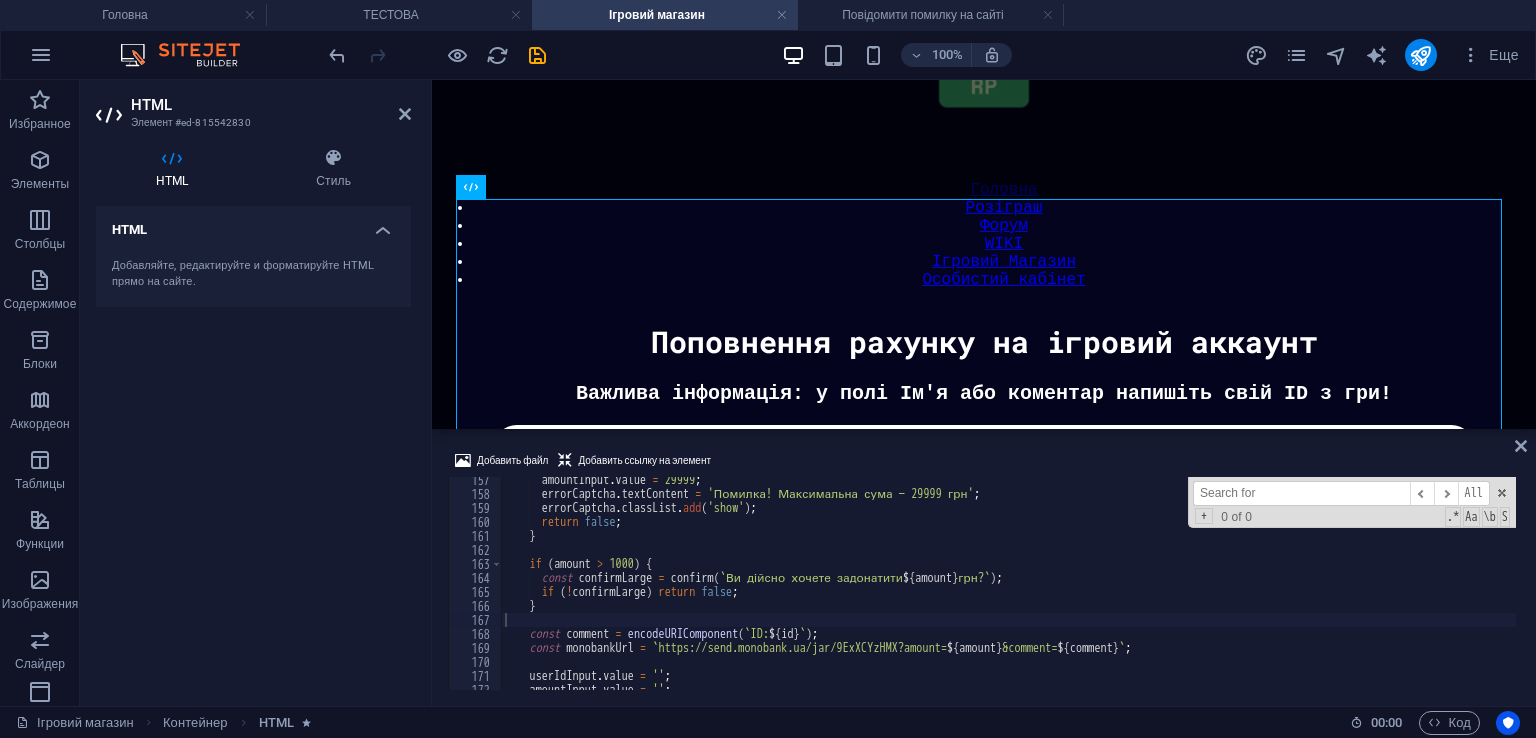type on "sitekey" 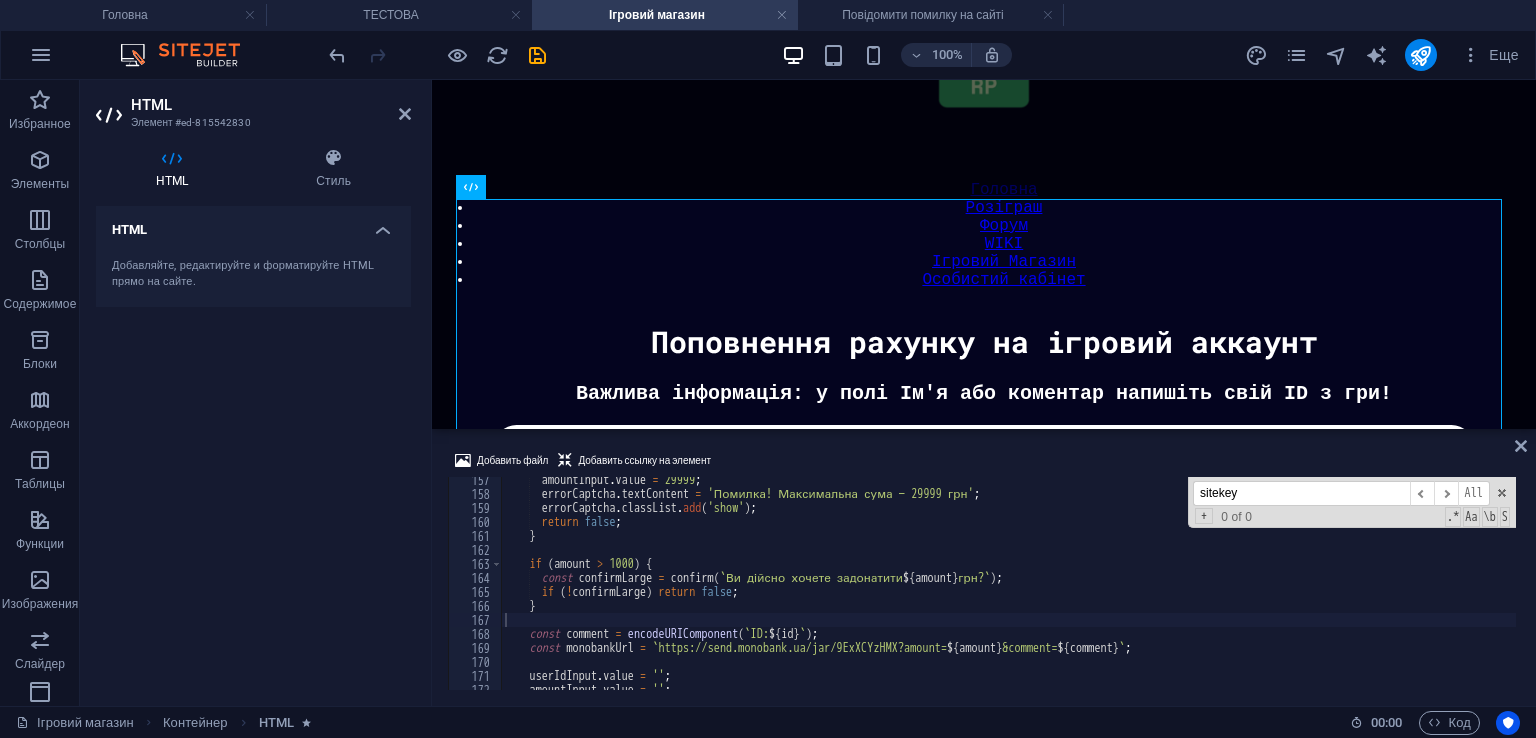type on "<div class="g-recaptcha" data-sitekey="ВАШ_SITE_KEY"></div>" 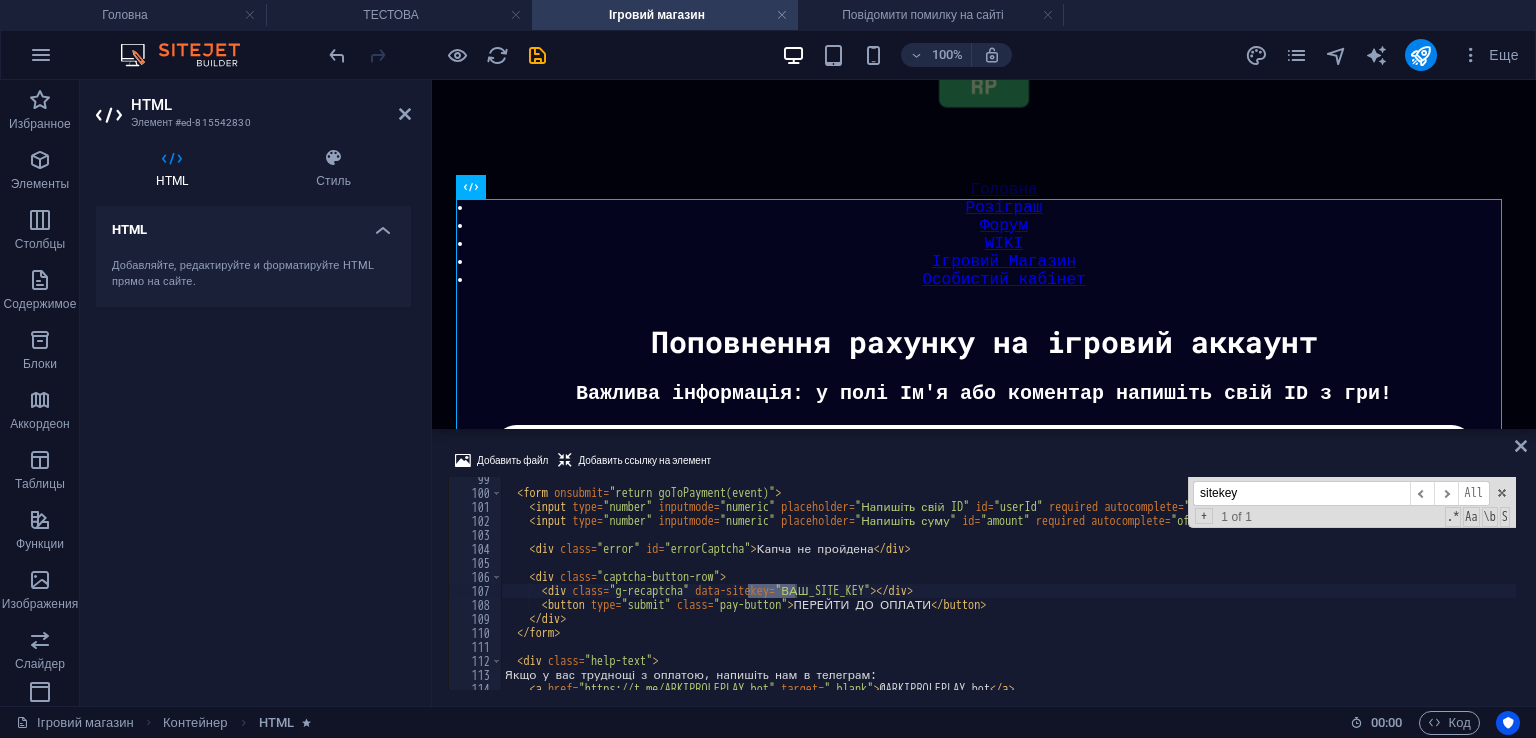 type on "sitekey" 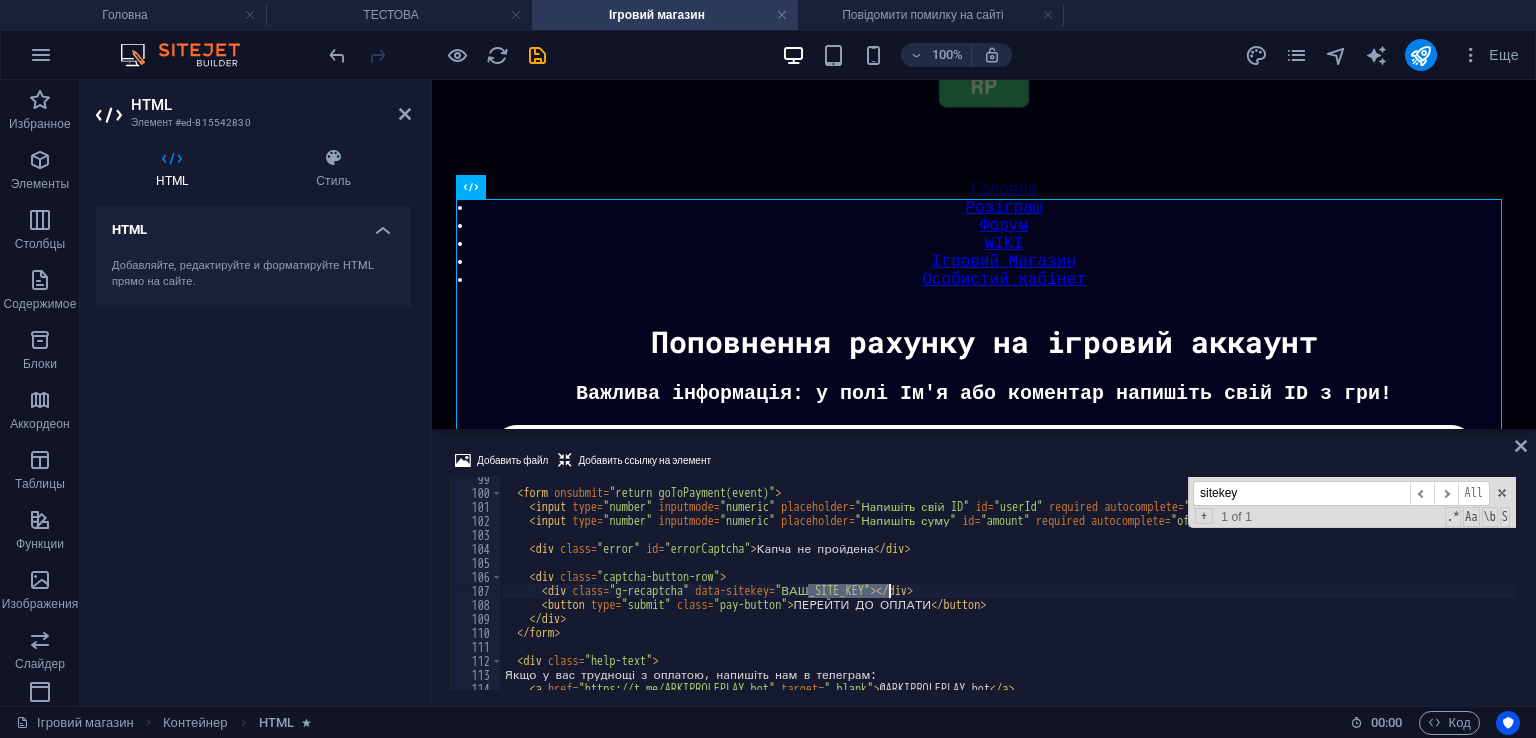 drag, startPoint x: 810, startPoint y: 593, endPoint x: 888, endPoint y: 596, distance: 78.05767 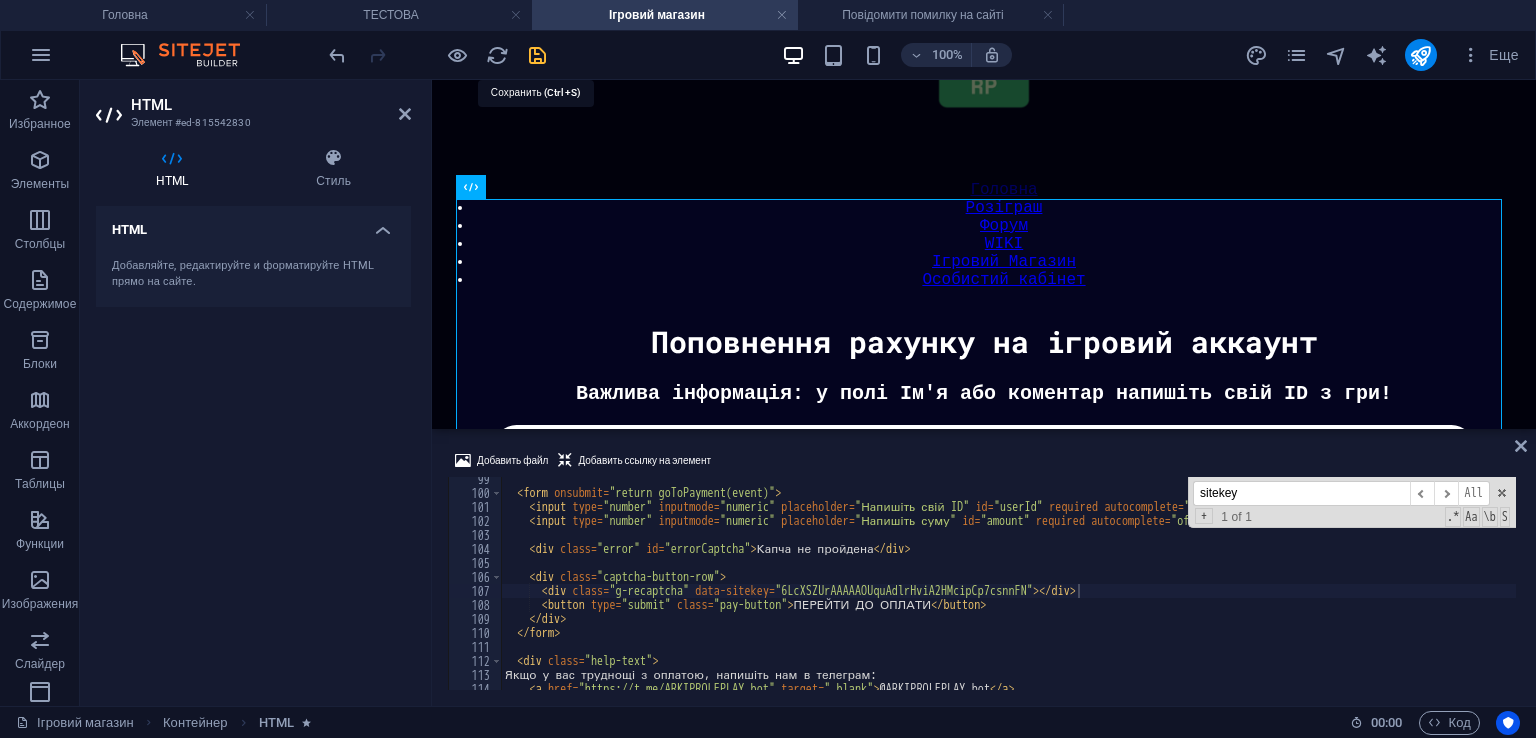 click at bounding box center [537, 55] 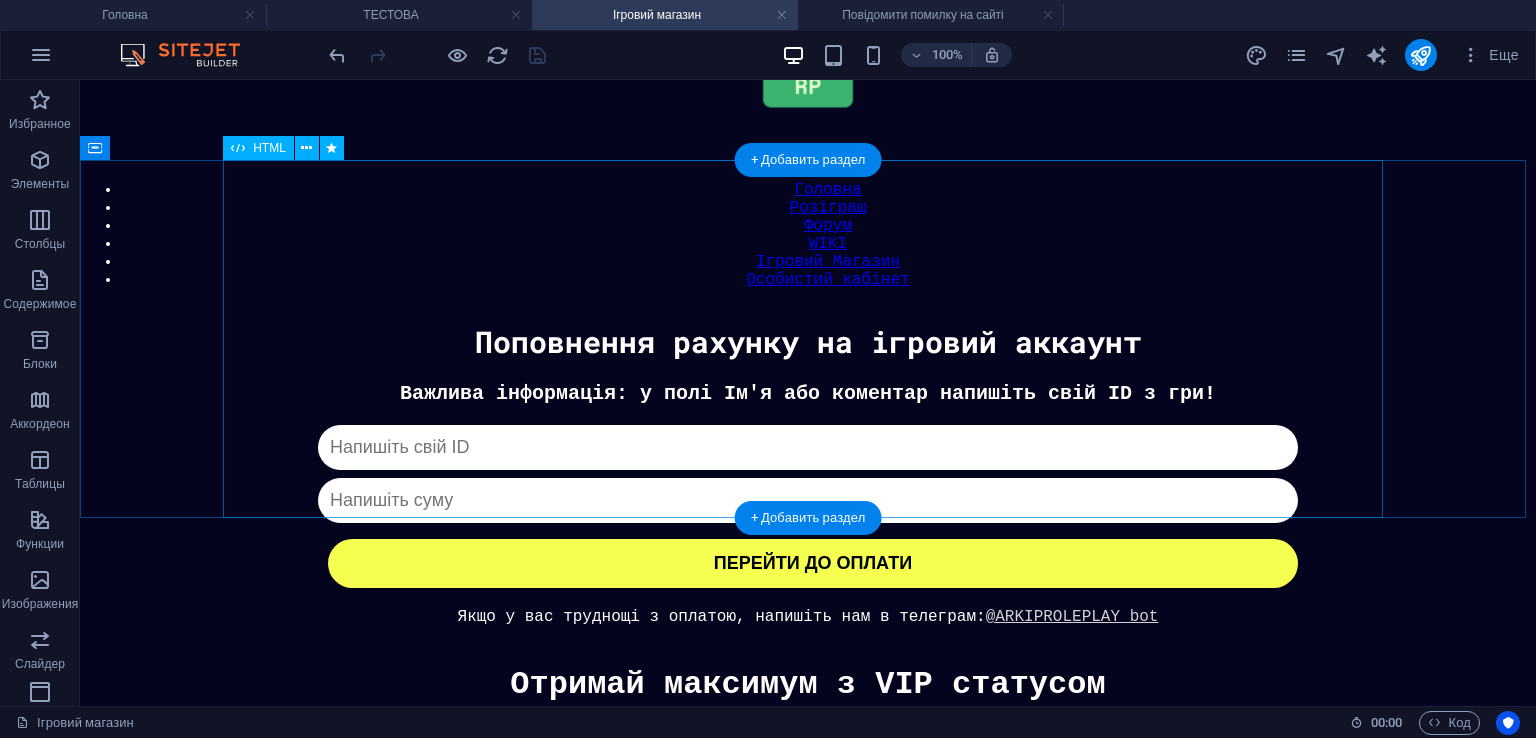 click on "Донат
Важлива інформація: у полі Ім'я або коментар напишіть свій ID з гри!
Капча не пройдена
ПЕРЕЙТИ ДО ОПЛАТИ
Якщо у вас труднощі з оплатою, напишіть нам в телеграм:
@ARKIPROLEPLAY_bot" at bounding box center (808, 504) 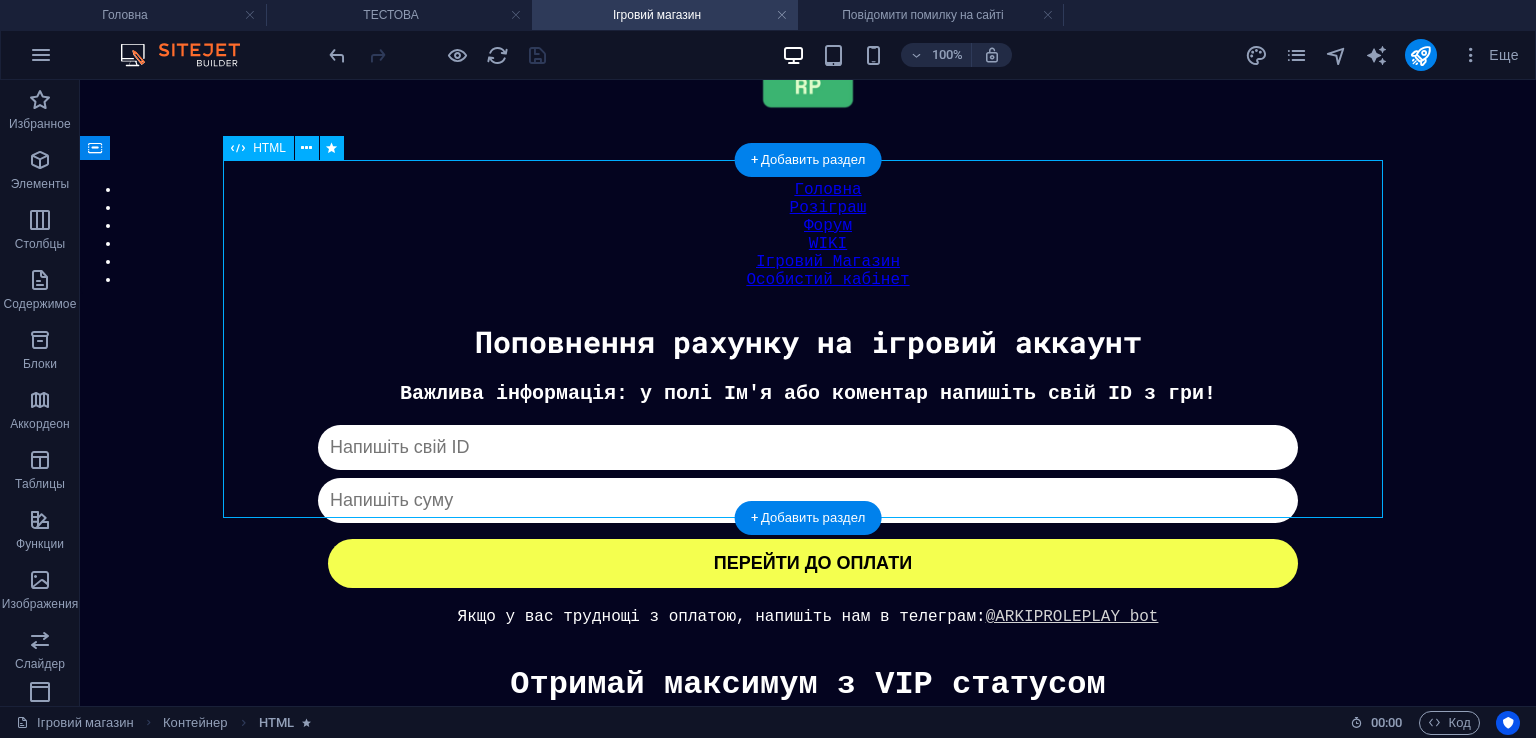 click on "Донат
Важлива інформація: у полі Ім'я або коментар напишіть свій ID з гри!
Капча не пройдена
ПЕРЕЙТИ ДО ОПЛАТИ
Якщо у вас труднощі з оплатою, напишіть нам в телеграм:
@ARKIPROLEPLAY_bot" at bounding box center [808, 504] 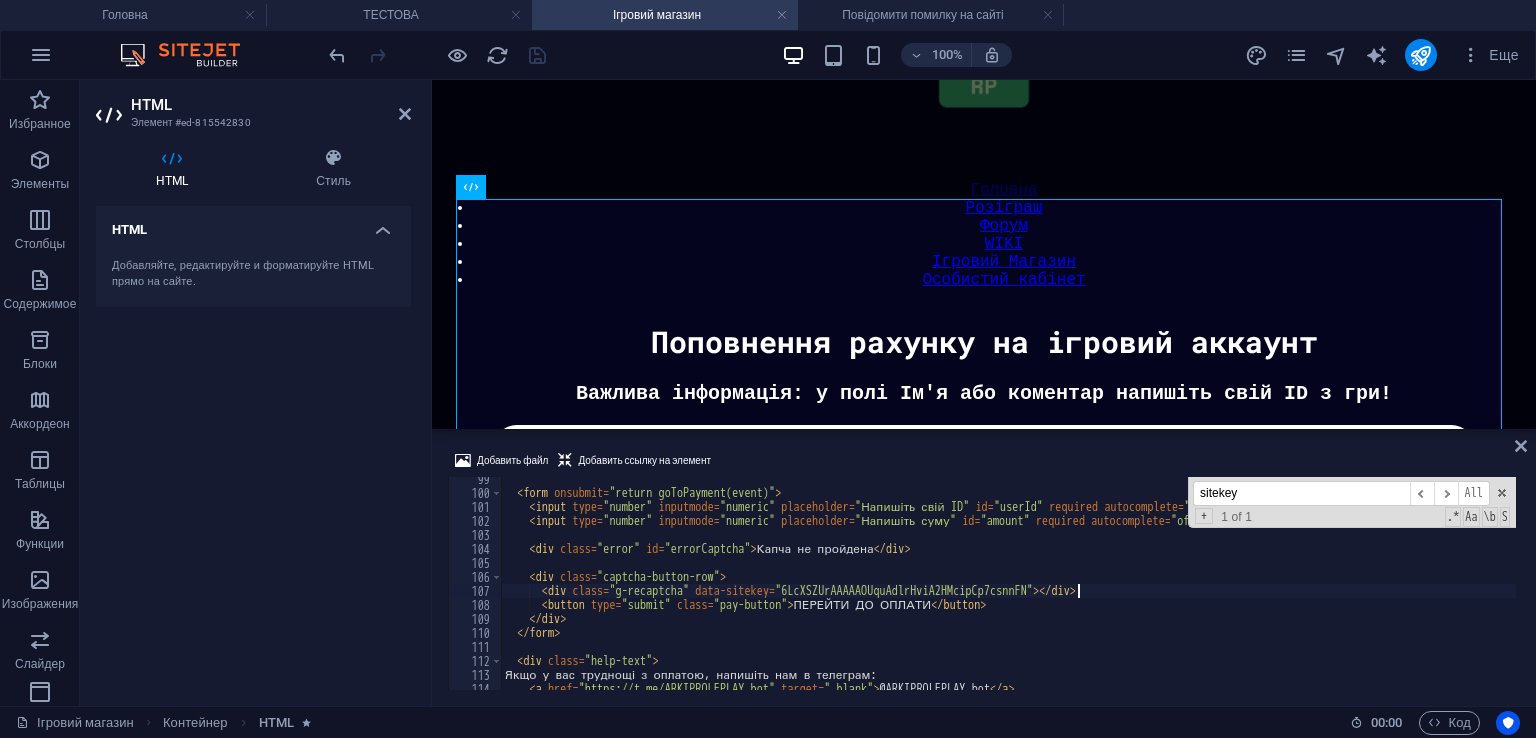 click on "< form   onsubmit = "return goToPayment(event)" >      < input   type = "number"   inputmode = "numeric"   placeholder = "Напишіть свій [ID]"   id = "userId"   required   autocomplete = "off" >      < input   type = "number"   inputmode = "numeric"   placeholder = "Напишіть суму"   id = "amount"   required   autocomplete = "off" >      < div   class = "error"   id = "errorCaptcha" > Капча не пройдена </ div >      < div   class = "captcha-button-row" >         < div   class = "g-recaptcha"   data-sitekey = "6LcXSZUrAAAAAOUquAdlrHviA2HMcipCp7csnnFN" > </ div >         < button   type = "submit"   class = "pay-button" > ПЕРЕЙТИ ДО ОПЛАТИ </ button >      </ div >    </ form >    < div   class = "help-text" >     Якщо у вас труднощі з оплатою, напишіть нам в телеграм:      < a   href = "https://t.me/ARKIPROLEPLAY_bot"   target = "_blank" > @ARKIPROLEPLAY_bot </ a >    </ div >" at bounding box center [1008, 592] 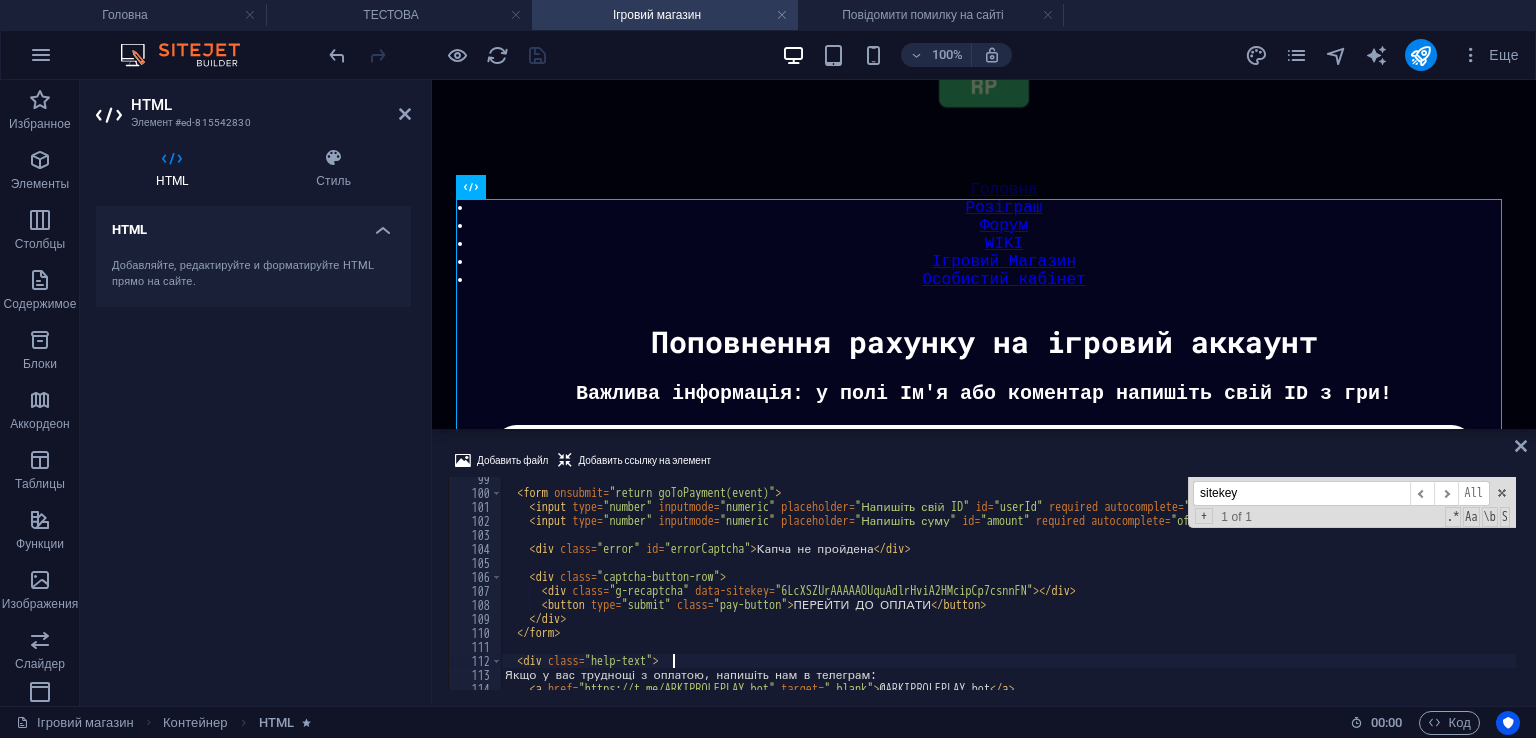 click on "< form   onsubmit = "return goToPayment(event)" >      < input   type = "number"   inputmode = "numeric"   placeholder = "Напишіть свій [ID]"   id = "userId"   required   autocomplete = "off" >      < input   type = "number"   inputmode = "numeric"   placeholder = "Напишіть суму"   id = "amount"   required   autocomplete = "off" >      < div   class = "error"   id = "errorCaptcha" > Капча не пройдена </ div >      < div   class = "captcha-button-row" >         < div   class = "g-recaptcha"   data-sitekey = "6LcXSZUrAAAAAOUquAdlrHviA2HMcipCp7csnnFN" > </ div >         < button   type = "submit"   class = "pay-button" > ПЕРЕЙТИ ДО ОПЛАТИ </ button >      </ div >    </ form >    < div   class = "help-text" >     Якщо у вас труднощі з оплатою, напишіть нам в телеграм:      < a   href = "https://t.me/ARKIPROLEPLAY_bot"   target = "_blank" > @ARKIPROLEPLAY_bot </ a >    </ div >" at bounding box center (1008, 592) 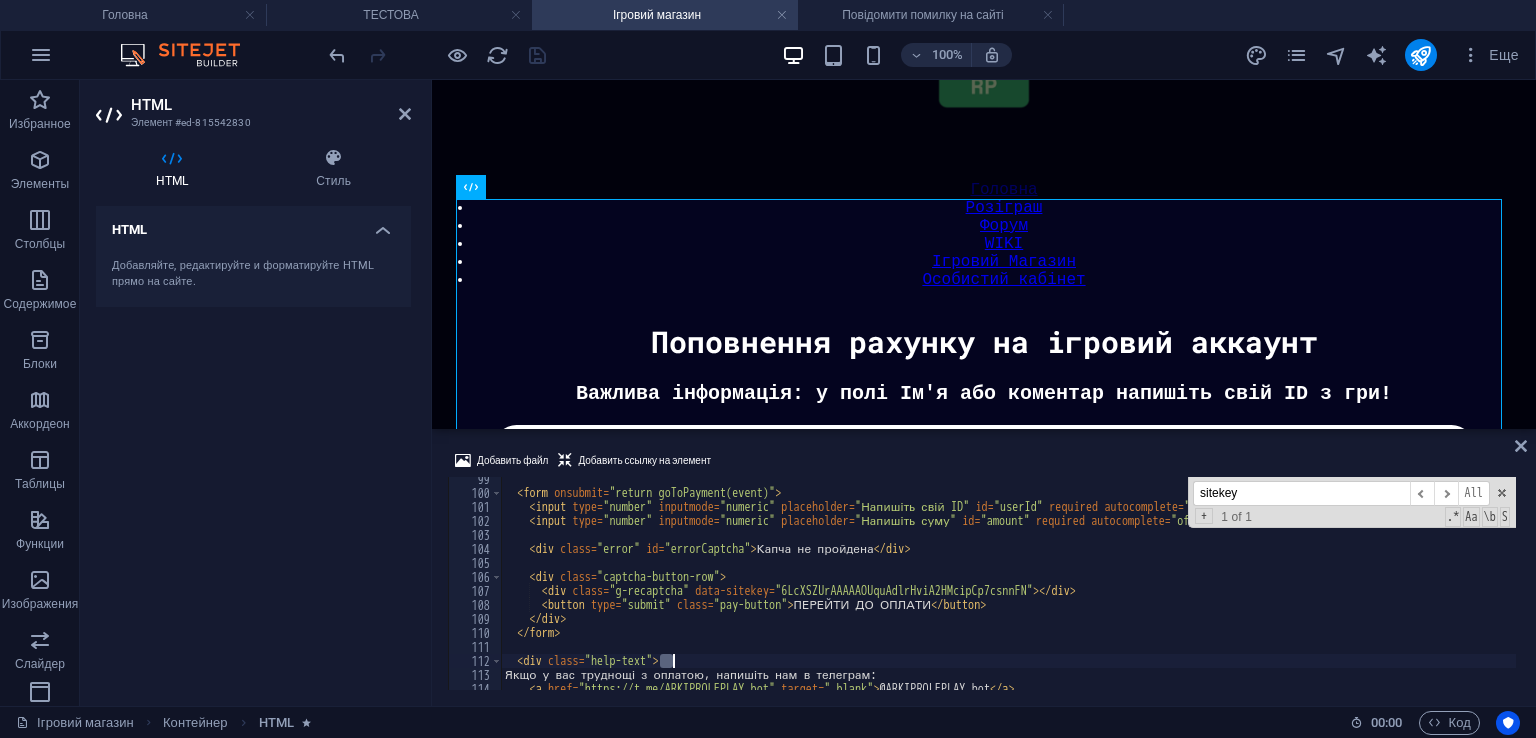 click on "< form   onsubmit = "return goToPayment(event)" >      < input   type = "number"   inputmode = "numeric"   placeholder = "Напишіть свій [ID]"   id = "userId"   required   autocomplete = "off" >      < input   type = "number"   inputmode = "numeric"   placeholder = "Напишіть суму"   id = "amount"   required   autocomplete = "off" >      < div   class = "error"   id = "errorCaptcha" > Капча не пройдена </ div >      < div   class = "captcha-button-row" >         < div   class = "g-recaptcha"   data-sitekey = "6LcXSZUrAAAAAOUquAdlrHviA2HMcipCp7csnnFN" > </ div >         < button   type = "submit"   class = "pay-button" > ПЕРЕЙТИ ДО ОПЛАТИ </ button >      </ div >    </ form >    < div   class = "help-text" >     Якщо у вас труднощі з оплатою, напишіть нам в телеграм:      < a   href = "https://t.me/ARKIPROLEPLAY_bot"   target = "_blank" > @ARKIPROLEPLAY_bot </ a >    </ div >" at bounding box center (1008, 592) 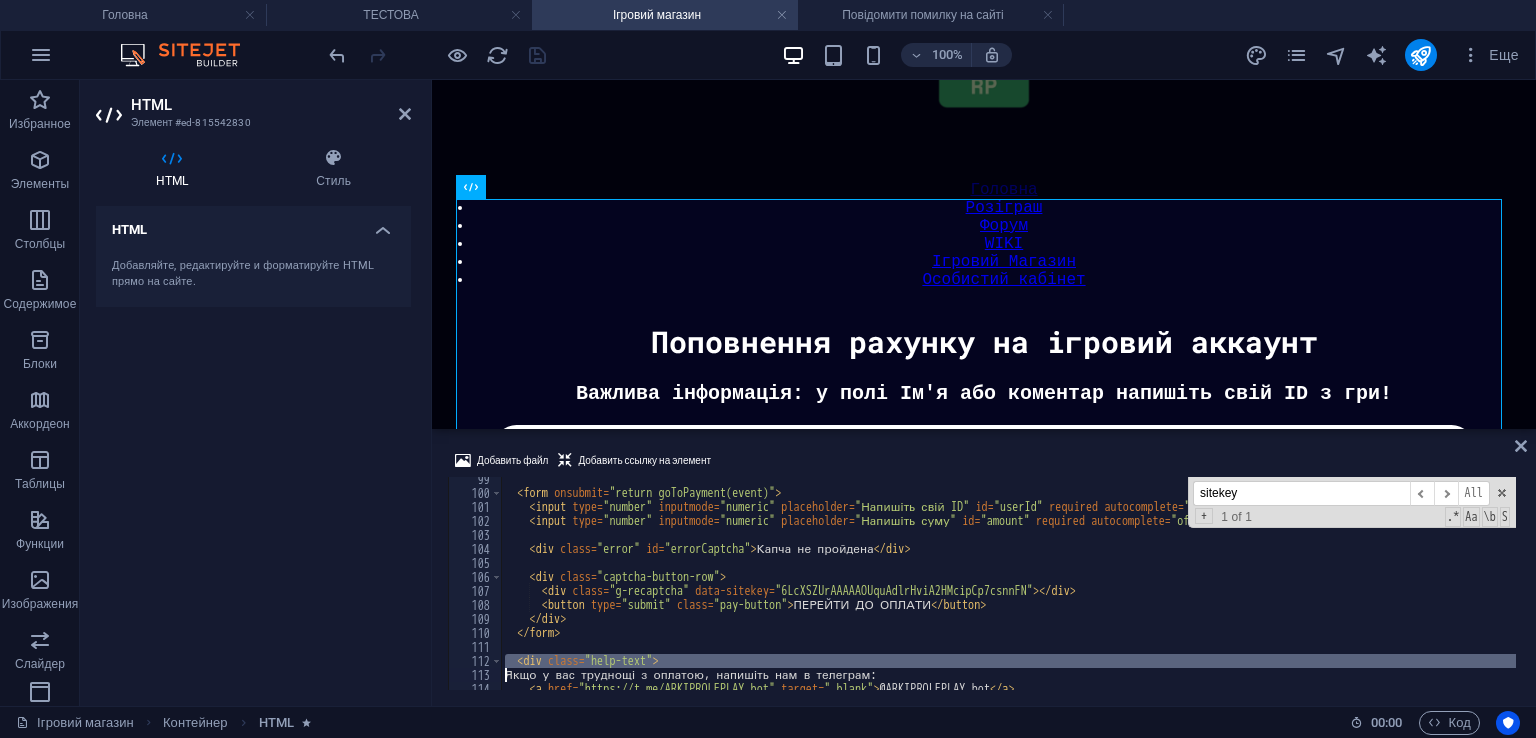 click on "< form   onsubmit = "return goToPayment(event)" >      < input   type = "number"   inputmode = "numeric"   placeholder = "Напишіть свій [ID]"   id = "userId"   required   autocomplete = "off" >      < input   type = "number"   inputmode = "numeric"   placeholder = "Напишіть суму"   id = "amount"   required   autocomplete = "off" >      < div   class = "error"   id = "errorCaptcha" > Капча не пройдена </ div >      < div   class = "captcha-button-row" >         < div   class = "g-recaptcha"   data-sitekey = "6LcXSZUrAAAAAOUquAdlrHviA2HMcipCp7csnnFN" > </ div >         < button   type = "submit"   class = "pay-button" > ПЕРЕЙТИ ДО ОПЛАТИ </ button >      </ div >    </ form >    < div   class = "help-text" >     Якщо у вас труднощі з оплатою, напишіть нам в телеграм:      < a   href = "https://t.me/ARKIPROLEPLAY_bot"   target = "_blank" > @ARKIPROLEPLAY_bot </ a >    </ div >" at bounding box center [1008, 592] 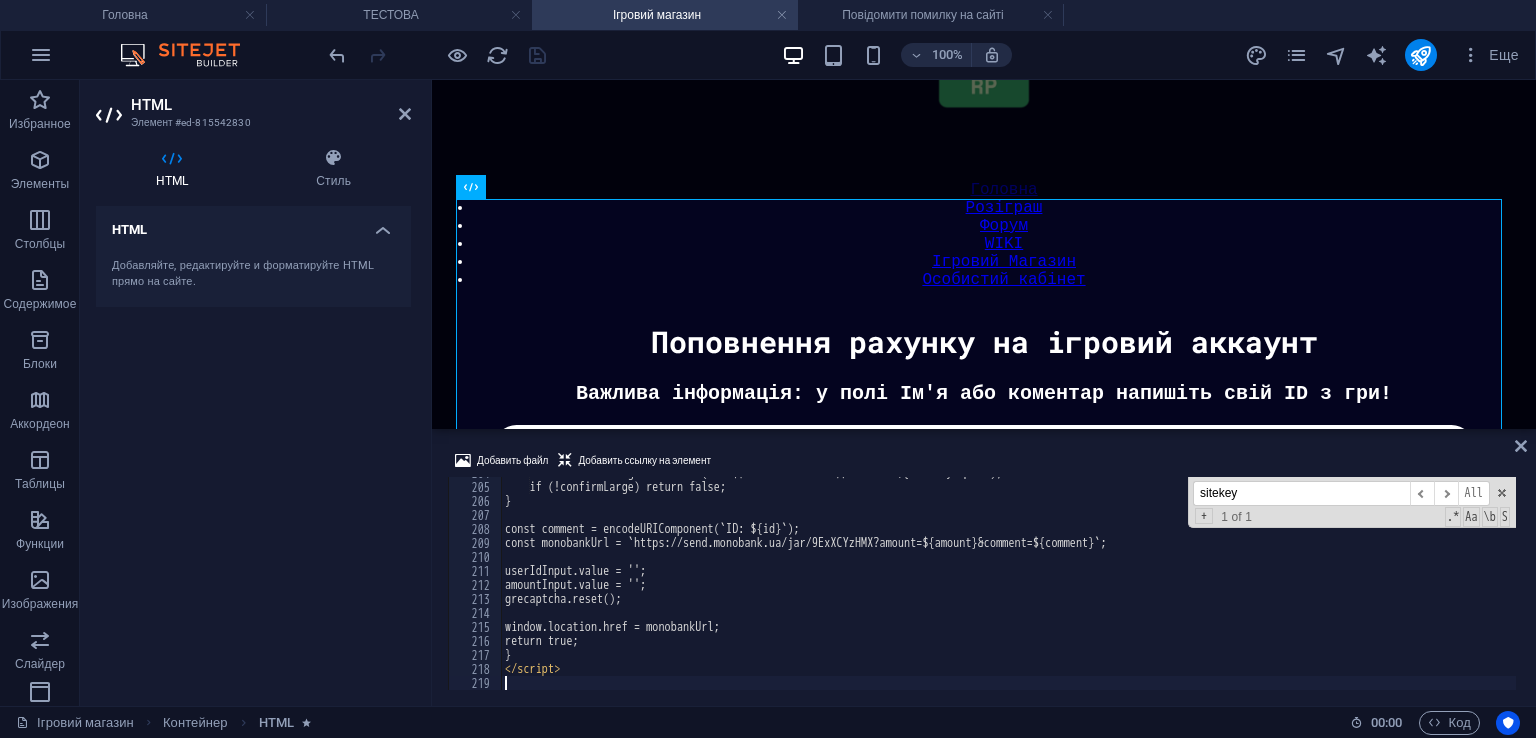 scroll, scrollTop: 2852, scrollLeft: 0, axis: vertical 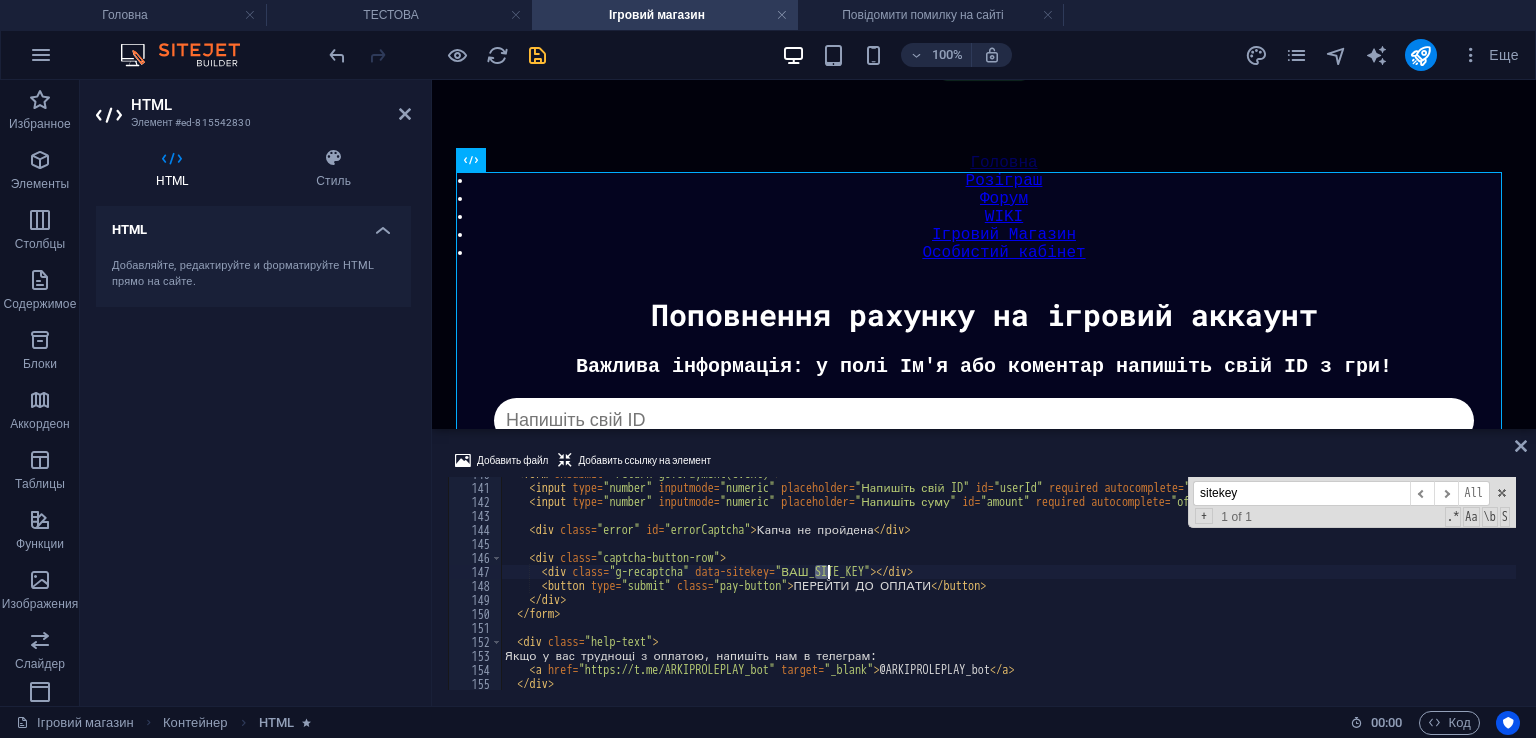 drag, startPoint x: 812, startPoint y: 572, endPoint x: 846, endPoint y: 568, distance: 34.234486 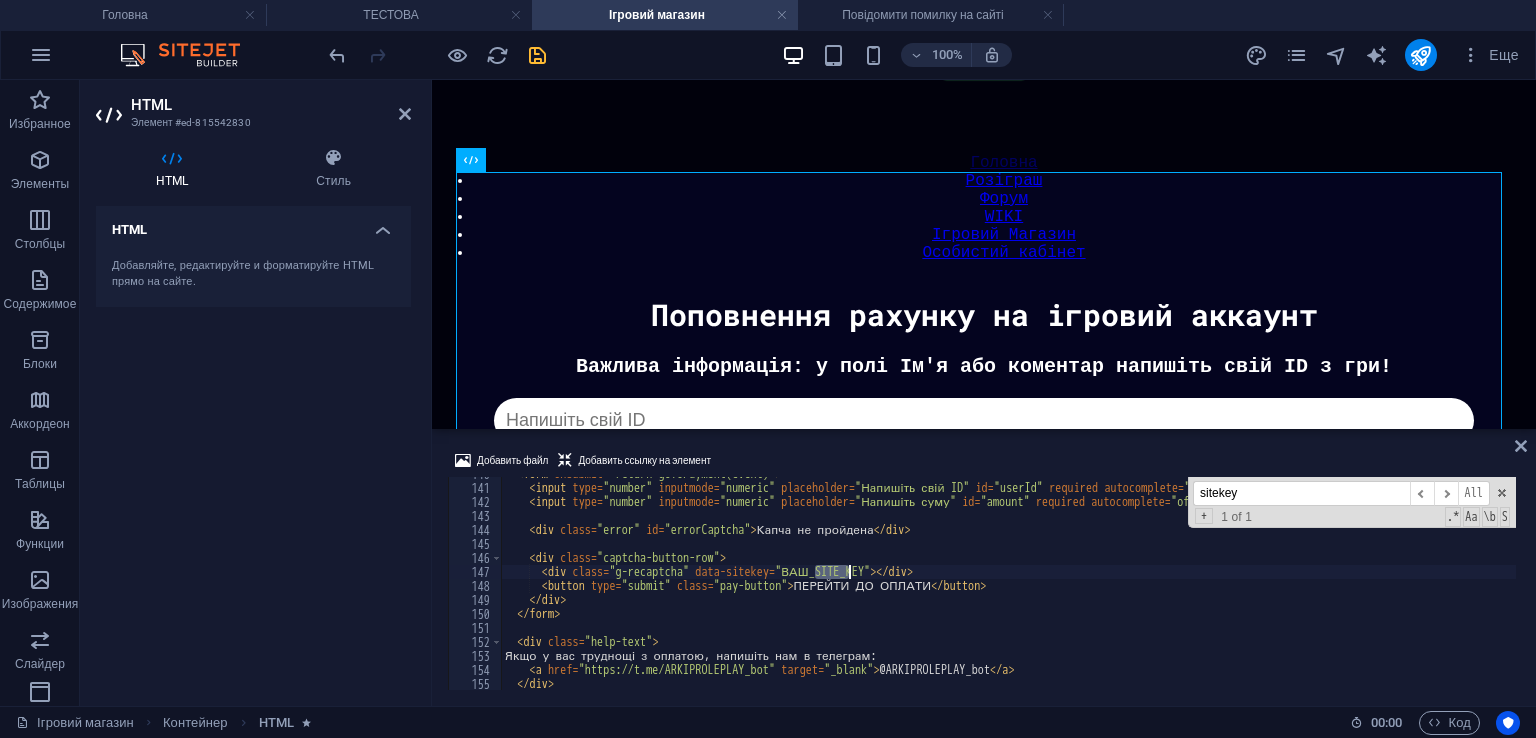 click on "< form   onsubmit = "return goToPayment(event)" >      < input   type = "number"   inputmode = "numeric"   placeholder = "Напишіть свій ID"   id = "userId"   required   autocomplete = "off" >      < input   type = "number"   inputmode = "numeric"   placeholder = "Напишіть суму"   id = "amount"   required   autocomplete = "off" >      < div   class = "error"   id = "errorCaptcha" > Капча не пройдена </ div >      < div   class = "captcha-button-row" >         < div   class = "g-recaptcha"   data-sitekey = "ВАШ_SITE_KEY" > </ div >         < button   type = "submit"   class = "pay-button" > ПЕРЕЙТИ ДО ОПЛАТИ </ button >      </ div >    </ form >    < div   class = "help-text" >     Якщо у вас труднощі з оплатою, напишіть нам в телеграм:      < a   href = "https://t.me/ARKIPROLEPLAY_bot"   target = "_blank" > @ARKIPROLEPLAY_bot </ a >    </ div >" at bounding box center [1008, 587] 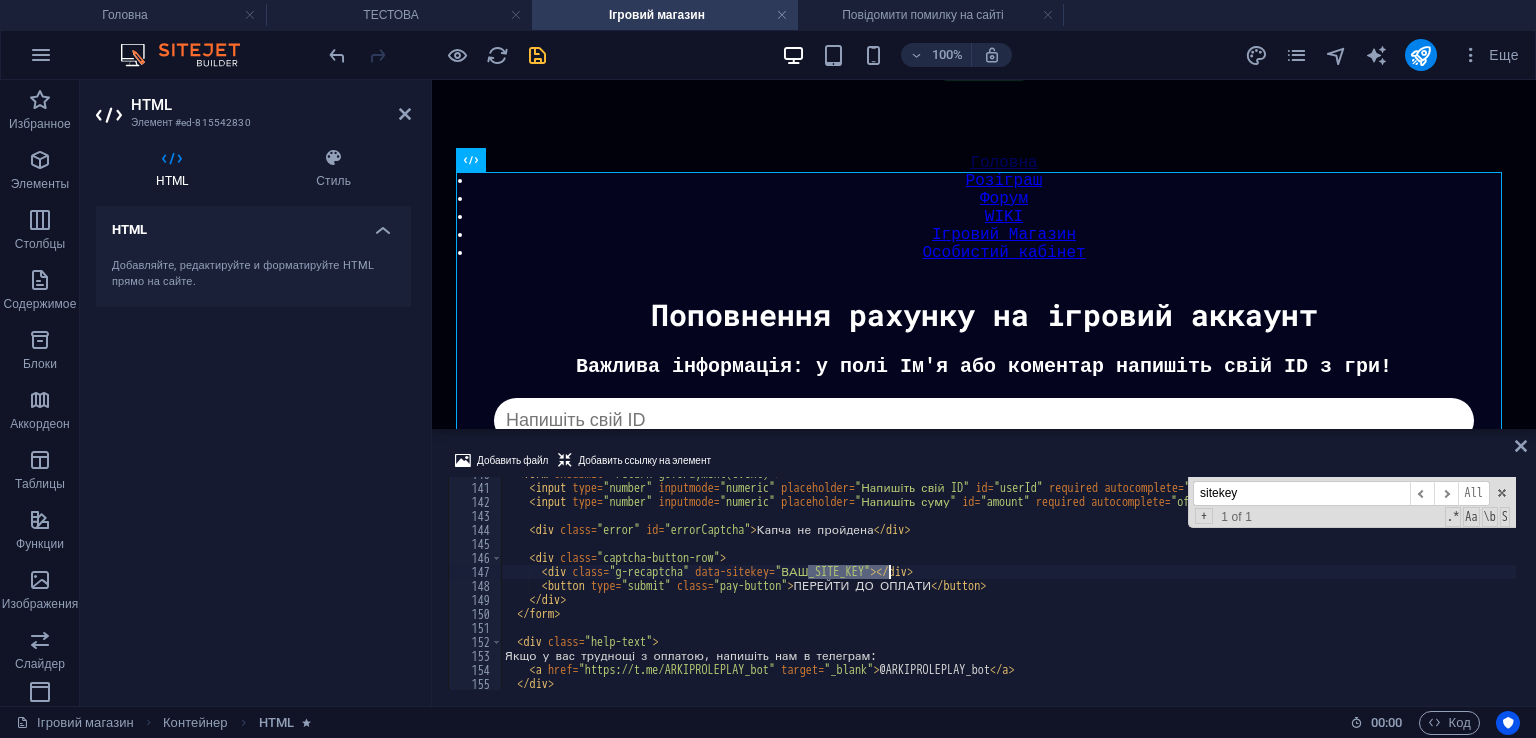 drag, startPoint x: 807, startPoint y: 569, endPoint x: 852, endPoint y: 569, distance: 45 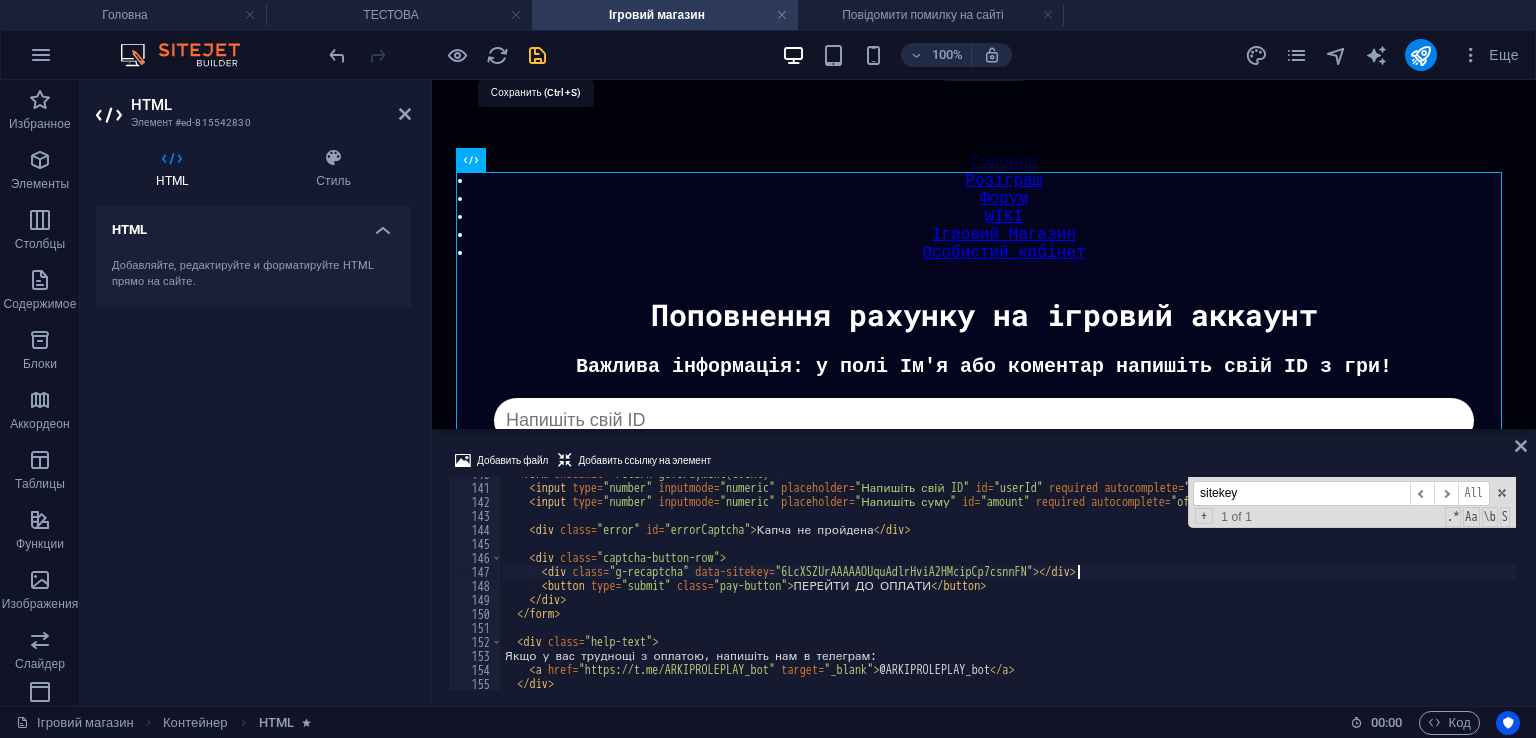 click at bounding box center (537, 55) 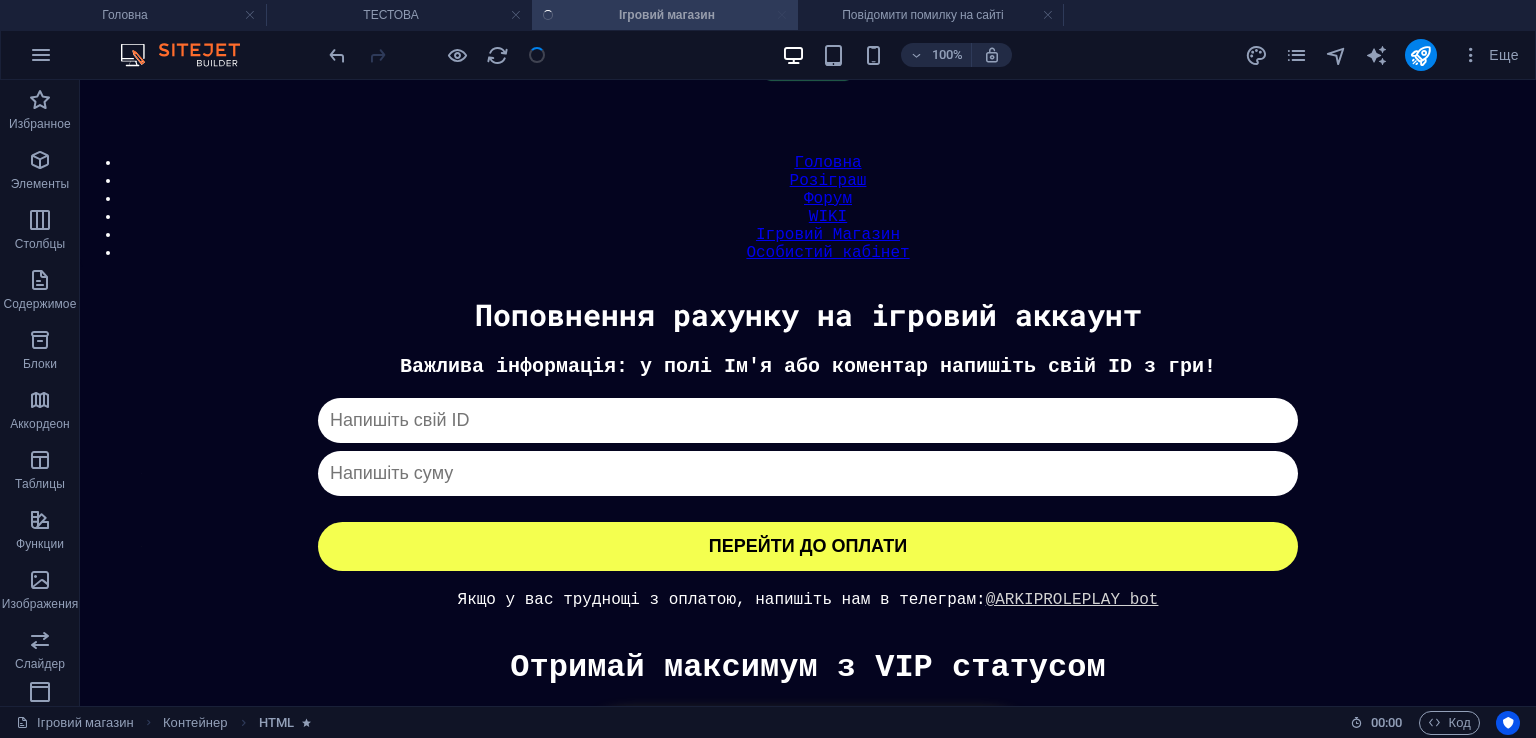 scroll, scrollTop: 61, scrollLeft: 0, axis: vertical 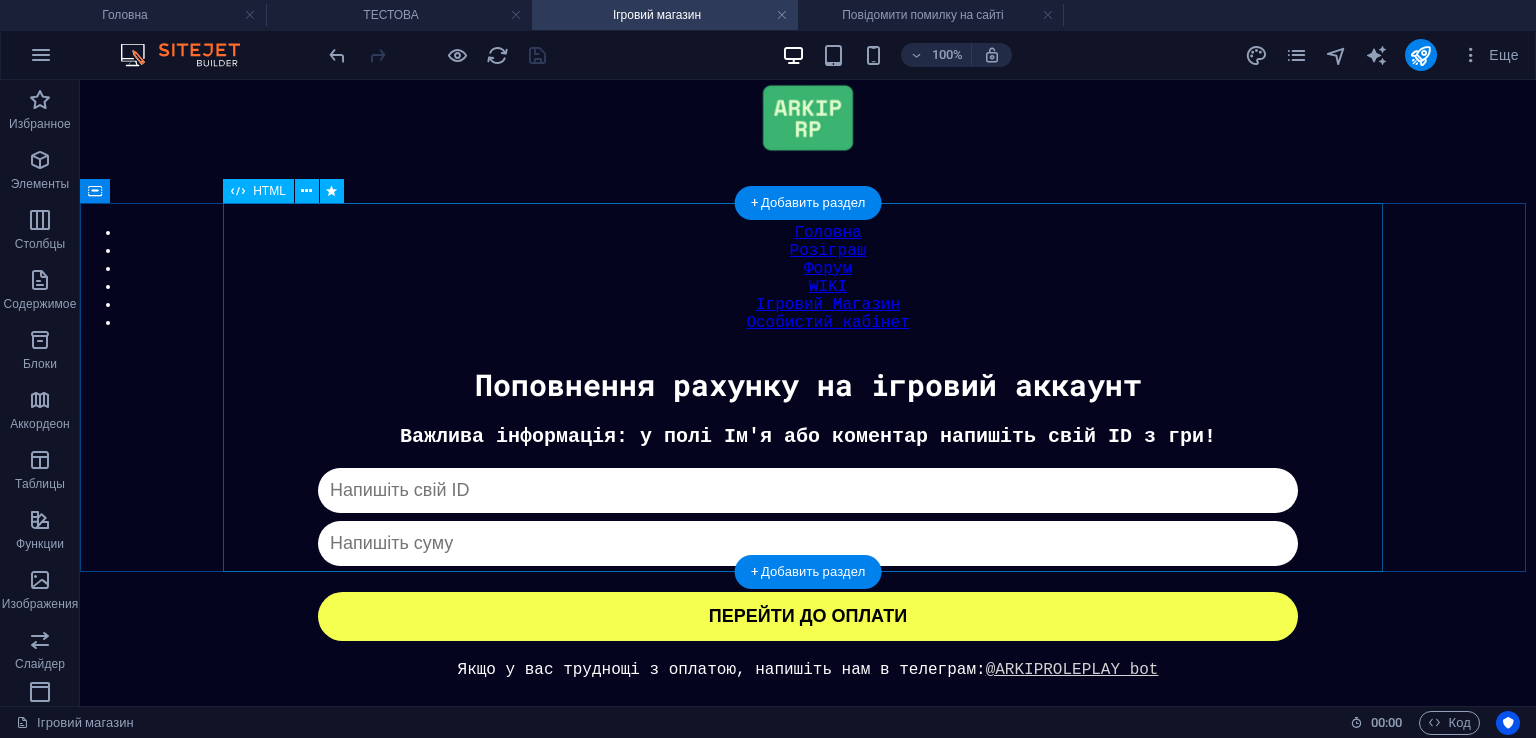 click on "Донат
Важлива інформація: у полі Ім'я або коментар напишіть свій ID з гри!
Капча не пройдена
ПЕРЕЙТИ ДО ОПЛАТИ
Якщо у вас труднощі з оплатою, напишіть нам в телеграм:
@ARKIPROLEPLAY_bot" at bounding box center [808, 552] 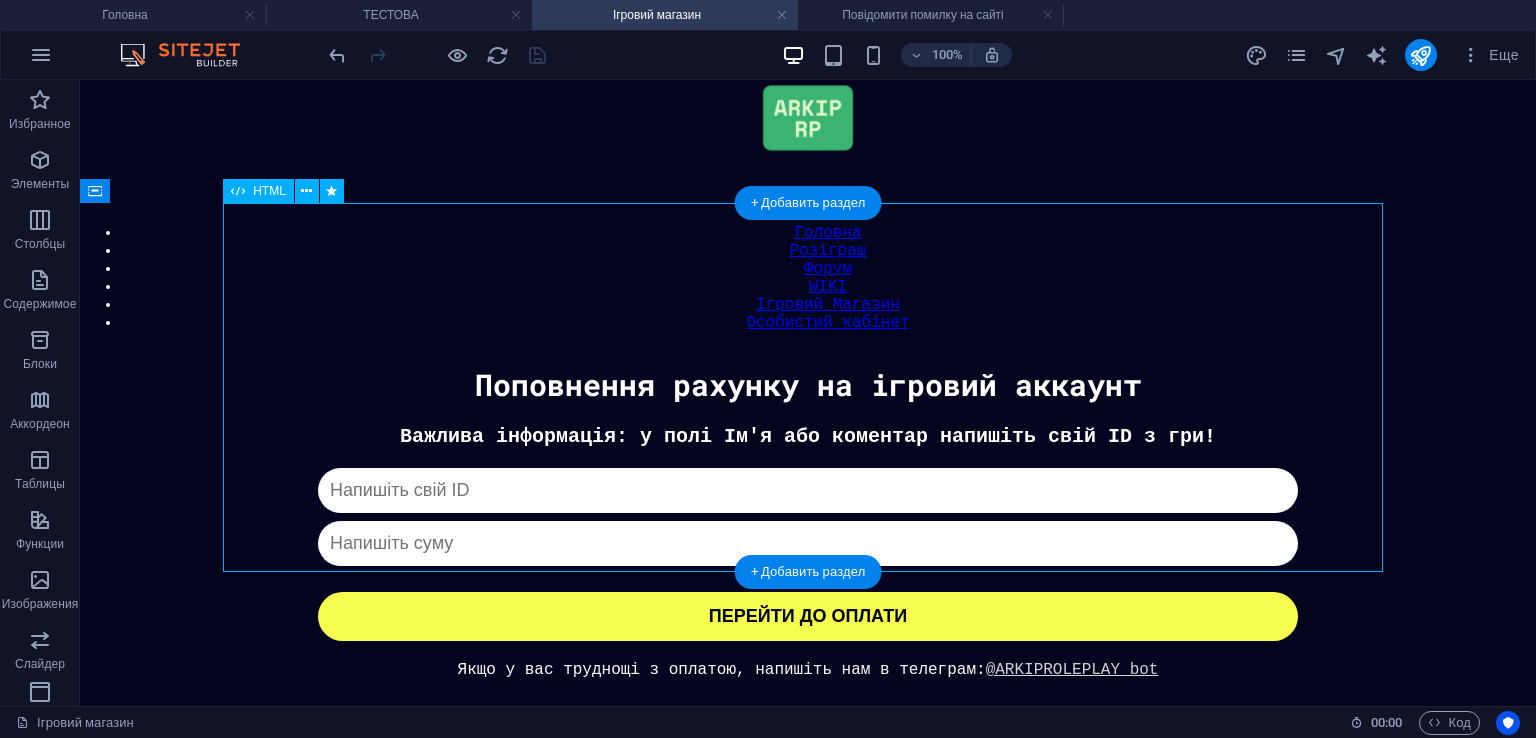 click on "Донат
Важлива інформація: у полі Ім'я або коментар напишіть свій ID з гри!
Капча не пройдена
ПЕРЕЙТИ ДО ОПЛАТИ
Якщо у вас труднощі з оплатою, напишіть нам в телеграм:
@ARKIPROLEPLAY_bot" at bounding box center [808, 552] 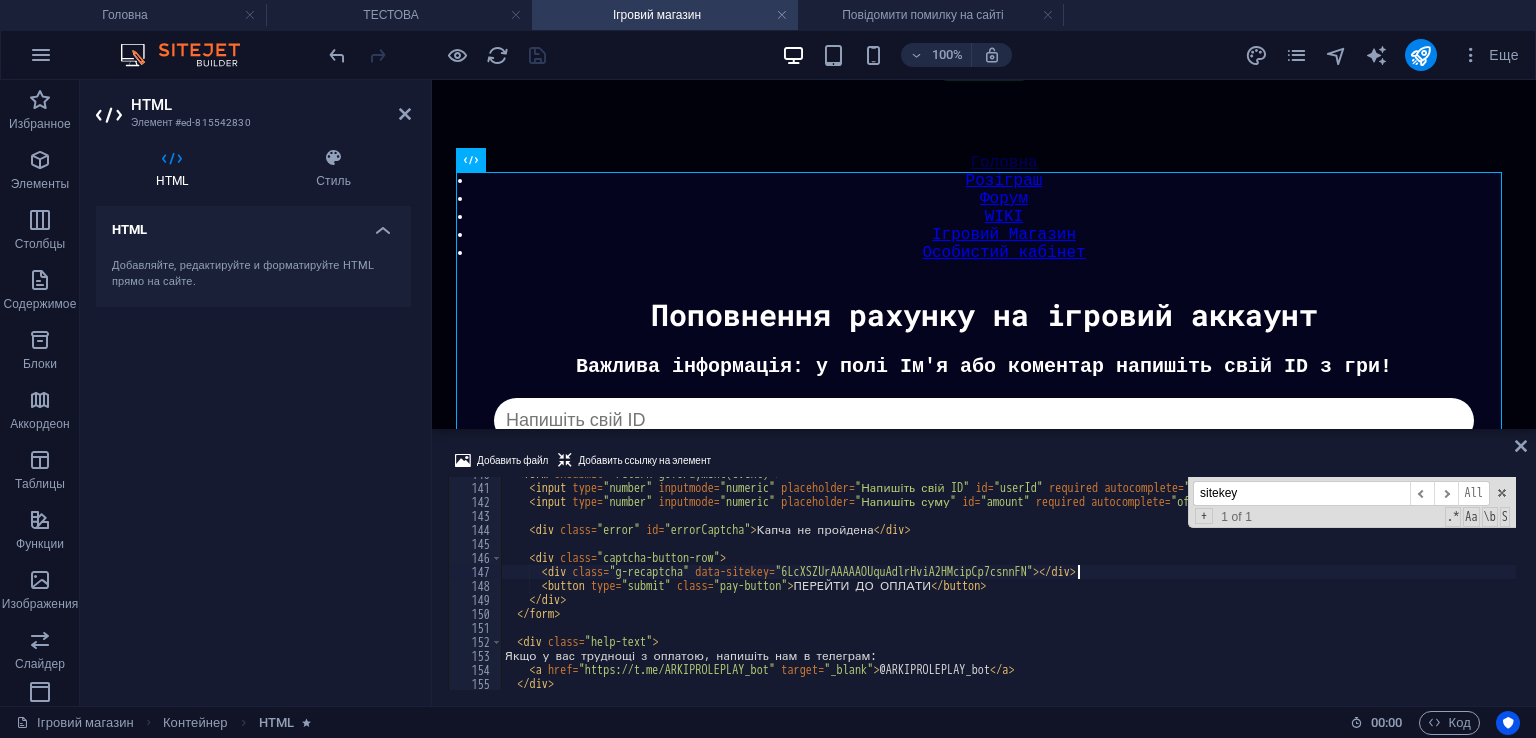 click on "< form   onsubmit = "return goToPayment(event)" >      < input   type = "number"   inputmode = "numeric"   placeholder = "Напишіть свій ID"   id = "userId"   required   autocomplete = "off" >      < input   type = "number"   inputmode = "numeric"   placeholder = "Напишіть суму"   id = "amount"   required   autocomplete = "off" >      < div   class = "error"   id = "errorCaptcha" > Капча не пройдена </ div >      < div   class = "captcha-button-row" >         < div   class = "g-recaptcha"   data-sitekey = "6LcXSZUrAAAAAOUquAdlrHviA2HMcipCp7csnnFN" > </ div >         < button   type = "submit"   class = "pay-button" > ПЕРЕЙТИ ДО ОПЛАТИ </ button >      </ div >    </ form >    < div   class = "help-text" >     Якщо у вас труднощі з оплатою, напишіть нам в телеграм:      < a   href = "https://t.me/ARKIPROLEPLAY_bot"   target = "_blank" > @ARKIPROLEPLAY_bot </ a >    </ div > </ div >" at bounding box center [1008, 587] 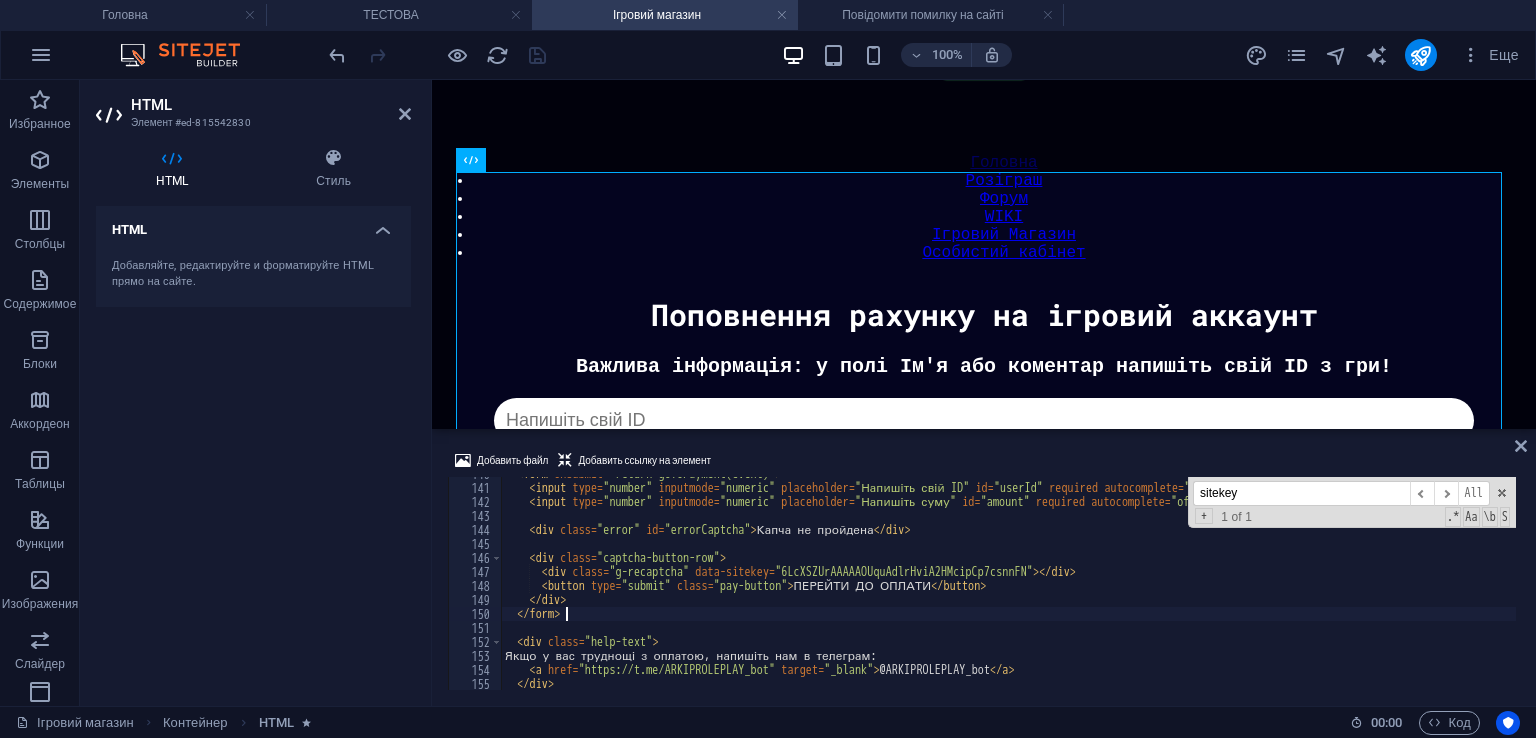 click on "< form   onsubmit = "return goToPayment(event)" >      < input   type = "number"   inputmode = "numeric"   placeholder = "Напишіть свій ID"   id = "userId"   required   autocomplete = "off" >      < input   type = "number"   inputmode = "numeric"   placeholder = "Напишіть суму"   id = "amount"   required   autocomplete = "off" >      < div   class = "error"   id = "errorCaptcha" > Капча не пройдена </ div >      < div   class = "captcha-button-row" >         < div   class = "g-recaptcha"   data-sitekey = "6LcXSZUrAAAAAOUquAdlrHviA2HMcipCp7csnnFN" > </ div >         < button   type = "submit"   class = "pay-button" > ПЕРЕЙТИ ДО ОПЛАТИ </ button >      </ div >    </ form >    < div   class = "help-text" >     Якщо у вас труднощі з оплатою, напишіть нам в телеграм:      < a   href = "https://t.me/ARKIPROLEPLAY_bot"   target = "_blank" > @ARKIPROLEPLAY_bot </ a >    </ div > </ div >" at bounding box center [1008, 587] 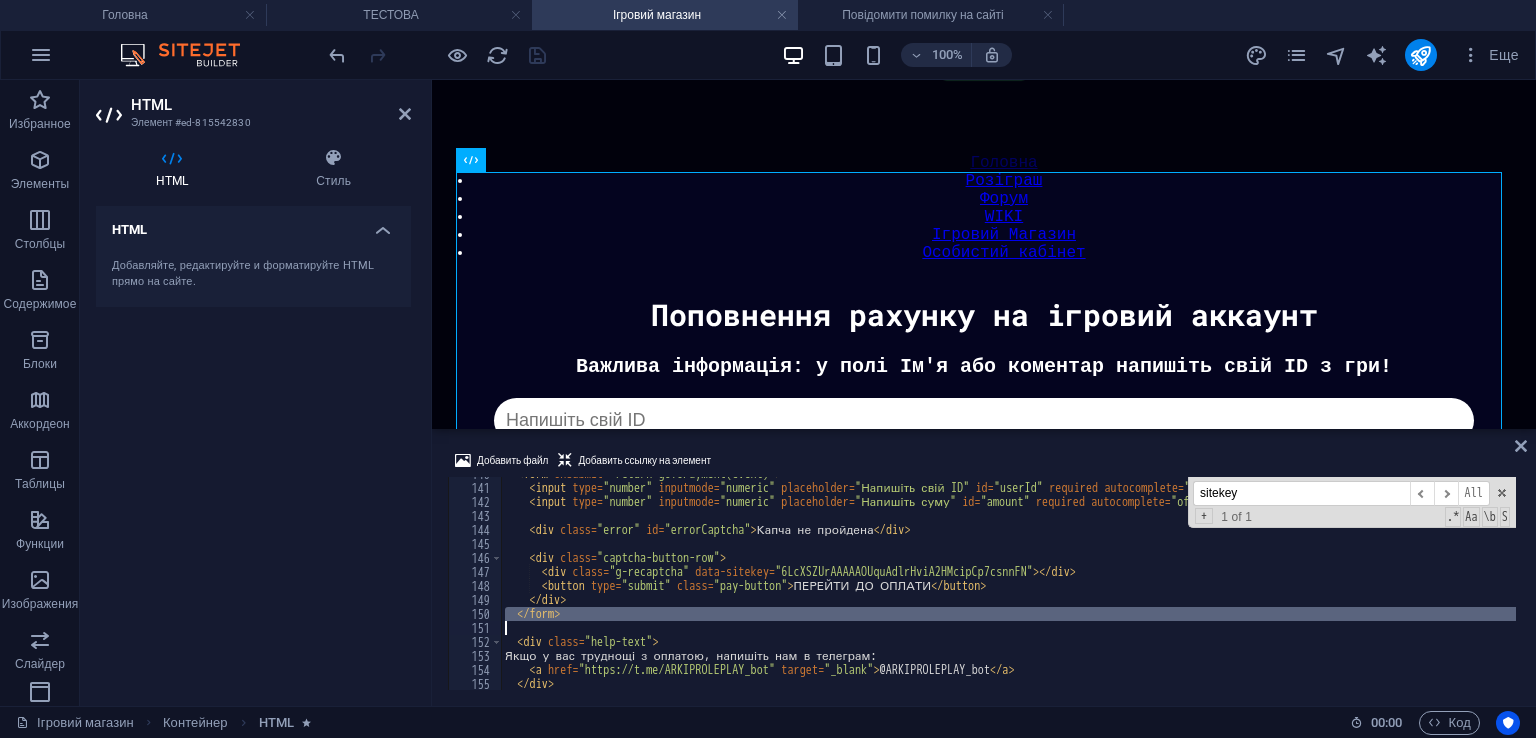 click on "< form   onsubmit = "return goToPayment(event)" >      < input   type = "number"   inputmode = "numeric"   placeholder = "Напишіть свій ID"   id = "userId"   required   autocomplete = "off" >      < input   type = "number"   inputmode = "numeric"   placeholder = "Напишіть суму"   id = "amount"   required   autocomplete = "off" >      < div   class = "error"   id = "errorCaptcha" > Капча не пройдена </ div >      < div   class = "captcha-button-row" >         < div   class = "g-recaptcha"   data-sitekey = "6LcXSZUrAAAAAOUquAdlrHviA2HMcipCp7csnnFN" > </ div >         < button   type = "submit"   class = "pay-button" > ПЕРЕЙТИ ДО ОПЛАТИ </ button >      </ div >    </ form >    < div   class = "help-text" >     Якщо у вас труднощі з оплатою, напишіть нам в телеграм:      < a   href = "https://t.me/ARKIPROLEPLAY_bot"   target = "_blank" > @ARKIPROLEPLAY_bot </ a >    </ div > </ div >" at bounding box center [1008, 587] 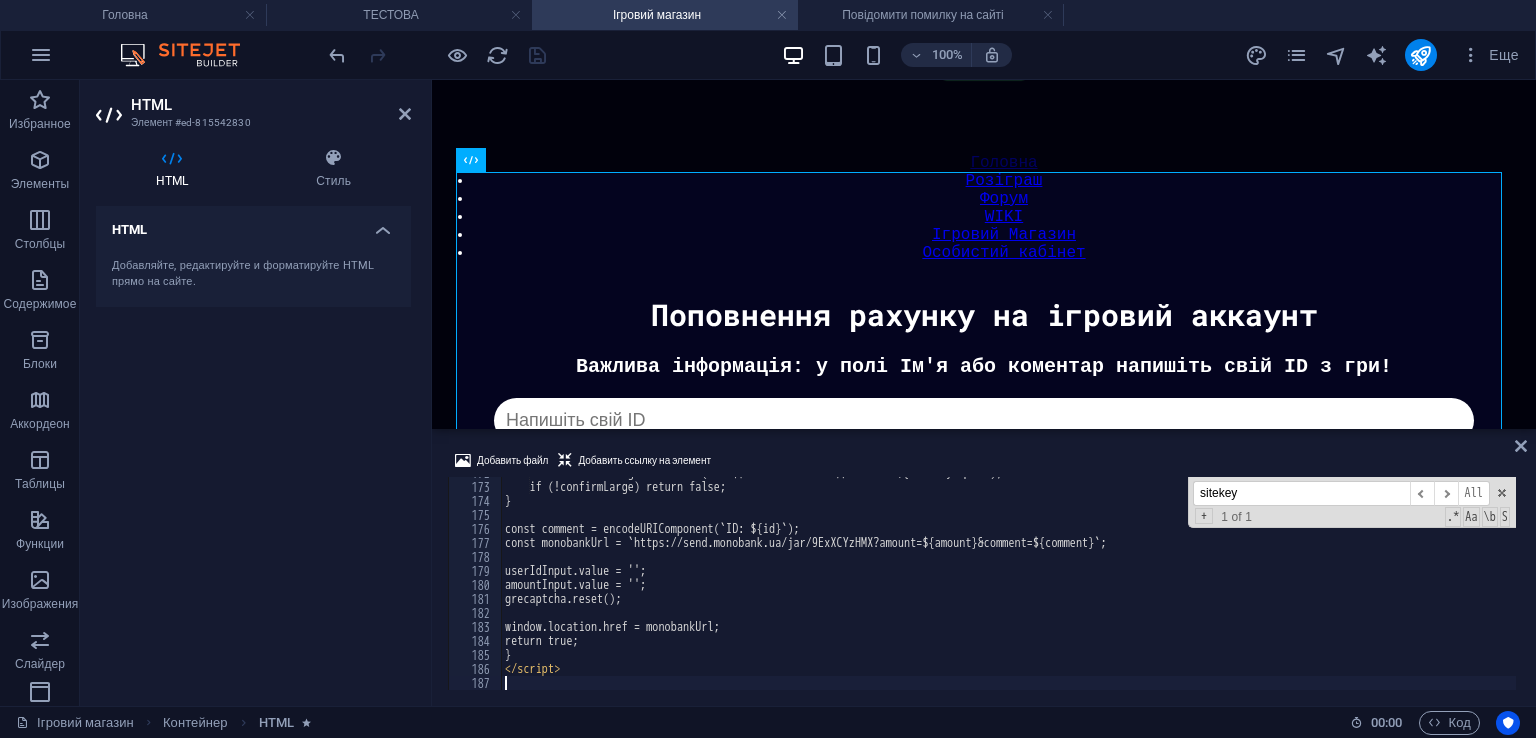 scroll, scrollTop: 2404, scrollLeft: 0, axis: vertical 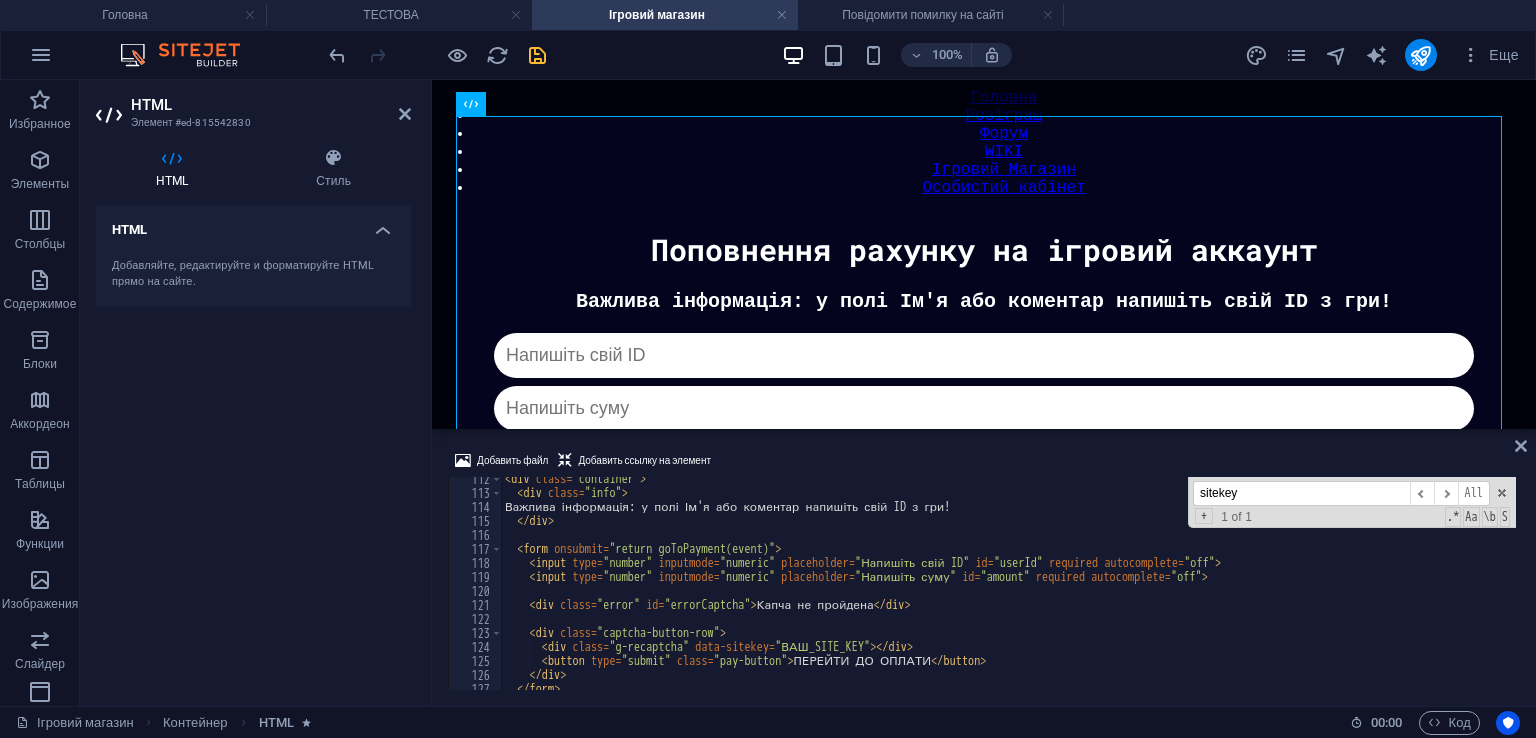 click on "<div class="container"> < div class = "info" > Важлива інформація: у полі Ім'я або коментар напишіть свій ID з гри! </ div > < form onsubmit = "return goToPayment(event)" > < input type = "number" inputmode = "numeric" placeholder = "Напишіть свій ID" id = "userId" required autocomplete = "off" > < input type = "number" inputmode = "numeric" placeholder = "Напишіть суму" id = "amount" required autocomplete = "off" > < div class = "error" id = "errorCaptcha" > Капча не пройдена </ div > < div class = "captcha-button-row" > < div class = "g-recaptcha" data-sitekey = "ВАШ_SITE_KEY" > </ div > < button type = "submit" class = "pay-button" > ПЕРЕЙТИ ДО ОПЛАТИ </ button > </ div > </ form > </ div >" at bounding box center (1008, 592) 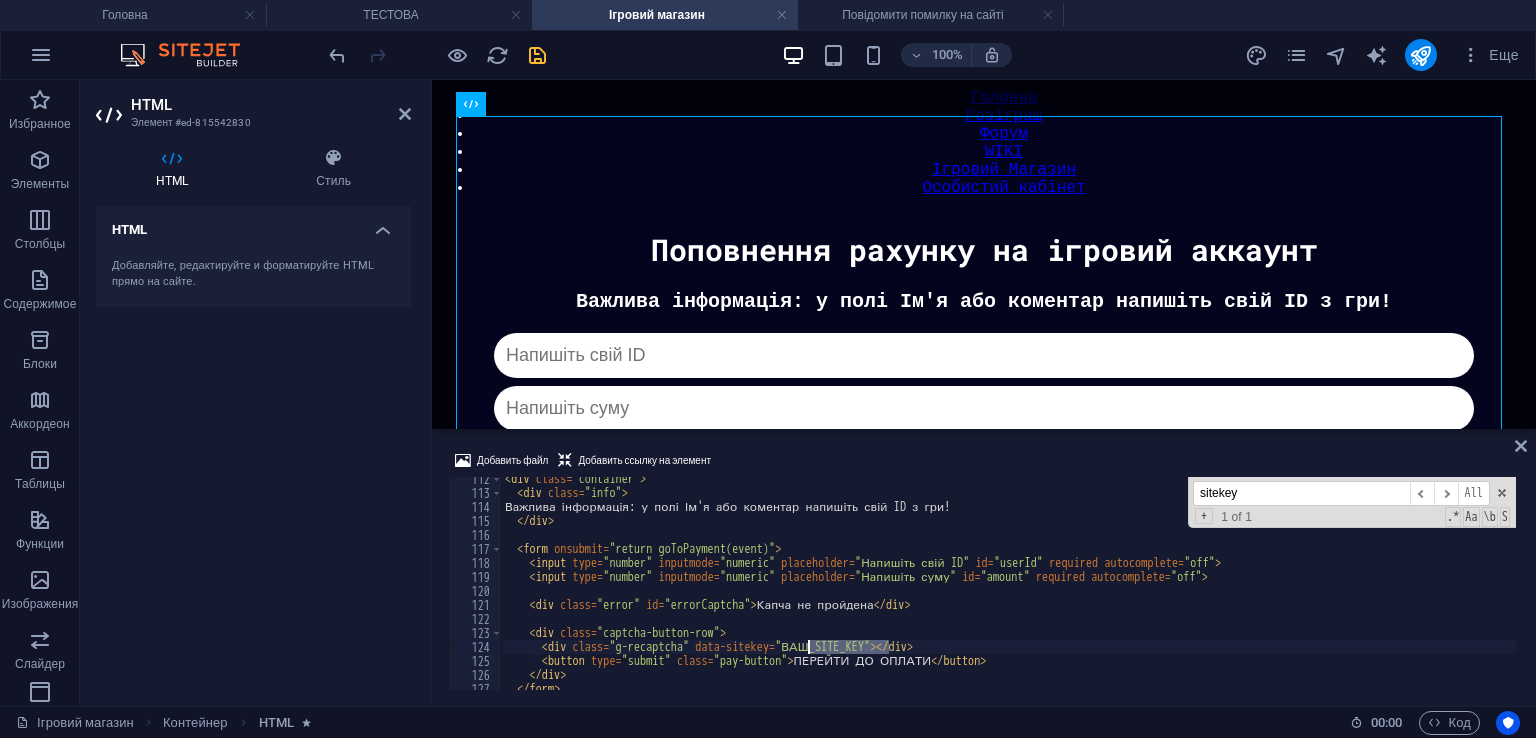 click on "<div class="container"> < div class = "info" > Важлива інформація: у полі Ім'я або коментар напишіть свій ID з гри! </ div > < form onsubmit = "return goToPayment(event)" > < input type = "number" inputmode = "numeric" placeholder = "Напишіть свій ID" id = "userId" required autocomplete = "off" > < input type = "number" inputmode = "numeric" placeholder = "Напишіть суму" id = "amount" required autocomplete = "off" > < div class = "error" id = "errorCaptcha" > Капча не пройдена </ div > < div class = "captcha-button-row" > < div class = "g-recaptcha" data-sitekey = "ВАШ_SITE_KEY" > </ div > < button type = "submit" class = "pay-button" > ПЕРЕЙТИ ДО ОПЛАТИ </ button > </ div > </ form > </ div >" at bounding box center [1008, 592] 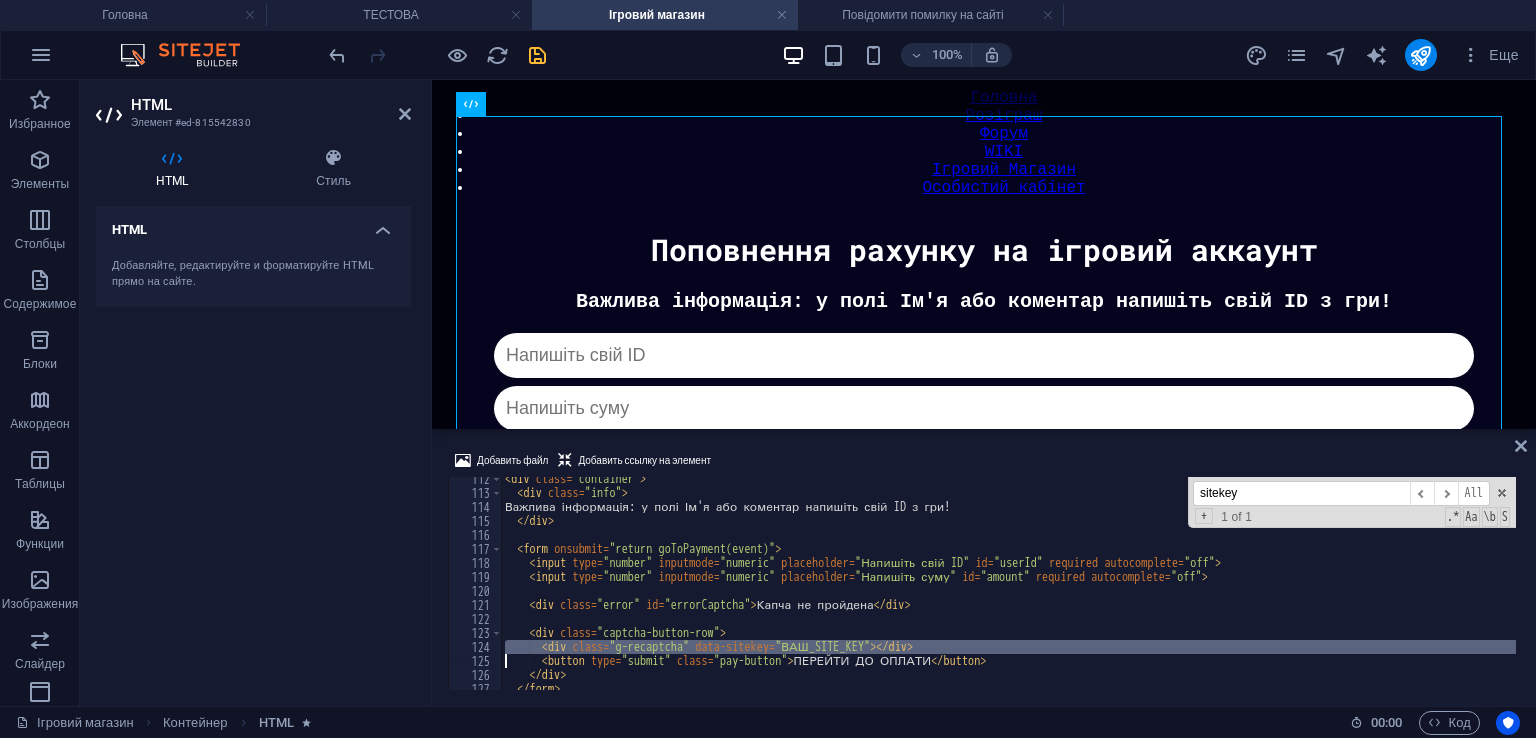 click on "<div class="container"> < div class = "info" > Важлива інформація: у полі Ім'я або коментар напишіть свій ID з гри! </ div > < form onsubmit = "return goToPayment(event)" > < input type = "number" inputmode = "numeric" placeholder = "Напишіть свій ID" id = "userId" required autocomplete = "off" > < input type = "number" inputmode = "numeric" placeholder = "Напишіть суму" id = "amount" required autocomplete = "off" > < div class = "error" id = "errorCaptcha" > Капча не пройдена </ div > < div class = "captcha-button-row" > < div class = "g-recaptcha" data-sitekey = "ВАШ_SITE_KEY" > </ div > < button type = "submit" class = "pay-button" > ПЕРЕЙТИ ДО ОПЛАТИ </ button > </ div > </ form > </ div >" at bounding box center (1008, 592) 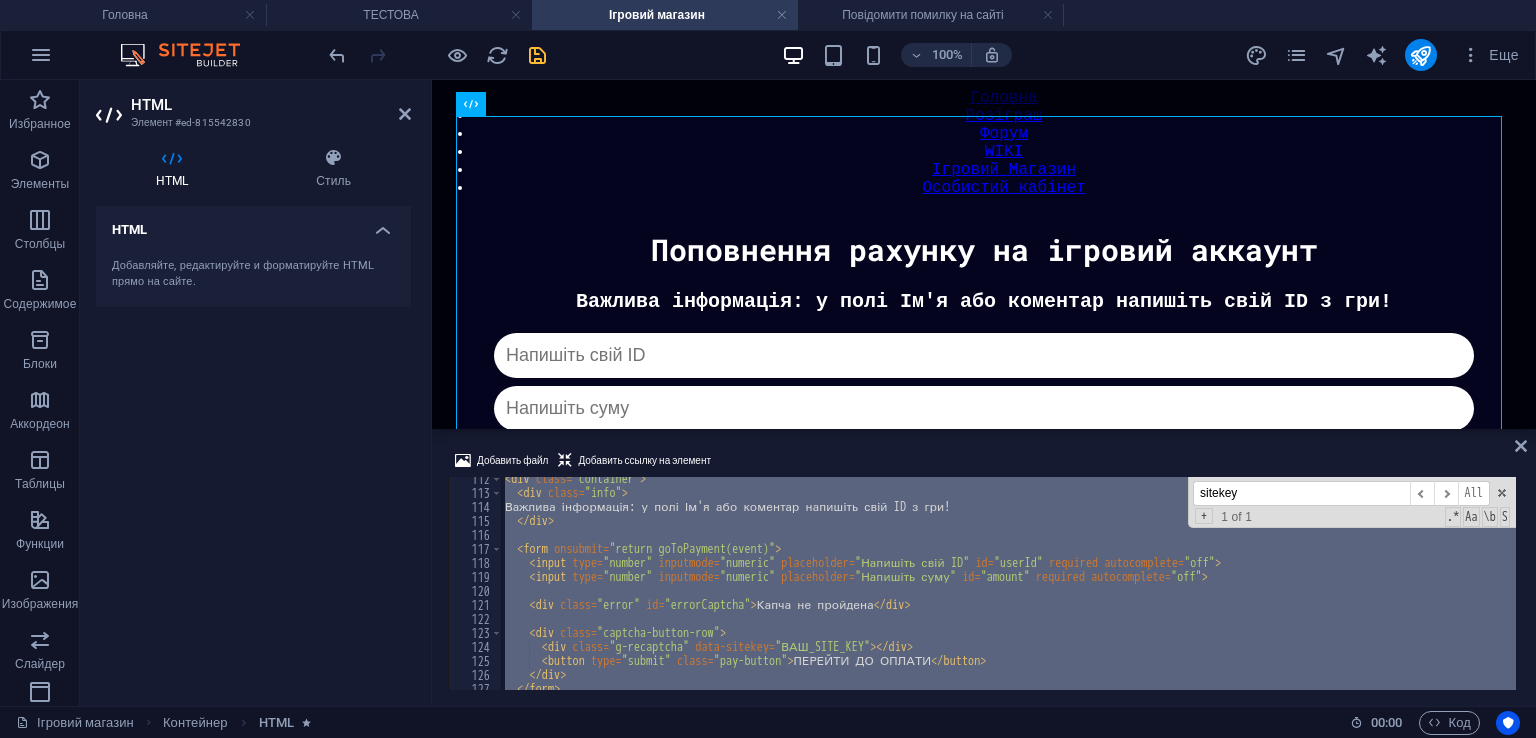 click on "<div class="container"> < div class = "info" > Важлива інформація: у полі Ім'я або коментар напишіть свій ID з гри! </ div > < form onsubmit = "return goToPayment(event)" > < input type = "number" inputmode = "numeric" placeholder = "Напишіть свій ID" id = "userId" required autocomplete = "off" > < input type = "number" inputmode = "numeric" placeholder = "Напишіть суму" id = "amount" required autocomplete = "off" > < div class = "error" id = "errorCaptcha" > Капча не пройдена </ div > < div class = "captcha-button-row" > < div class = "g-recaptcha" data-sitekey = "ВАШ_SITE_KEY" > </ div > < button type = "submit" class = "pay-button" > ПЕРЕЙТИ ДО ОПЛАТИ </ button > </ div > </ form > </ div >" at bounding box center [1008, 592] 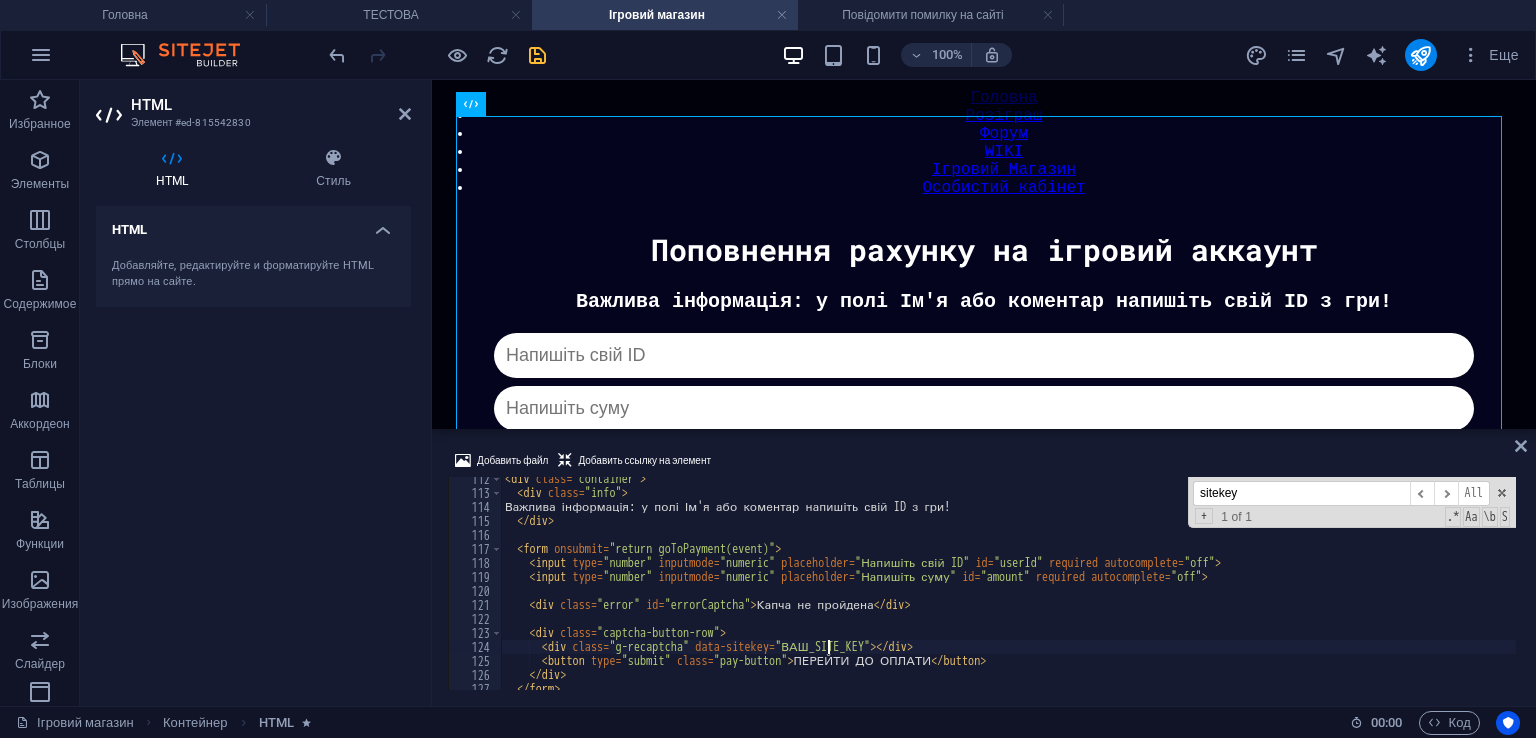 click on "<div class="container"> < div class = "info" > Важлива інформація: у полі Ім'я або коментар напишіть свій ID з гри! </ div > < form onsubmit = "return goToPayment(event)" > < input type = "number" inputmode = "numeric" placeholder = "Напишіть свій ID" id = "userId" required autocomplete = "off" > < input type = "number" inputmode = "numeric" placeholder = "Напишіть суму" id = "amount" required autocomplete = "off" > < div class = "error" id = "errorCaptcha" > Капча не пройдена </ div > < div class = "captcha-button-row" > < div class = "g-recaptcha" data-sitekey = "ВАШ_SITE_KEY" > </ div > < button type = "submit" class = "pay-button" > ПЕРЕЙТИ ДО ОПЛАТИ </ button > </ div > </ form > </ div >" at bounding box center (1008, 592) 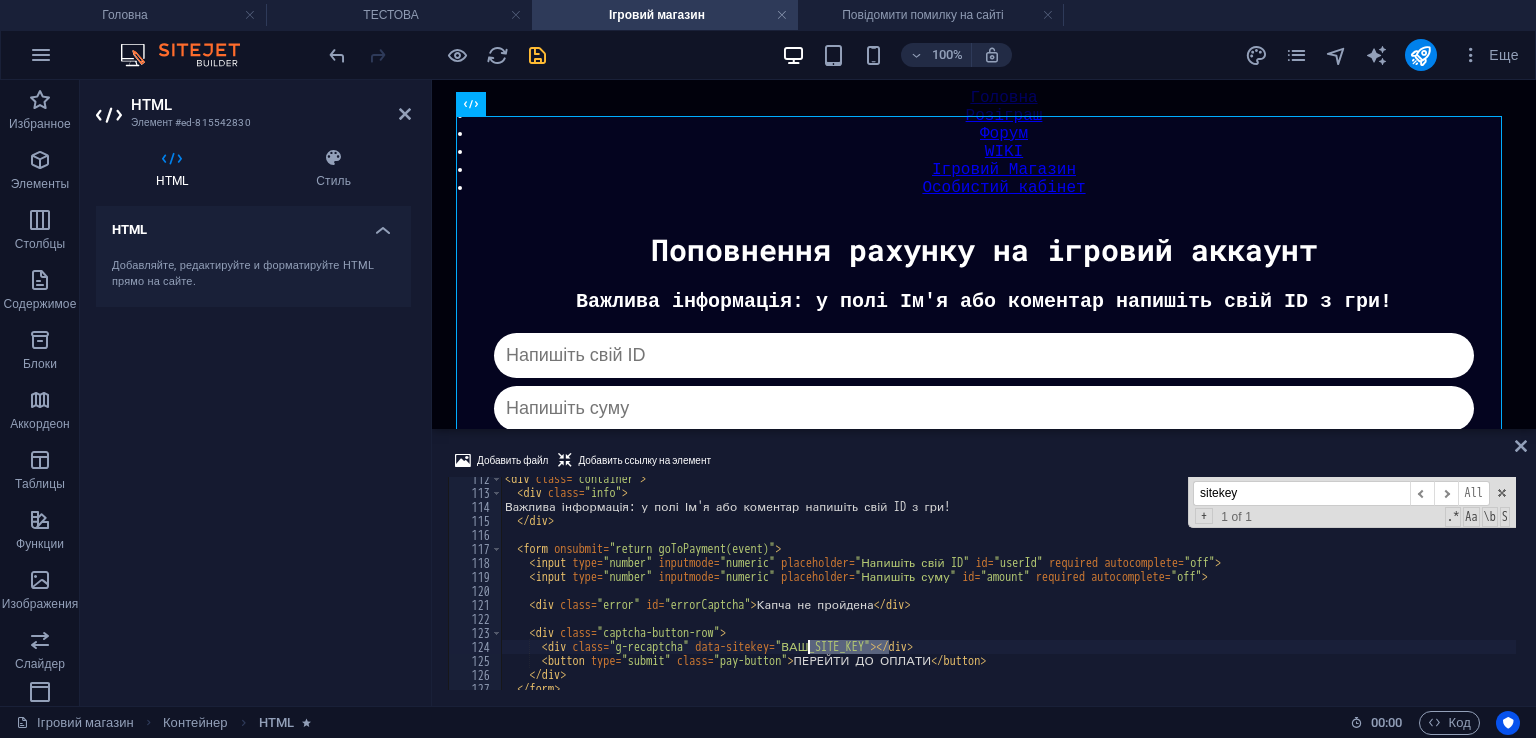 paste on "6LcXSZUrAAAAAOUquAdlrHviA2HMcipCp7csnnFN" 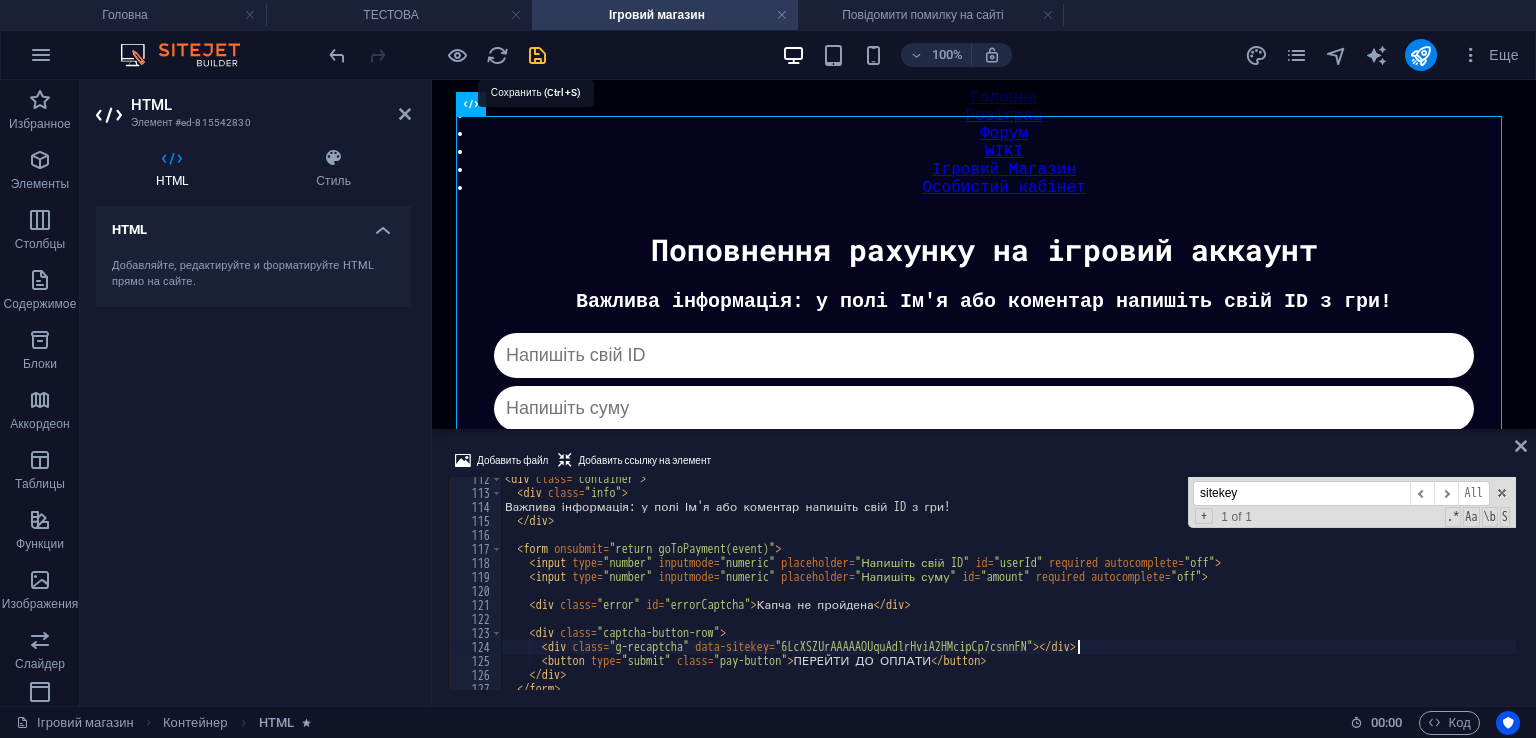 click at bounding box center [537, 55] 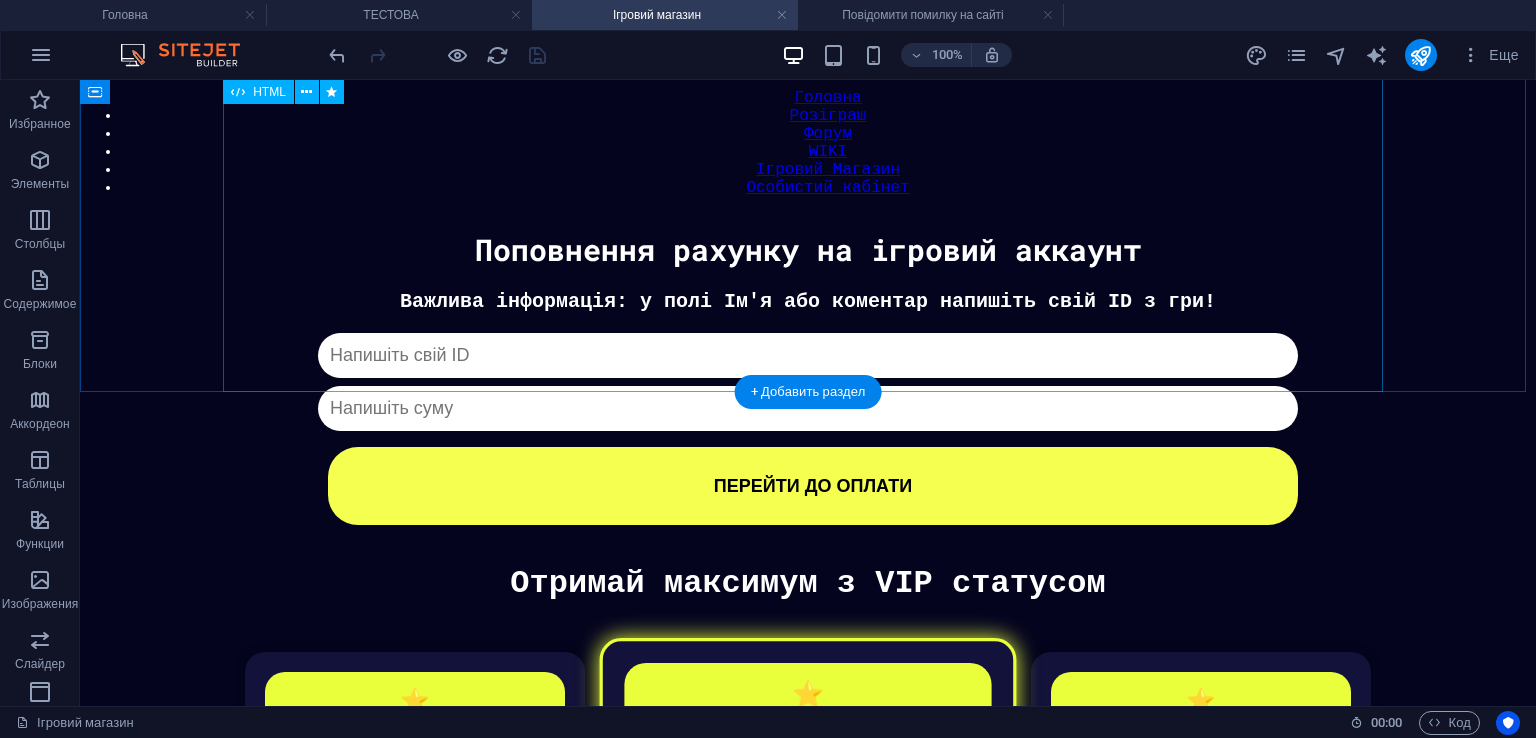click on "Донат
Важлива інформація: у полі Ім'я або коментар напишіть свій ID з гри!
Капча не пройдена
ПЕРЕЙТИ ДО ОПЛАТИ" at bounding box center (808, 407) 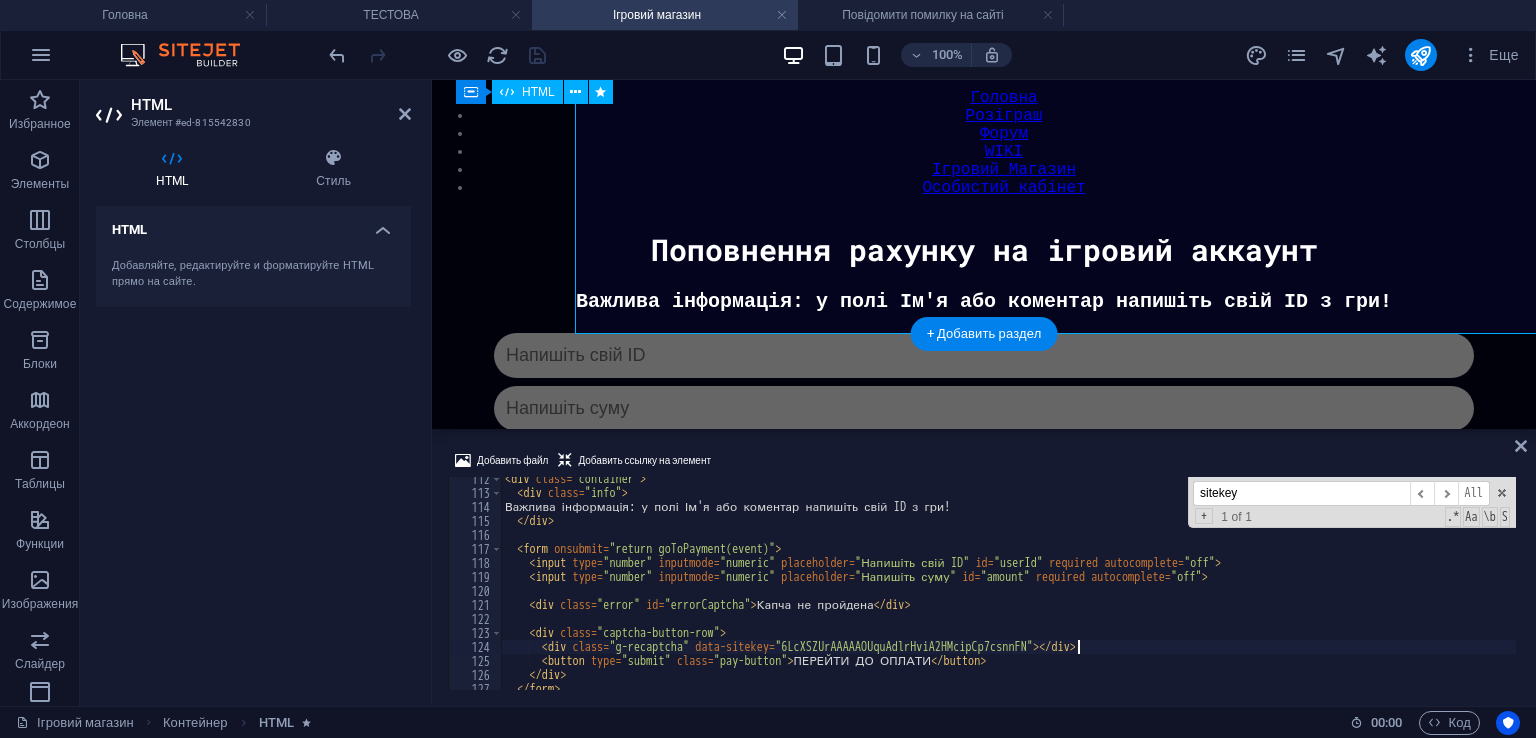 scroll, scrollTop: 254, scrollLeft: 0, axis: vertical 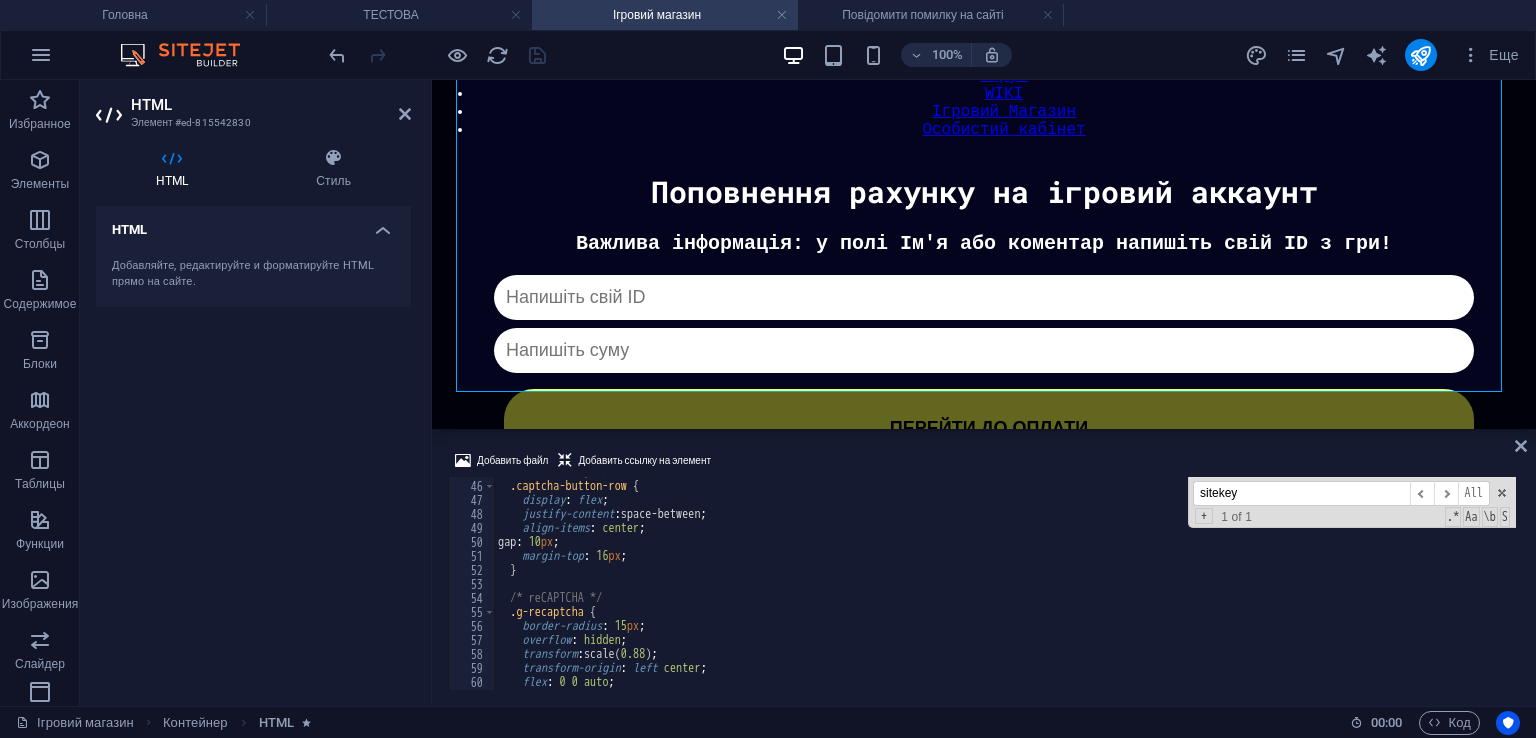 click on "/* Контейнер для капчі і кнопки */    .captcha-button-row   {      display :   flex ;      justify-content :  space-between ;      align-items :   center ;     gap :   10 px ;      margin-top :   16 px ;    }    /* reCAPTCHA */    .g-recaptcha   {      border-radius :   15 px ;      overflow :   hidden ;      transform :  scale( 0.88 ) ;      transform-origin :   left   center ;      flex :   0   0   auto ;    }" at bounding box center [1005, 585] 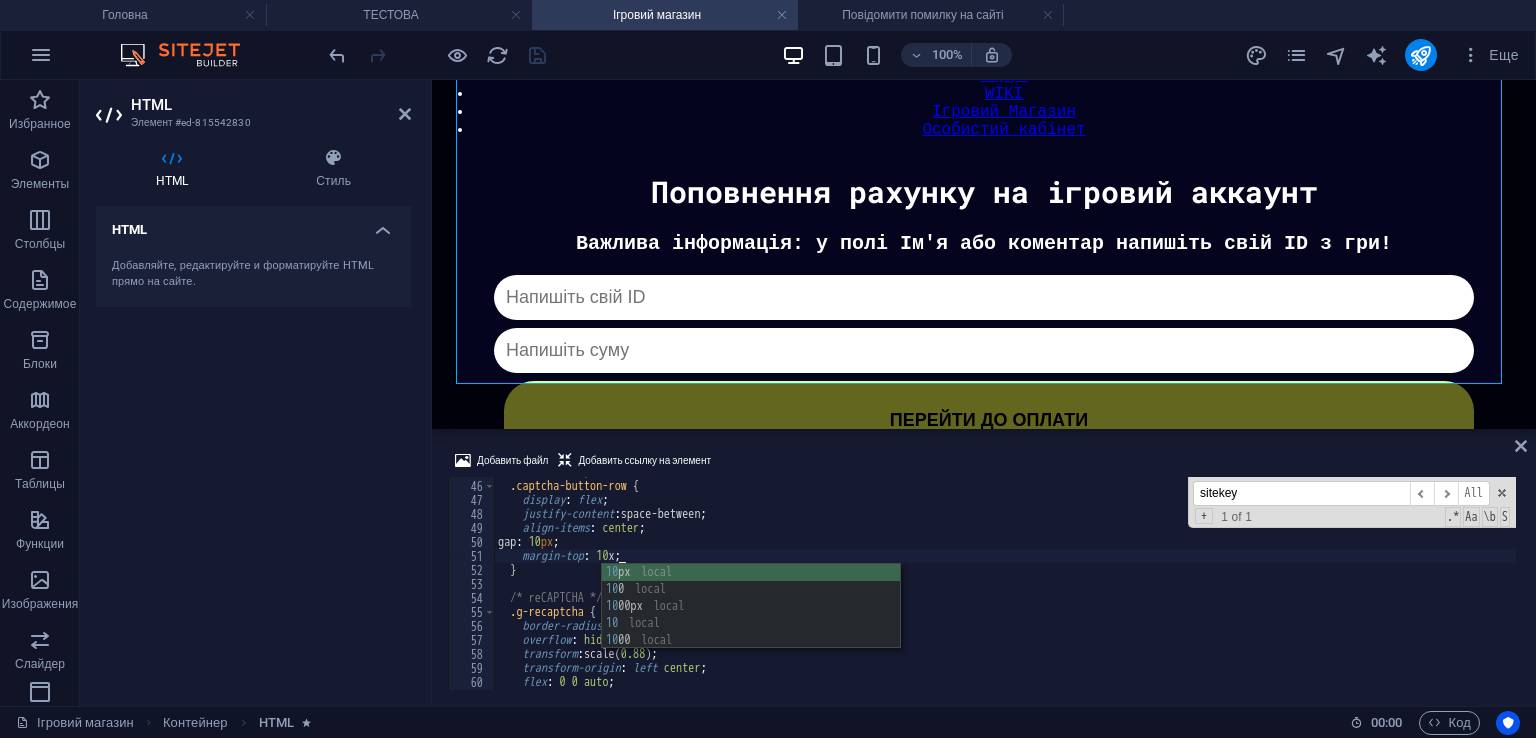 scroll, scrollTop: 0, scrollLeft: 10, axis: horizontal 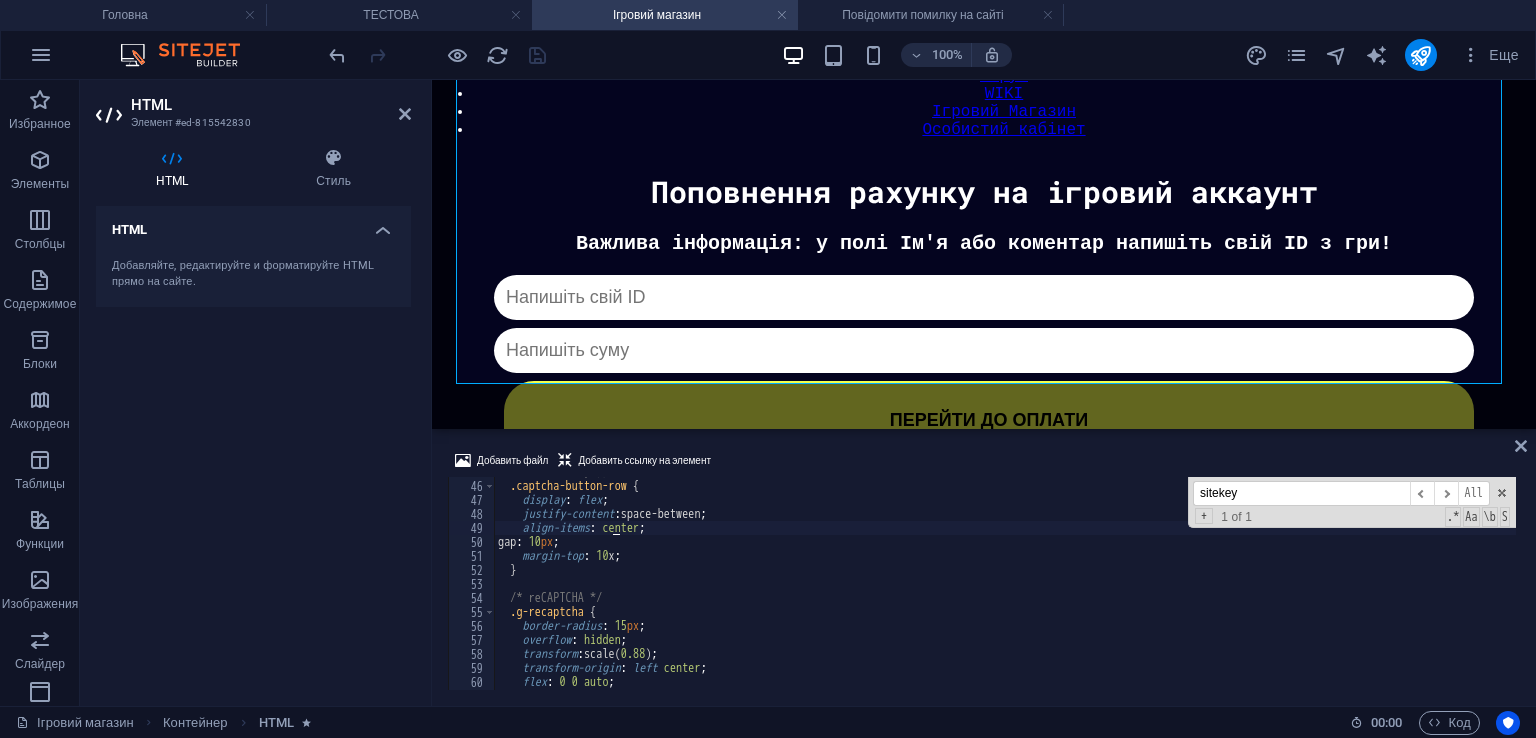 click on "/* Контейнер для капчі і кнопки */    .captcha-button-row   {      display :   flex ;      justify-content :  space-between ;      align-items :   center ;     gap :   10 px ;      margin-top :   10 x ;    }    /* reCAPTCHA */    .g-recaptcha   {      border-radius :   15 px ;      overflow :   hidden ;      transform :  scale( 0.88 ) ;      transform-origin :   left   center ;      flex :   0   0   auto ;    }" at bounding box center [1005, 585] 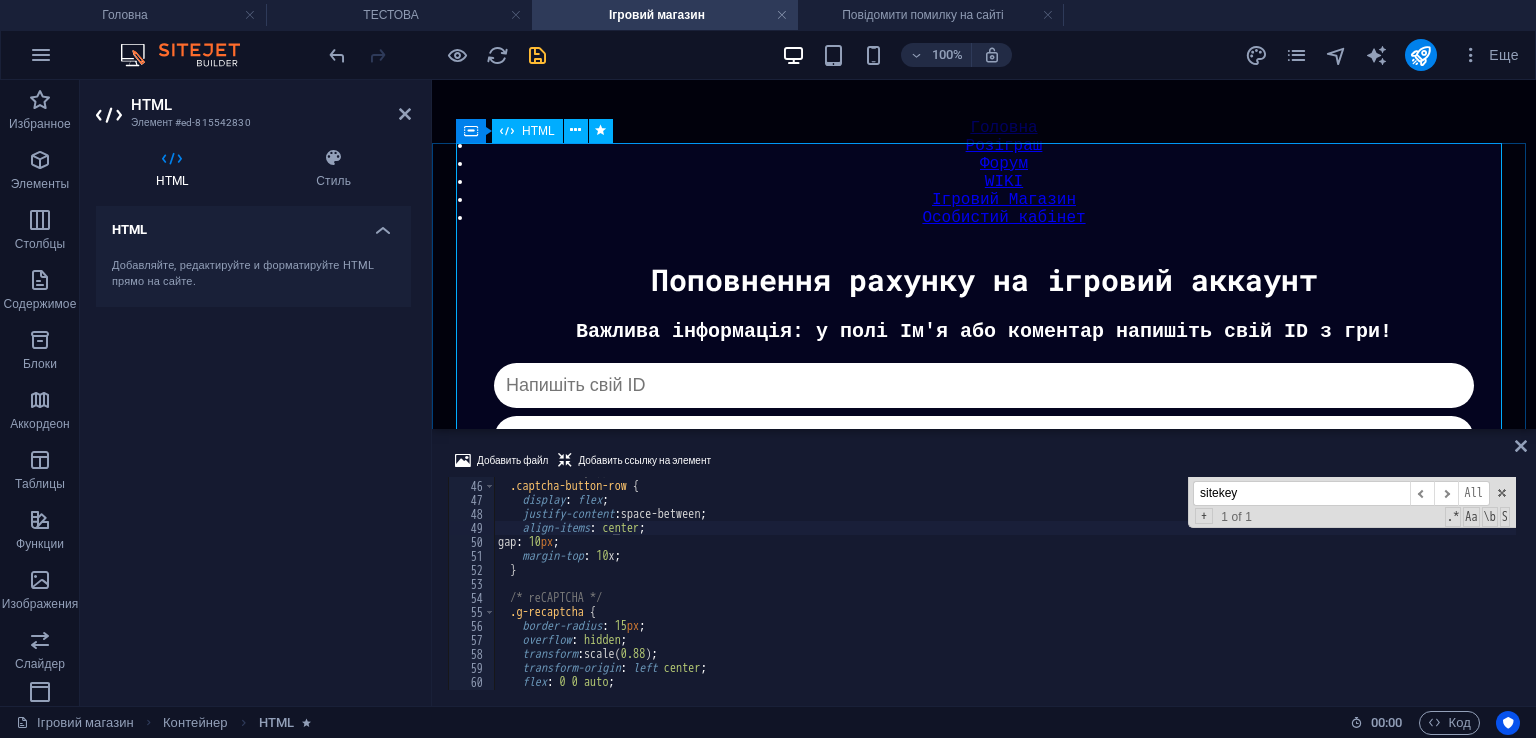 scroll, scrollTop: 184, scrollLeft: 0, axis: vertical 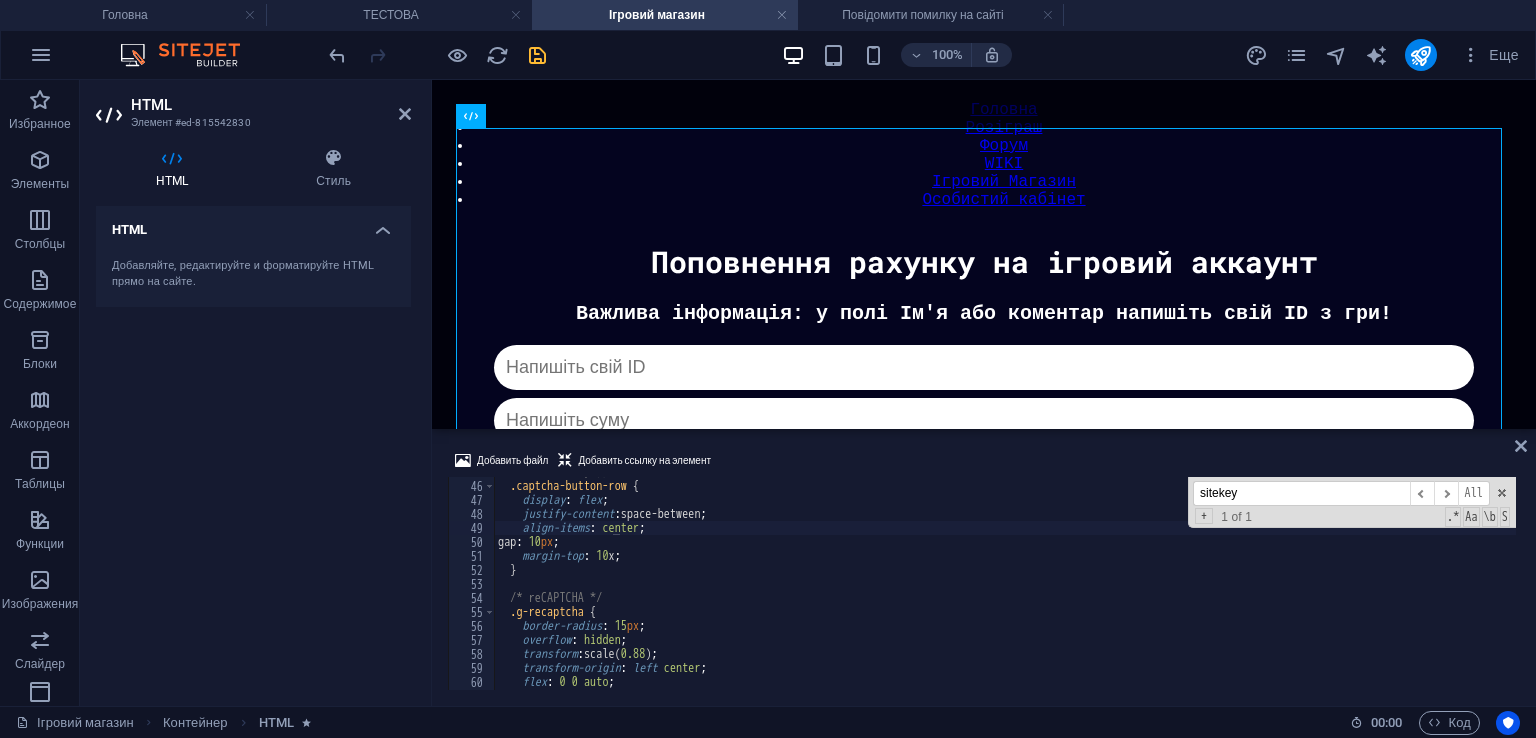 click on "/* Контейнер для капчі і кнопки */    .captcha-button-row   {      display :   flex ;      justify-content :  space-between ;      align-items :   center ;     gap :   10 px ;      margin-top :   10 x ;    }    /* reCAPTCHA */    .g-recaptcha   {      border-radius :   15 px ;      overflow :   hidden ;      transform :  scale( 0.88 ) ;      transform-origin :   left   center ;      flex :   0   0   auto ;    }" at bounding box center (1005, 585) 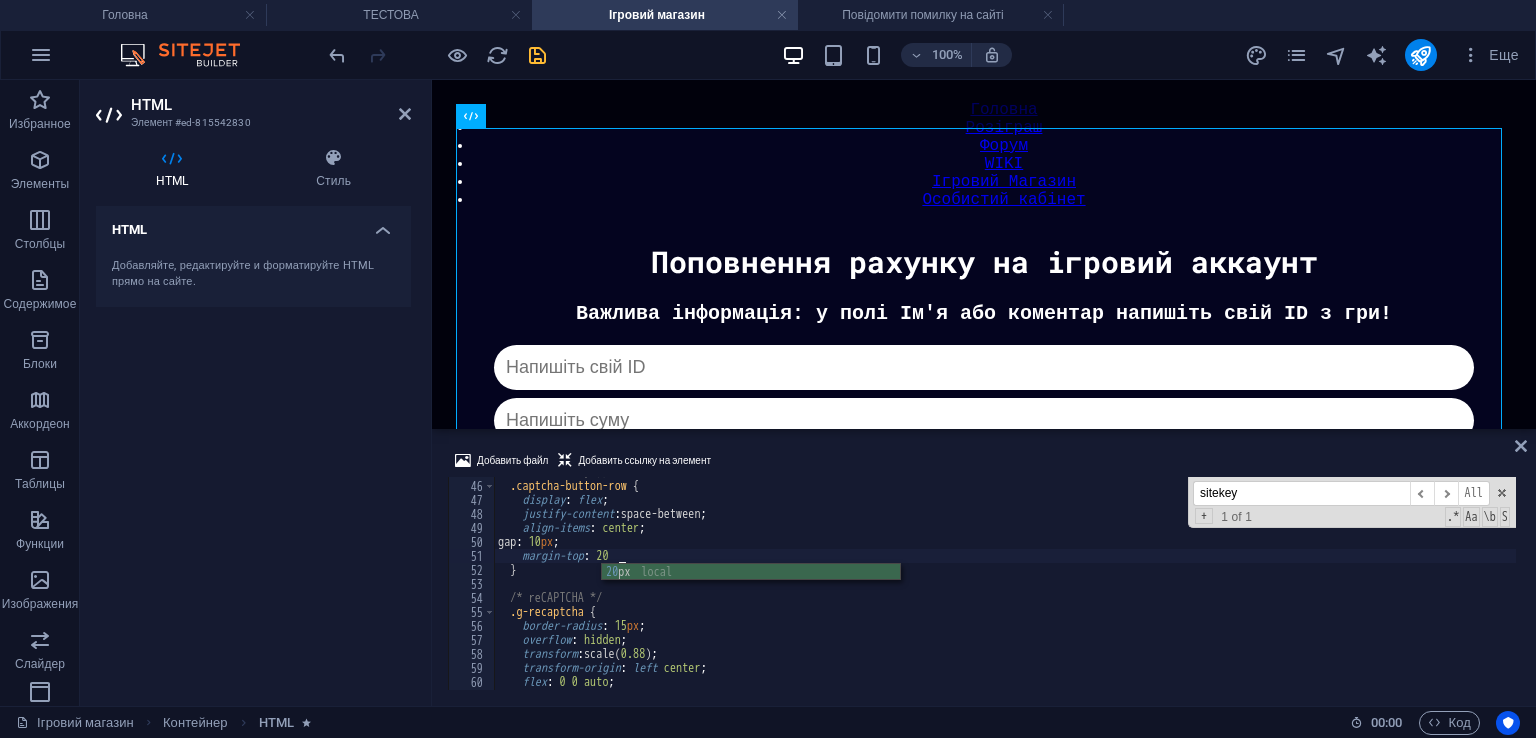 scroll, scrollTop: 0, scrollLeft: 9, axis: horizontal 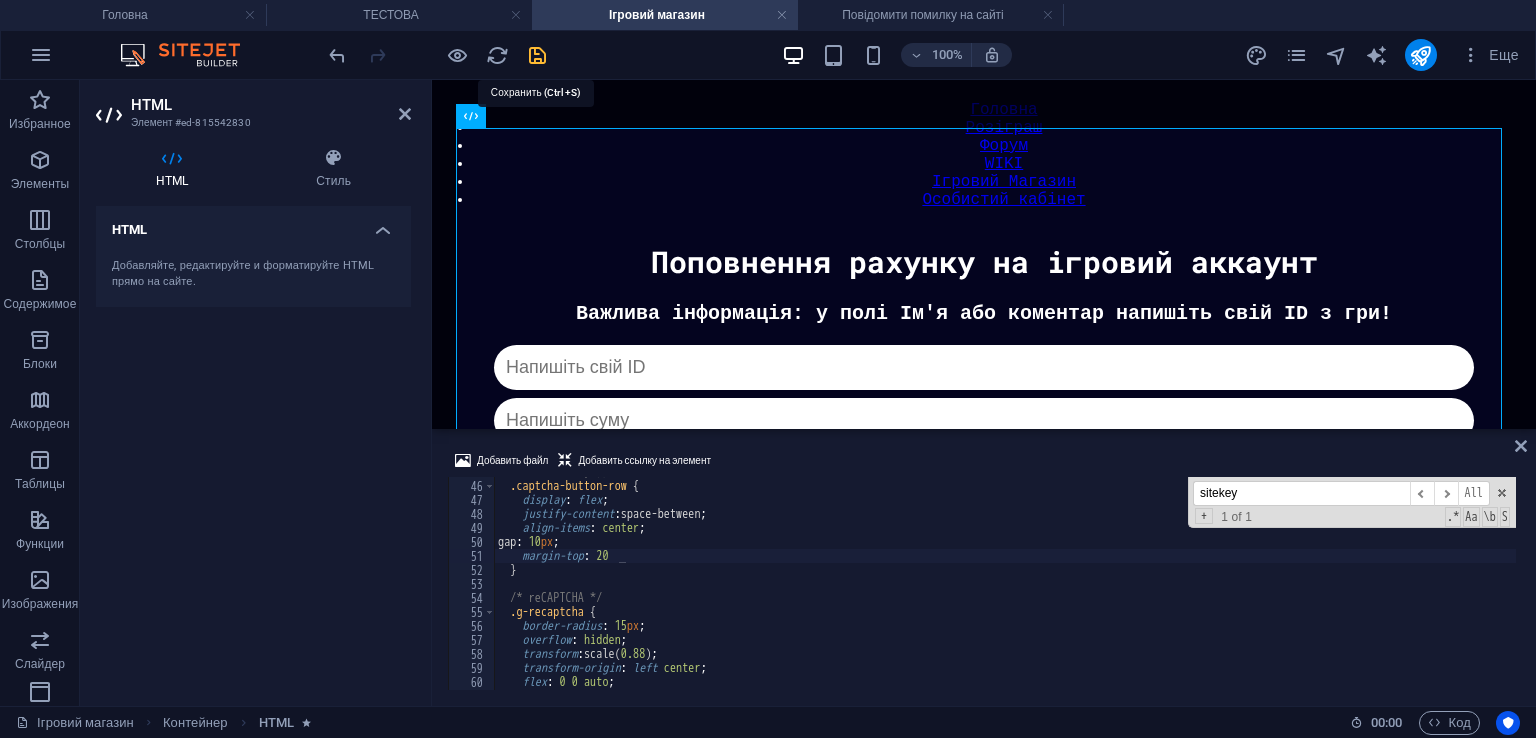 click at bounding box center (537, 55) 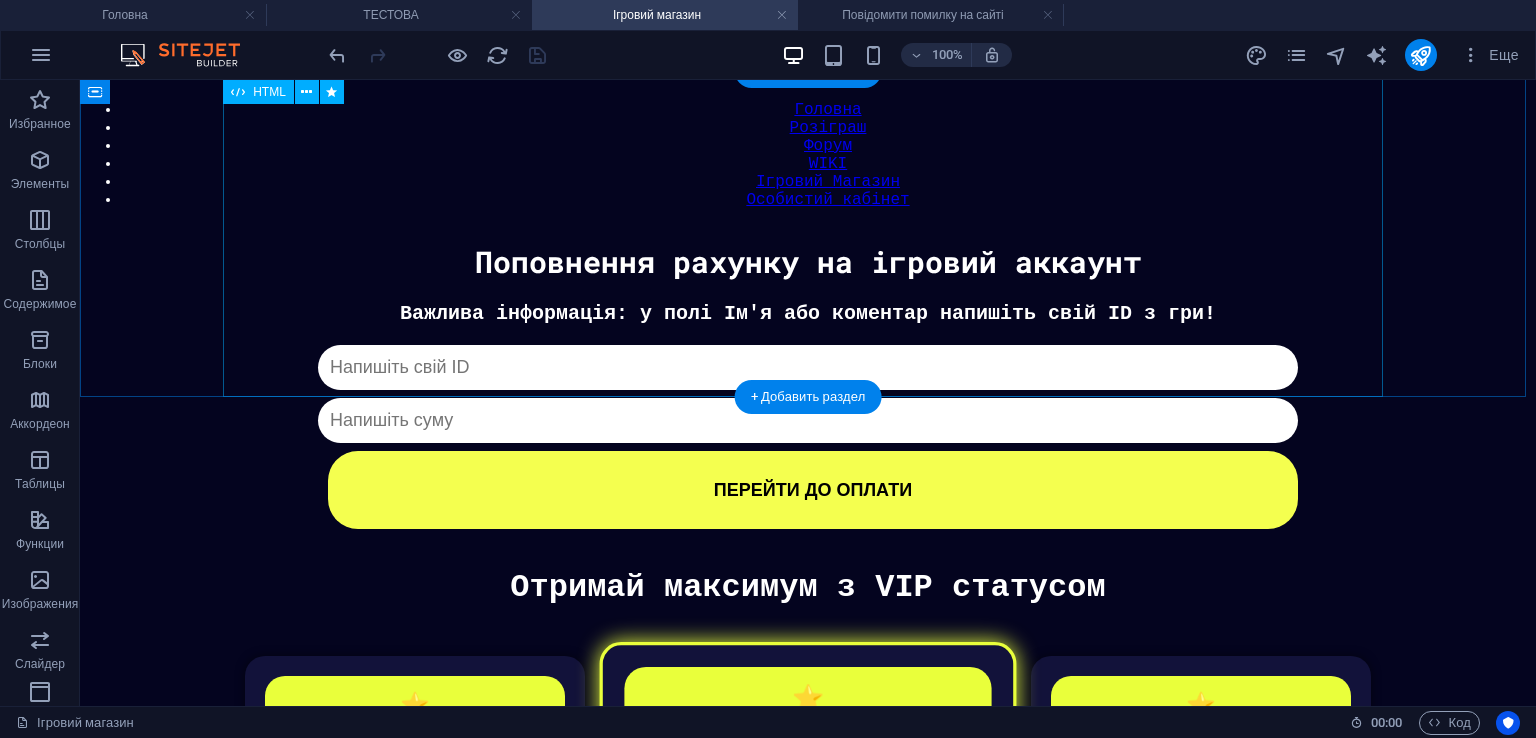 click on "Донат
Важлива інформація: у полі Ім'я або коментар напишіть свій ID з гри!
Капча не пройдена
ПЕРЕЙТИ ДО ОПЛАТИ" at bounding box center [808, 415] 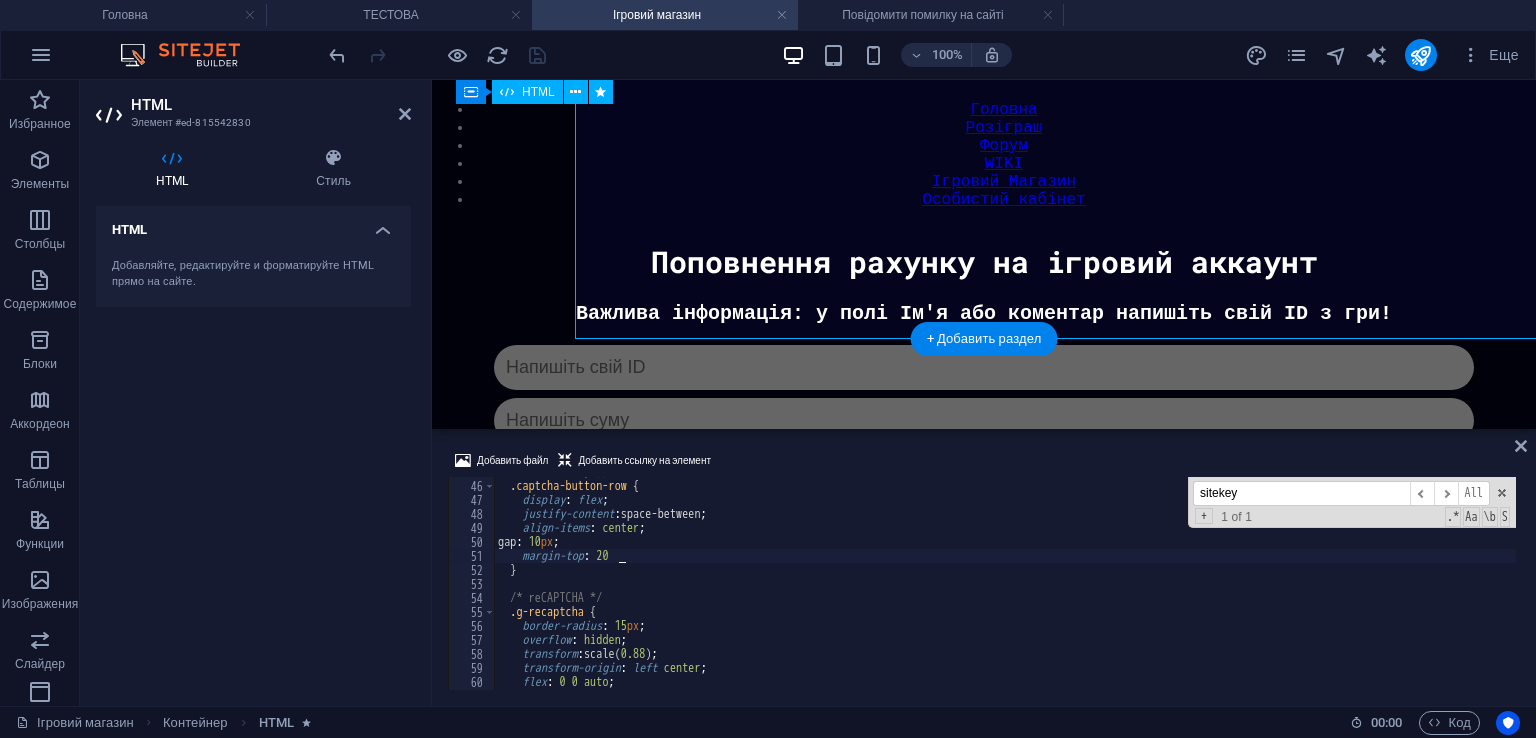 scroll, scrollTop: 241, scrollLeft: 0, axis: vertical 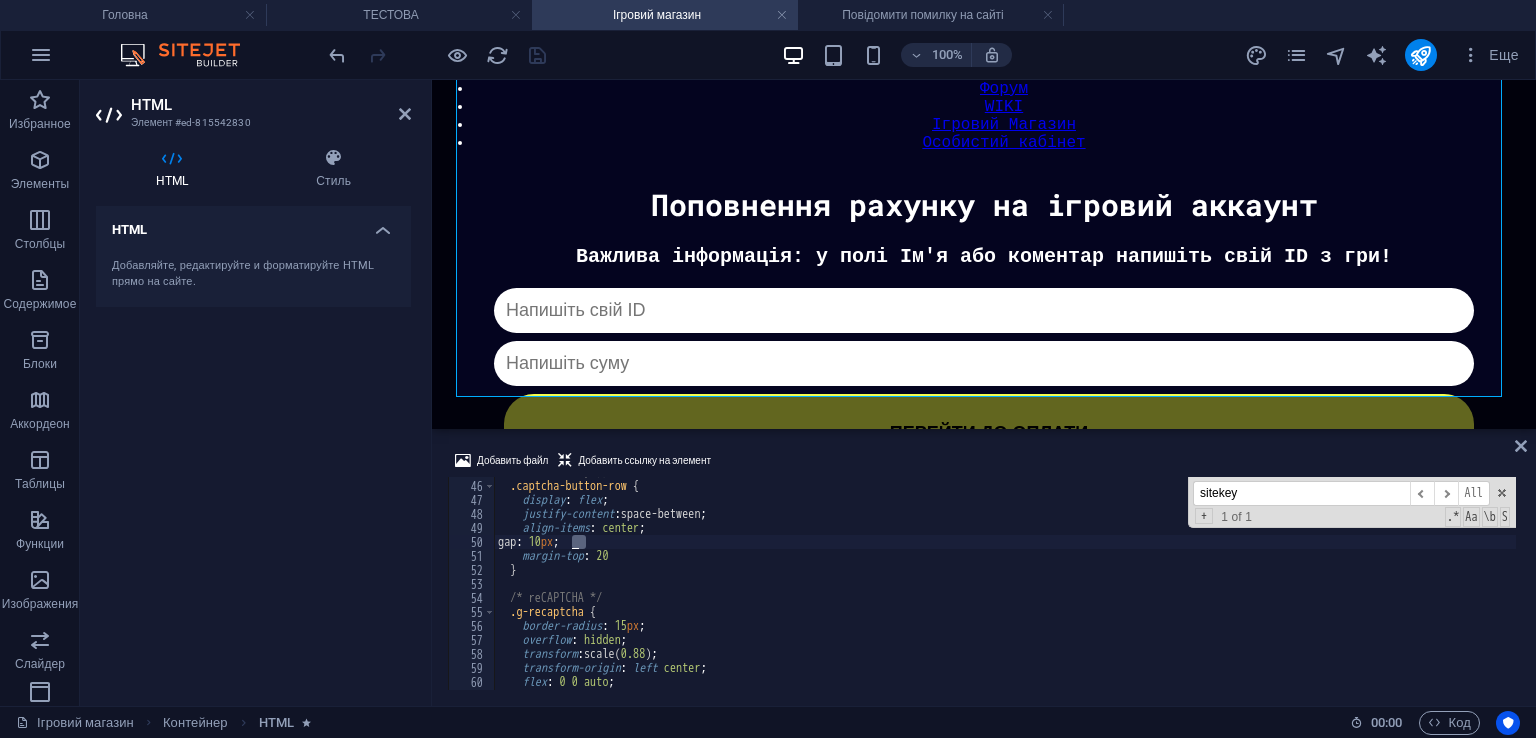 drag, startPoint x: 586, startPoint y: 537, endPoint x: 573, endPoint y: 537, distance: 13 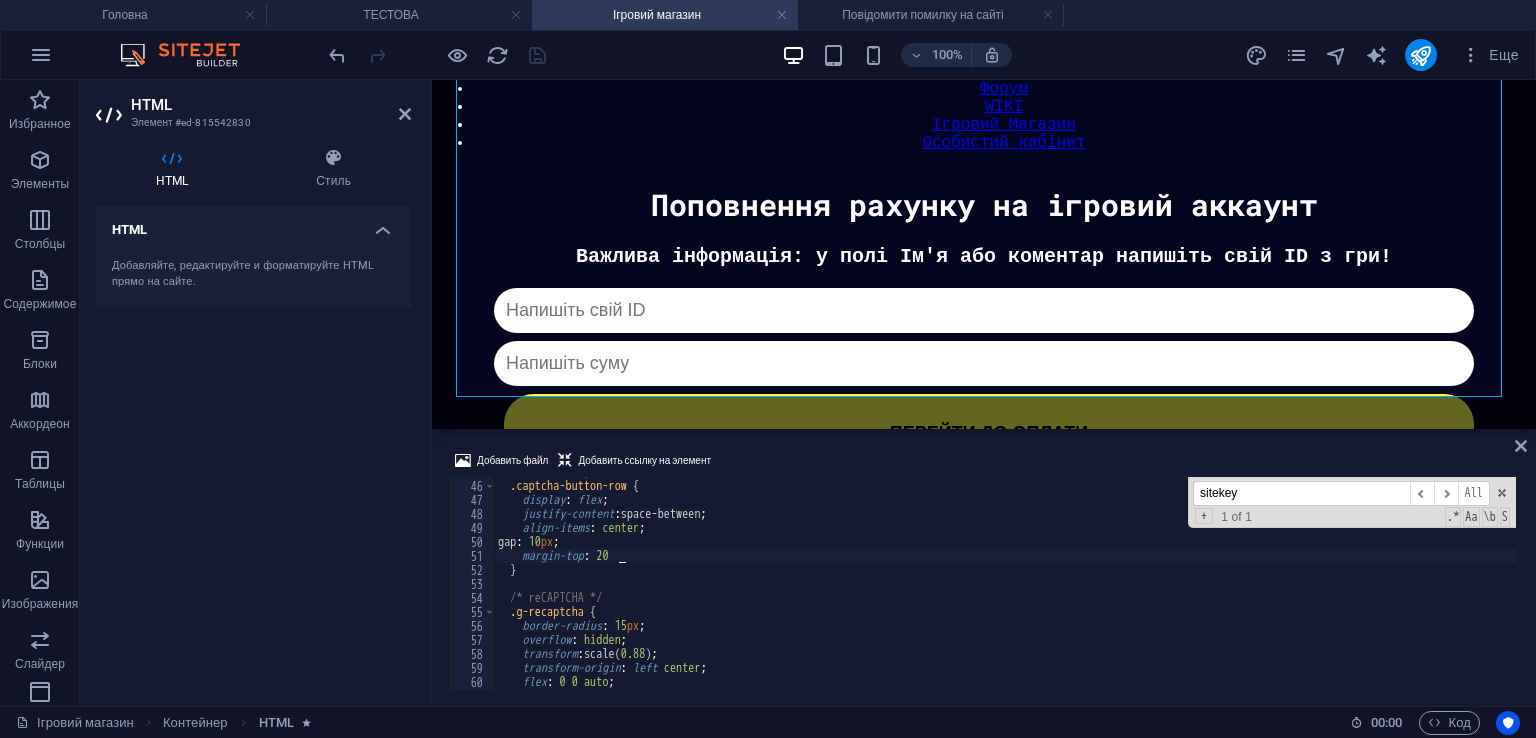 click on "/* Контейнер для капчі і кнопки */    .captcha-button-row   {      display :   flex ;      justify-content :  space-between ;      align-items :   center ;     gap :   10 px ;      margin-top :   20    }    /* reCAPTCHA */    .g-recaptcha   {      border-radius :   15 px ;      overflow :   hidden ;      transform :  scale( 0.88 ) ;      transform-origin :   left   center ;      flex :   0   0   auto ;    }" at bounding box center [1005, 585] 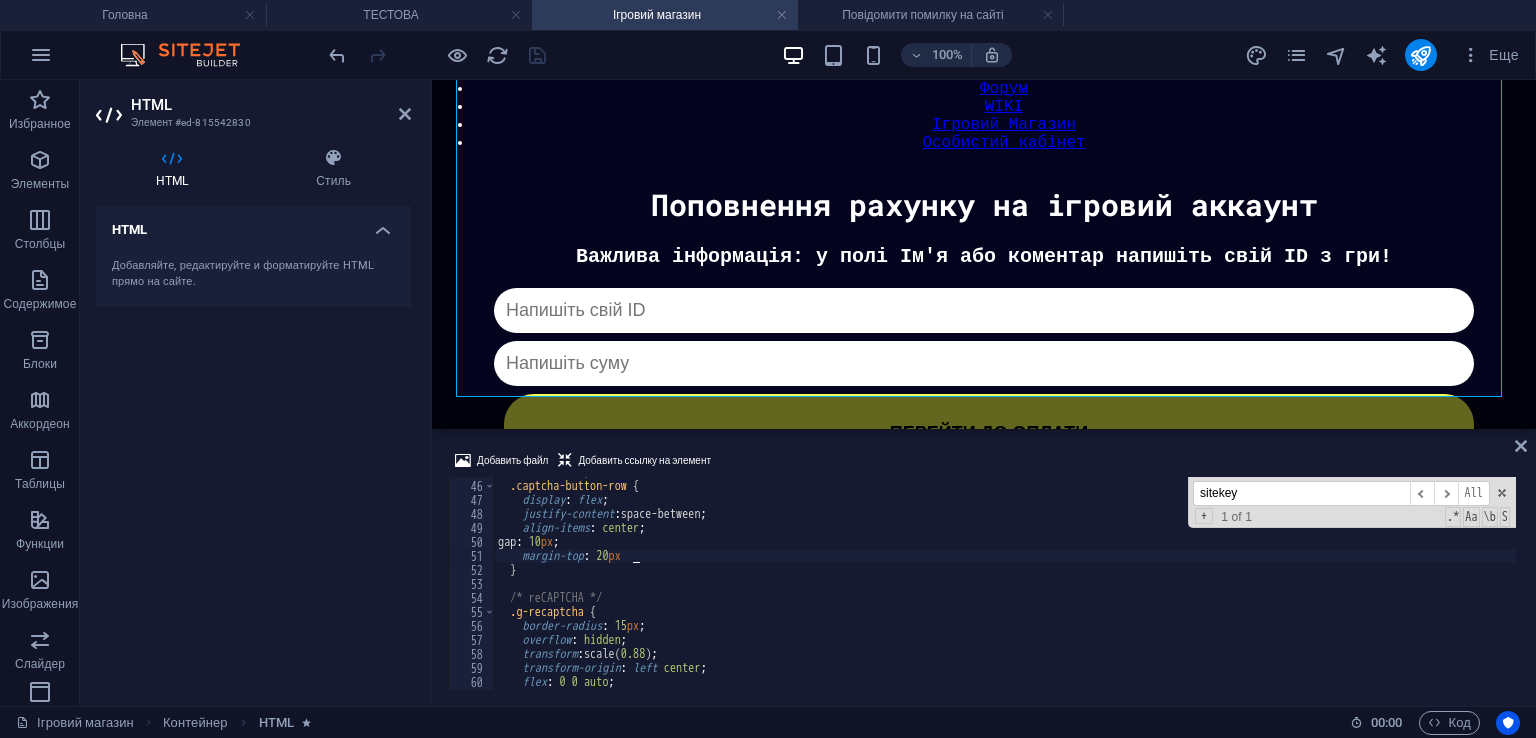 scroll, scrollTop: 628, scrollLeft: 0, axis: vertical 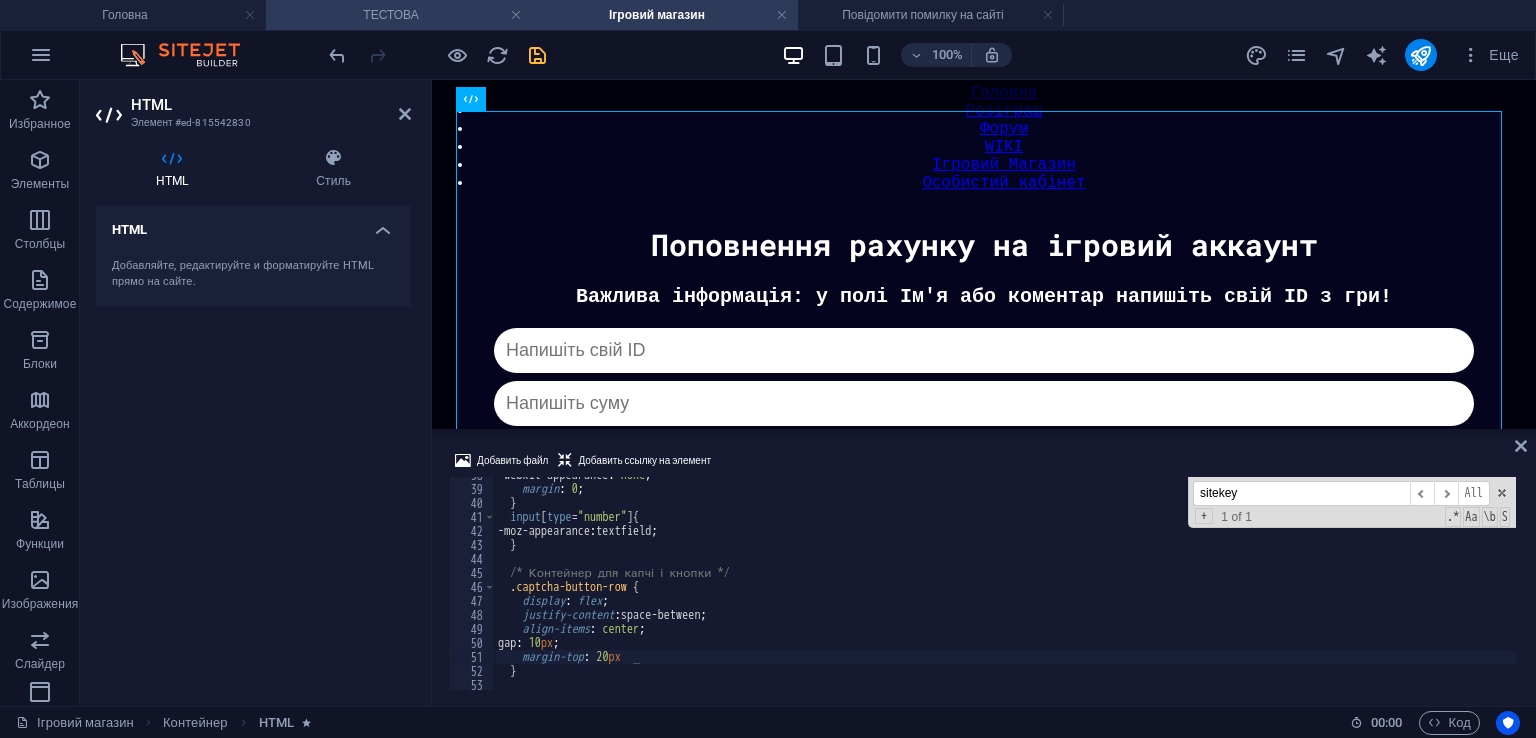 click at bounding box center [537, 55] 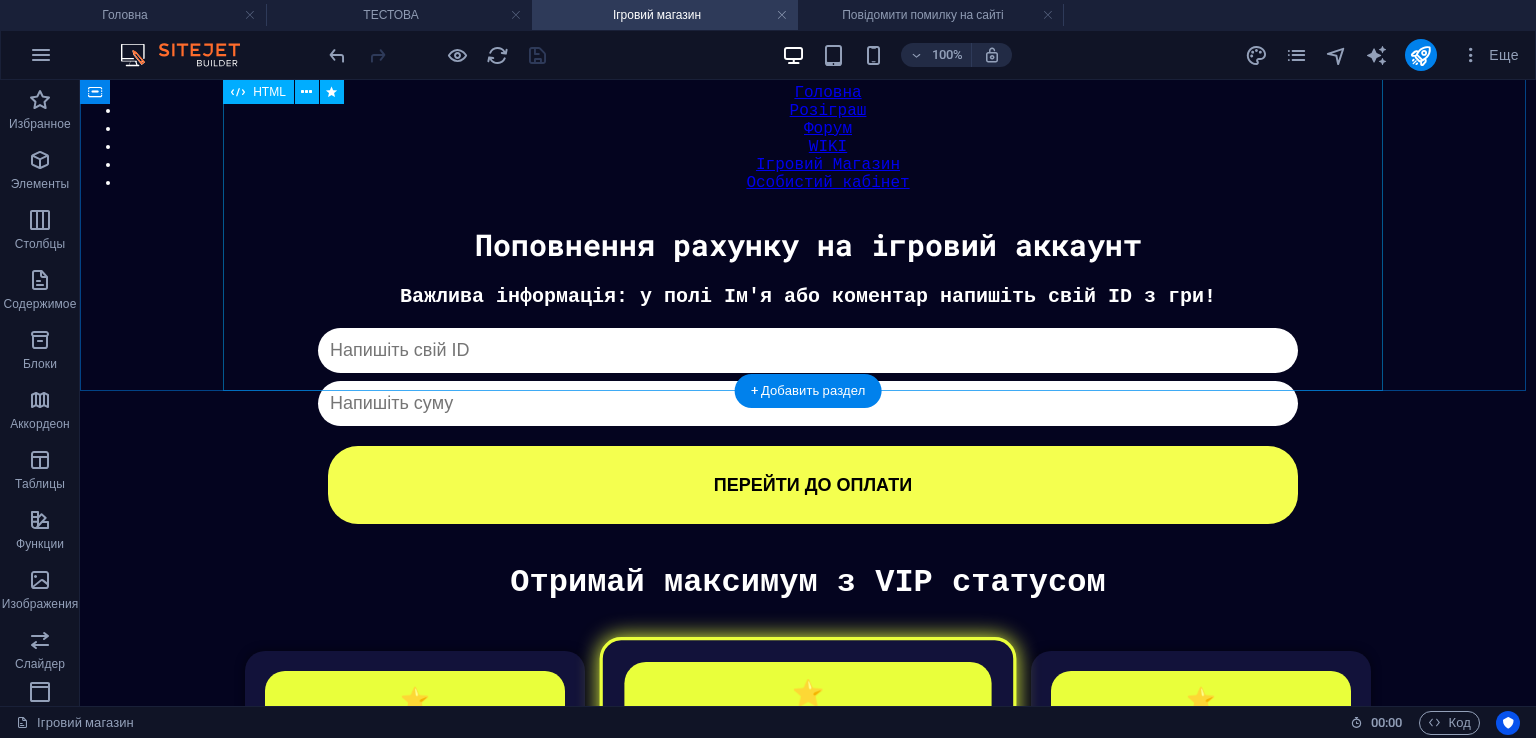 click on "Донат
Важлива інформація: у полі Ім'я або коментар напишіть свій ID з гри!
Капча не пройдена
ПЕРЕЙТИ ДО ОПЛАТИ" at bounding box center [808, 404] 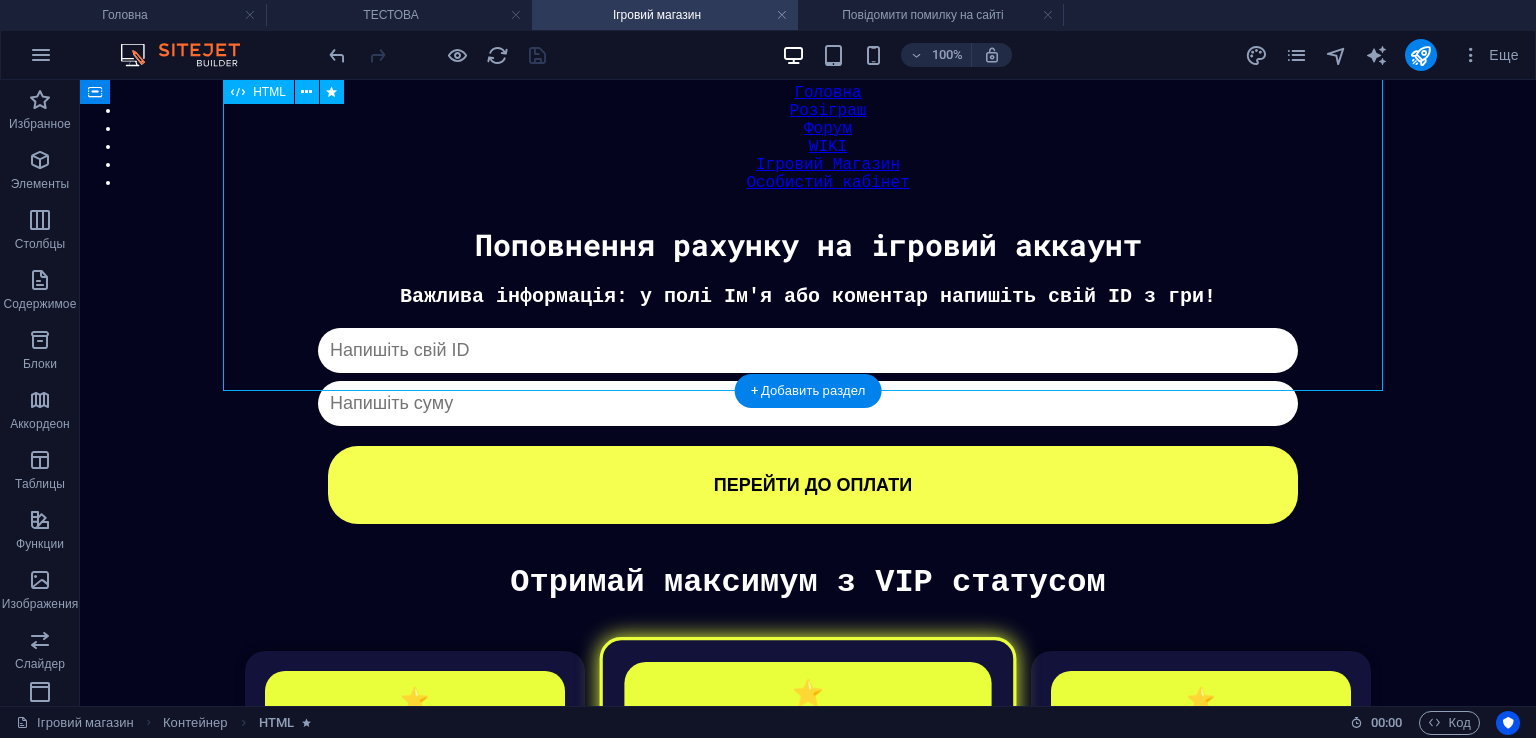 click on "Донат
Важлива інформація: у полі Ім'я або коментар напишіть свій ID з гри!
Капча не пройдена
ПЕРЕЙТИ ДО ОПЛАТИ" at bounding box center (808, 404) 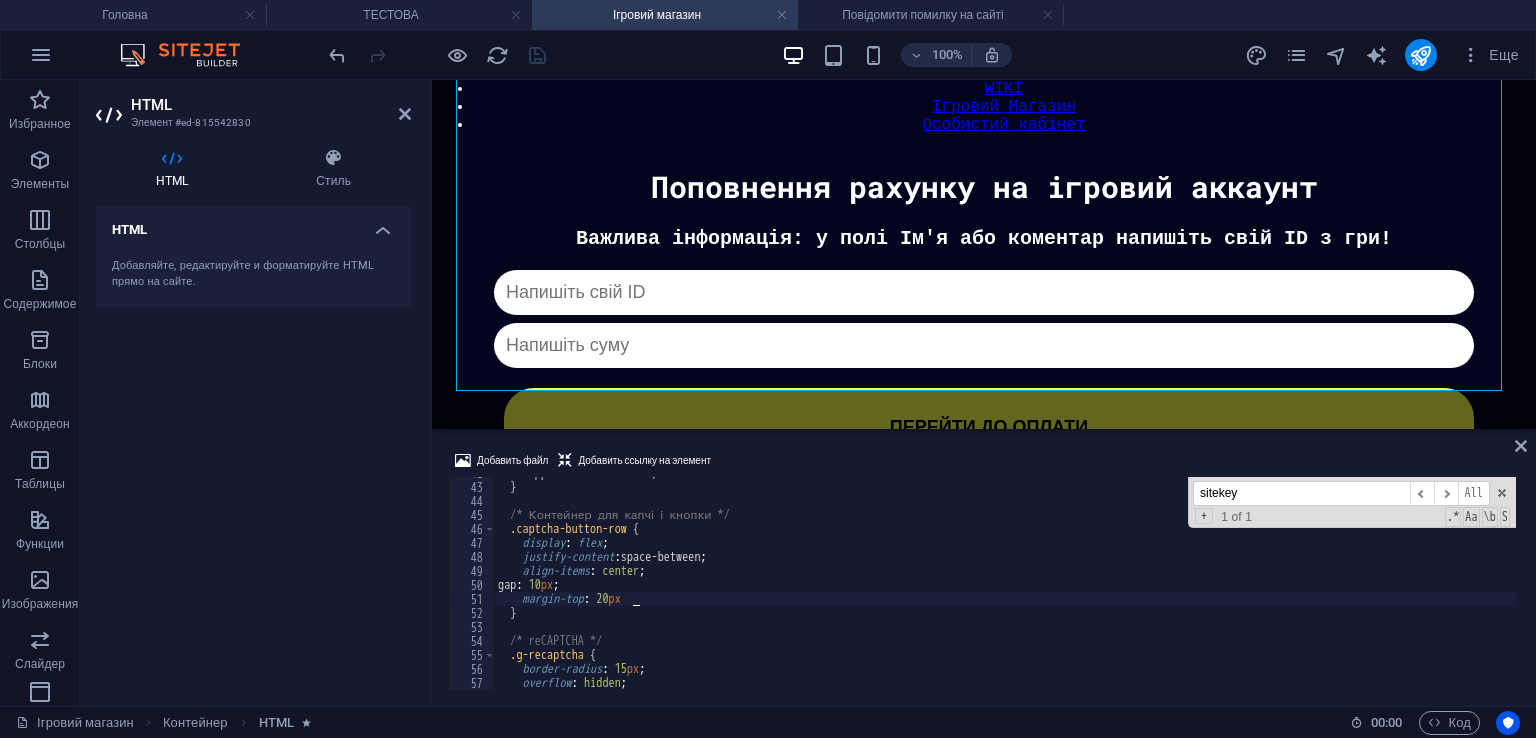 scroll, scrollTop: 584, scrollLeft: 0, axis: vertical 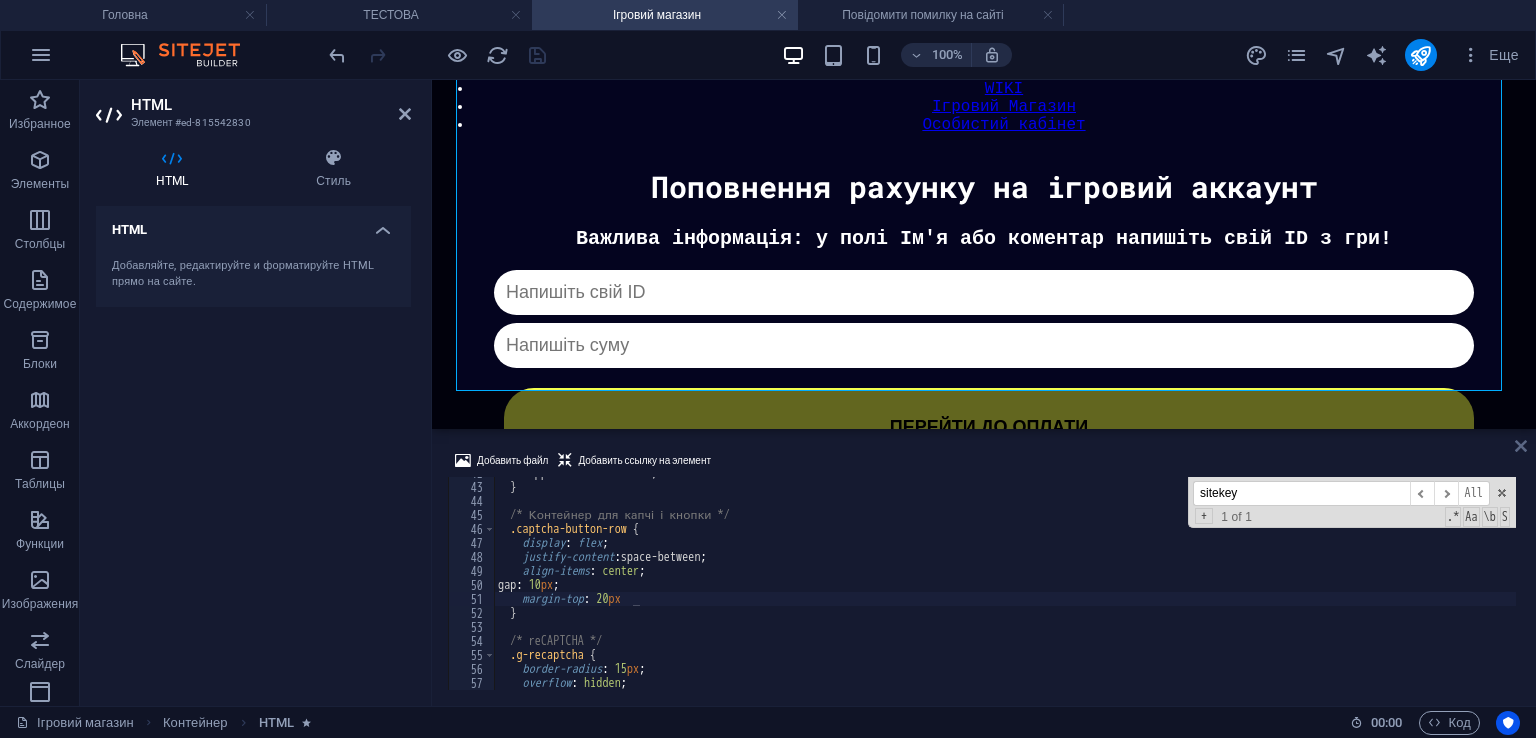 drag, startPoint x: 1524, startPoint y: 449, endPoint x: 1436, endPoint y: 368, distance: 119.60351 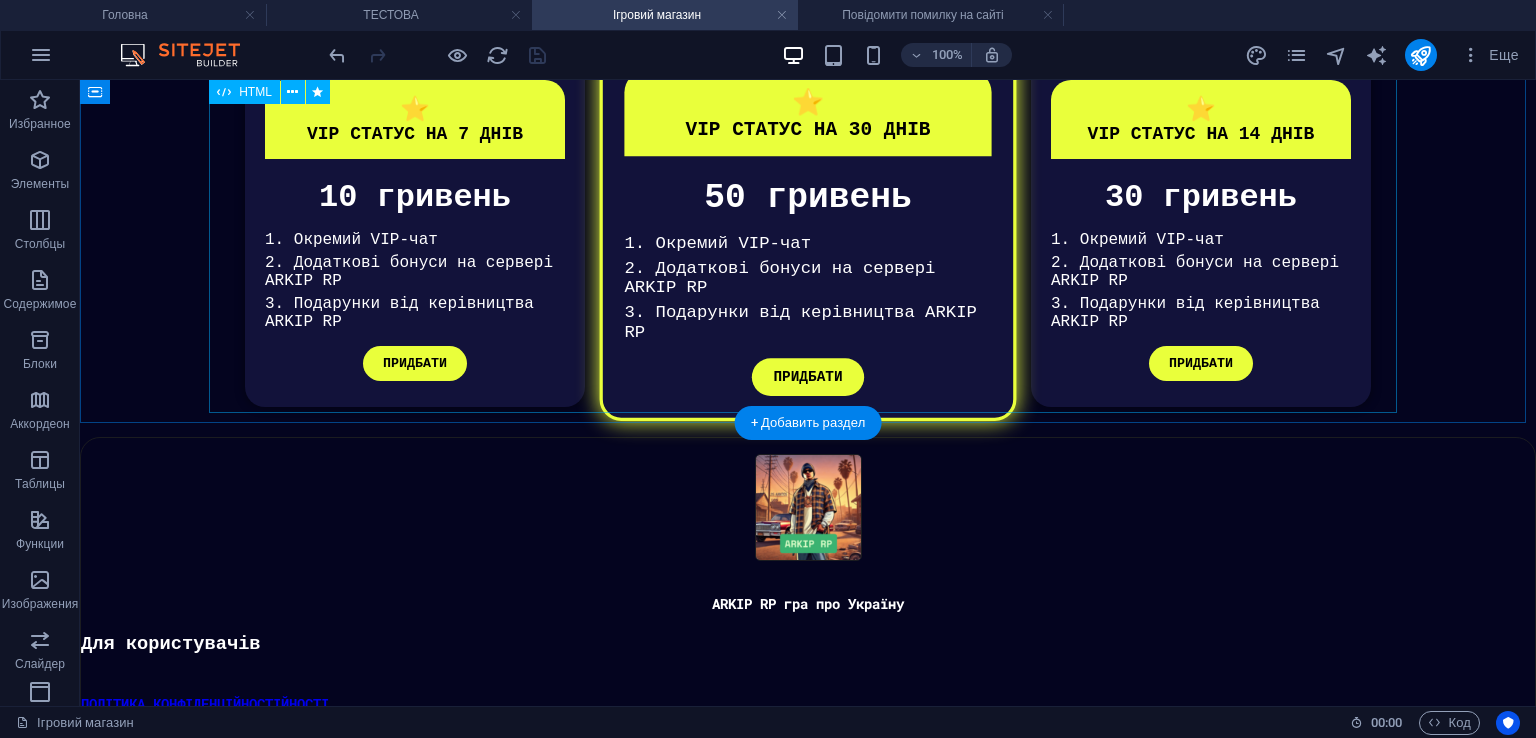 scroll, scrollTop: 0, scrollLeft: 0, axis: both 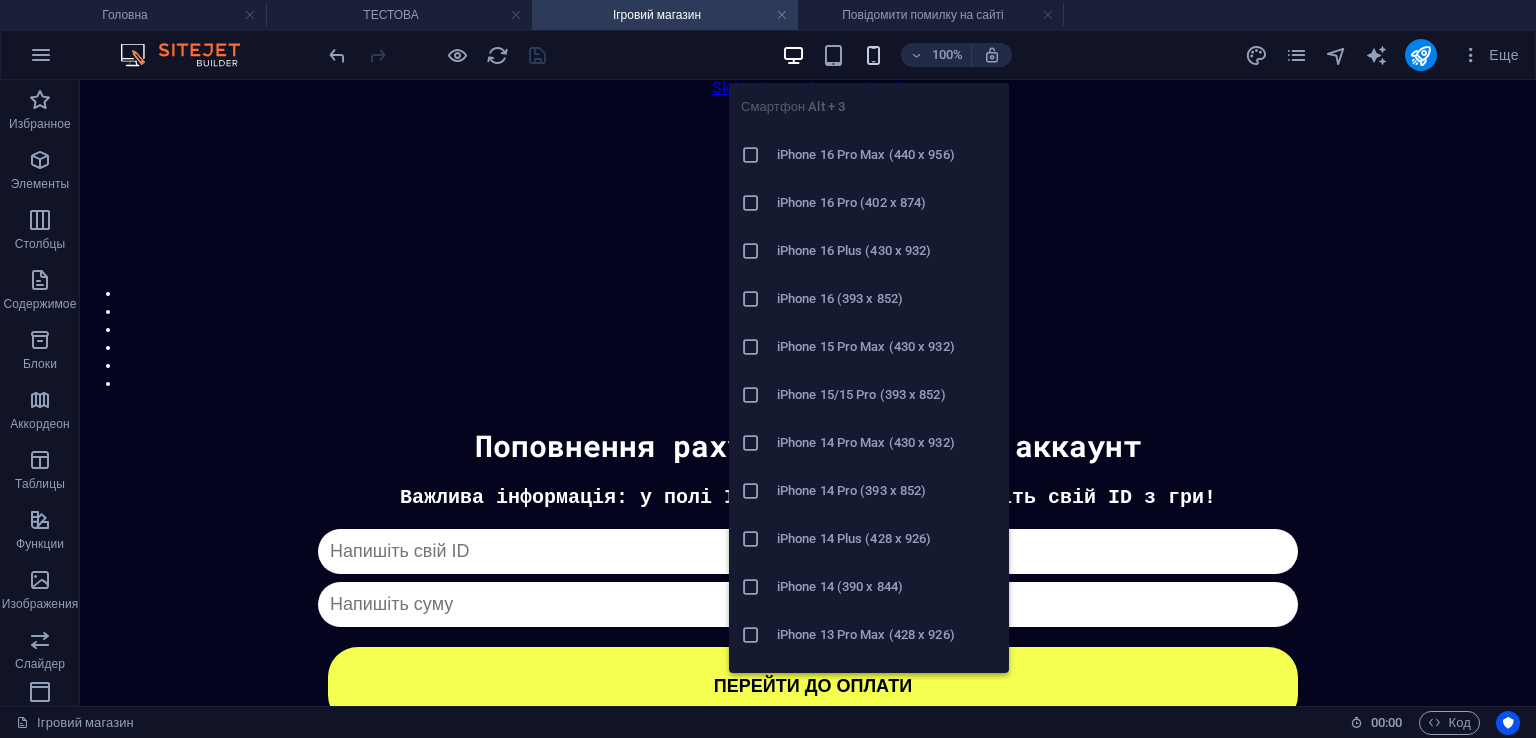 click at bounding box center (873, 55) 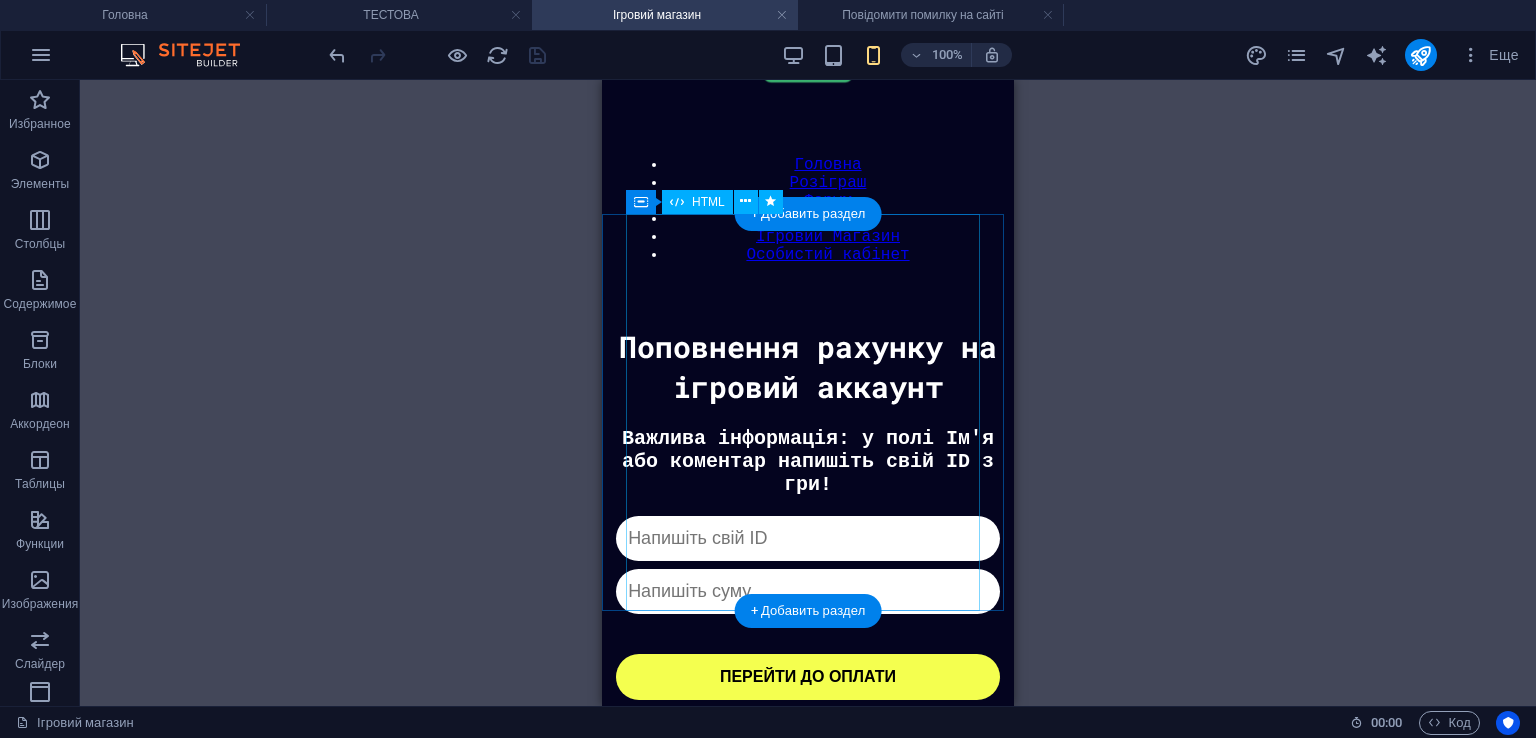 scroll, scrollTop: 158, scrollLeft: 0, axis: vertical 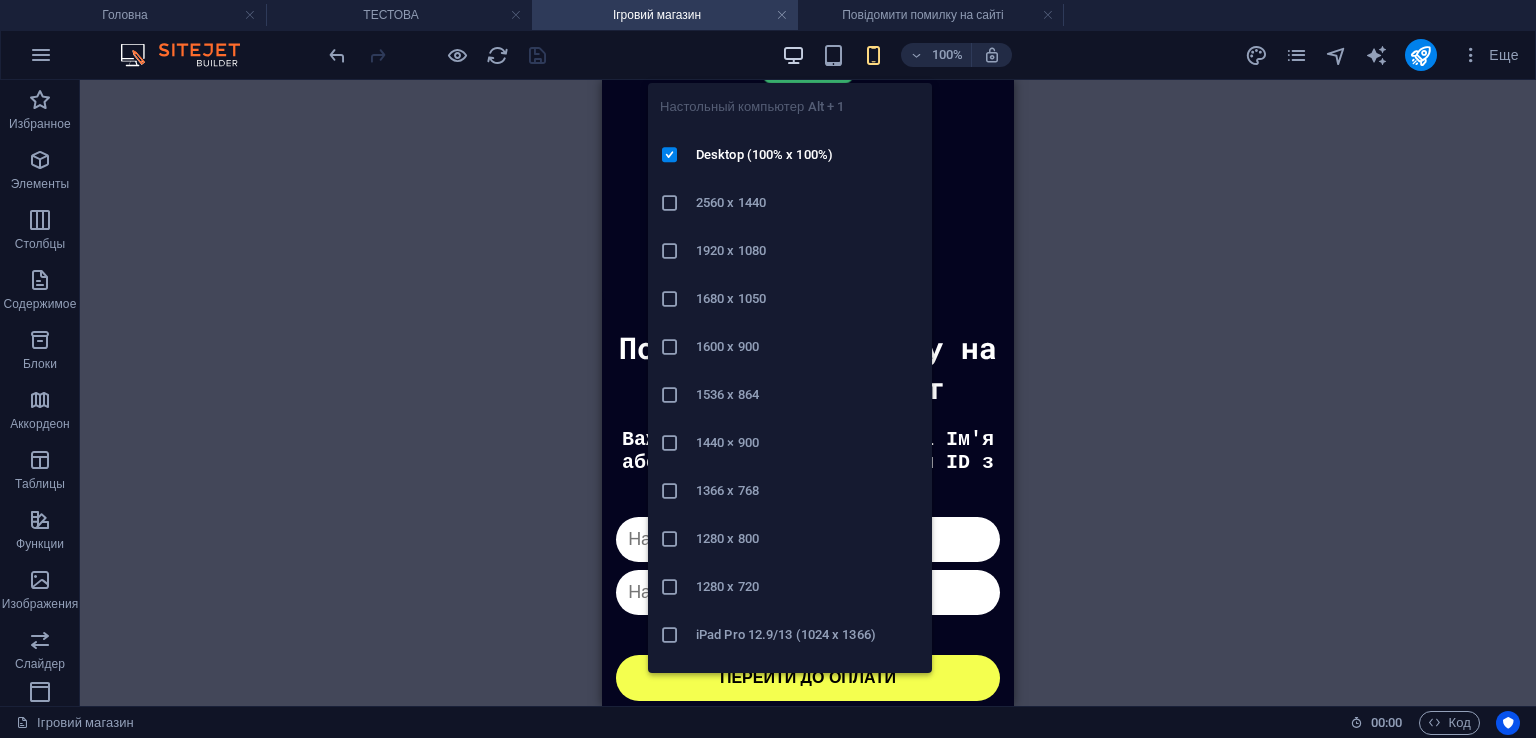 click at bounding box center [793, 55] 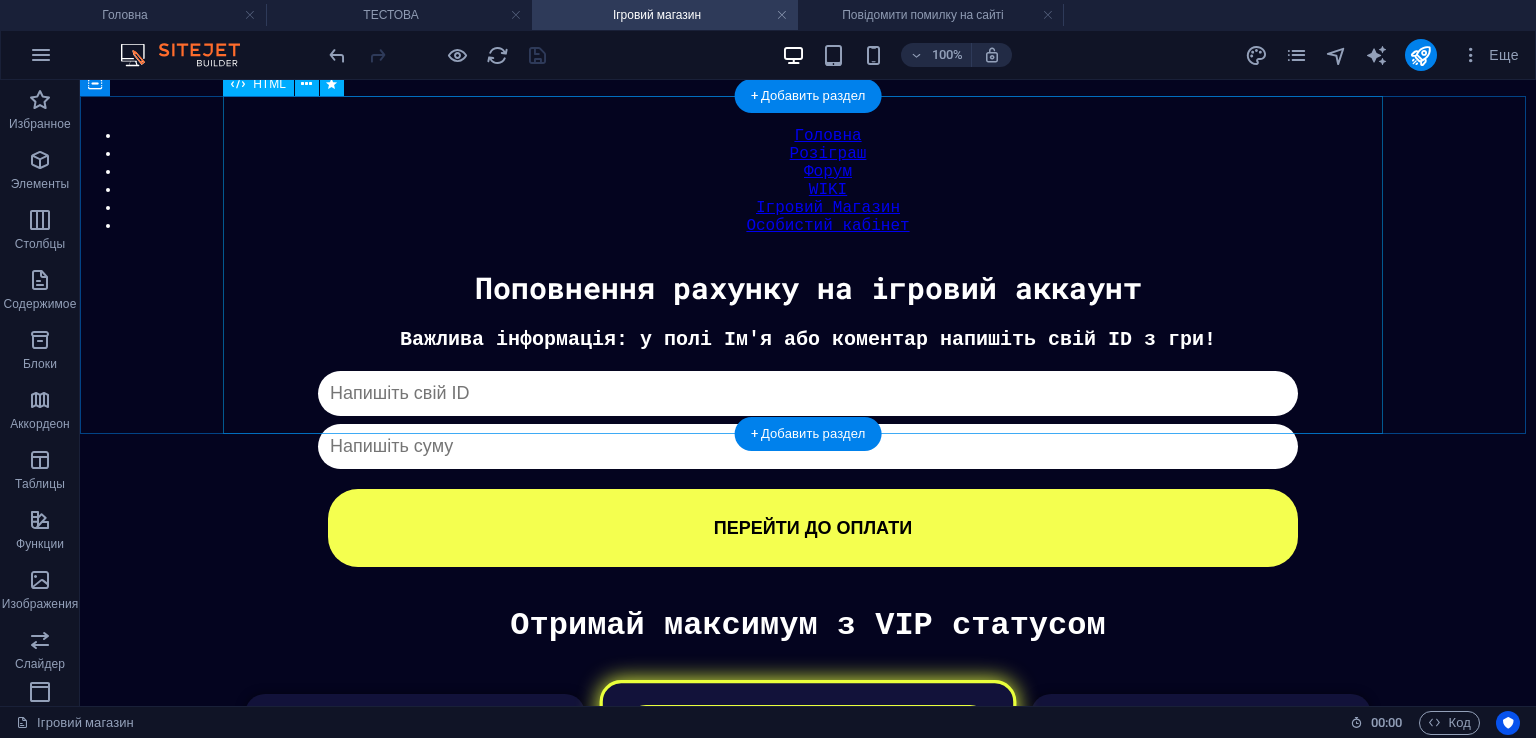 click on "Донат
Важлива інформація: у полі Ім'я або коментар напишіть свій ID з гри!
Капча не пройдена
ПЕРЕЙТИ ДО ОПЛАТИ" at bounding box center (808, 447) 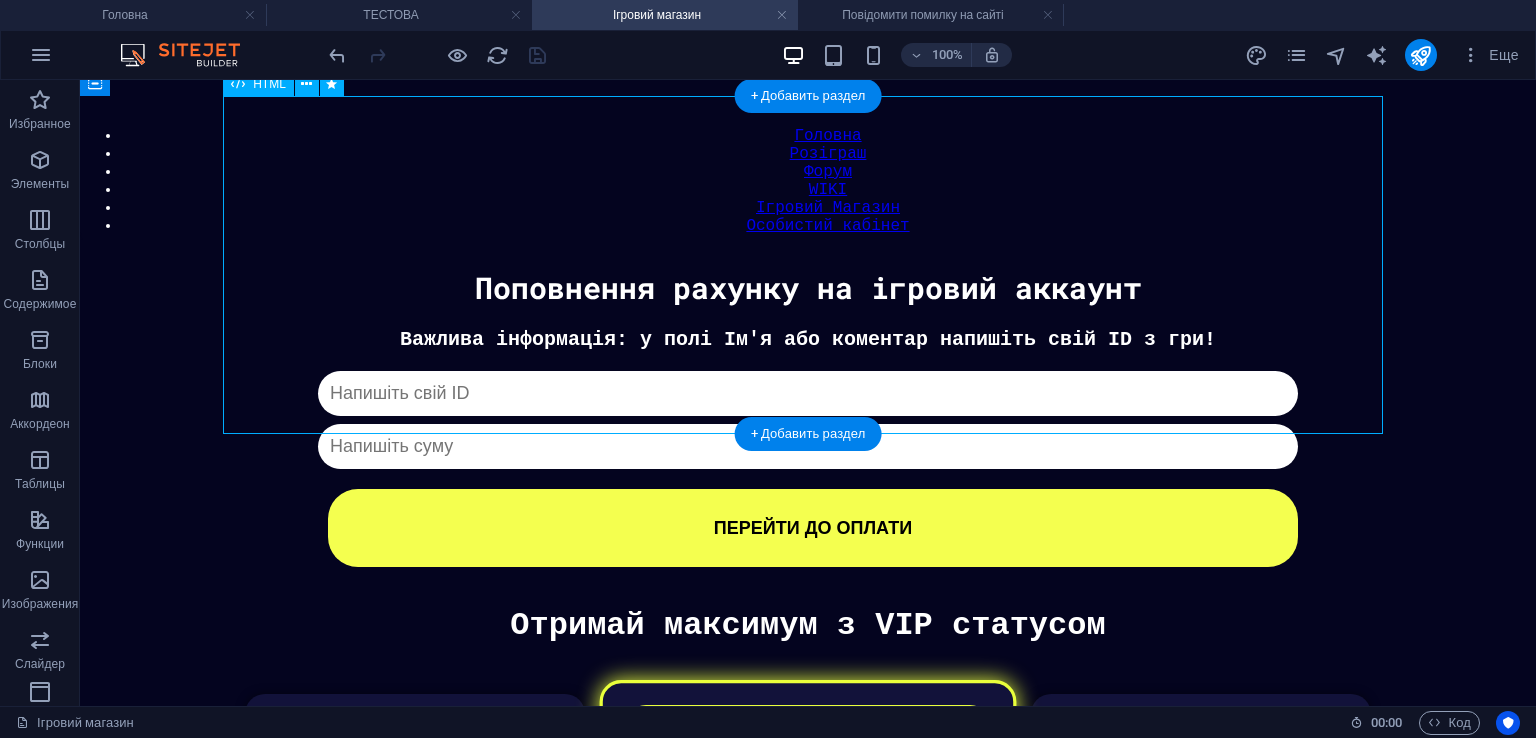 click on "Донат
Важлива інформація: у полі Ім'я або коментар напишіть свій ID з гри!
Капча не пройдена
ПЕРЕЙТИ ДО ОПЛАТИ" at bounding box center (808, 447) 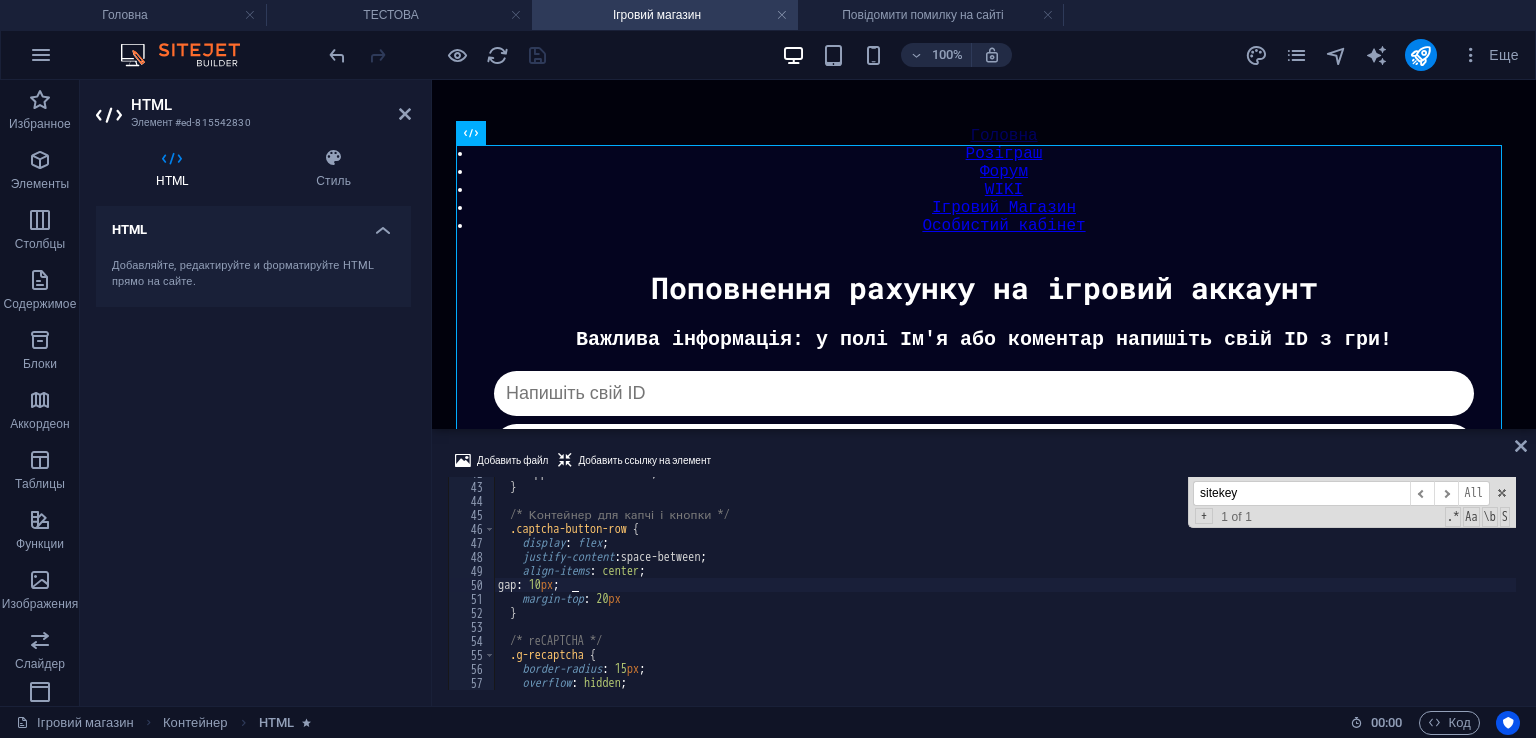 click on "-moz-appearance :  textfield ;    }    /* Контейнер для капчі і кнопки */    .captcha-button-row   {      display :   flex ;      justify-content :  space-between ;      align-items :   center ;     gap :   10 px ;      margin-top :   20 px    }    /* reCAPTCHA */    .g-recaptcha   {      border-radius :   15 px ;      overflow :   hidden ;      transform :  scale( 0.88 ) ;" at bounding box center [1005, 586] 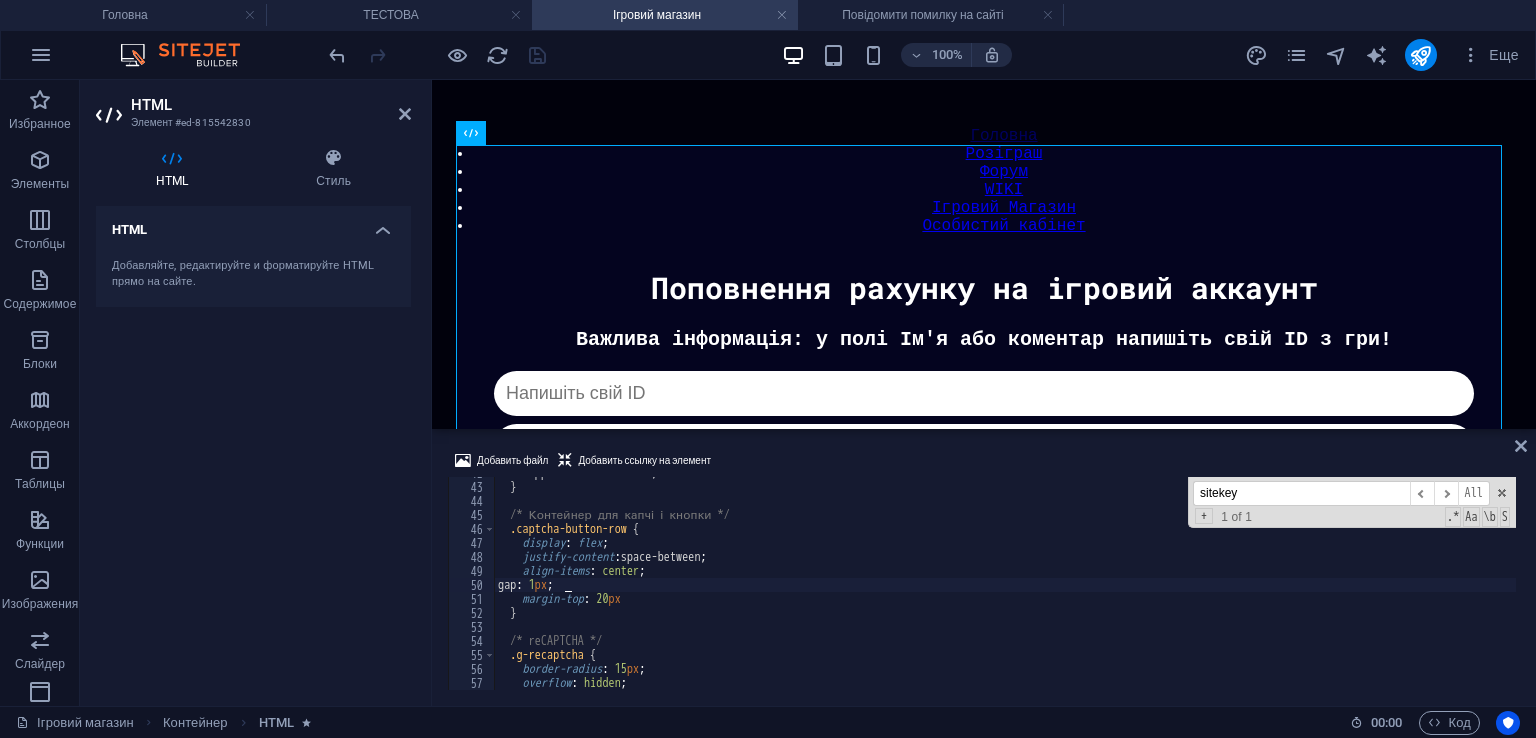 scroll, scrollTop: 584, scrollLeft: 0, axis: vertical 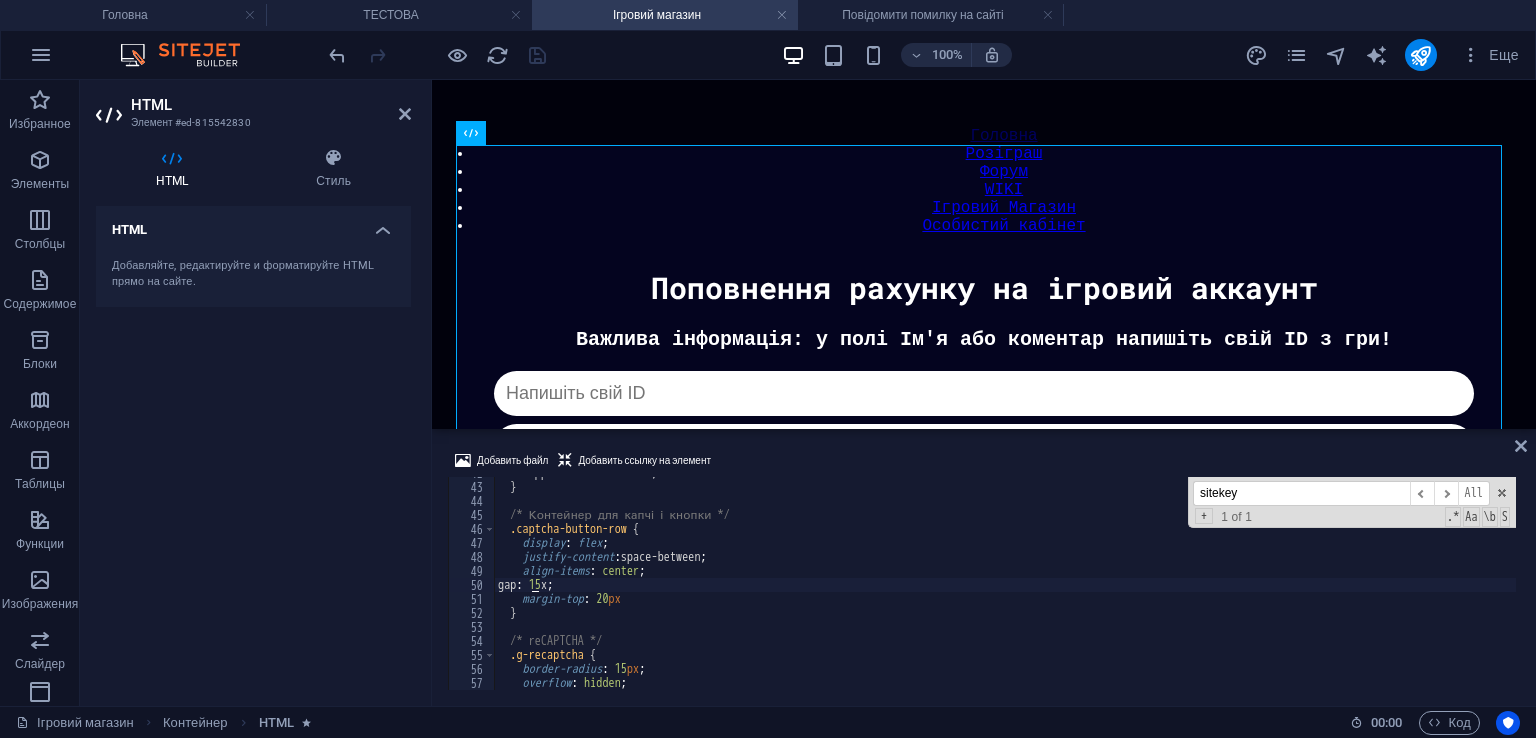 click on "-moz-appearance :  textfield ;    }    /* Контейнер для капчі і кнопки */    .captcha-button-row   {      display :   flex ;      justify-content :  space-between ;      align-items :   center ;     gap :   15 x ;      margin-top :   20 px    }    /* reCAPTCHA */    .g-recaptcha   {      border-radius :   15 px ;      overflow :   hidden ;      transform :  scale( 0.88 ) ;" at bounding box center (1005, 586) 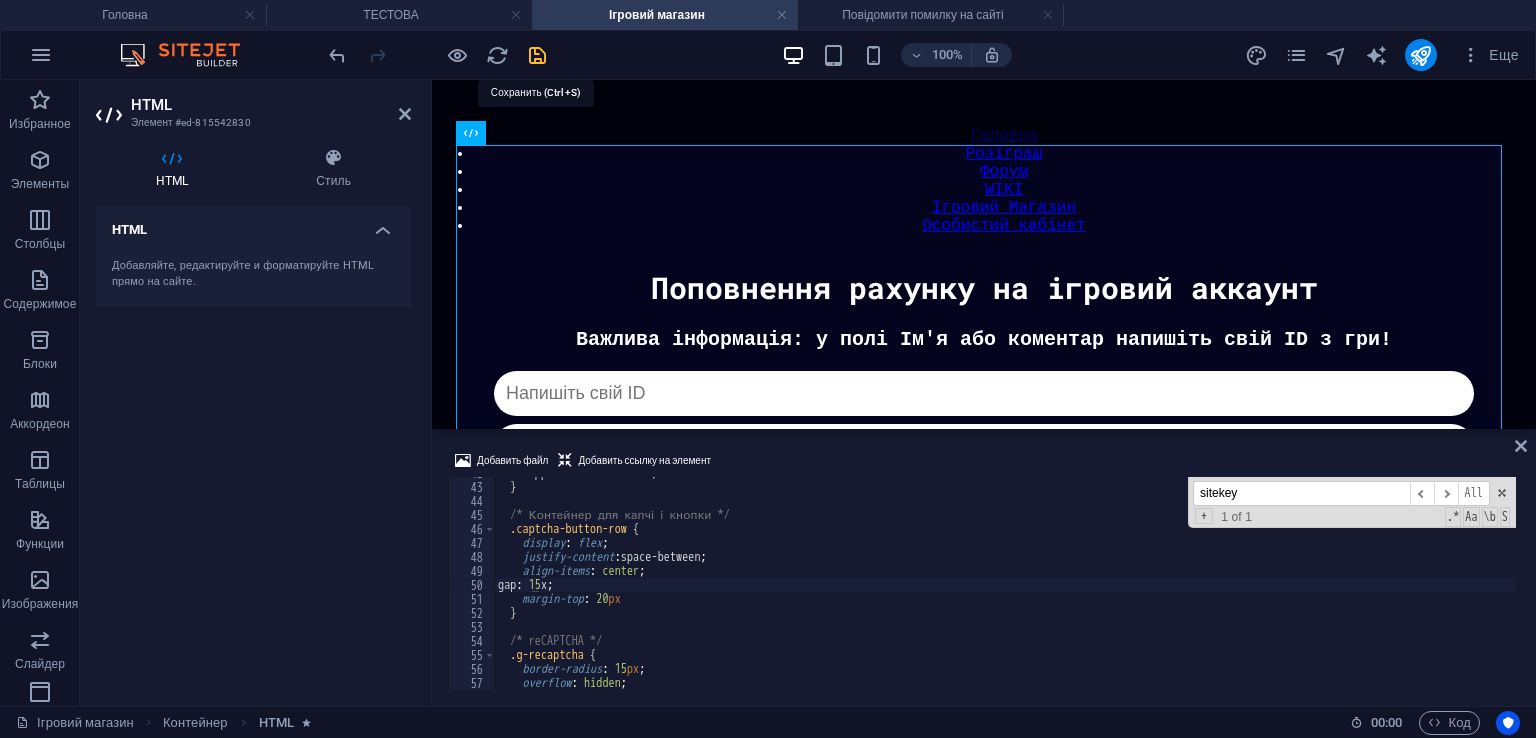 click at bounding box center [537, 55] 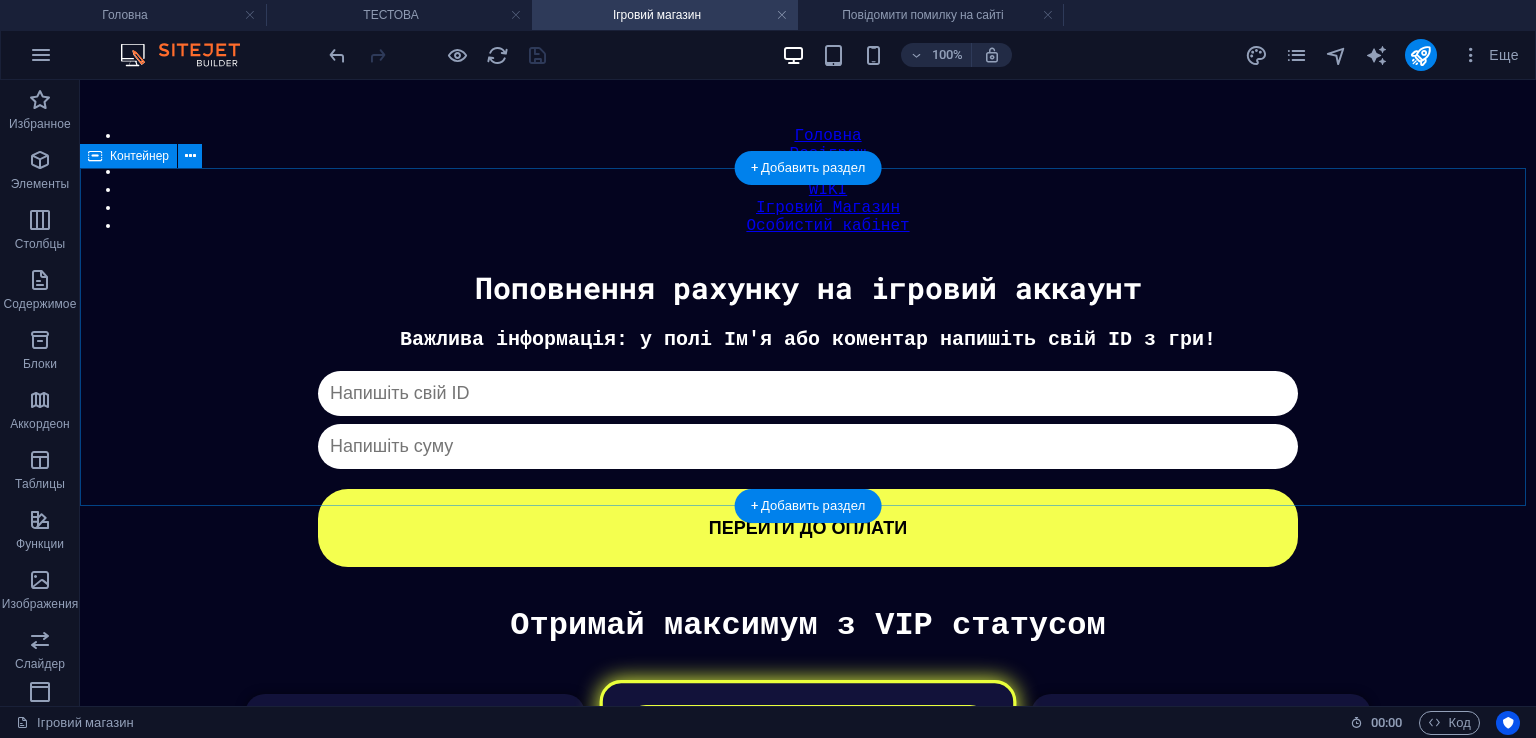 scroll, scrollTop: 0, scrollLeft: 0, axis: both 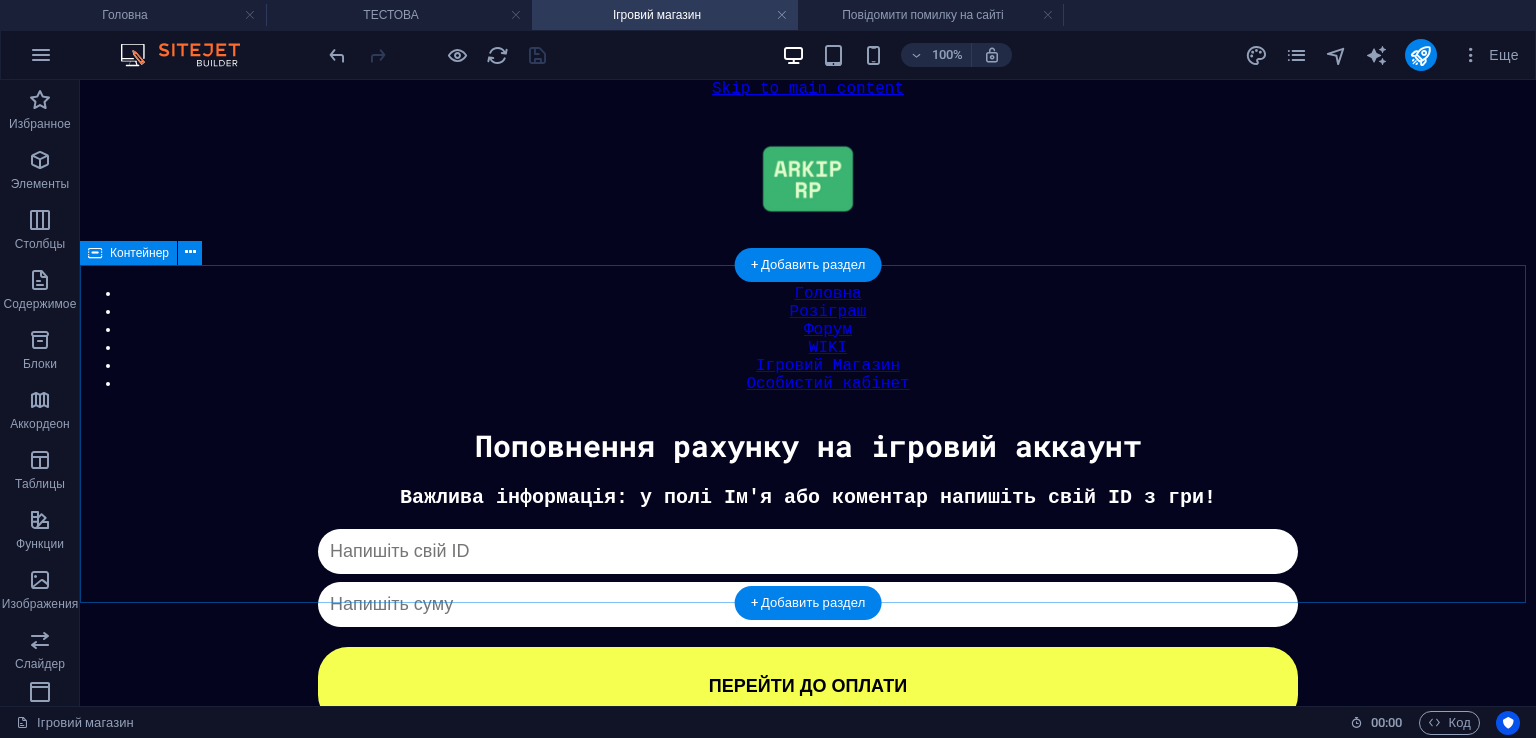 click on "Донат
Важлива інформація: у полі Ім'я або коментар напишіть свій ID з гри!
Капча не пройдена
ПЕРЕЙТИ ДО ОПЛАТИ" at bounding box center [808, 605] 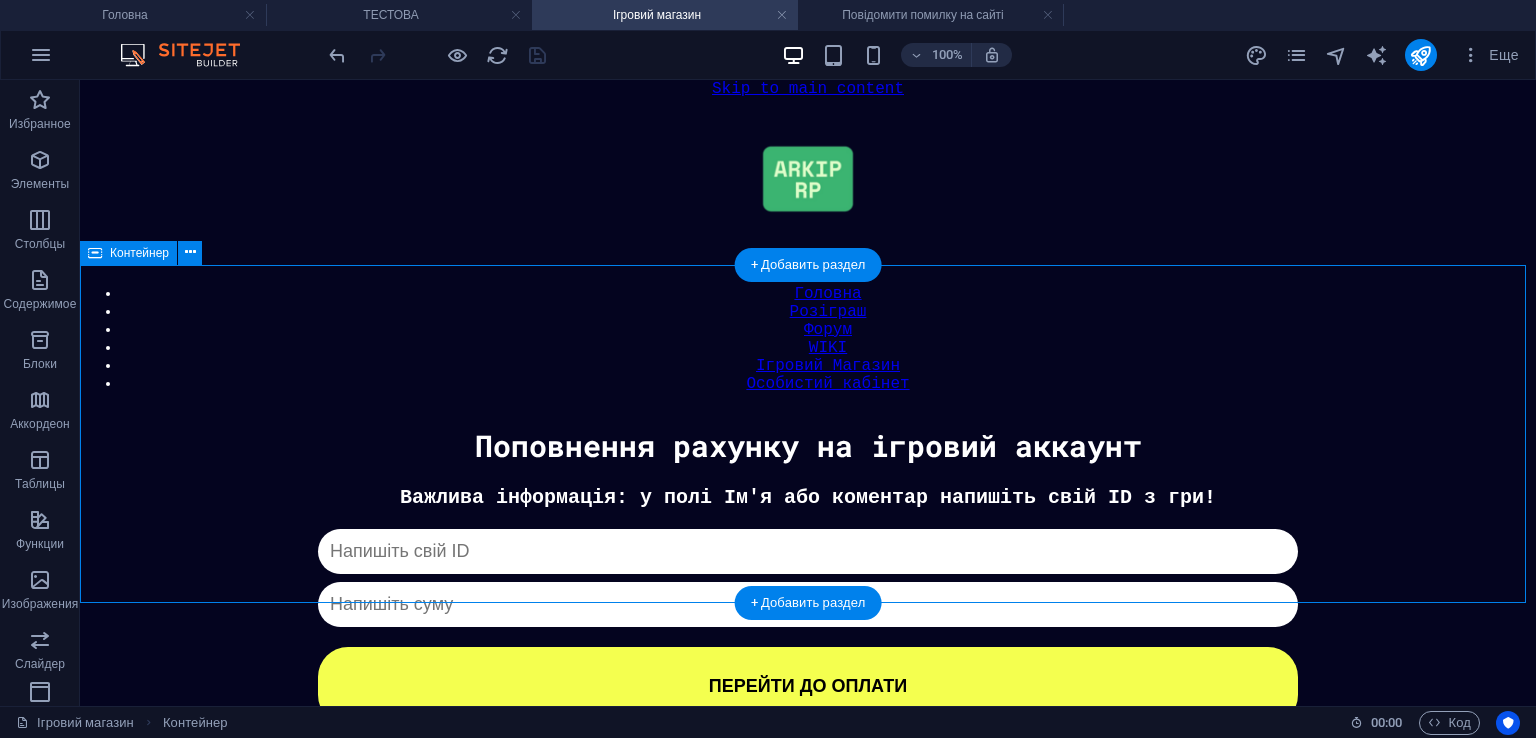 click on "Донат
Важлива інформація: у полі Ім'я або коментар напишіть свій ID з гри!
Капча не пройдена
ПЕРЕЙТИ ДО ОПЛАТИ" at bounding box center [808, 605] 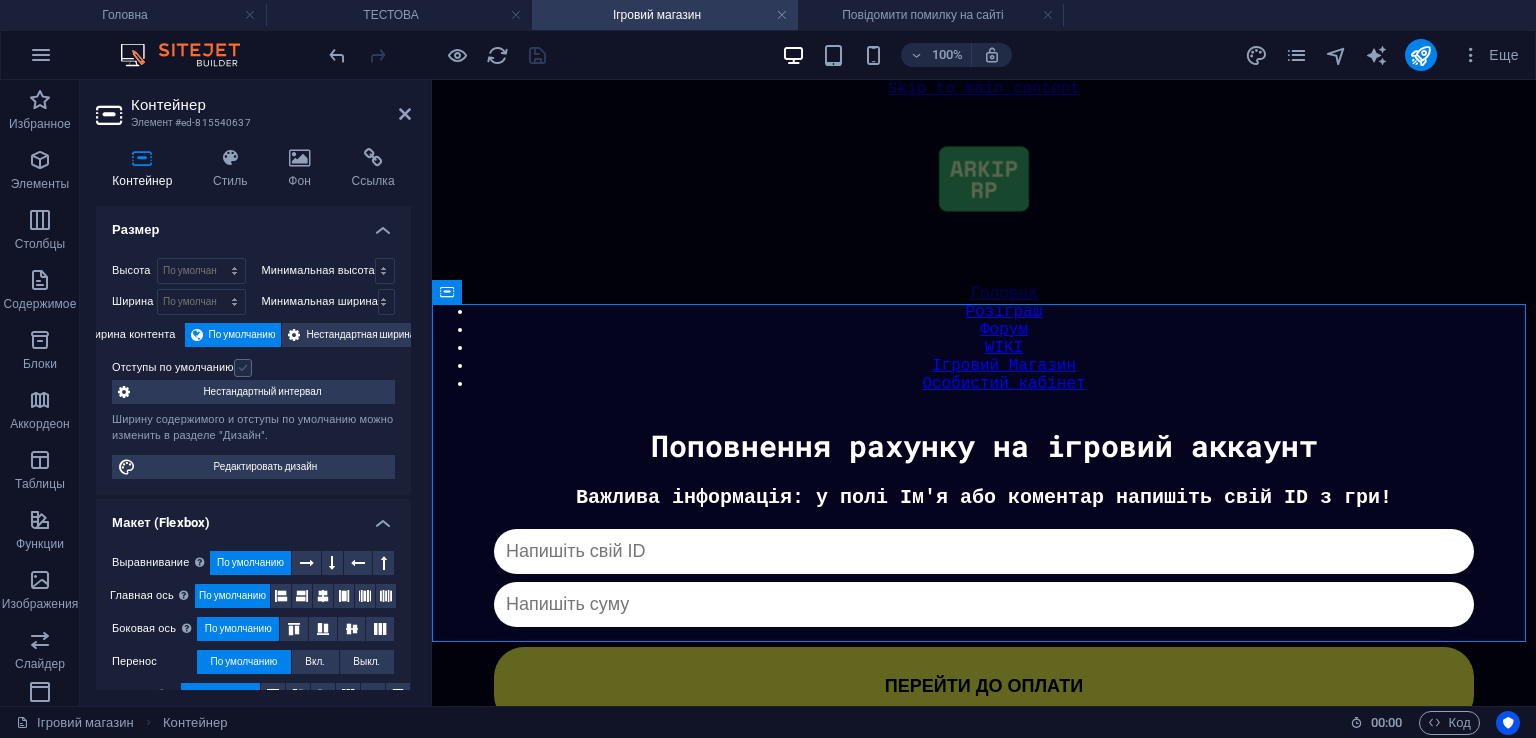 click at bounding box center (243, 368) 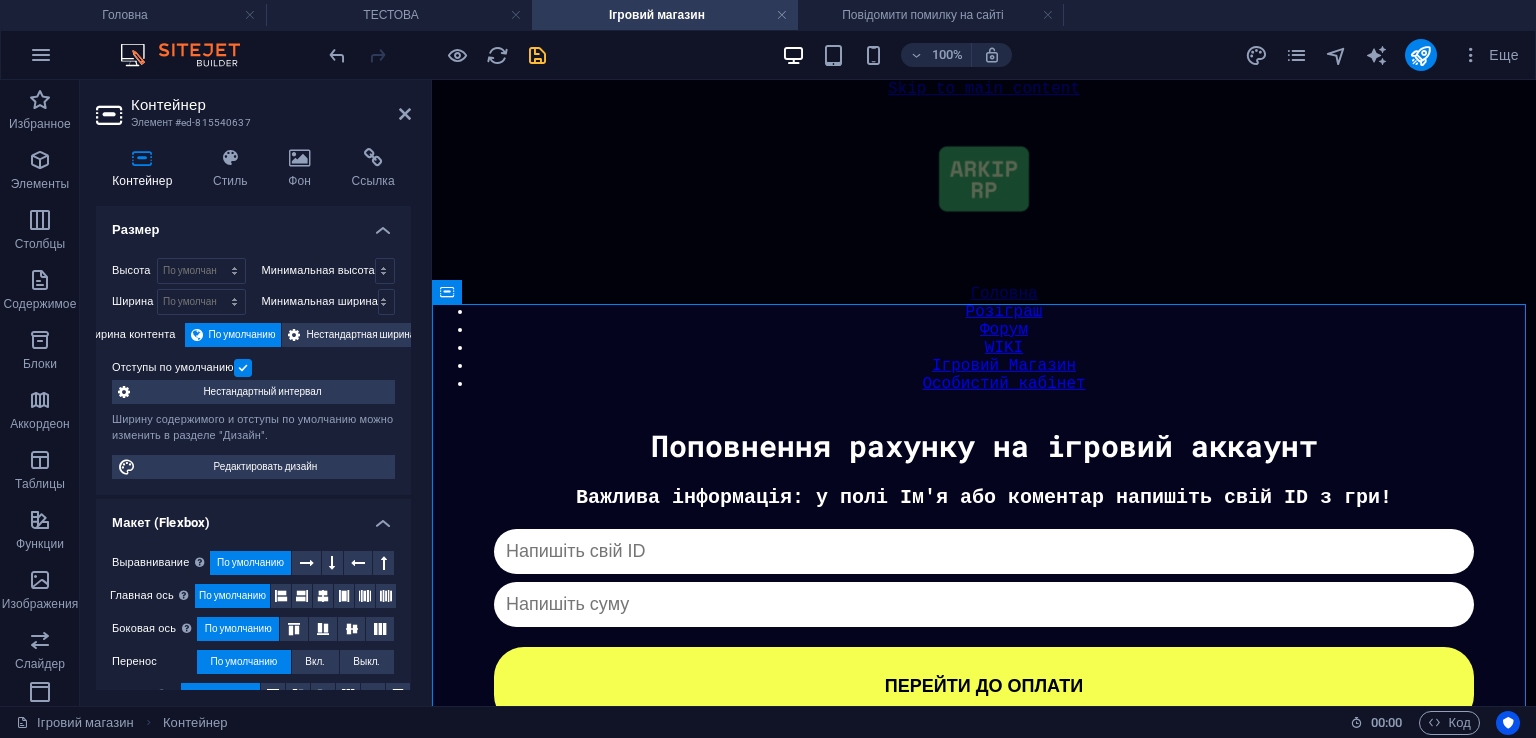 click at bounding box center [243, 368] 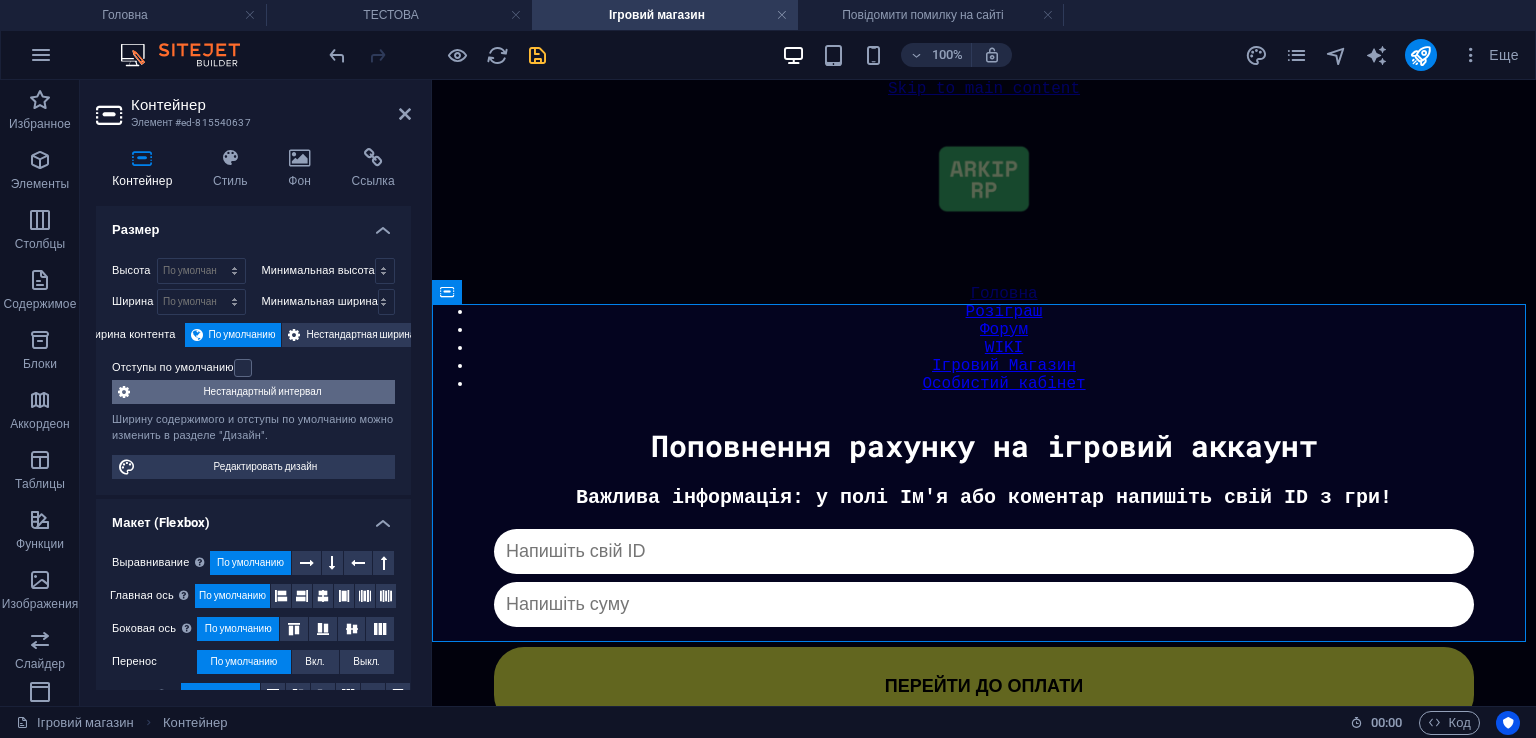 click on "Нестандартный интервал" at bounding box center (262, 392) 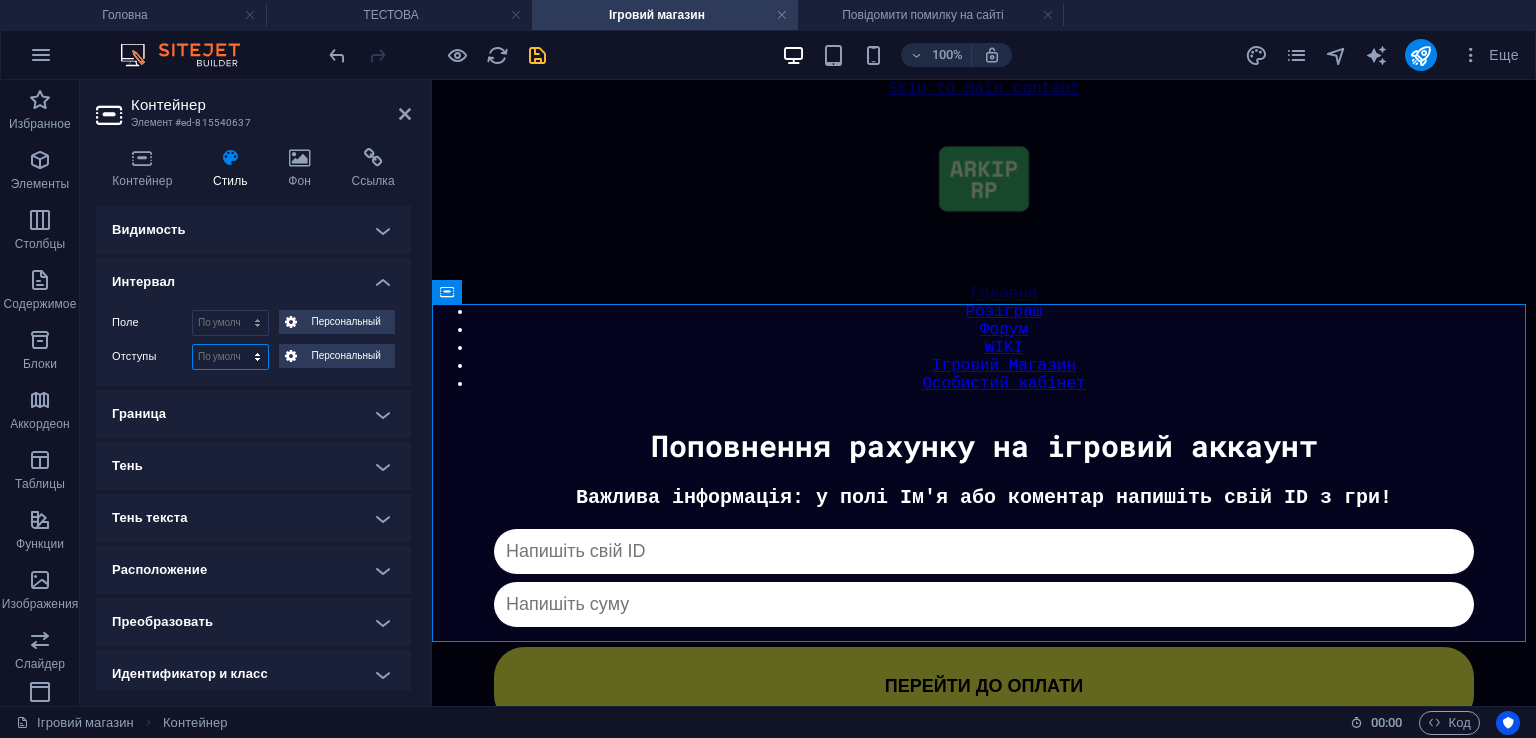 click on "По умолчанию px rem % vh vw Персональный" at bounding box center (230, 357) 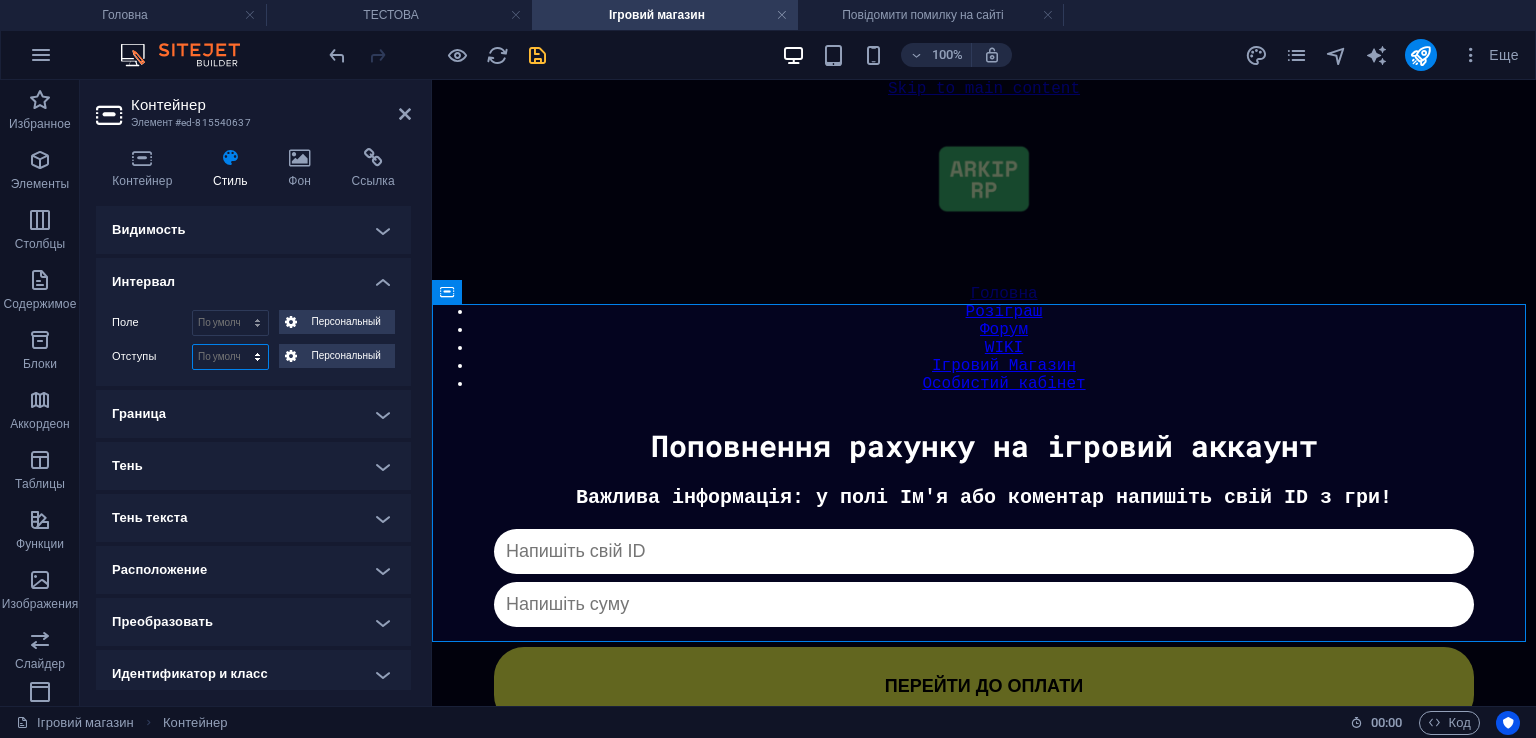 select on "px" 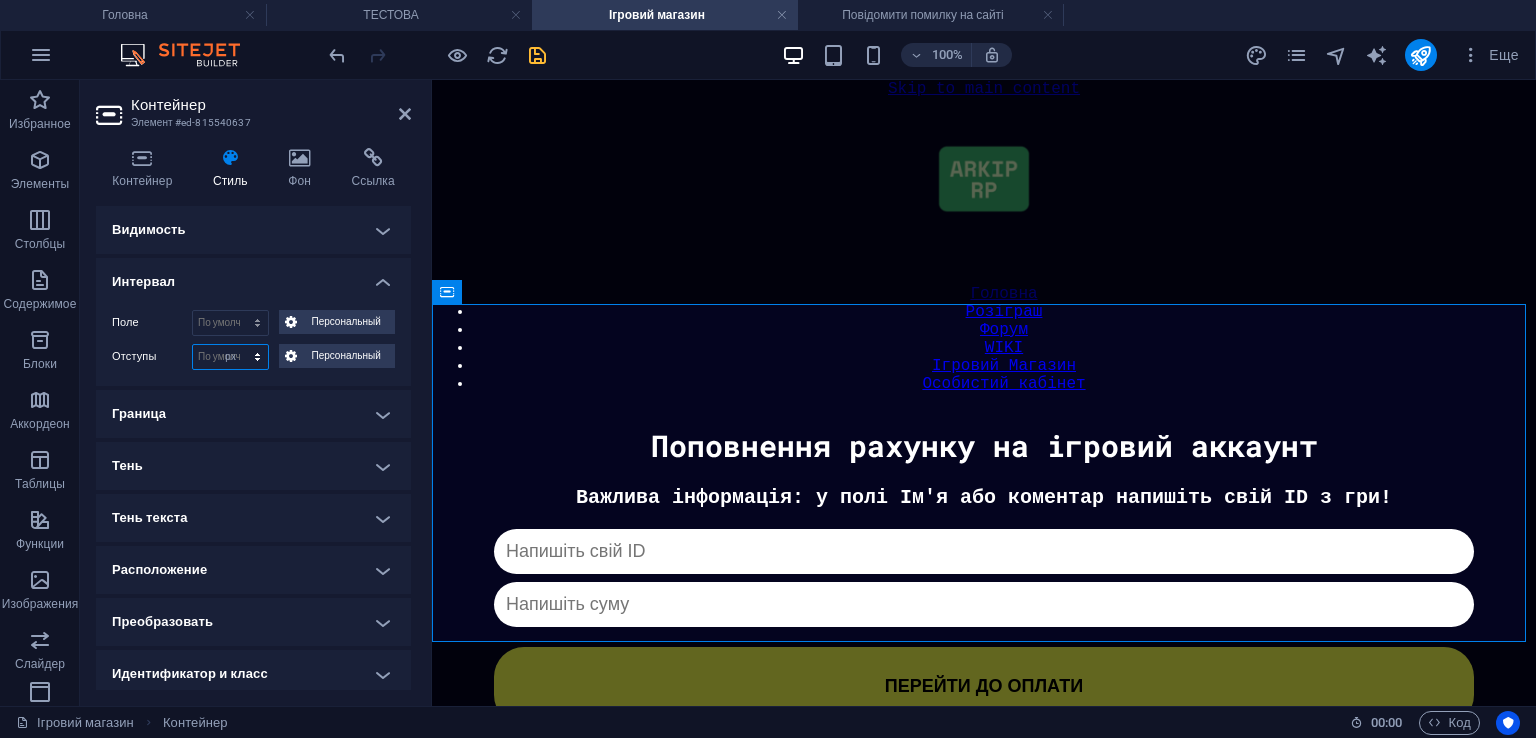 click on "По умолчанию px rem % vh vw Персональный" at bounding box center [230, 357] 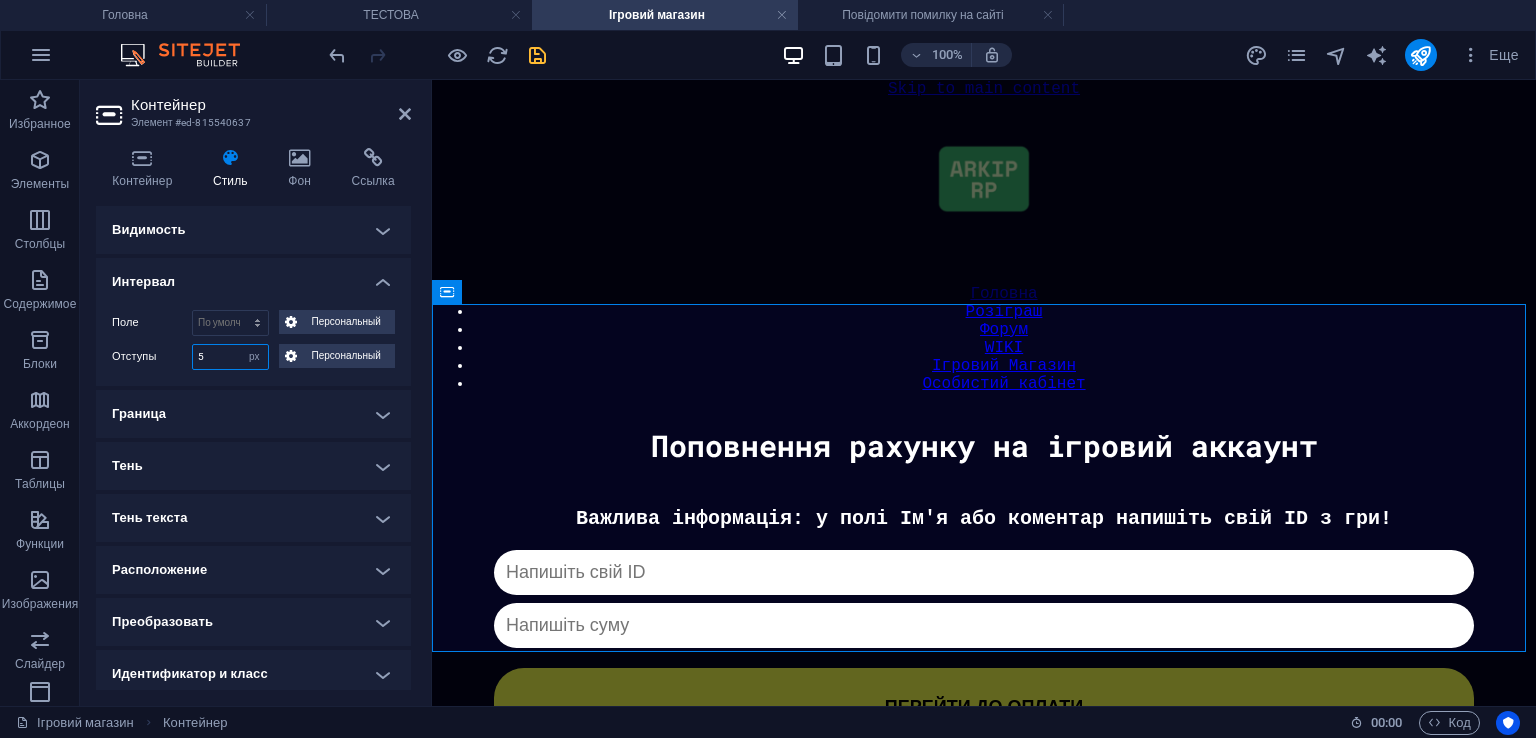 type on "5" 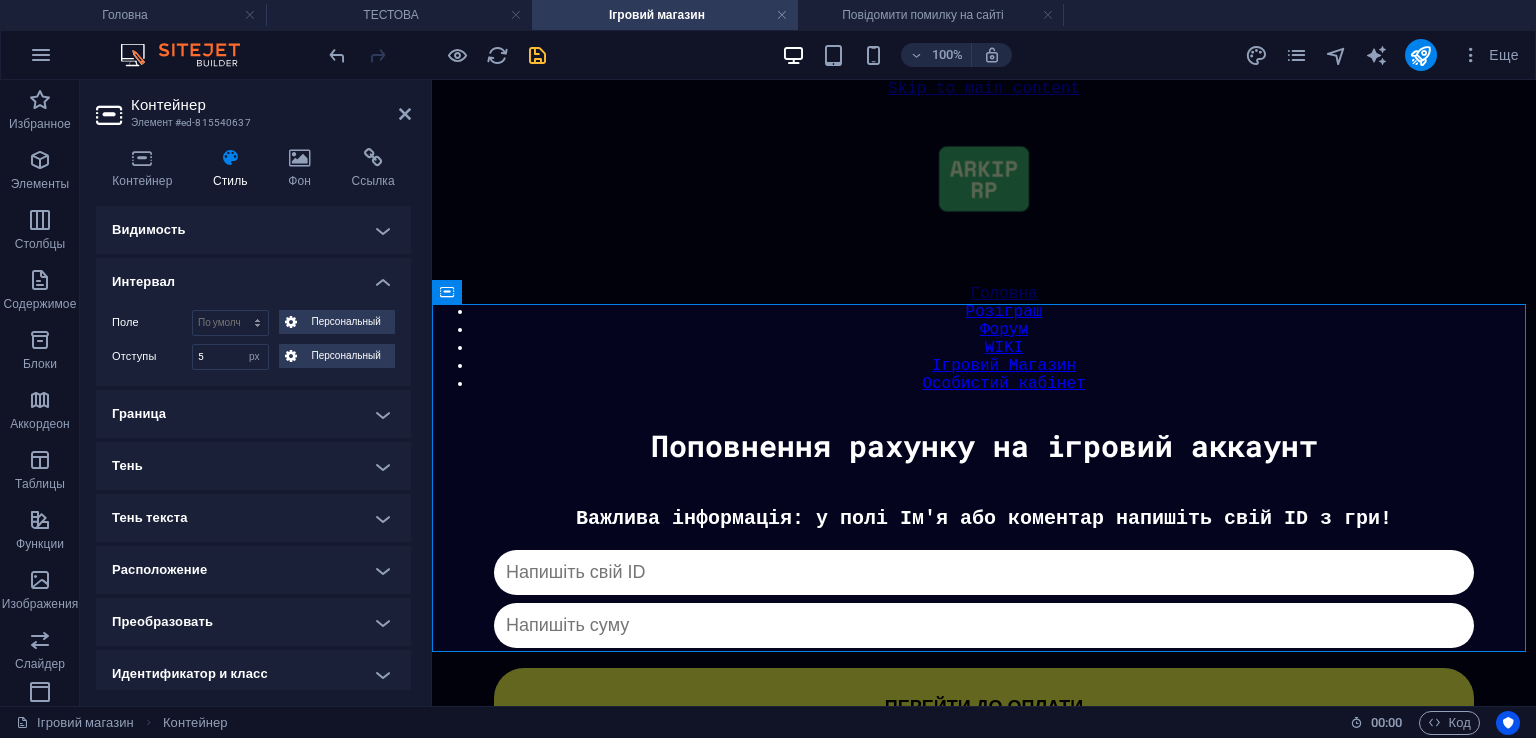 click on "Отступы 5 По умолчанию px rem % vh vw Персональный Персональный" at bounding box center (253, 357) 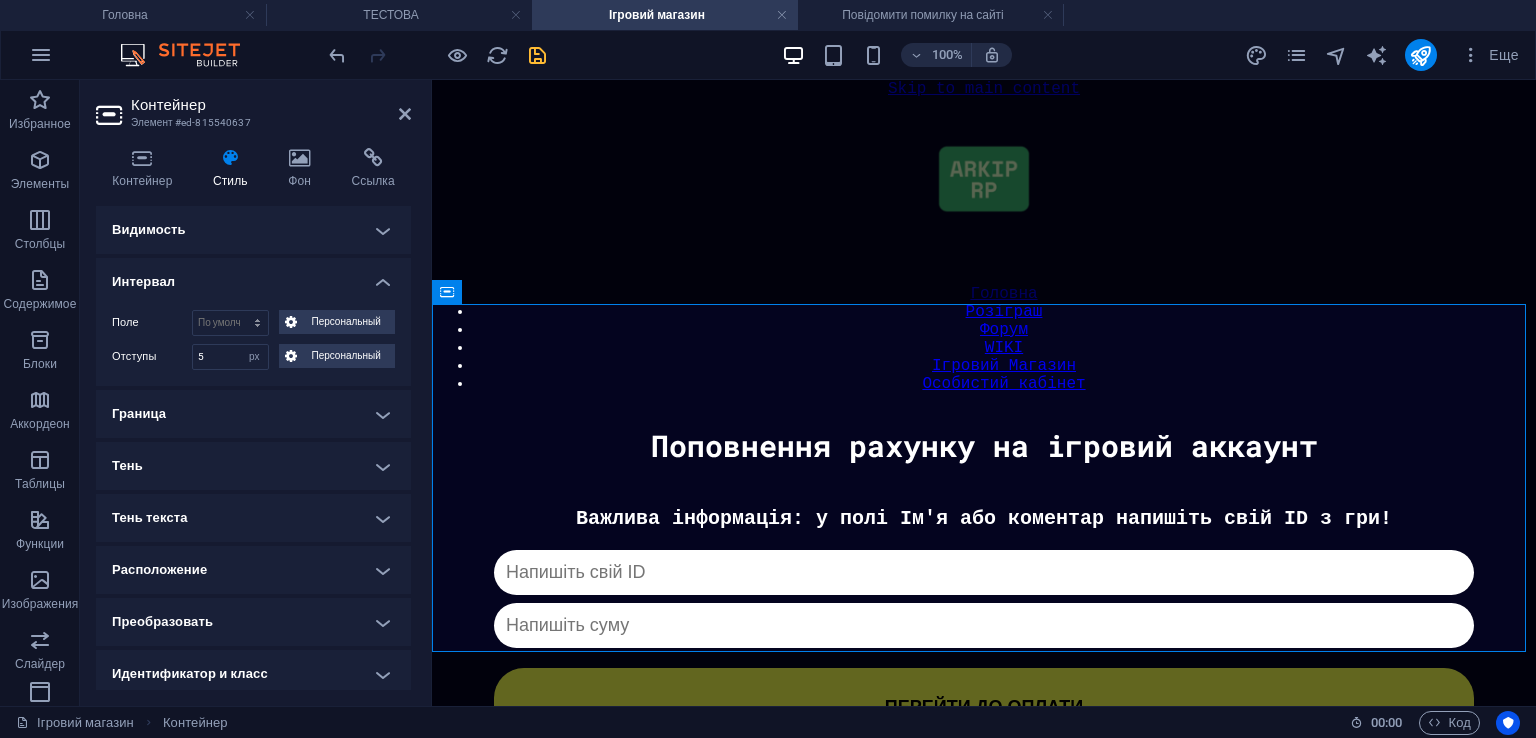 click at bounding box center (537, 55) 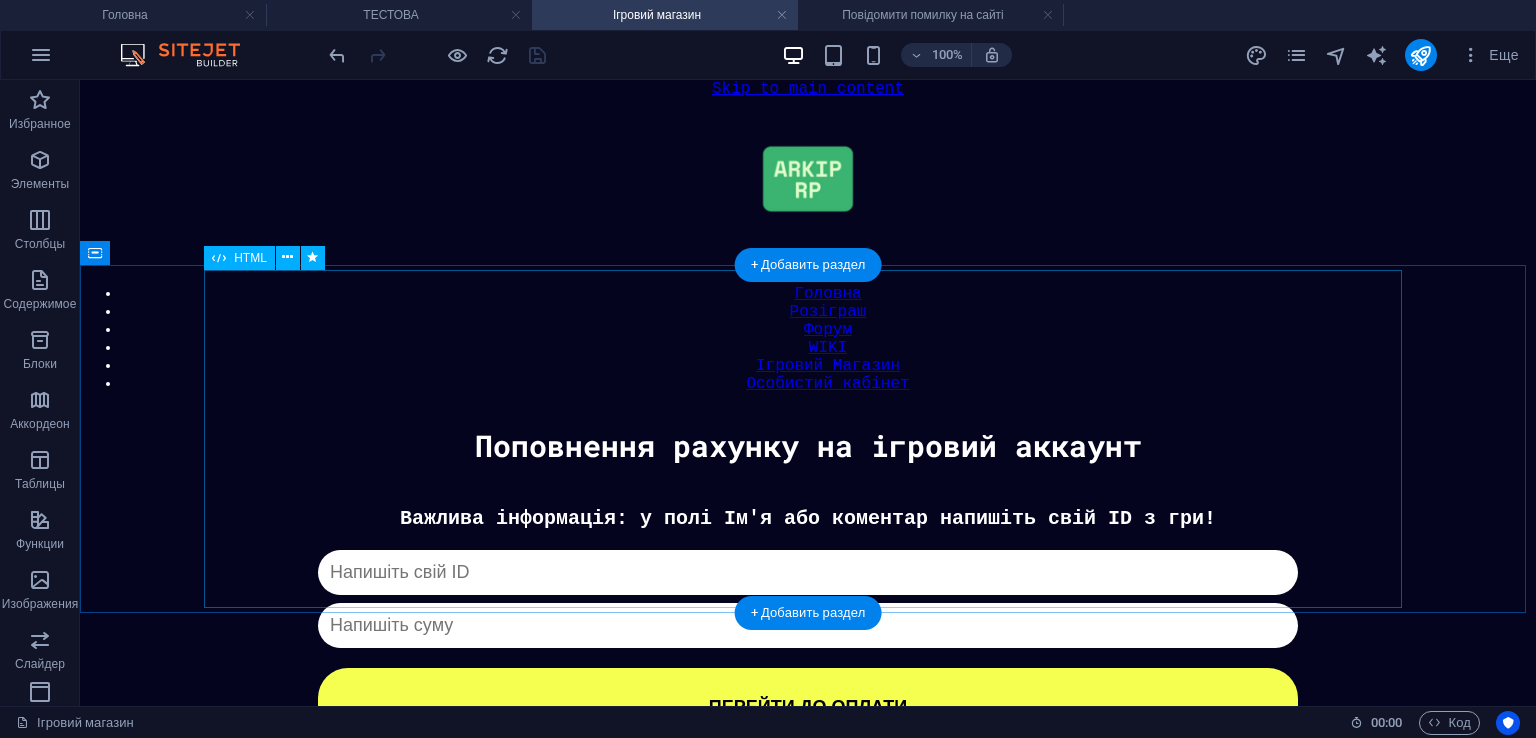 click on "Донат
Важлива інформація: у полі Ім'я або коментар напишіть свій ID з гри!
Капча не пройдена
ПЕРЕЙТИ ДО ОПЛАТИ" at bounding box center (808, 626) 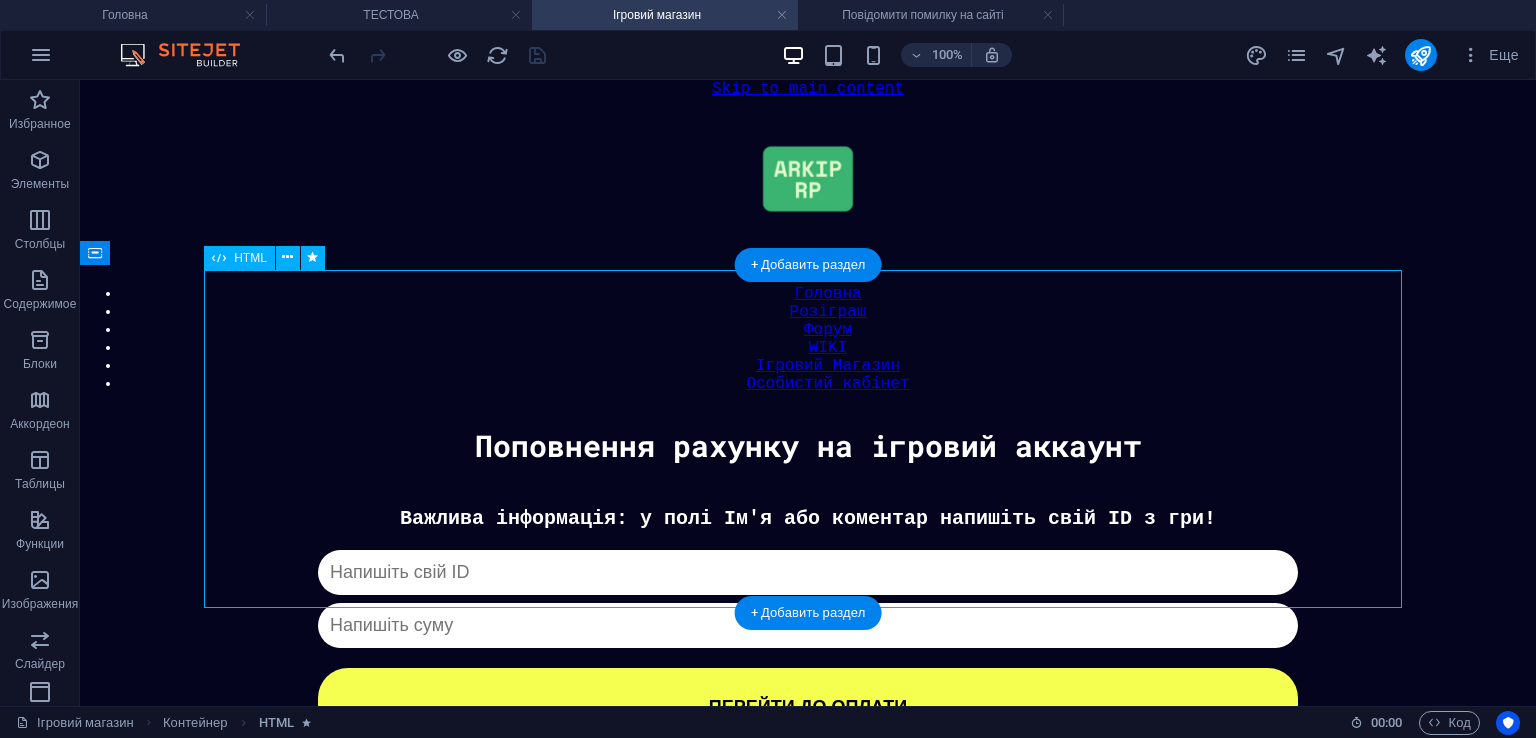 click on "Донат
Важлива інформація: у полі Ім'я або коментар напишіть свій ID з гри!
Капча не пройдена
ПЕРЕЙТИ ДО ОПЛАТИ" at bounding box center (808, 626) 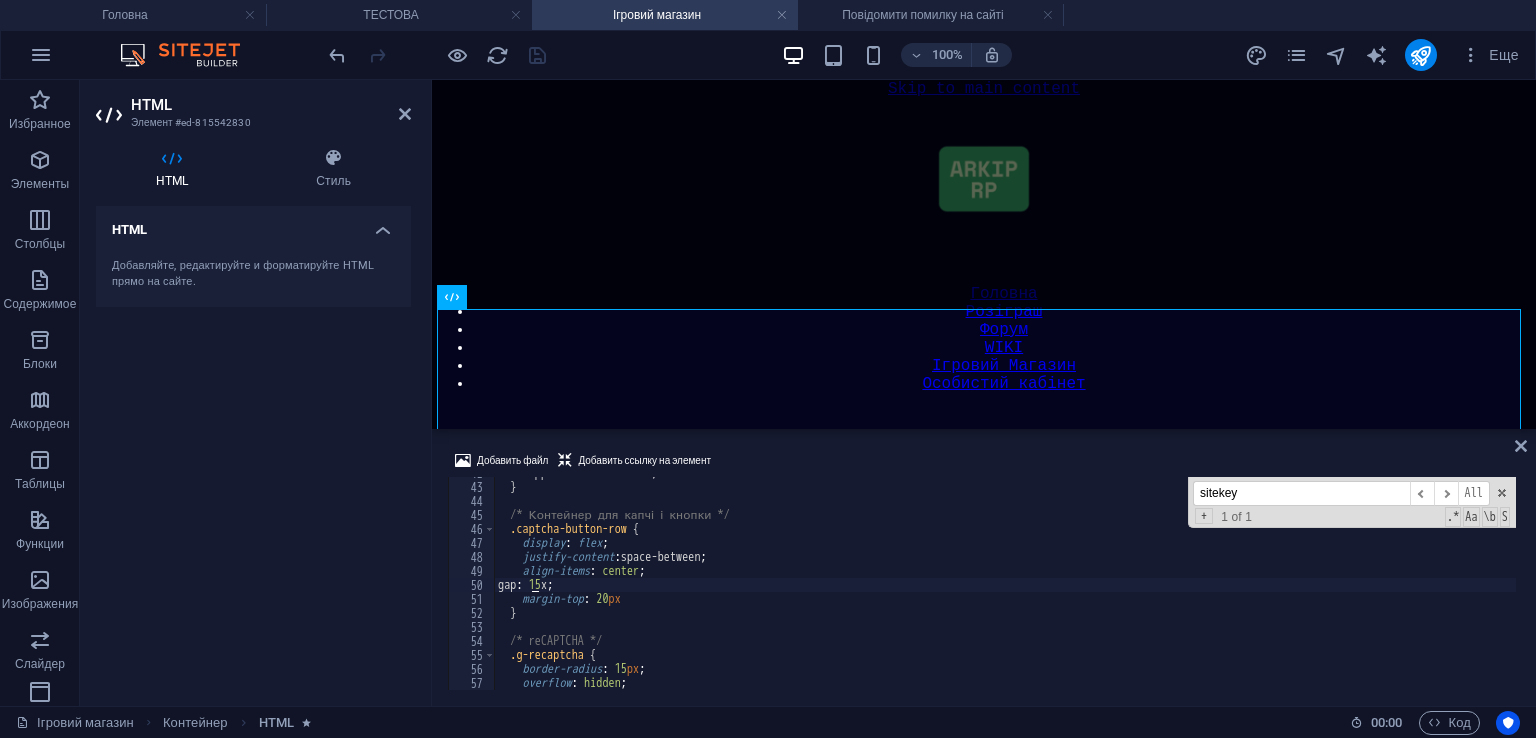 click on "HTML" at bounding box center (271, 105) 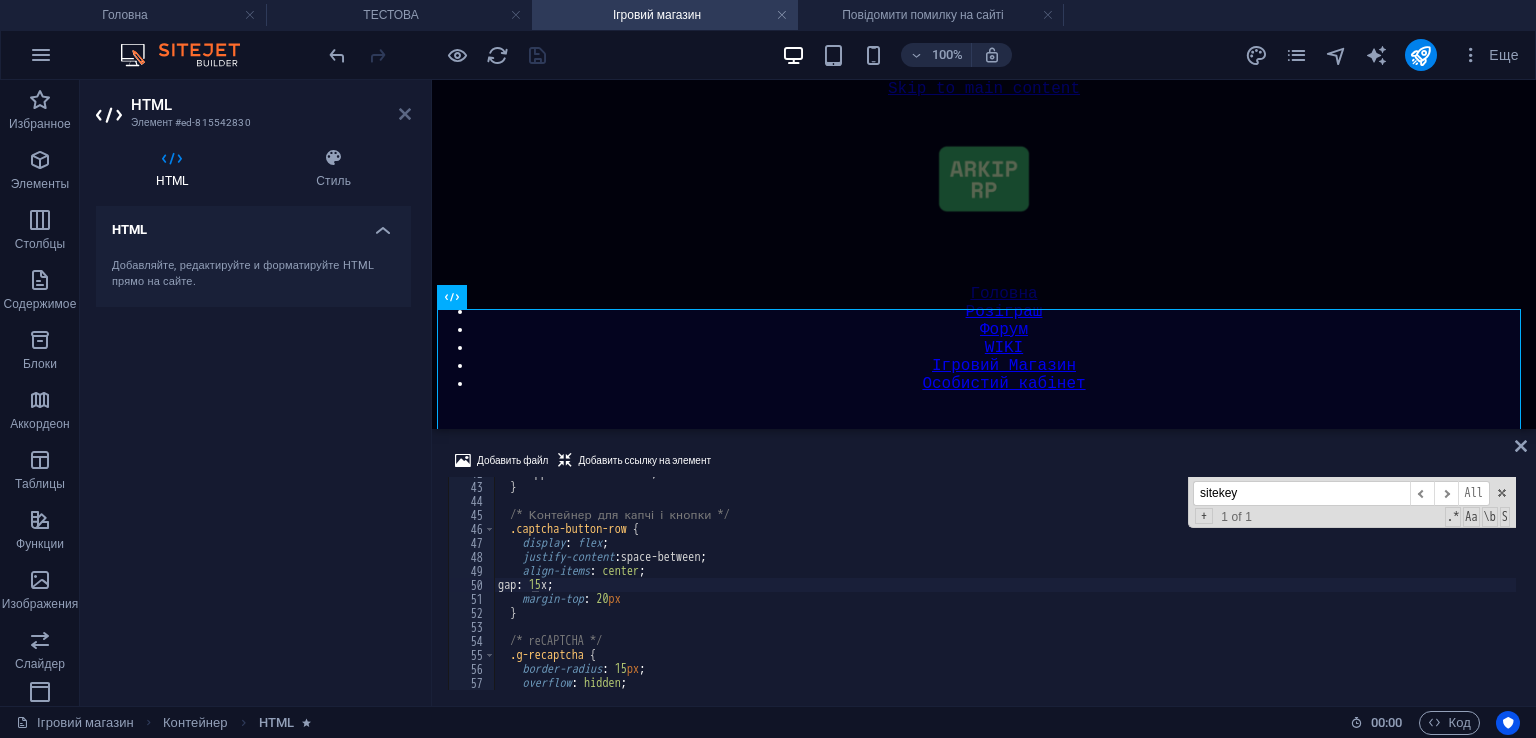 click at bounding box center [405, 114] 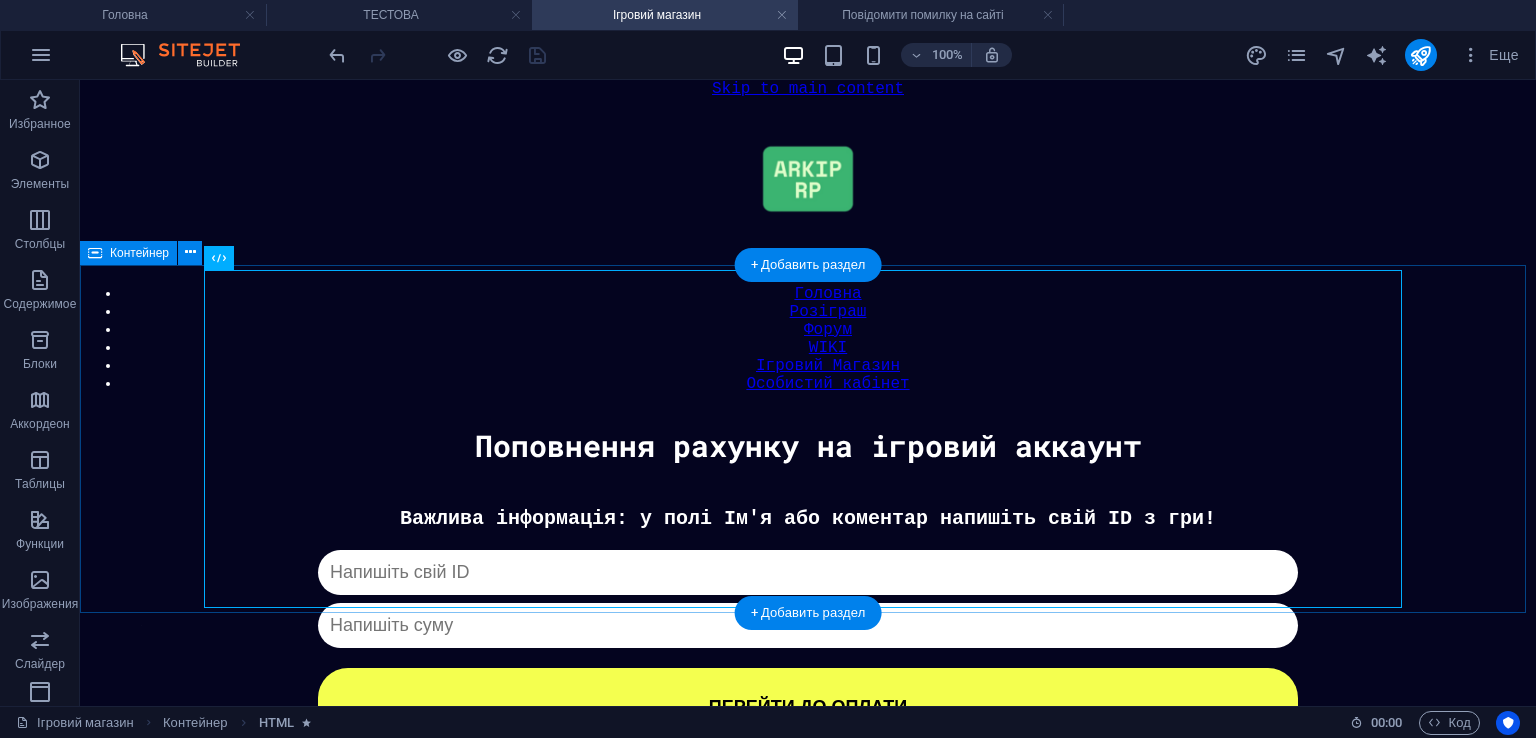 click on "Донат
Важлива інформація: у полі Ім'я або коментар напишіть свій ID з гри!
Капча не пройдена
ПЕРЕЙТИ ДО ОПЛАТИ" at bounding box center [808, 616] 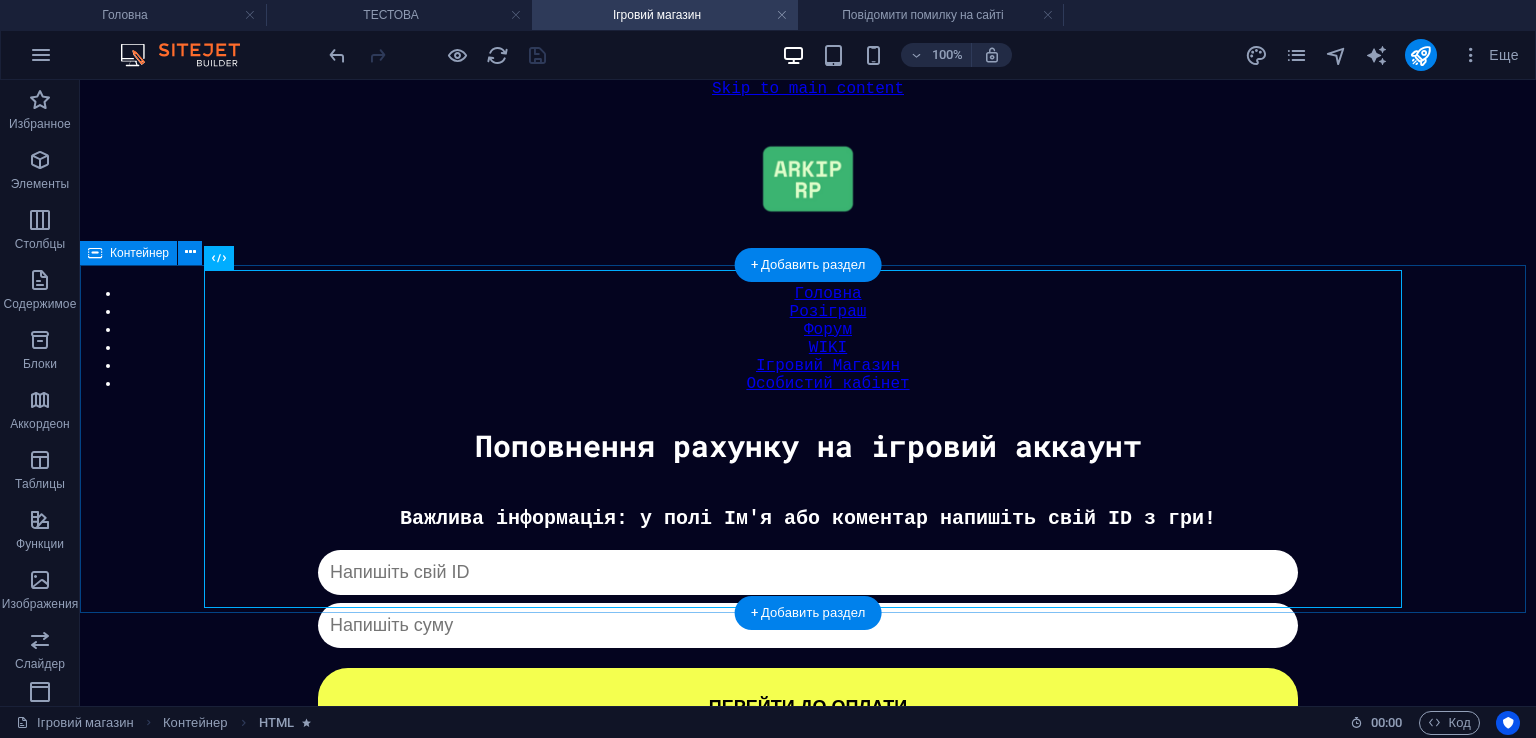 click on "Донат
Важлива інформація: у полі Ім'я або коментар напишіть свій ID з гри!
Капча не пройдена
ПЕРЕЙТИ ДО ОПЛАТИ" at bounding box center (808, 616) 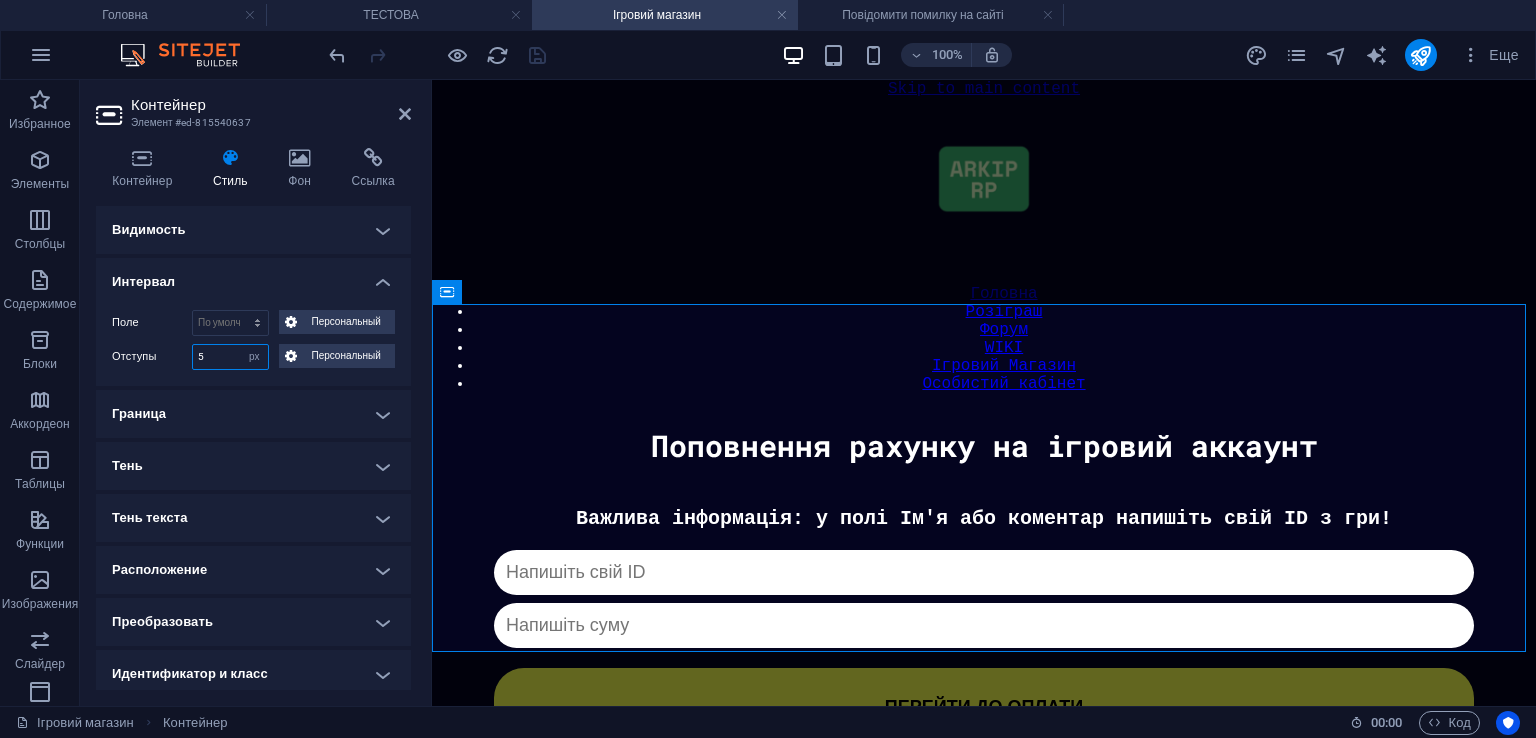 click on "5" at bounding box center [230, 357] 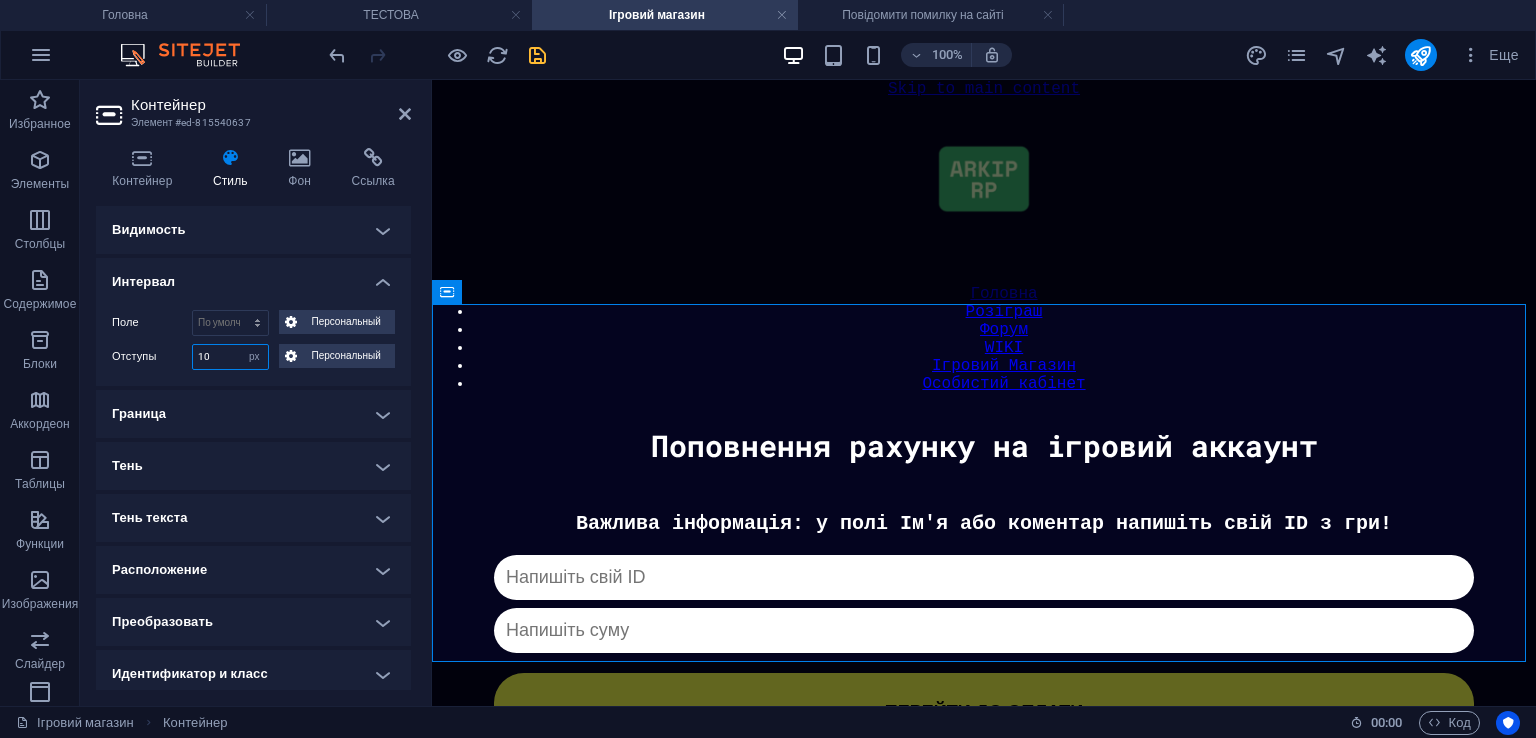 type on "10" 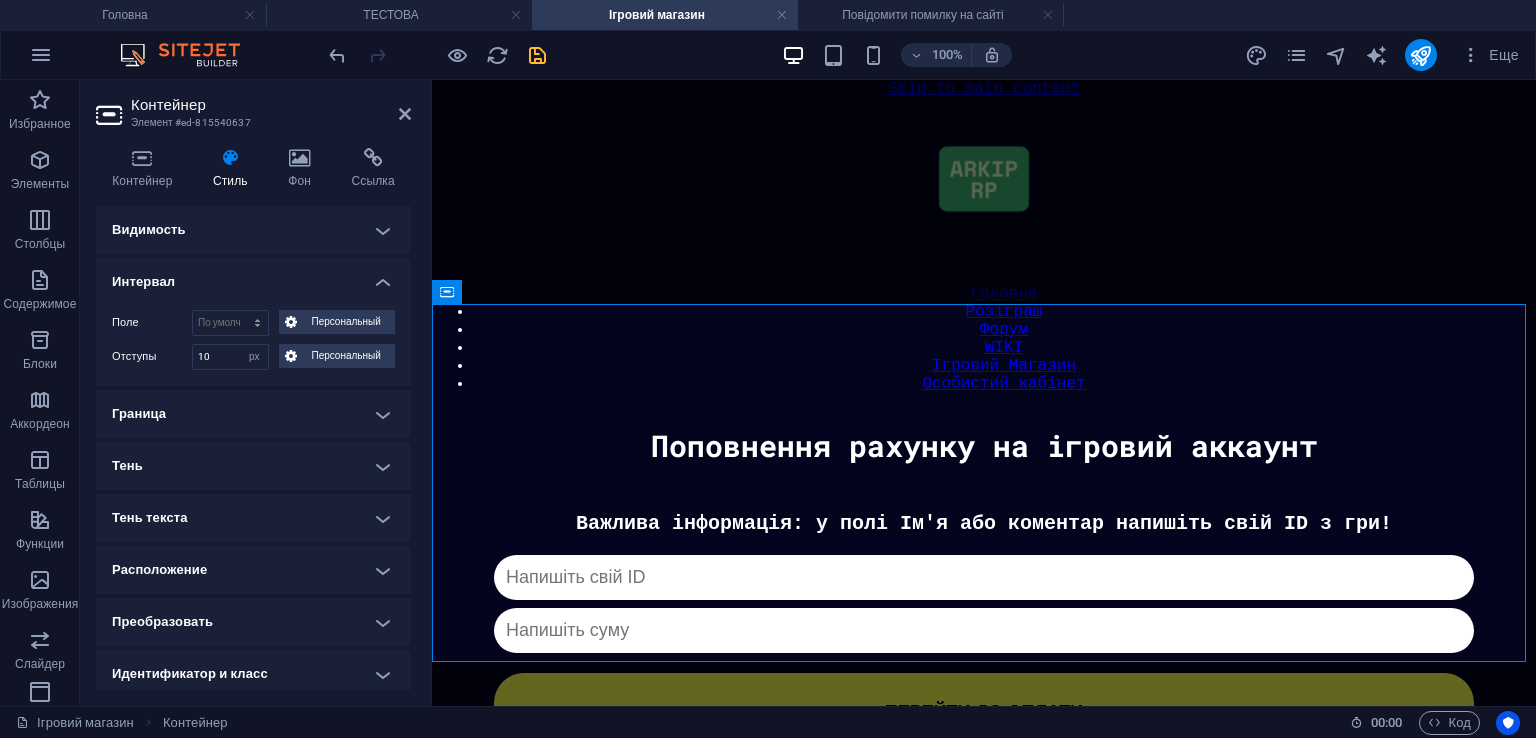 click at bounding box center (437, 55) 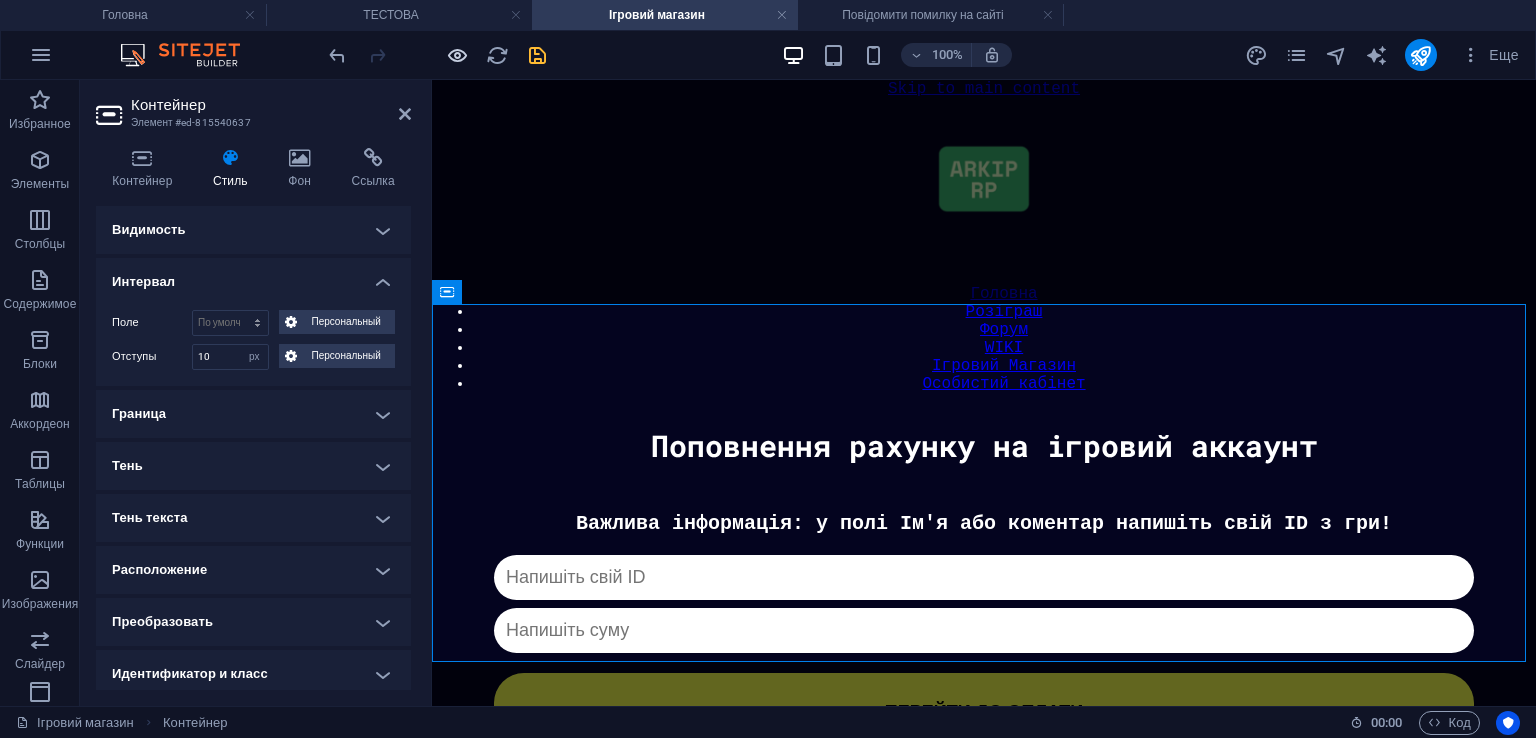 click at bounding box center (537, 55) 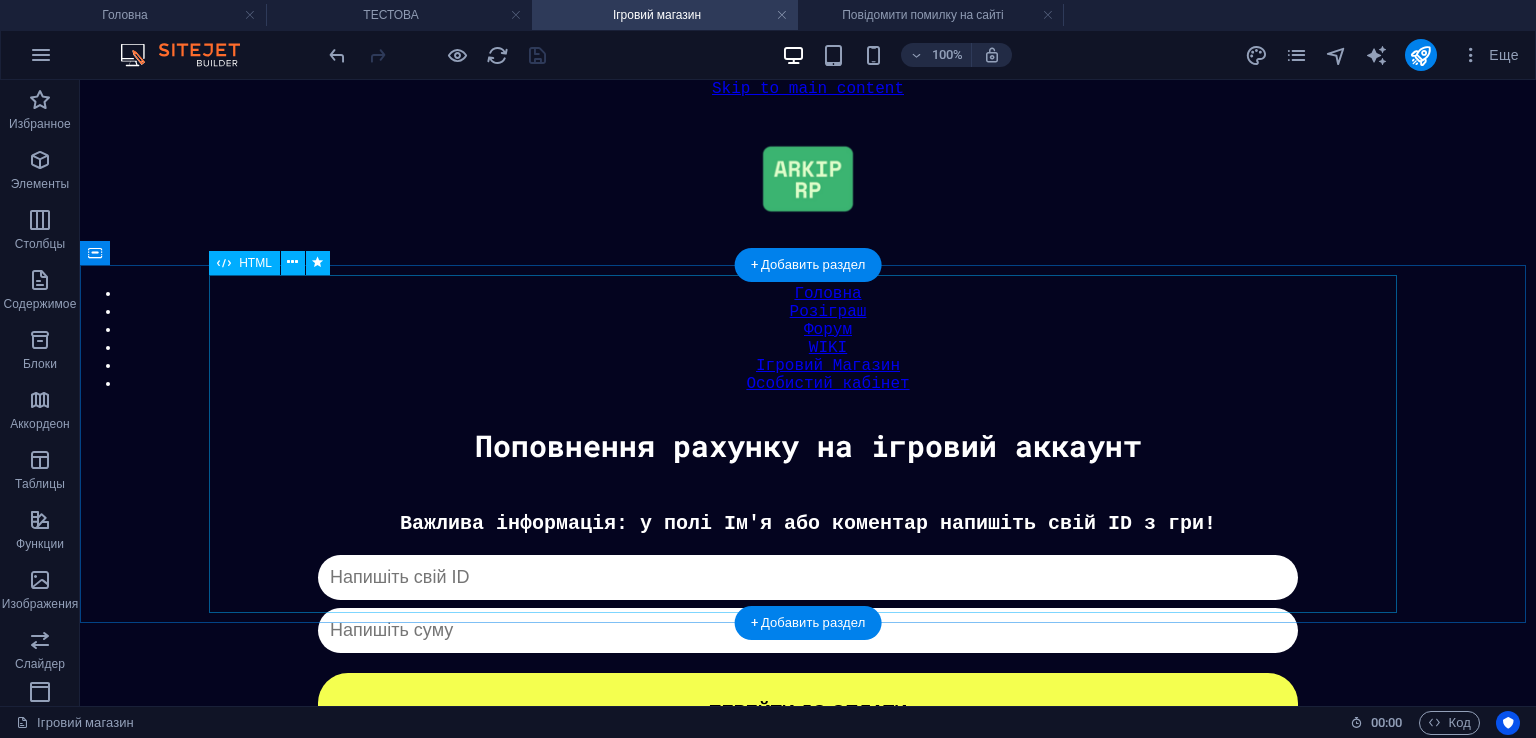 click on "Донат
Важлива інформація: у полі Ім'я або коментар напишіть свій ID з гри!
Капча не пройдена
ПЕРЕЙТИ ДО ОПЛАТИ" at bounding box center [808, 631] 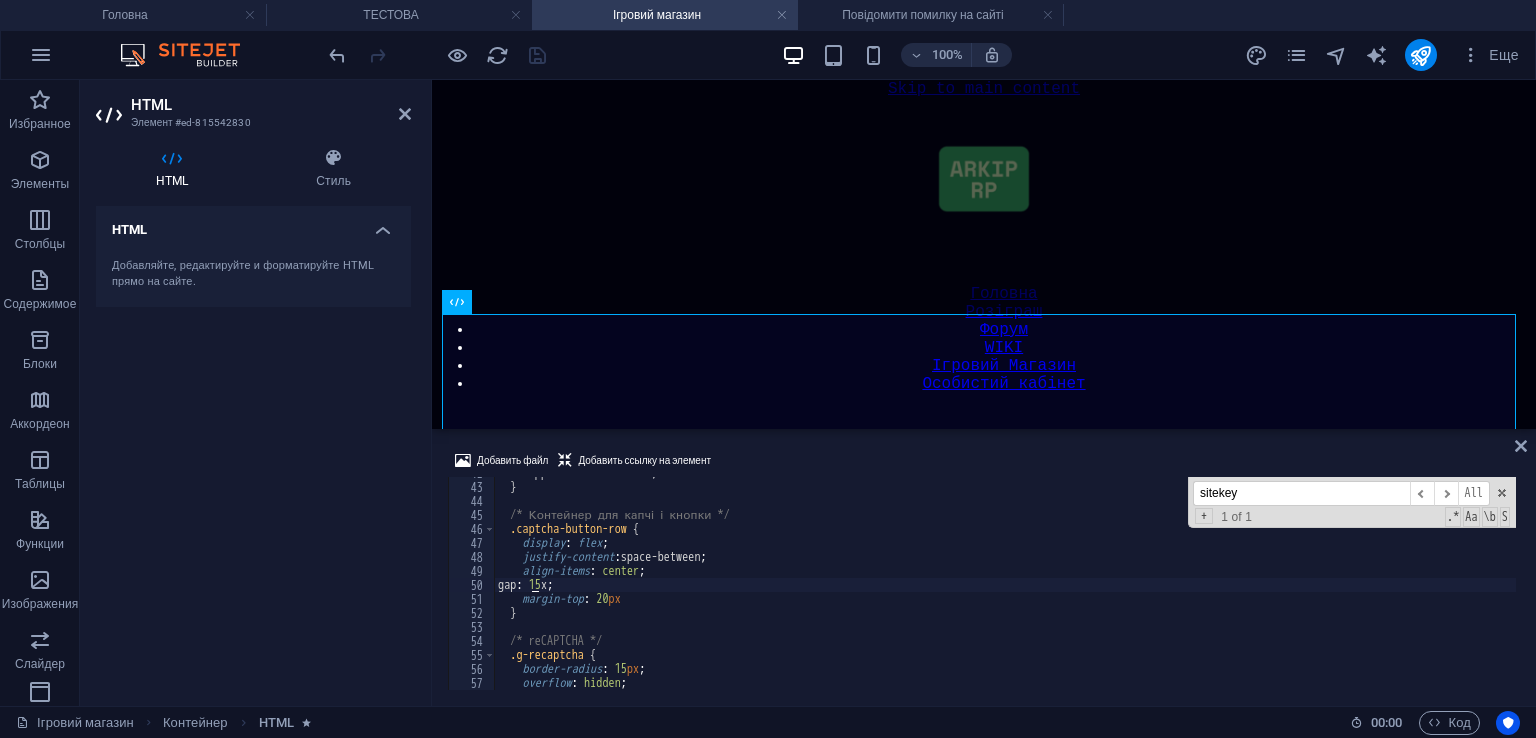 click on "-moz-appearance :  textfield ;    }    /* Контейнер для капчі і кнопки */    .captcha-button-row   {      display :   flex ;      justify-content :  space-between ;      align-items :   center ;     gap :   15 x ;      margin-top :   20 px    }    /* reCAPTCHA */    .g-recaptcha   {      border-radius :   15 px ;      overflow :   hidden ;      transform :  scale( 0.88 ) ;" at bounding box center (1005, 586) 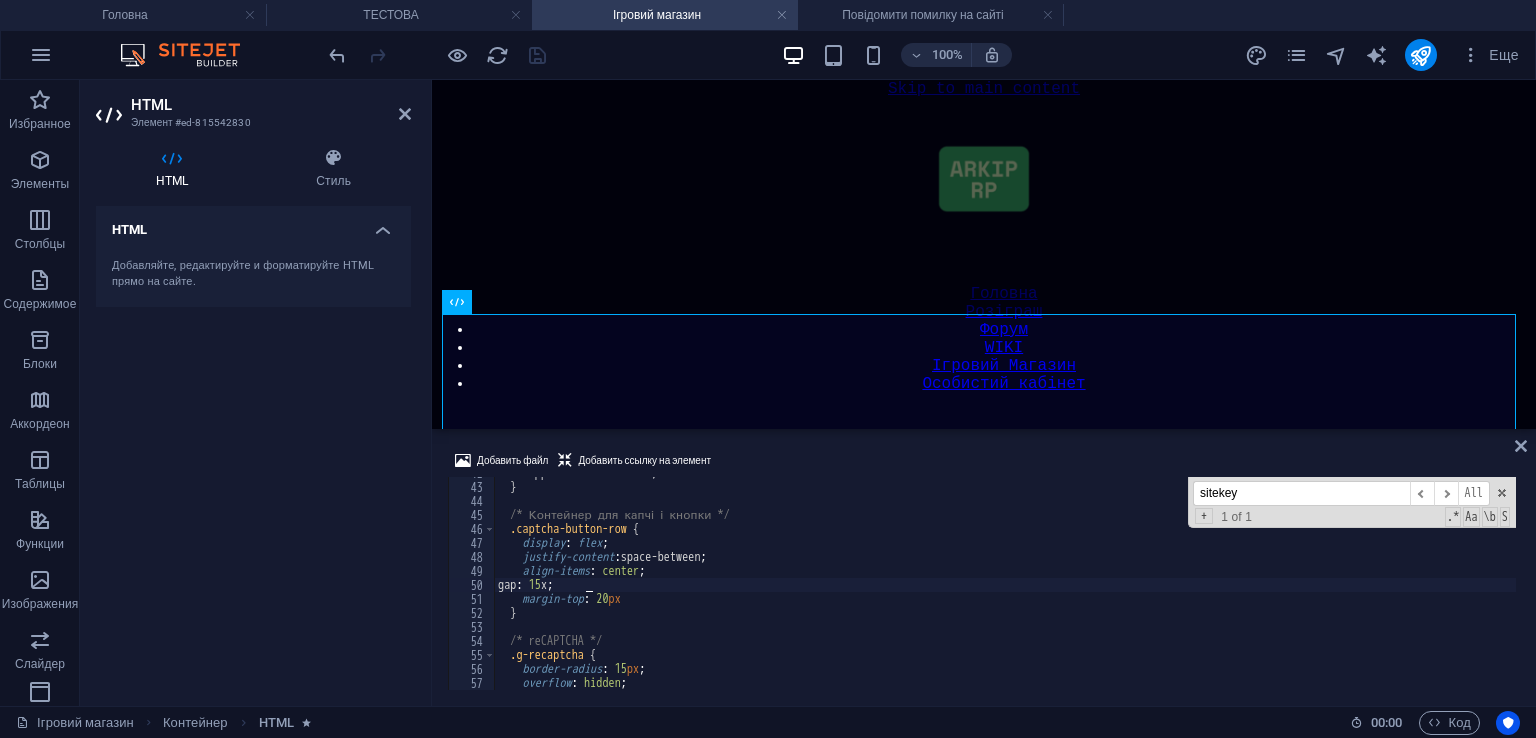 click on "sitekey ​ ​ All Replace All + 1 of 1 .* Aa \b S" at bounding box center (1352, 502) 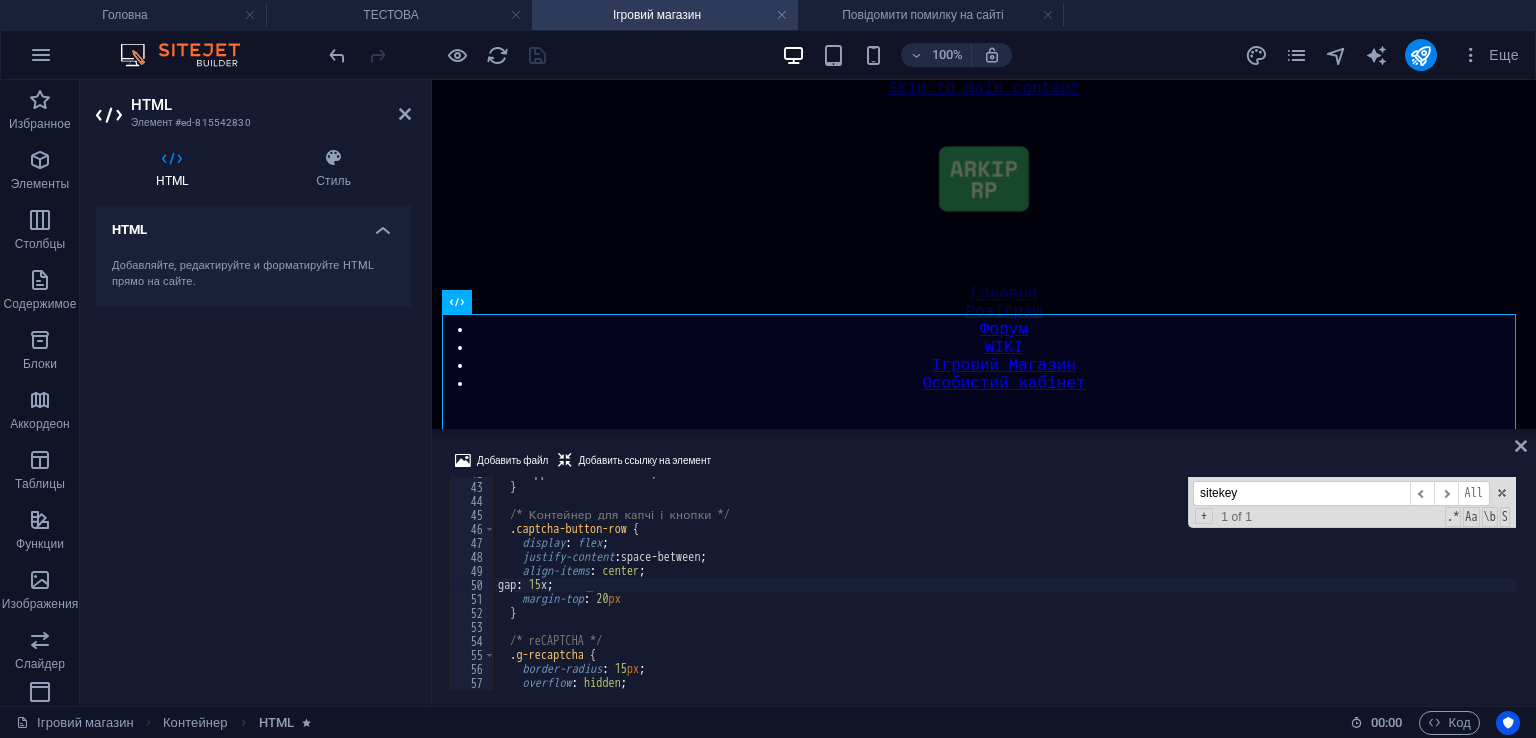 click on "sitekey ​ ​ All Replace All + 1 of 1 .* Aa \b S" at bounding box center [1352, 502] 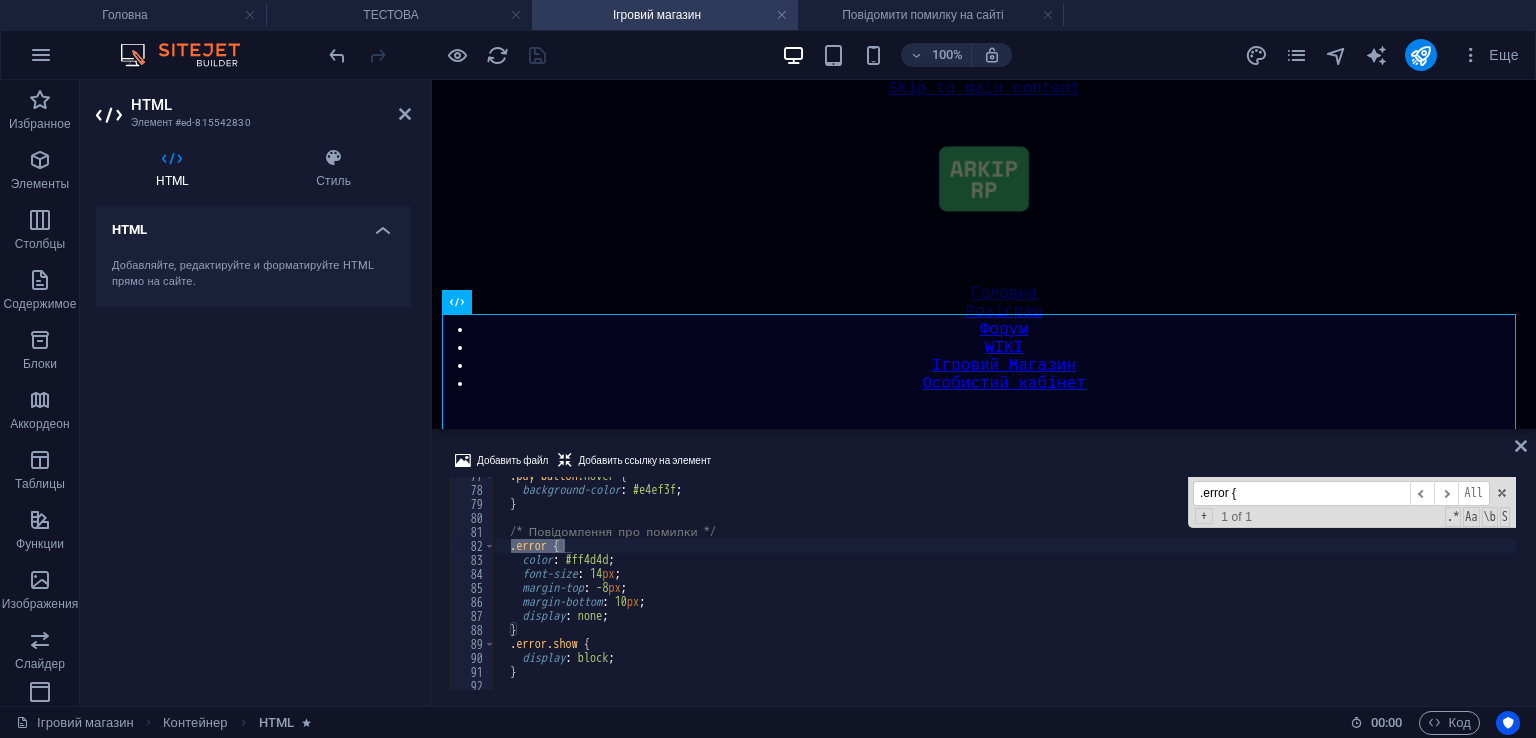 scroll, scrollTop: 1072, scrollLeft: 0, axis: vertical 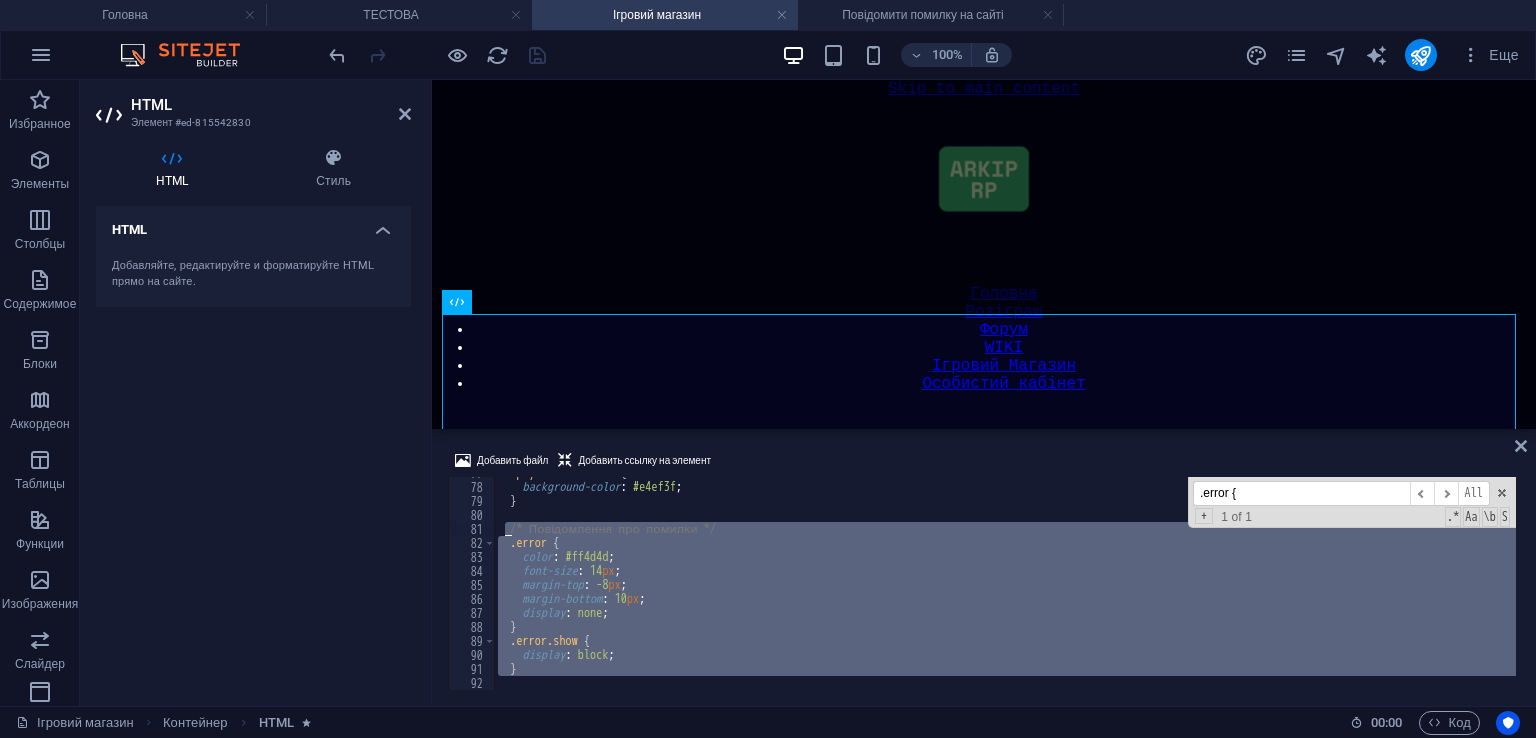 drag, startPoint x: 532, startPoint y: 679, endPoint x: 503, endPoint y: 523, distance: 158.67262 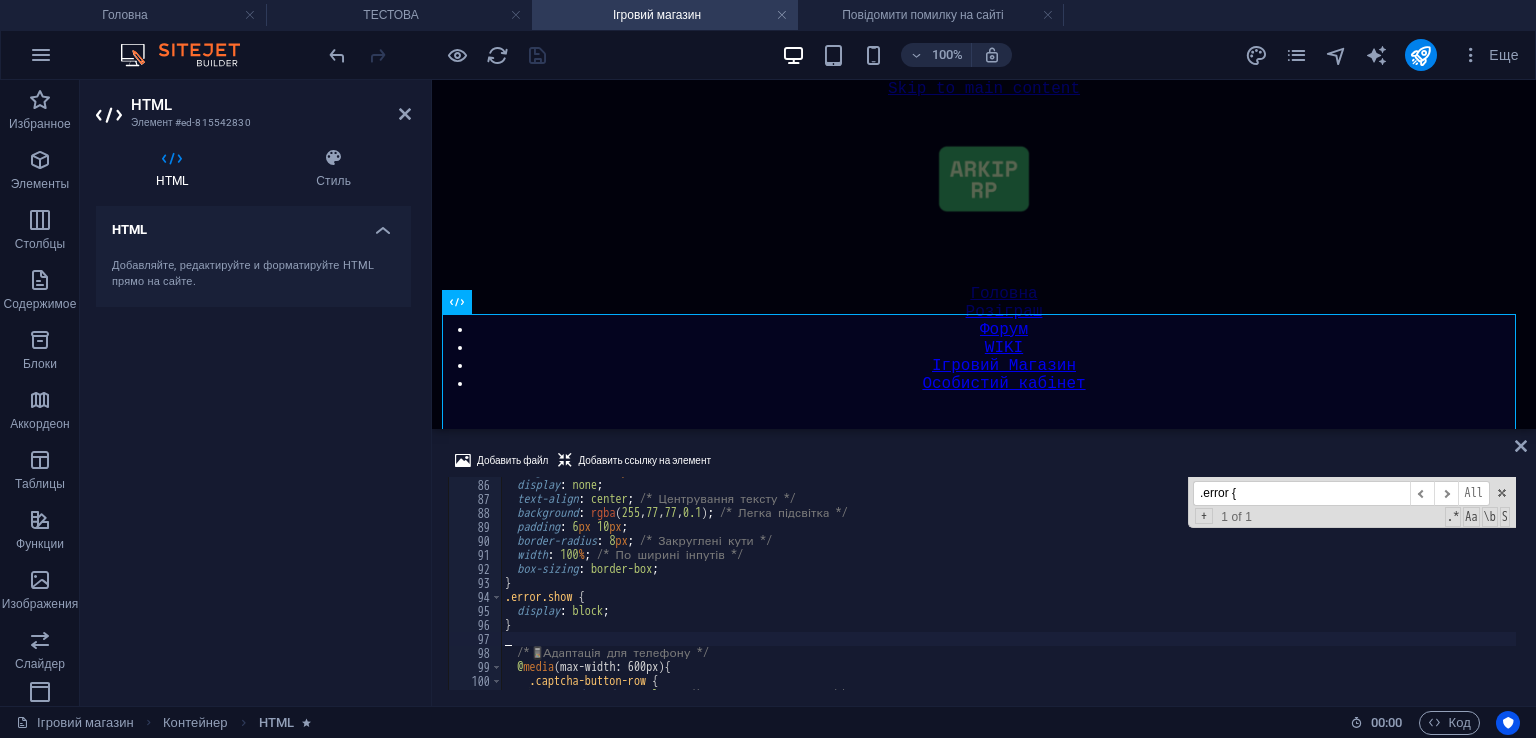 scroll, scrollTop: 1190, scrollLeft: 0, axis: vertical 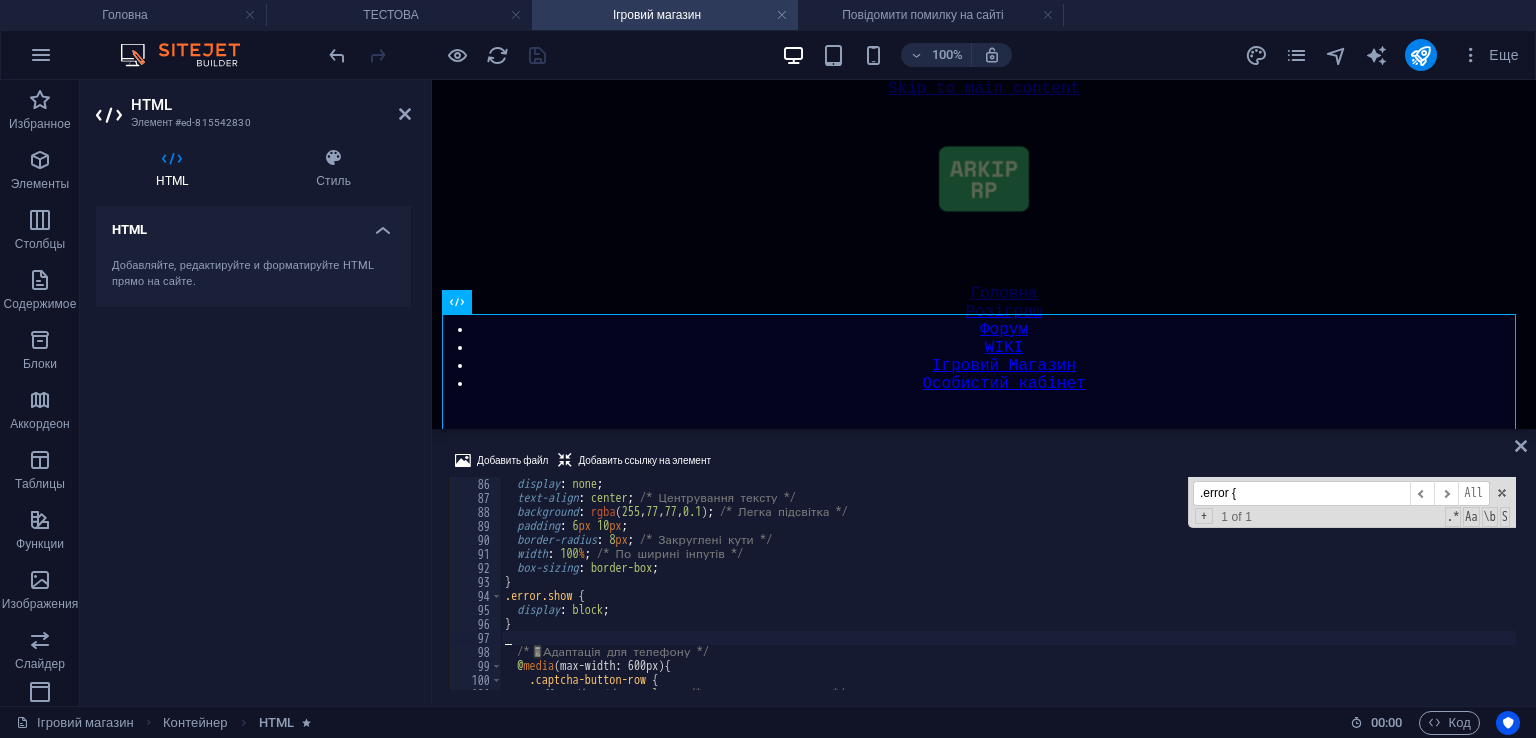 type on "}" 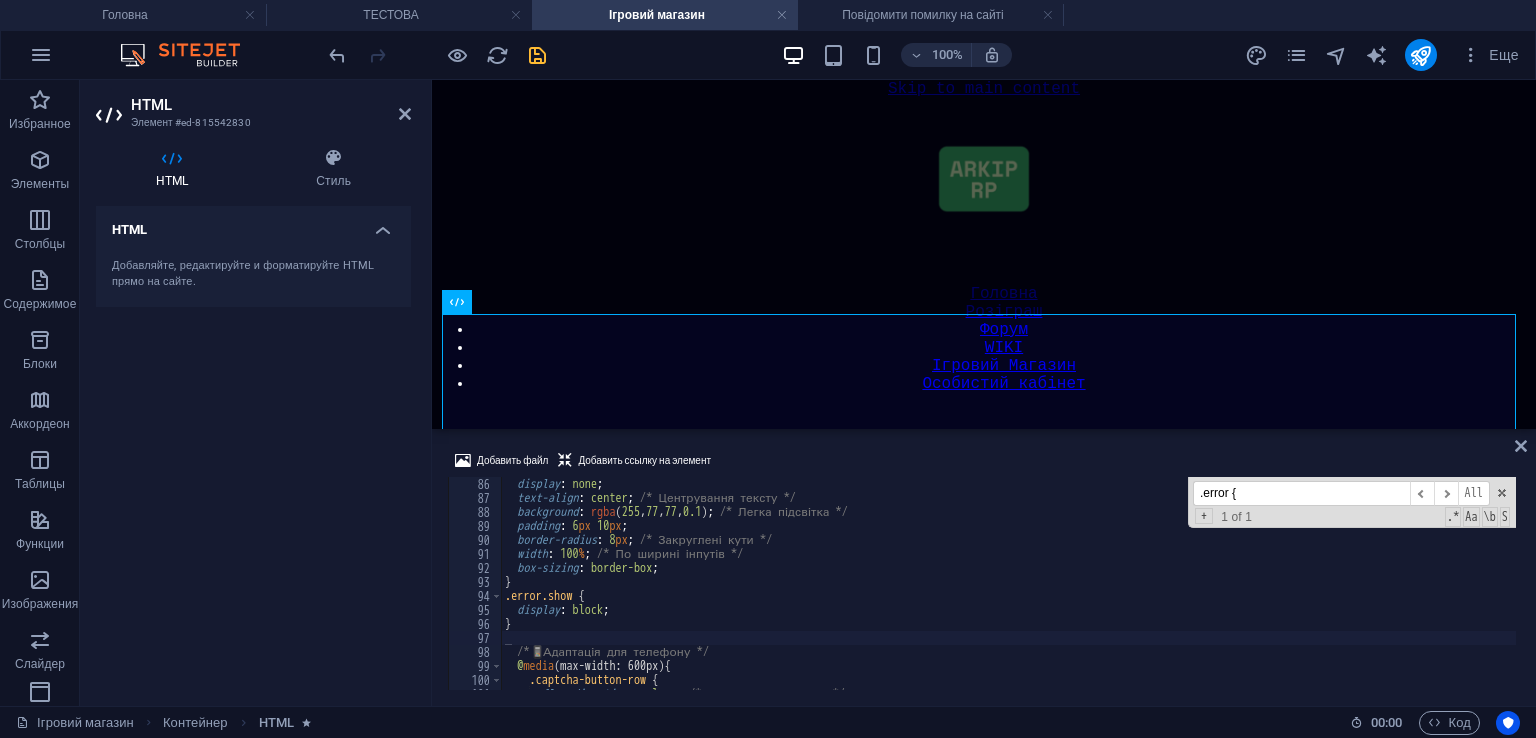 click on "100% Еще" at bounding box center (926, 55) 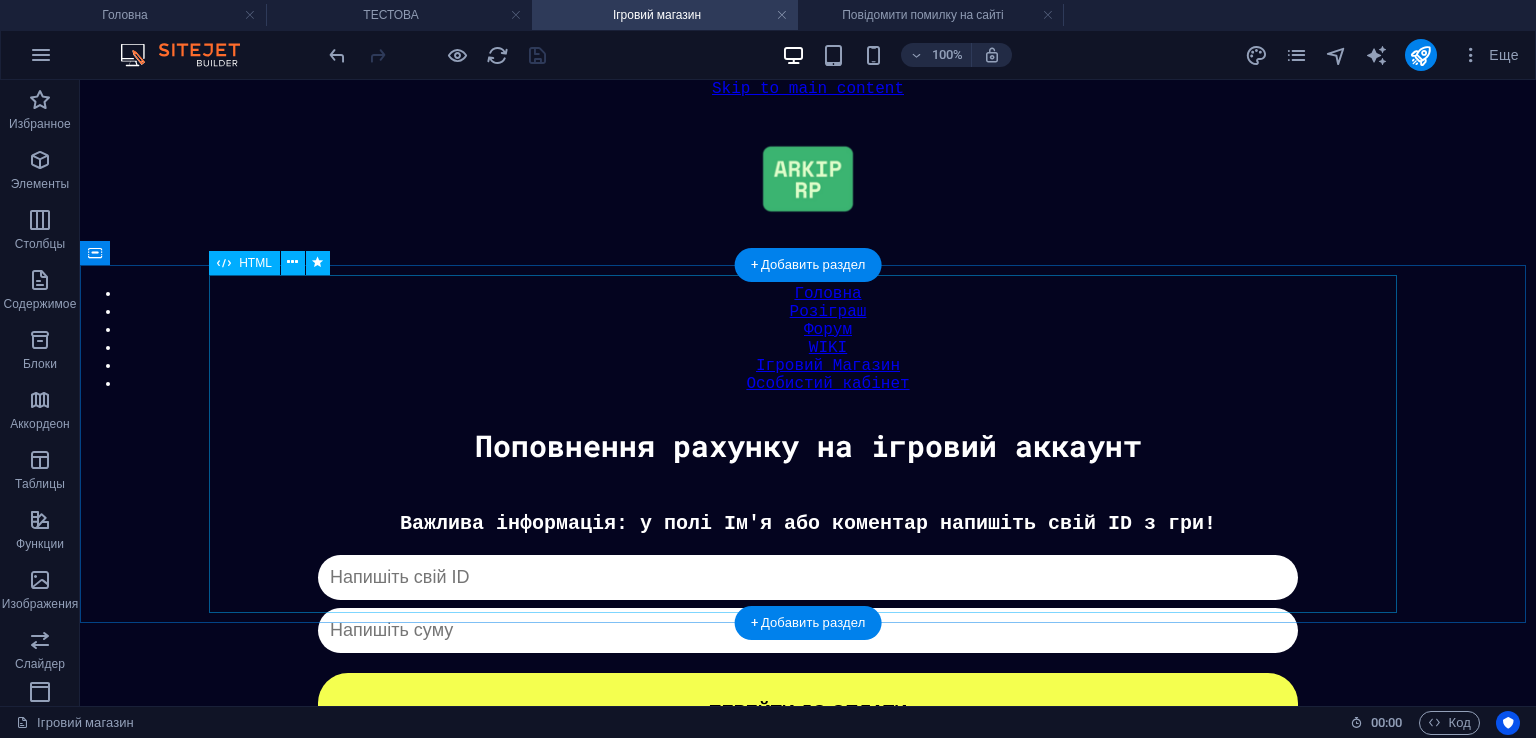 click on "Донат
Важлива інформація: у полі Ім'я або коментар напишіть свій ID з гри!
Капча не пройдена
ПЕРЕЙТИ ДО ОПЛАТИ" at bounding box center (808, 631) 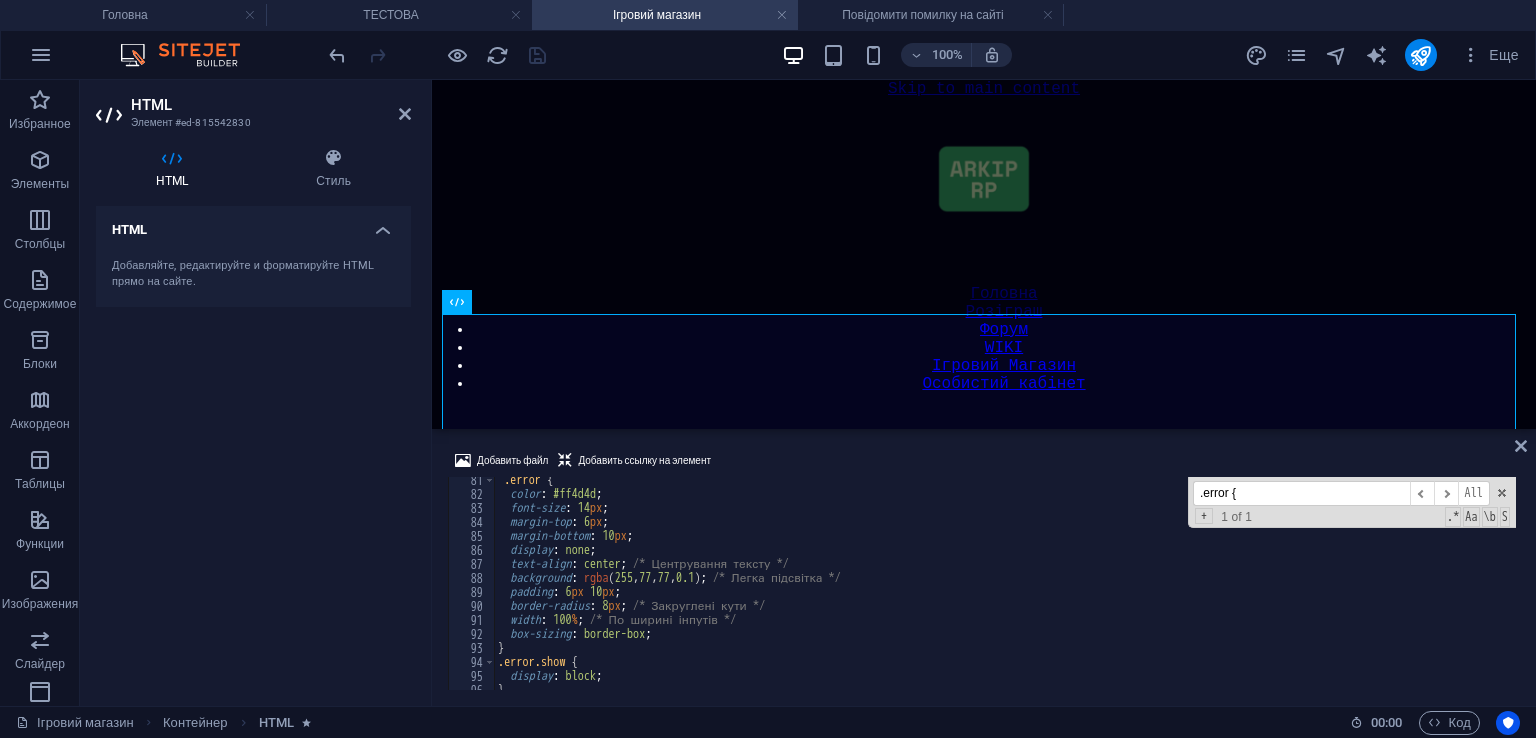 scroll, scrollTop: 1123, scrollLeft: 0, axis: vertical 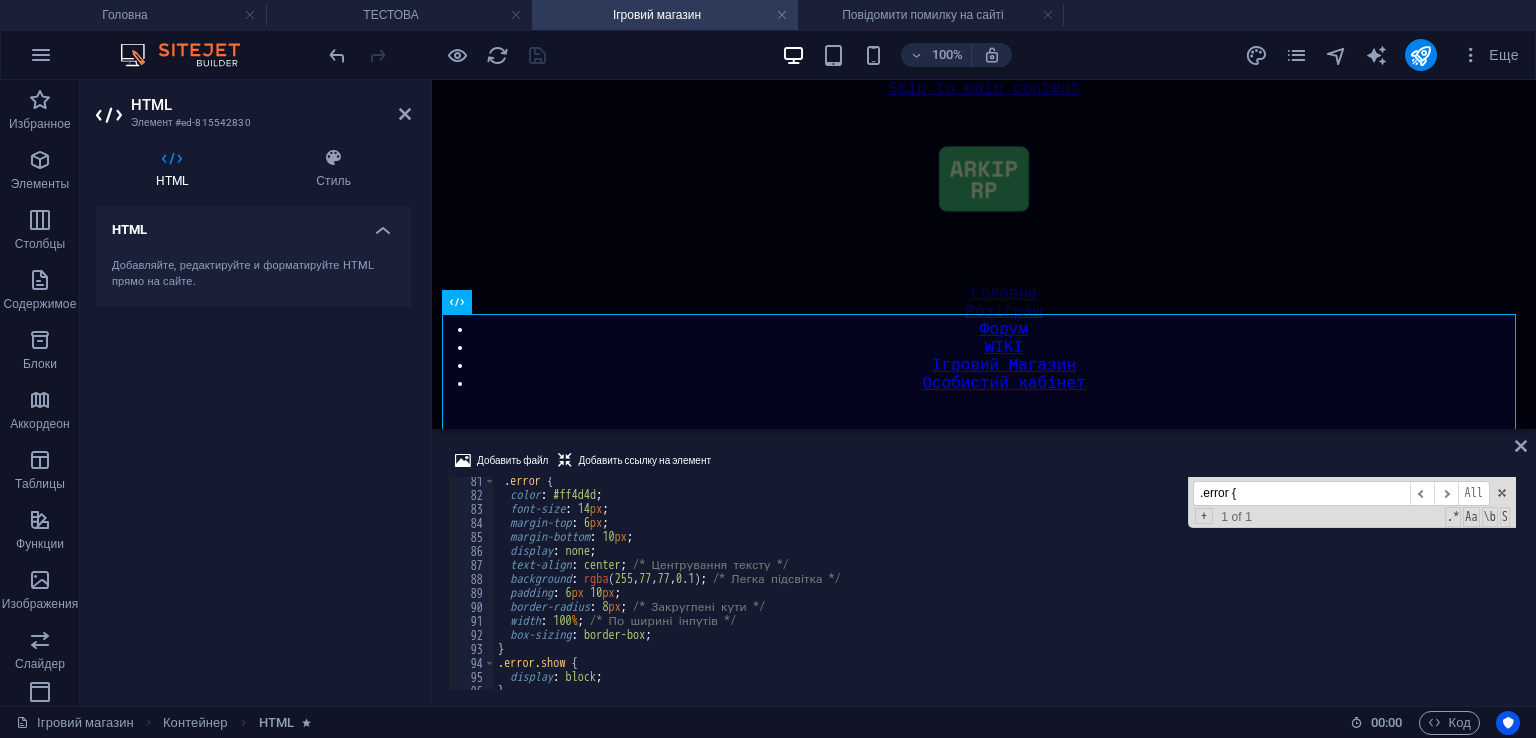 click on ".error   {    color :   #ff4d4d ;    font-size :   14 px ;    margin-top :   6 px ;    margin-bottom :   10 px ;    display :   none ;    text-align :   center ;   /* Центрування тексту */    background :   rgba ( 255 ,  77 ,  77 ,  0.1 ) ;   /* Легка підсвітка */    padding :   6 px   10 px ;    border-radius :   8 px ;   /* Закруглені кути */    width :   100 % ;   /* По ширині інпутів */    box-sizing :   border-box ; } .error.show   {    display :   block ; }" at bounding box center [1005, 594] 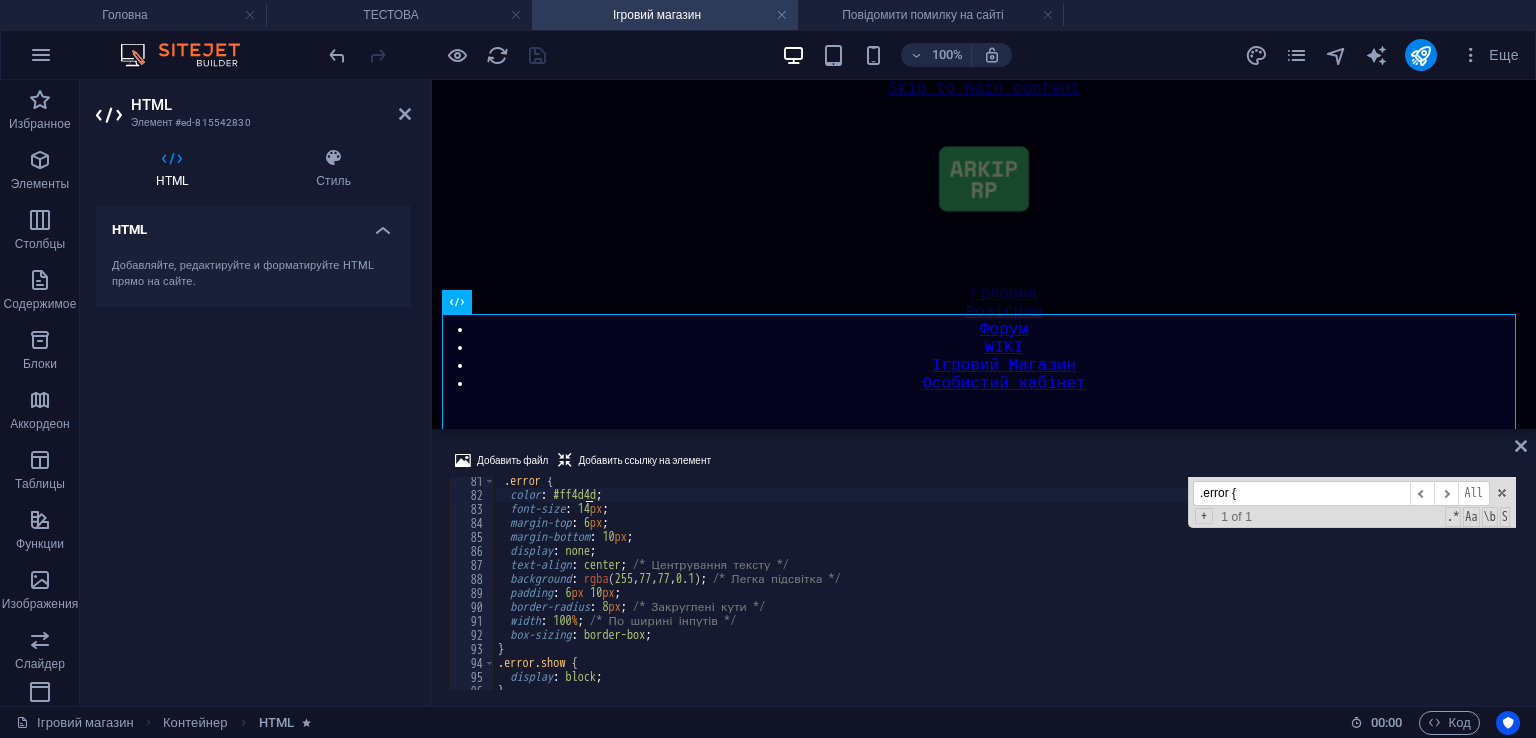 click on ".error   {    color :   #ff4d4d ;    font-size :   14 px ;    margin-top :   6 px ;    margin-bottom :   10 px ;    display :   none ;    text-align :   center ;   /* Центрування тексту */    background :   rgba ( 255 ,  77 ,  77 ,  0.1 ) ;   /* Легка підсвітка */    padding :   6 px   10 px ;    border-radius :   8 px ;   /* Закруглені кути */    width :   100 % ;   /* По ширині інпутів */    box-sizing :   border-box ; } .error.show   {    display :   block ; }" at bounding box center (1005, 594) 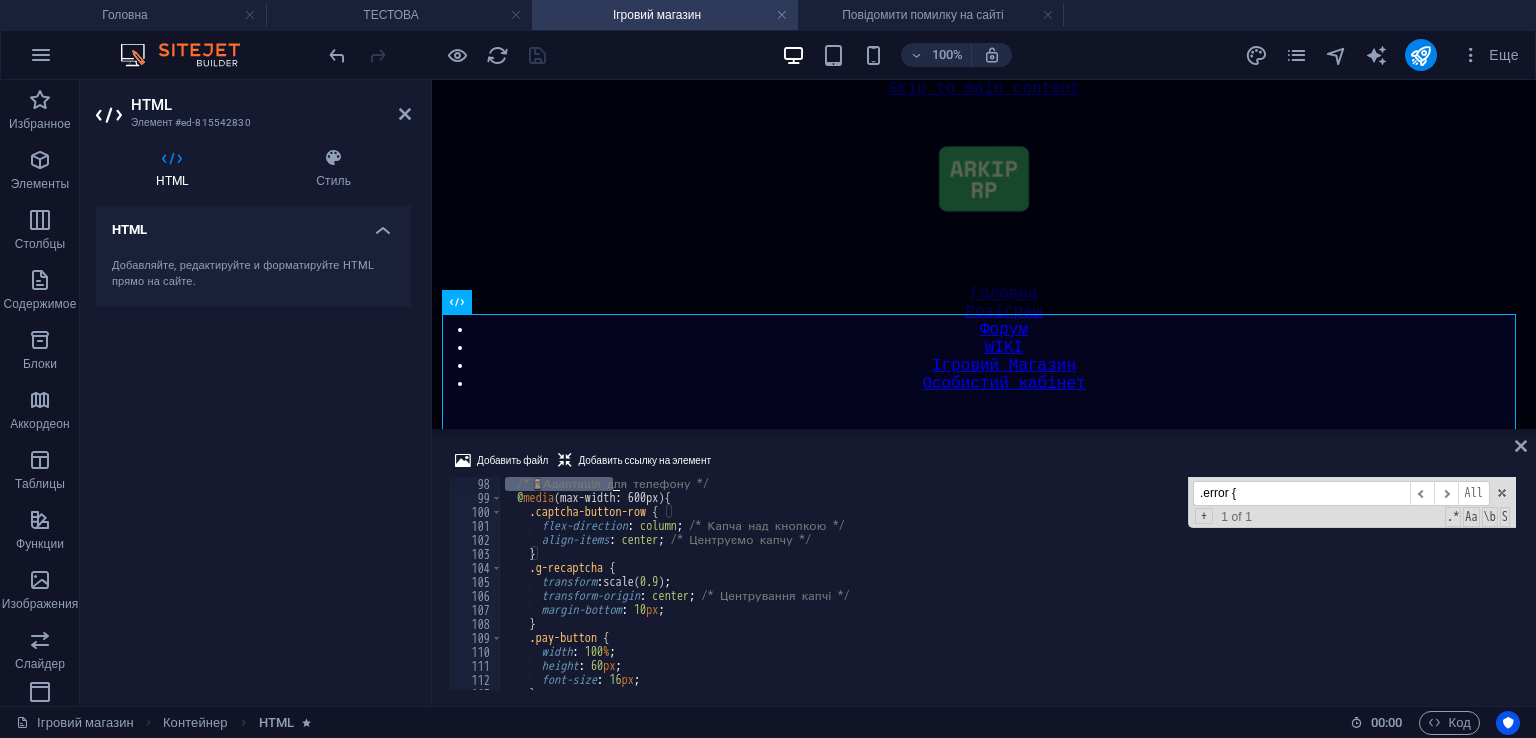 scroll, scrollTop: 1344, scrollLeft: 0, axis: vertical 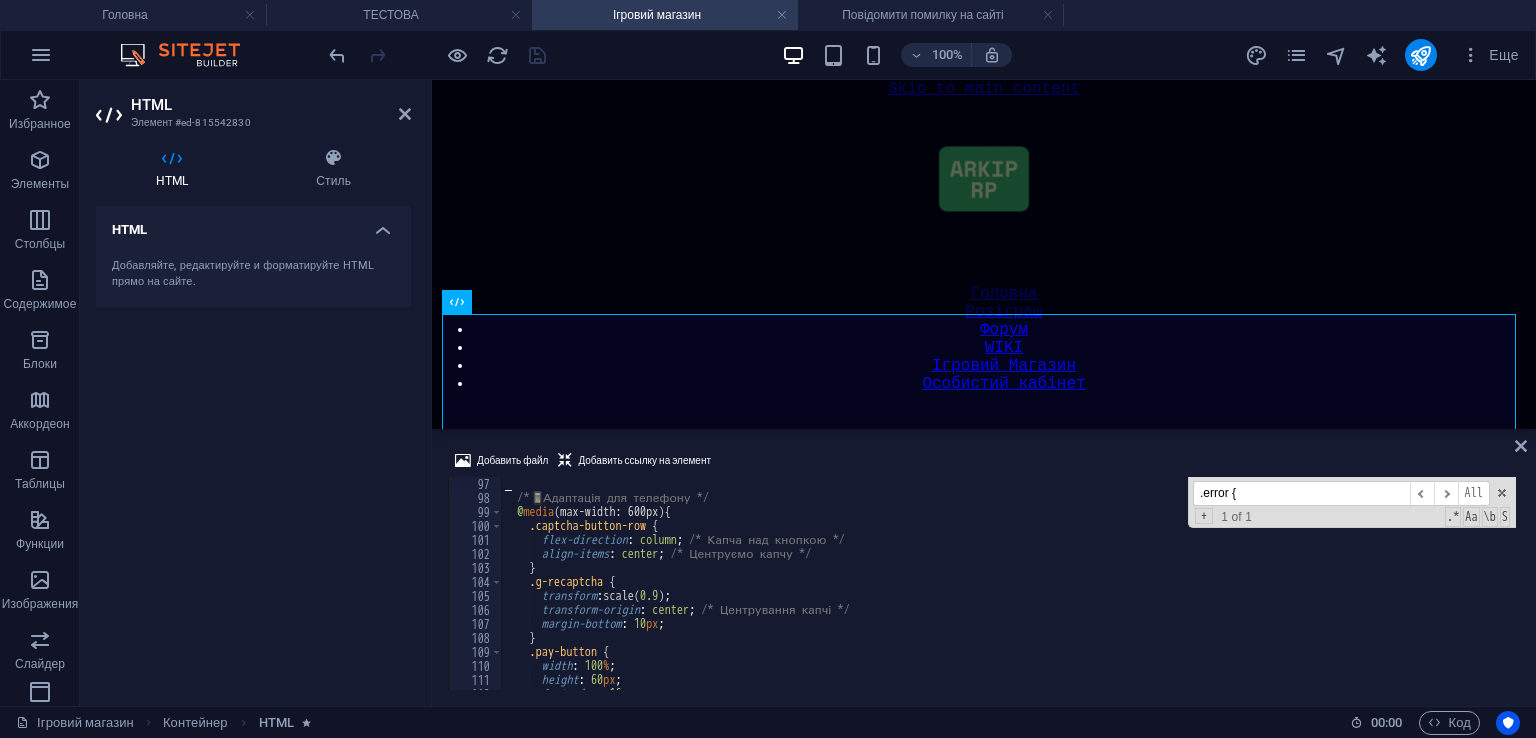 drag, startPoint x: 504, startPoint y: 481, endPoint x: 548, endPoint y: 489, distance: 44.72136 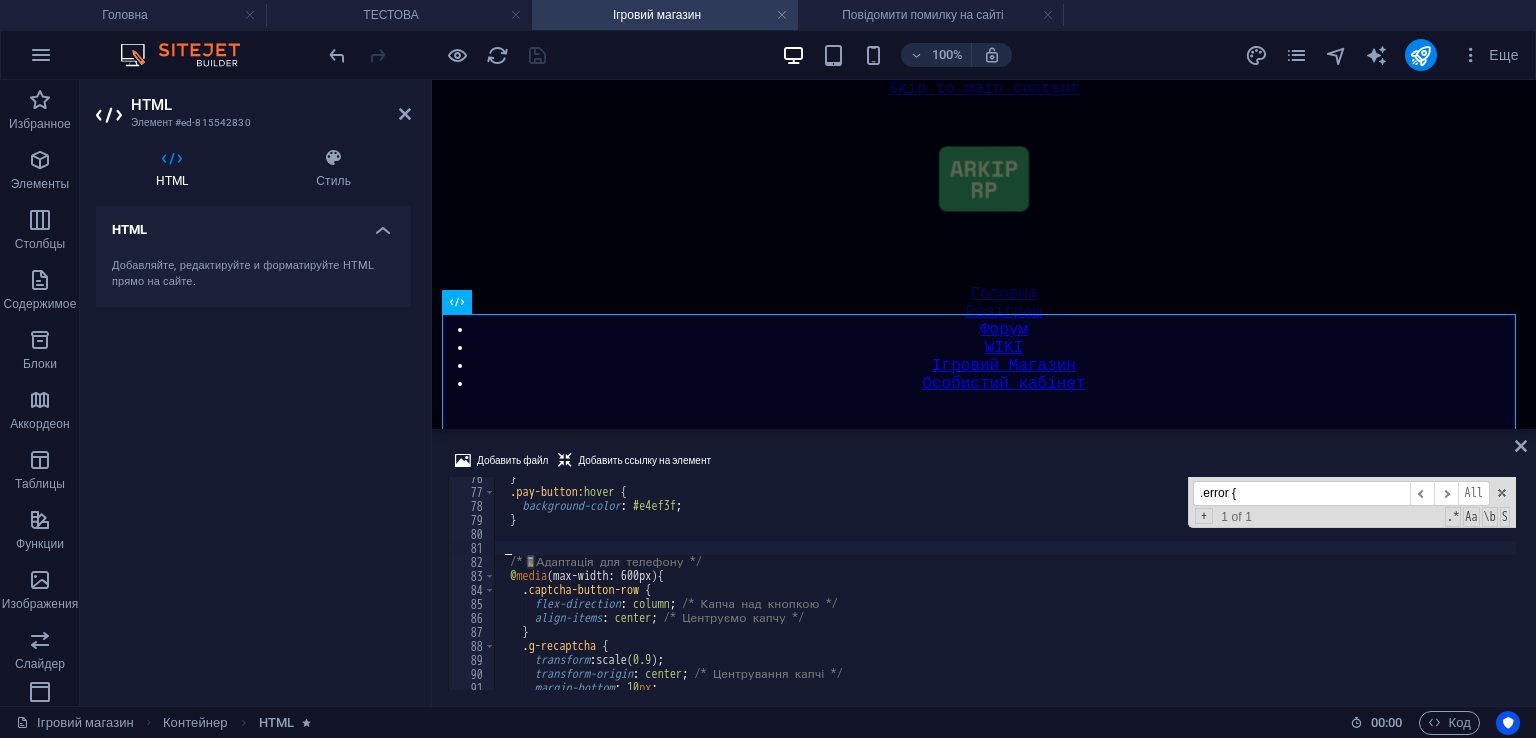 scroll, scrollTop: 1054, scrollLeft: 0, axis: vertical 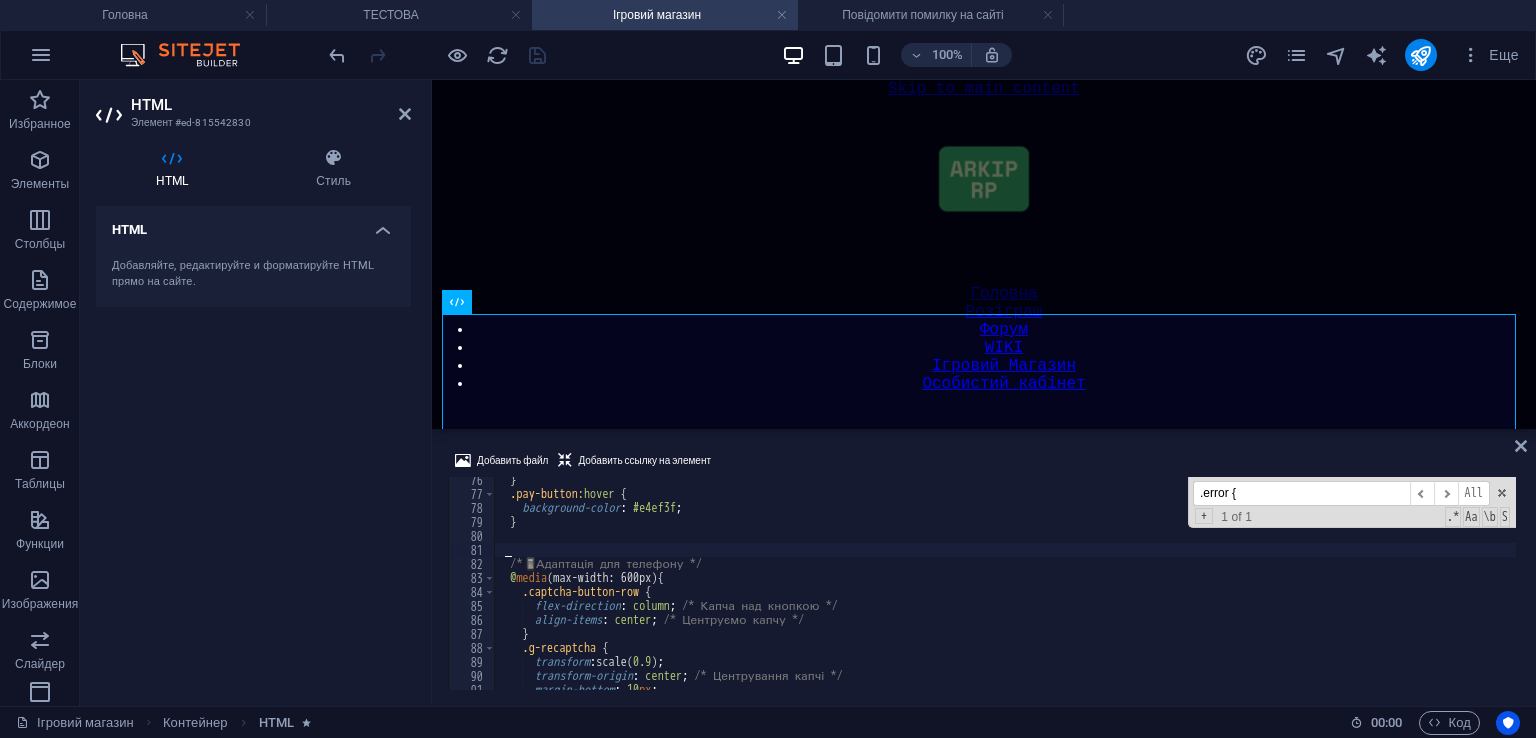 paste 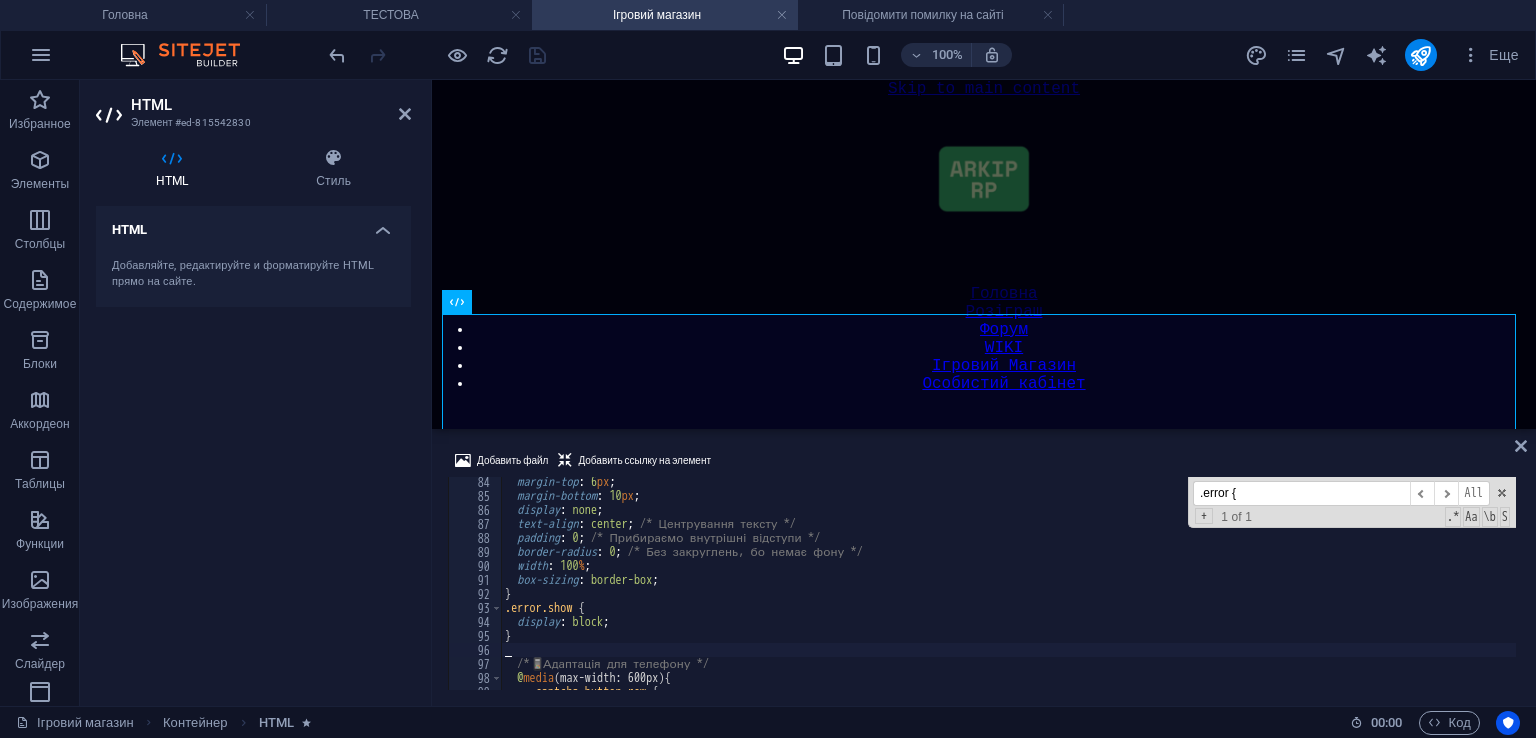 scroll, scrollTop: 1164, scrollLeft: 0, axis: vertical 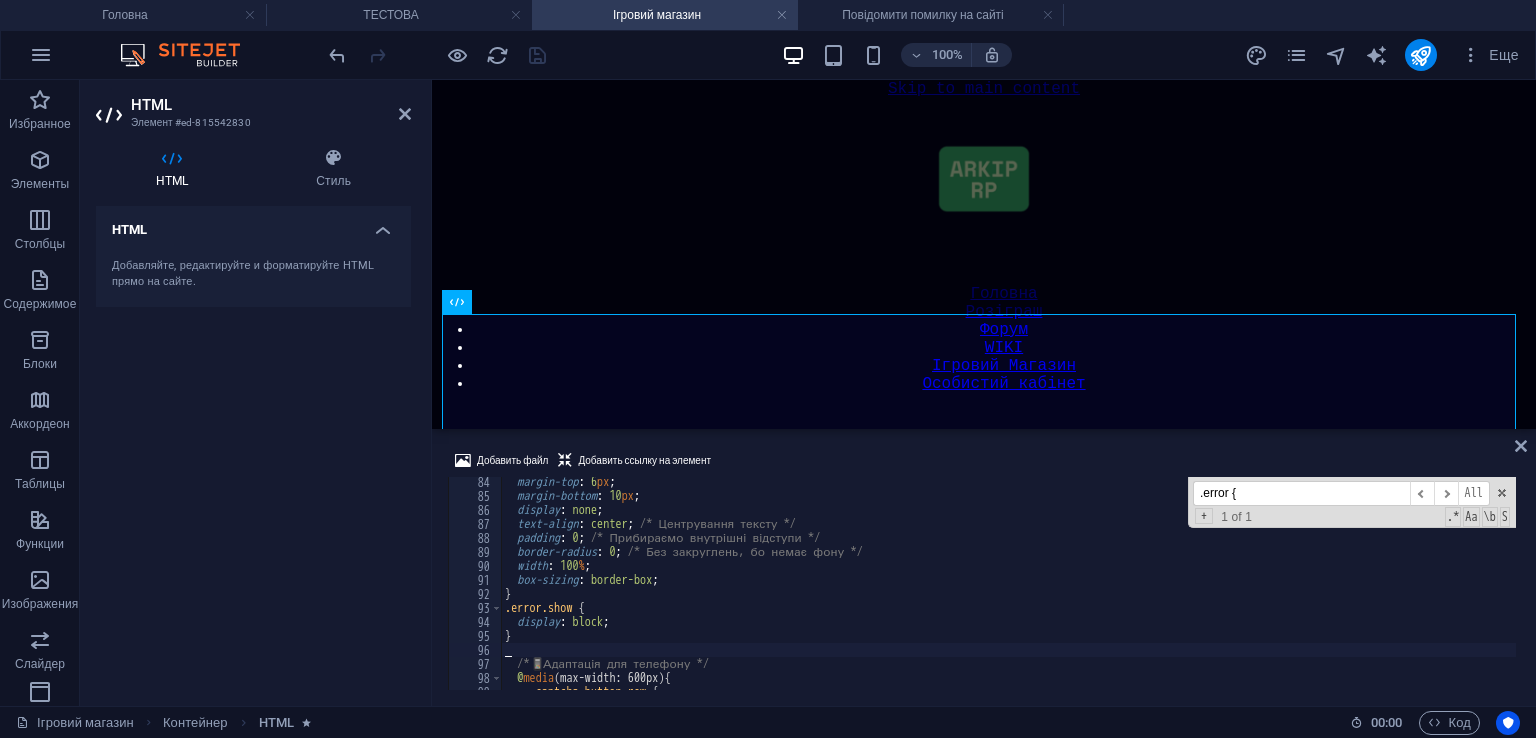 click at bounding box center [437, 55] 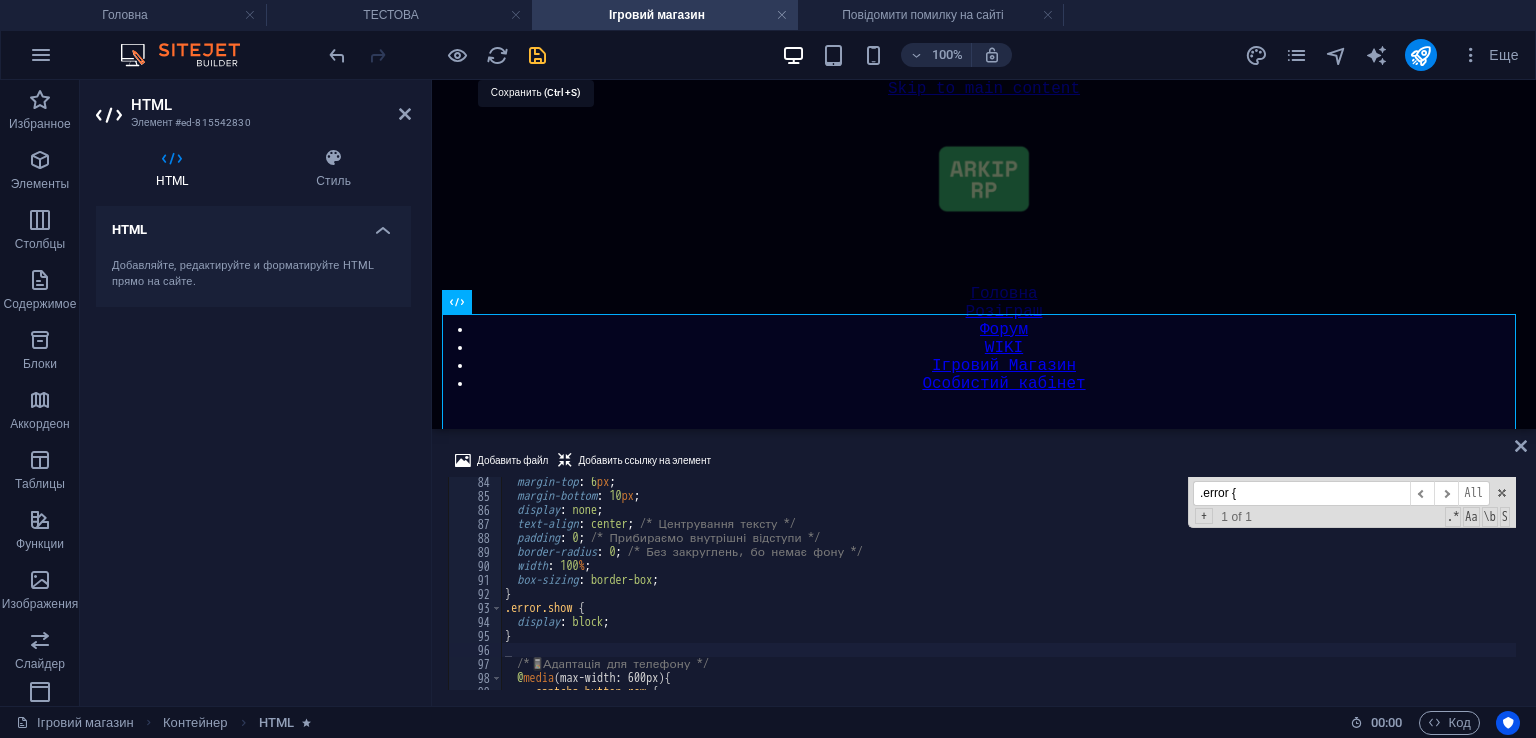 click at bounding box center (537, 55) 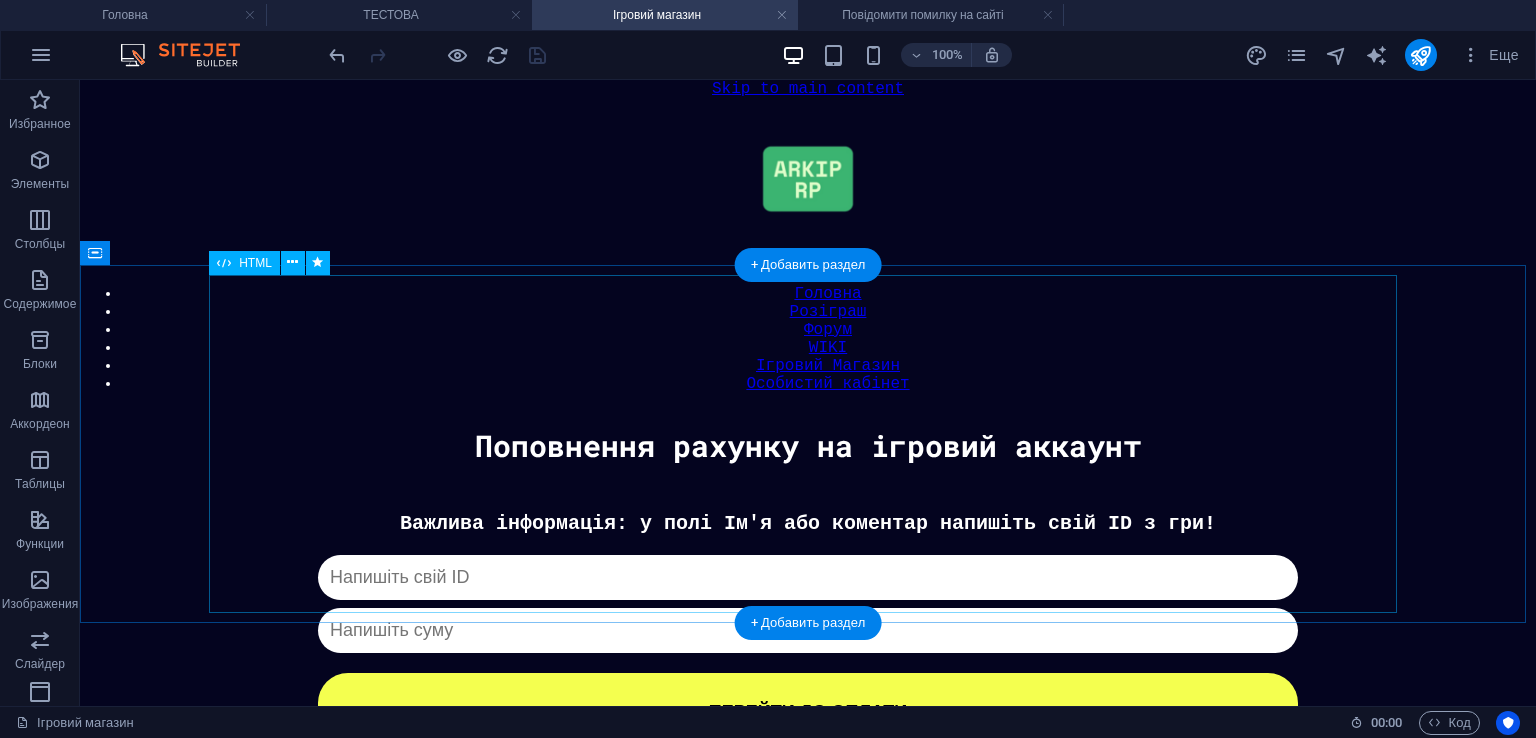 click on "Донат
Важлива інформація: у полі Ім'я або коментар напишіть свій ID з гри!
Капча не пройдена
ПЕРЕЙТИ ДО ОПЛАТИ" at bounding box center (808, 631) 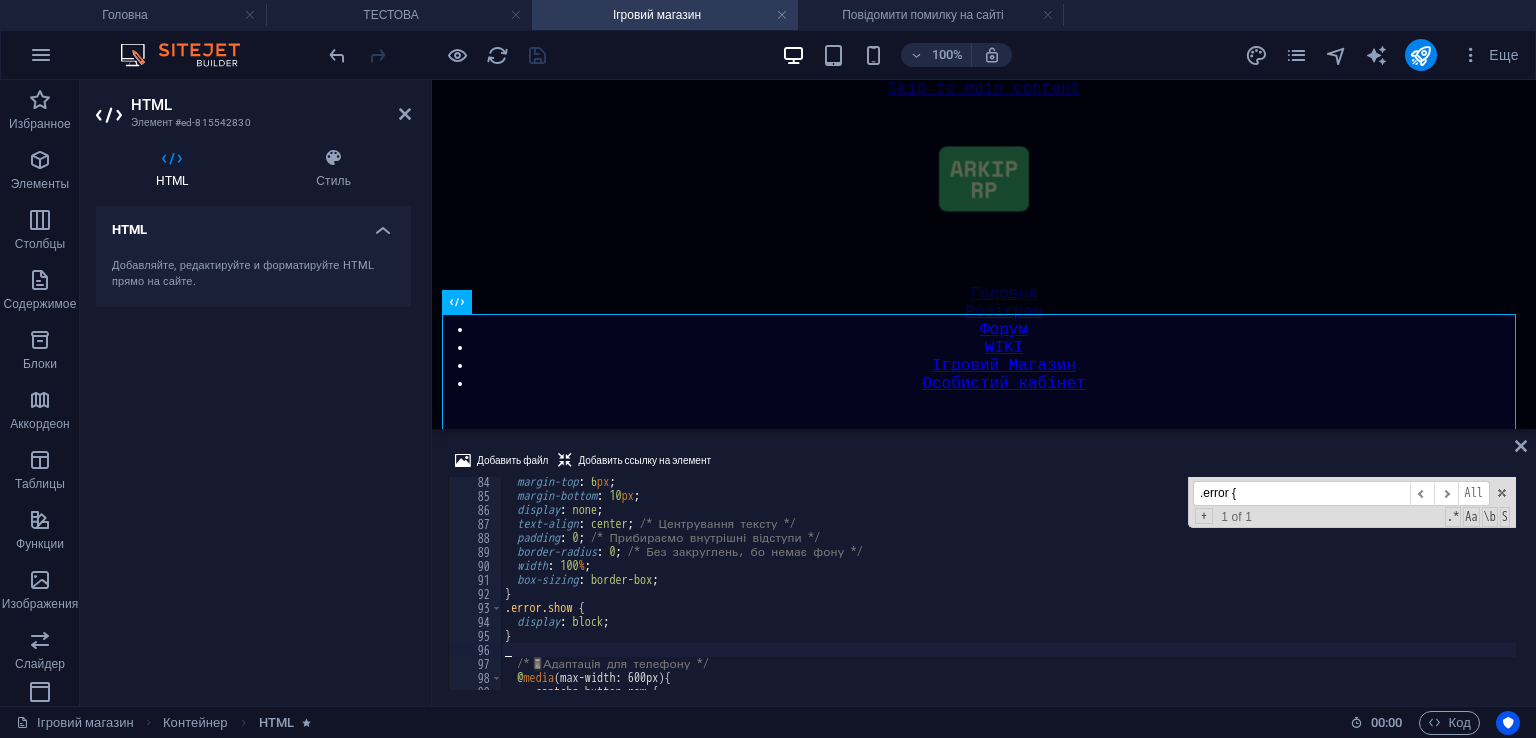 click on "/* Контейнер для капчі і кнопки */    @ media  (max-width: 600px)  {      .captcha-button-row   {         flex-direction :   column ;   /* Капча над кнопкою */" at bounding box center (1008, 595) 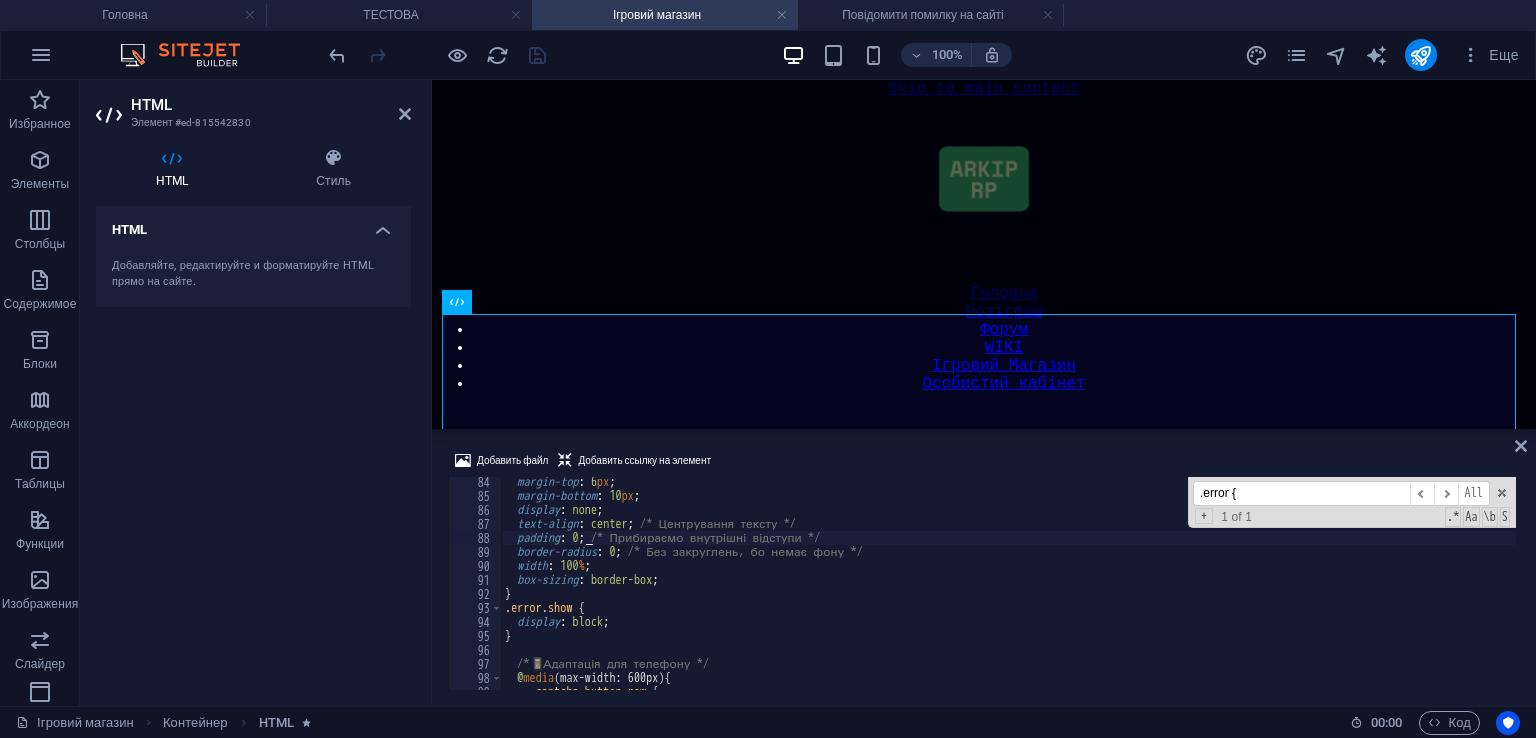 click on "/* Контейнер для капчі і кнопки */    @ media  (max-width: 600px)  {      .captcha-button-row   {         flex-direction :   column ;   /* Капча над кнопкою */" at bounding box center (1008, 595) 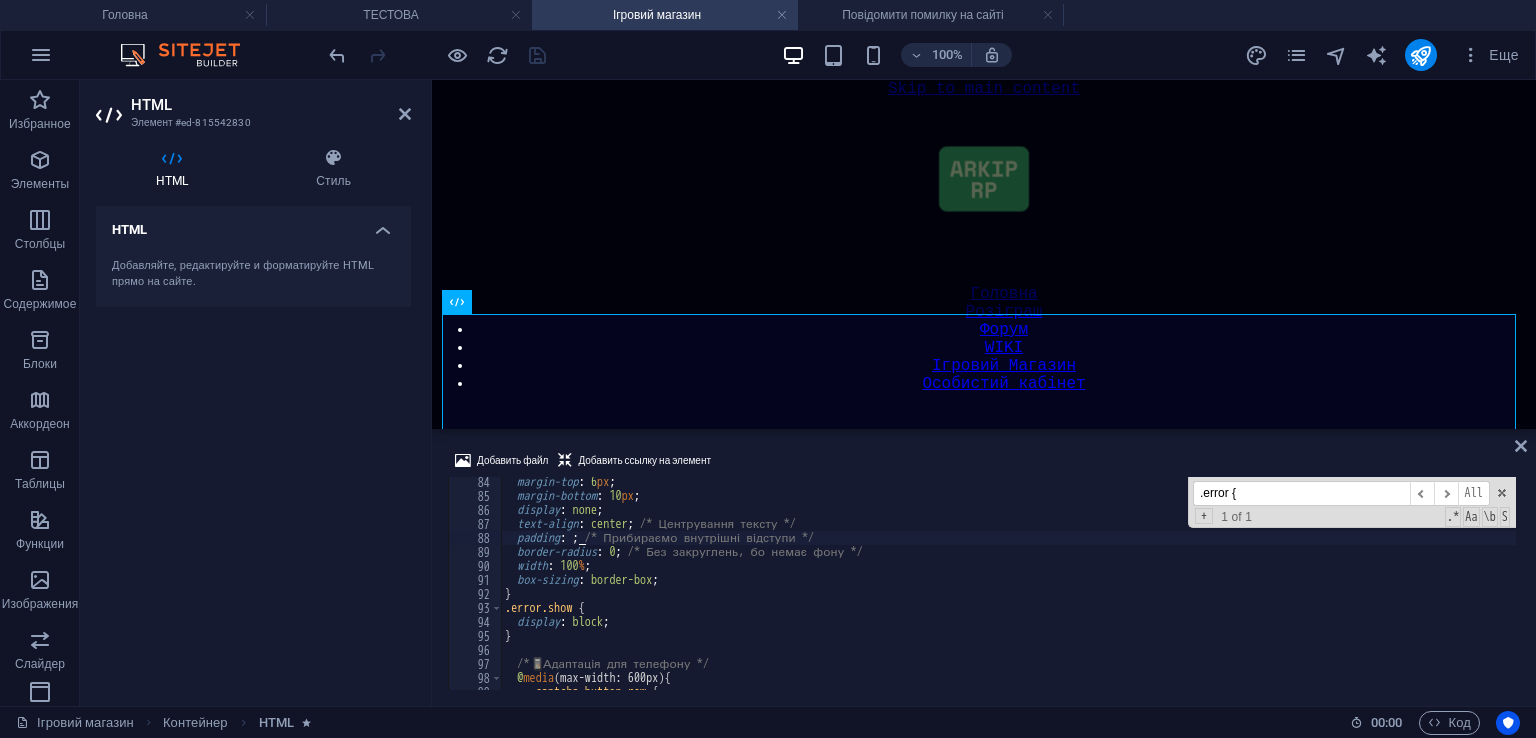 scroll, scrollTop: 1164, scrollLeft: 0, axis: vertical 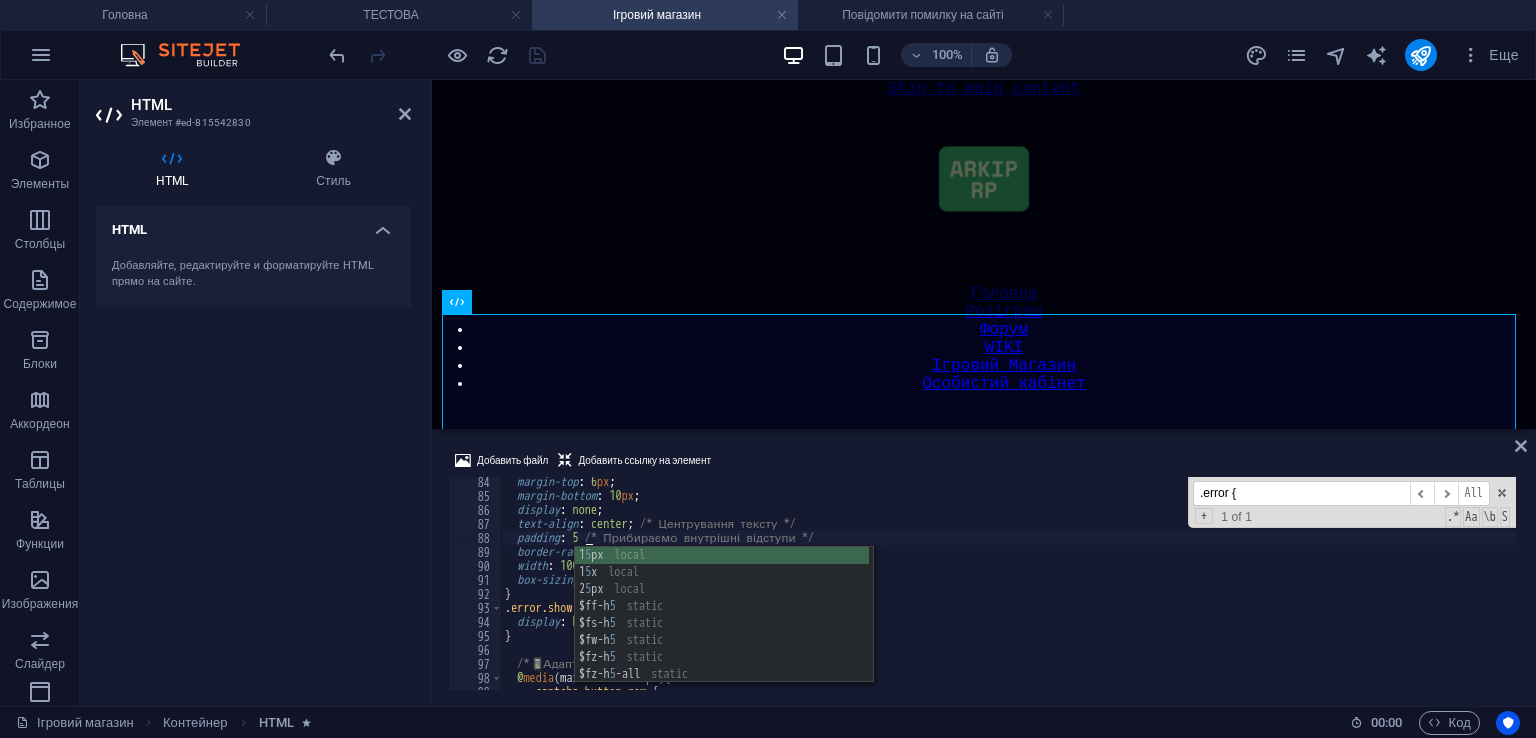 type on "padding: 5; /* Прибираємо внутрішні відступи */" 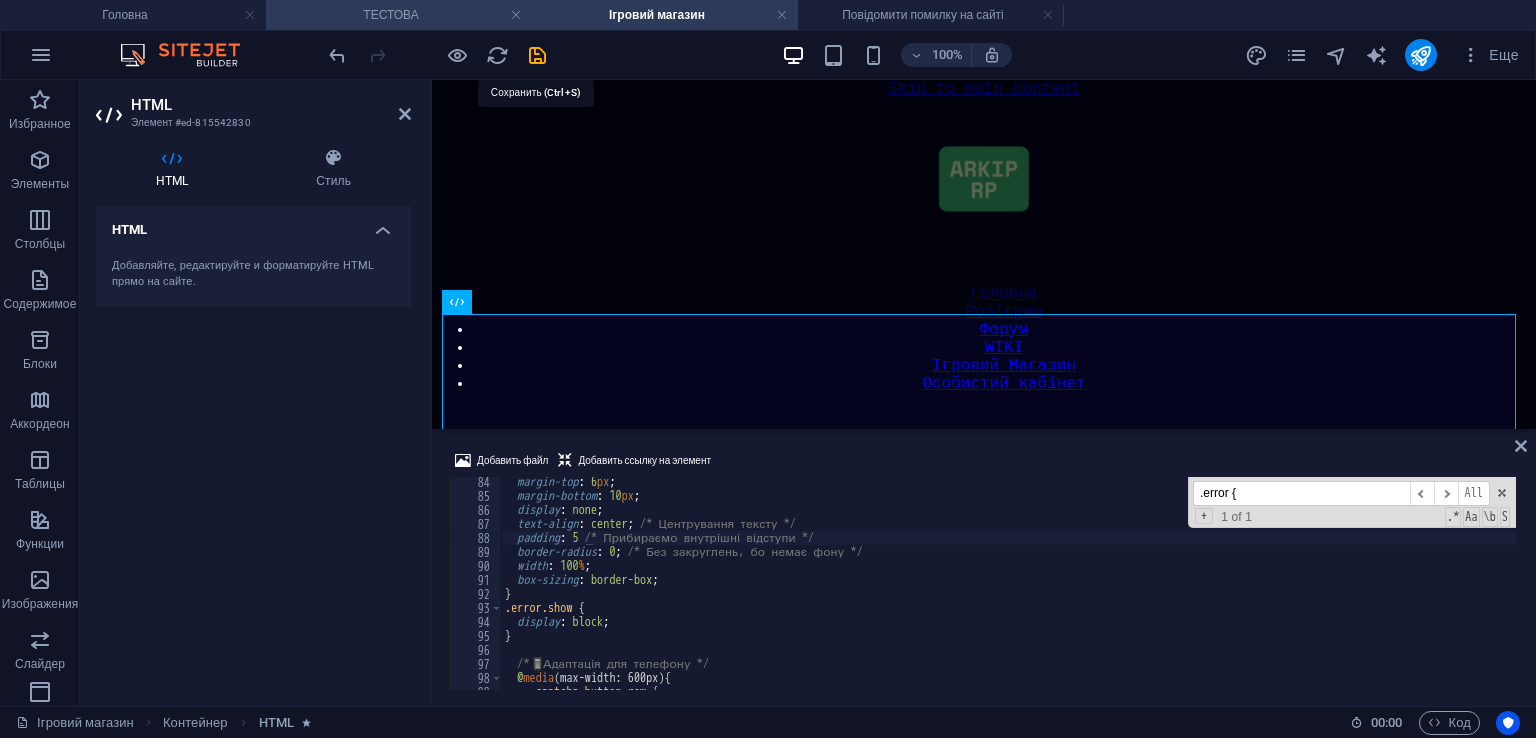 click at bounding box center [537, 55] 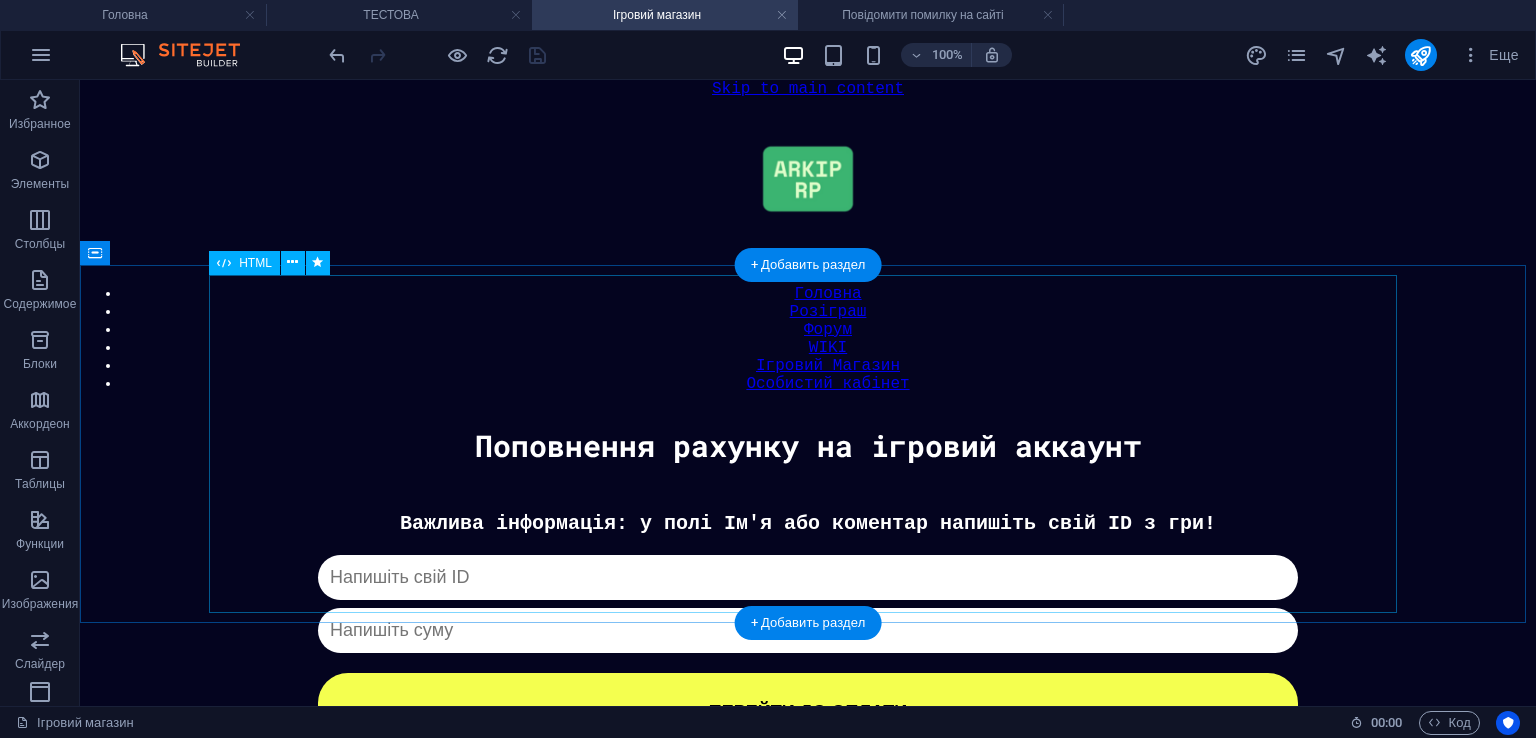 click on "Донат
Важлива інформація: у полі Ім'я або коментар напишіть свій ID з гри!
Капча не пройдена
ПЕРЕЙТИ ДО ОПЛАТИ" at bounding box center (808, 631) 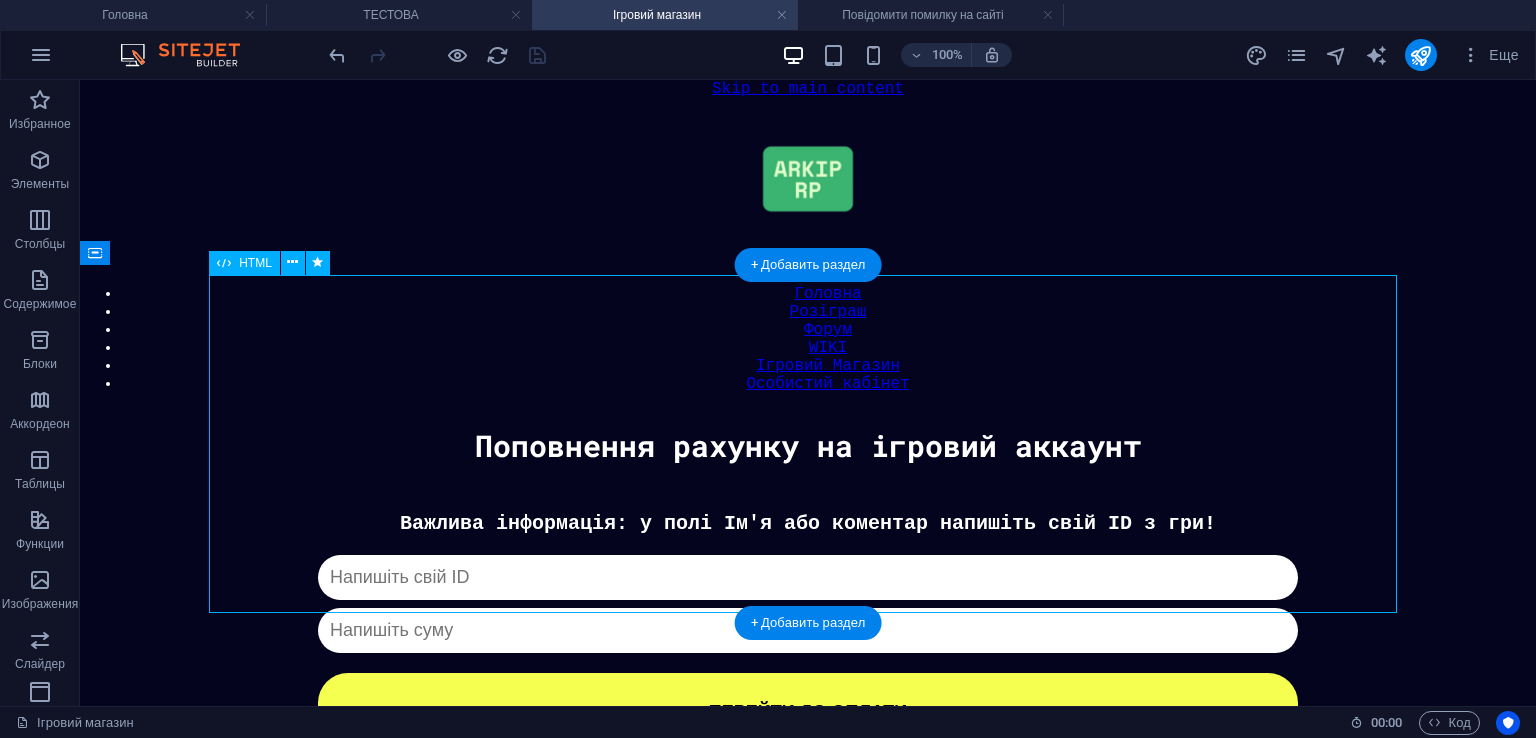 click on "Донат
Важлива інформація: у полі Ім'я або коментар напишіть свій ID з гри!
Капча не пройдена
ПЕРЕЙТИ ДО ОПЛАТИ" at bounding box center (808, 631) 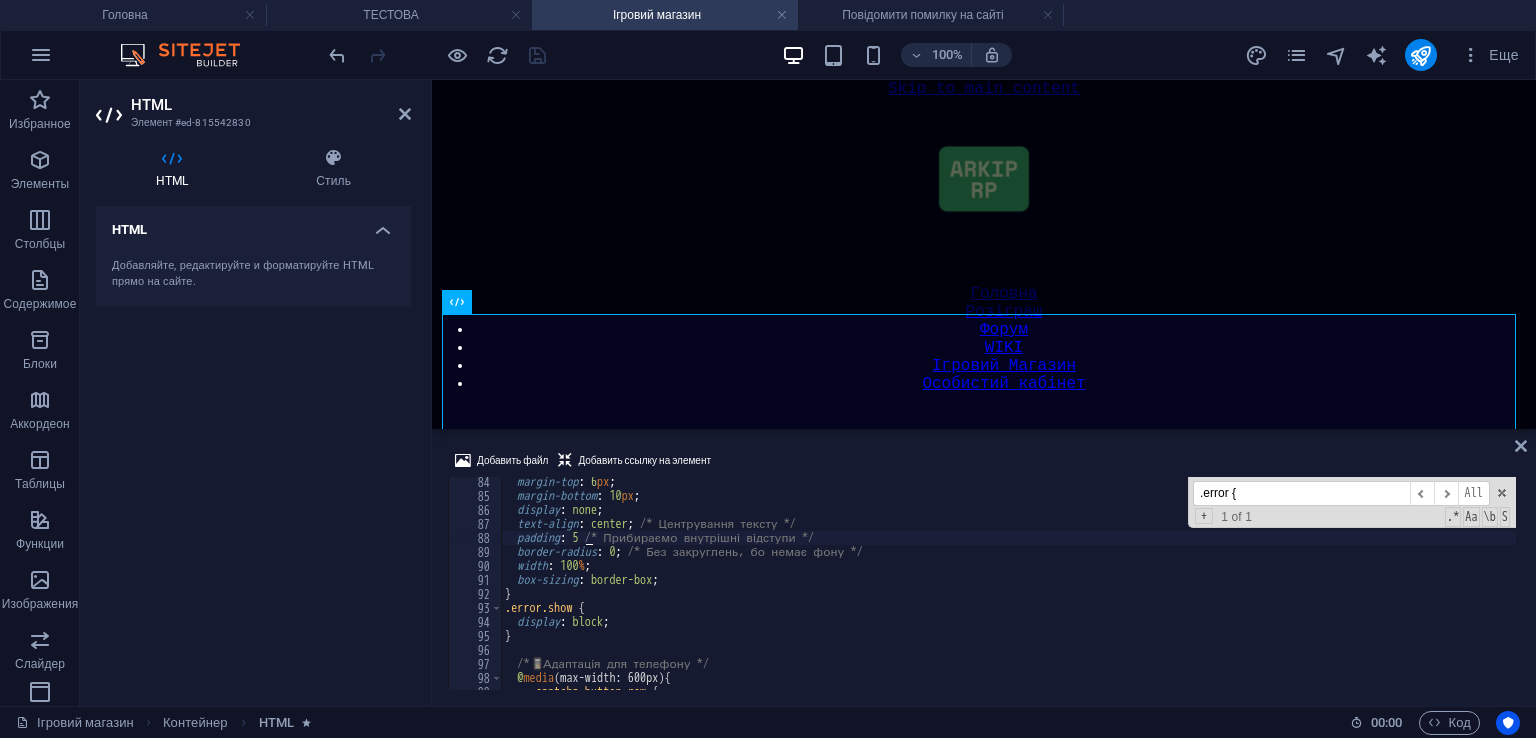 click on ".error {" at bounding box center [1301, 493] 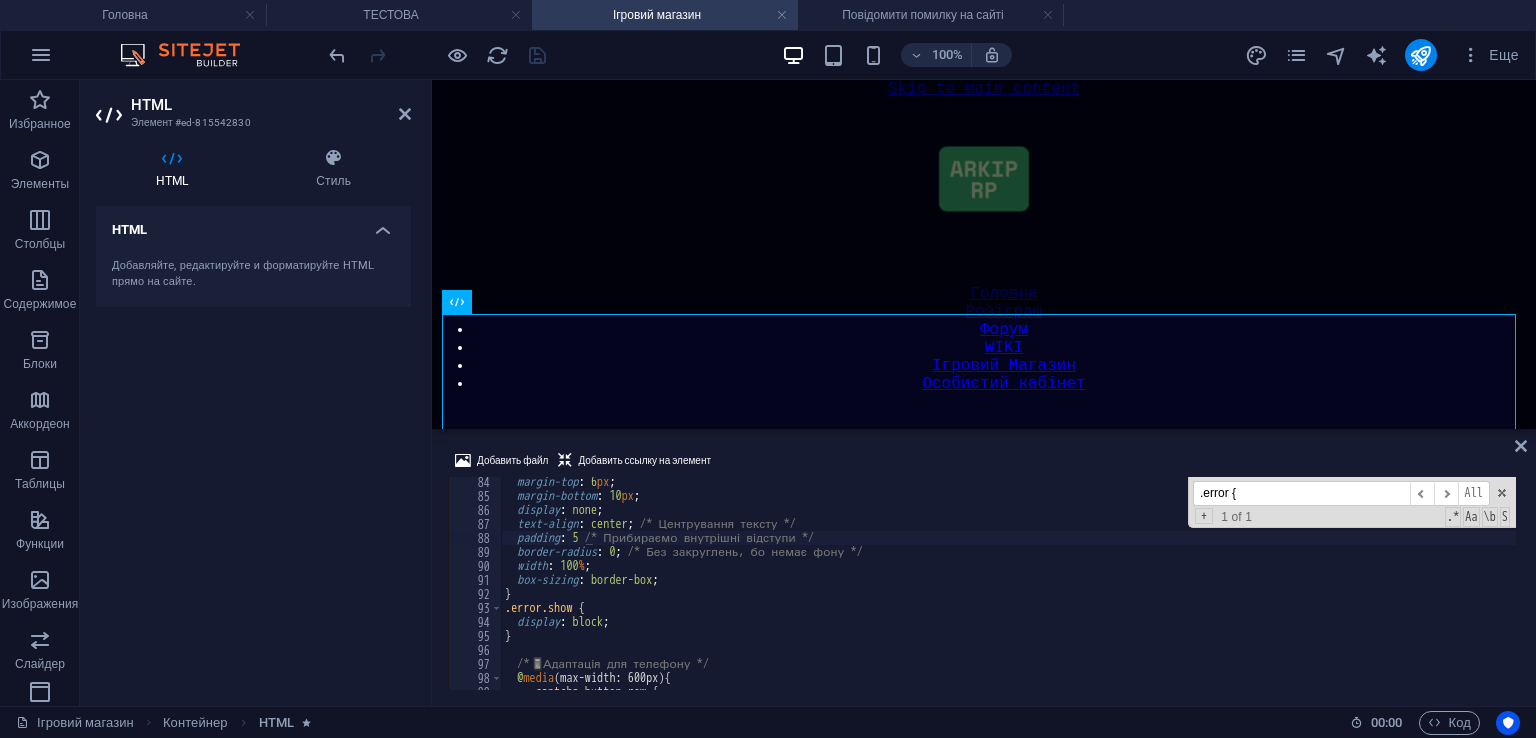 click on ".error {" at bounding box center (1301, 493) 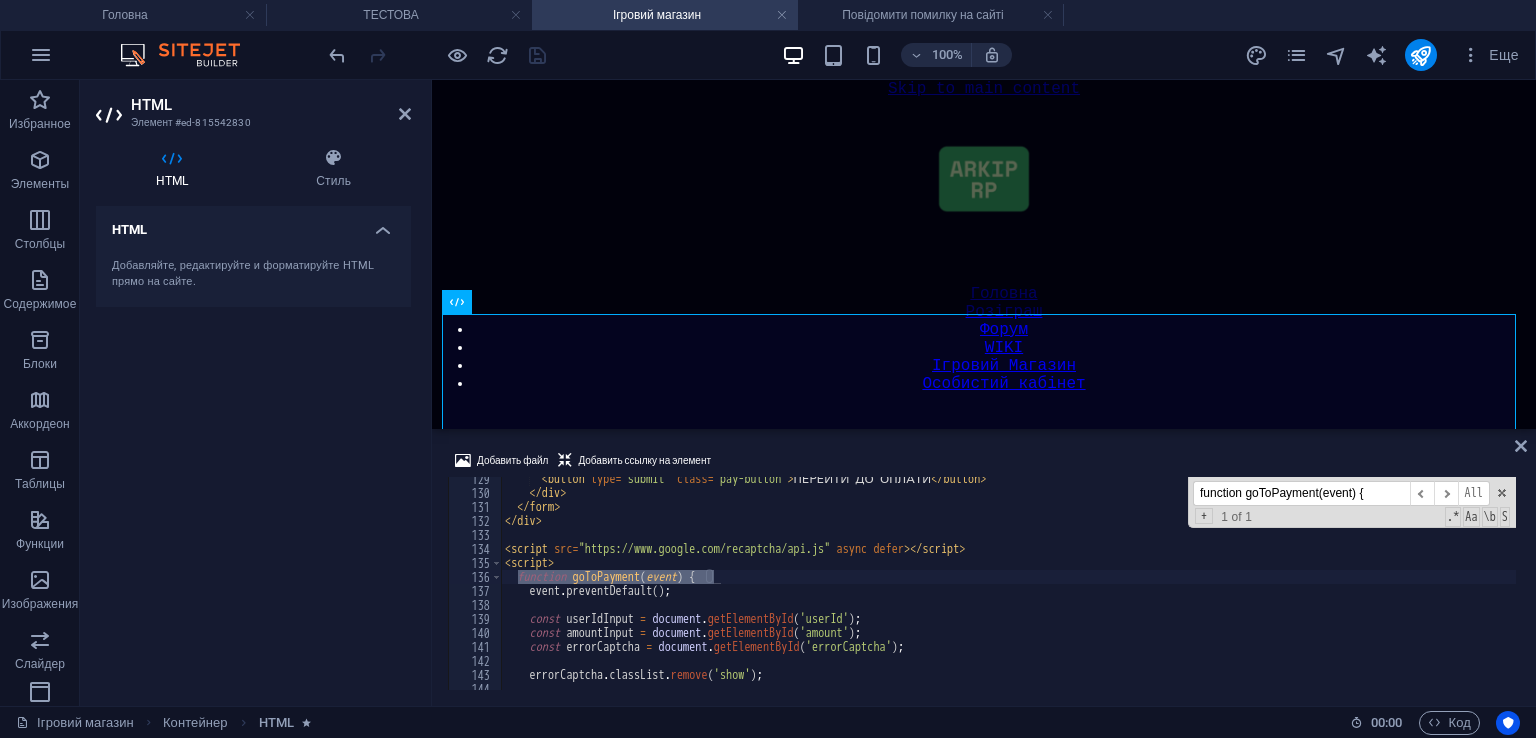 scroll, scrollTop: 1797, scrollLeft: 0, axis: vertical 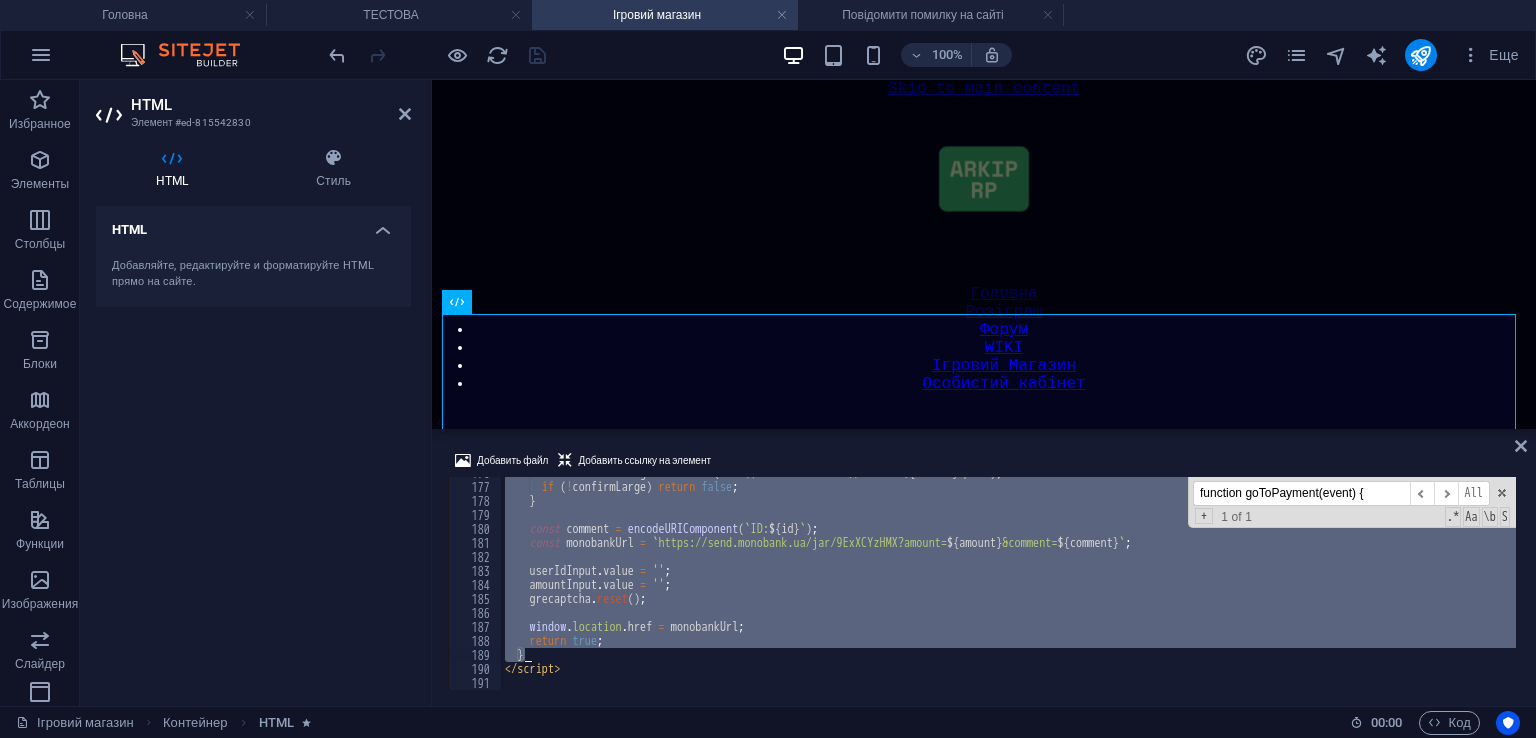 drag, startPoint x: 515, startPoint y: 574, endPoint x: 801, endPoint y: 654, distance: 296.97812 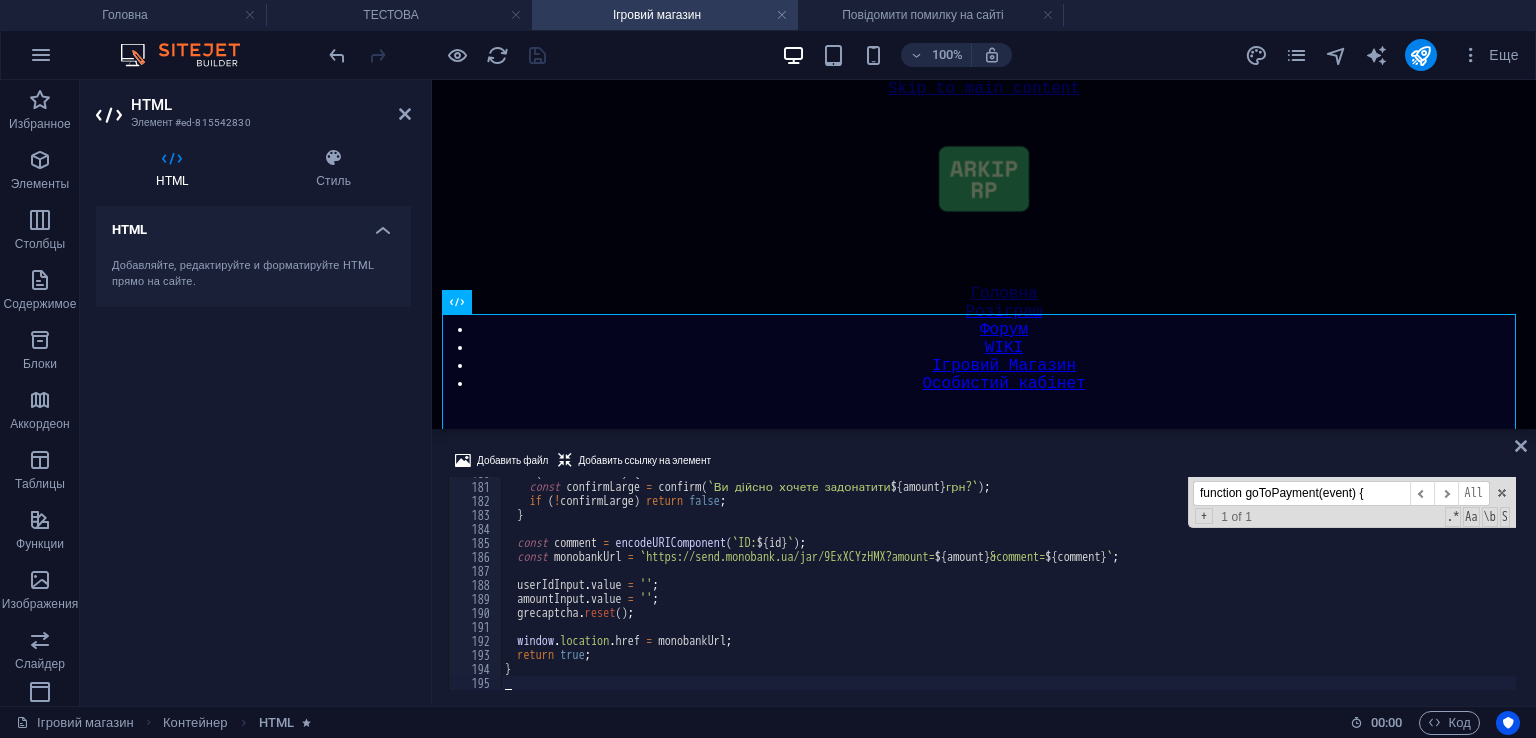 type on "}" 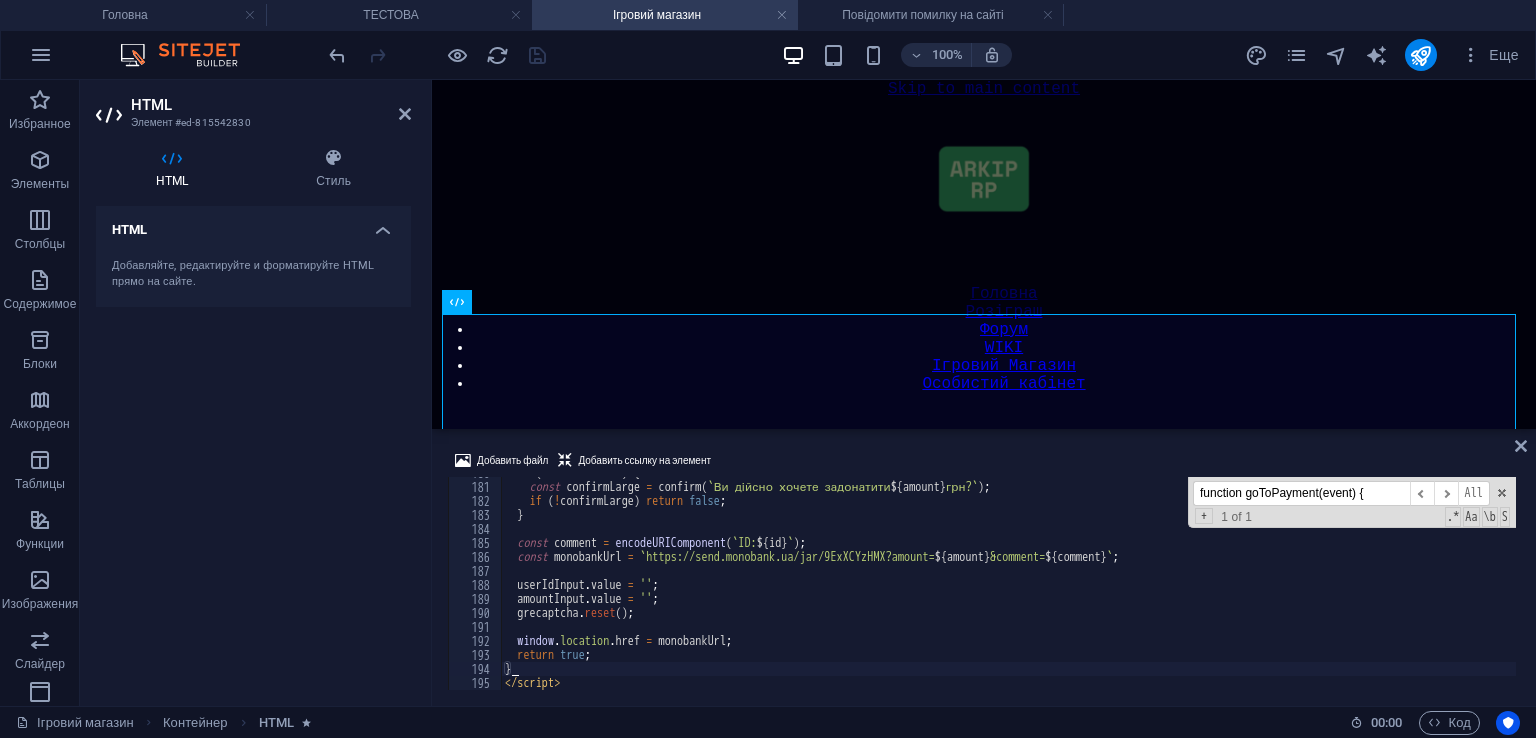click at bounding box center [437, 55] 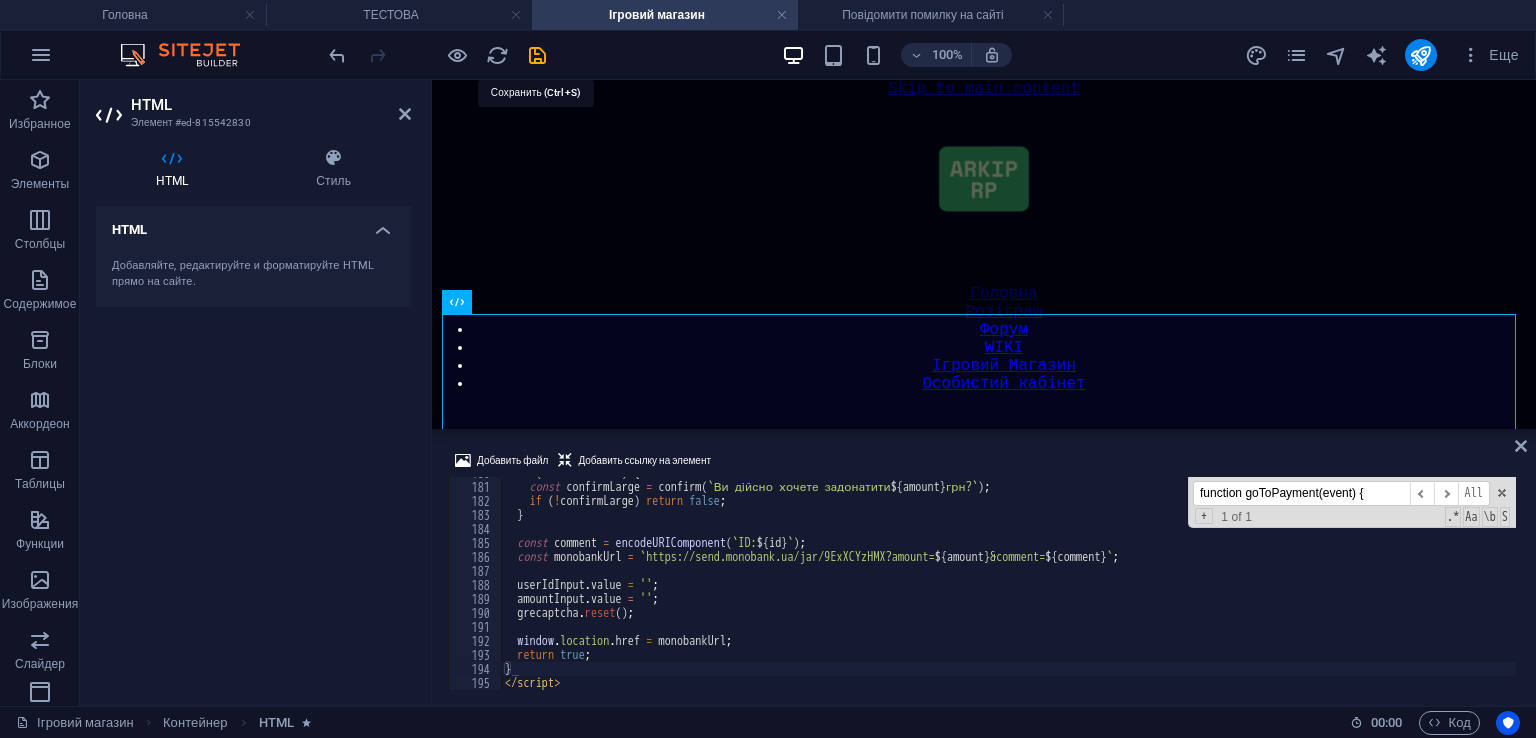 click at bounding box center (537, 55) 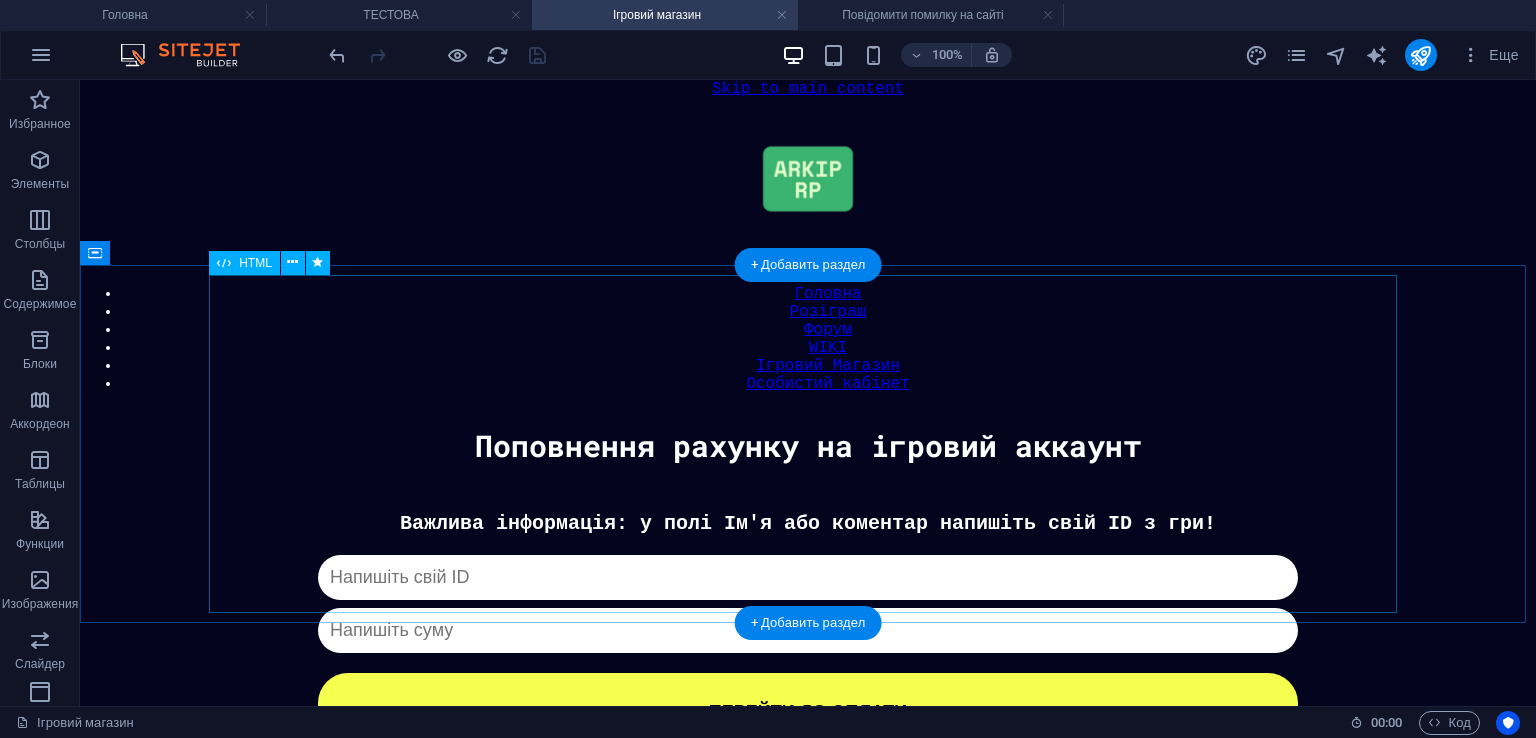 click on "Донат
Важлива інформація: у полі Ім'я або коментар напишіть свій ID з гри!
Капча не пройдена
ПЕРЕЙТИ ДО ОПЛАТИ" at bounding box center [808, 631] 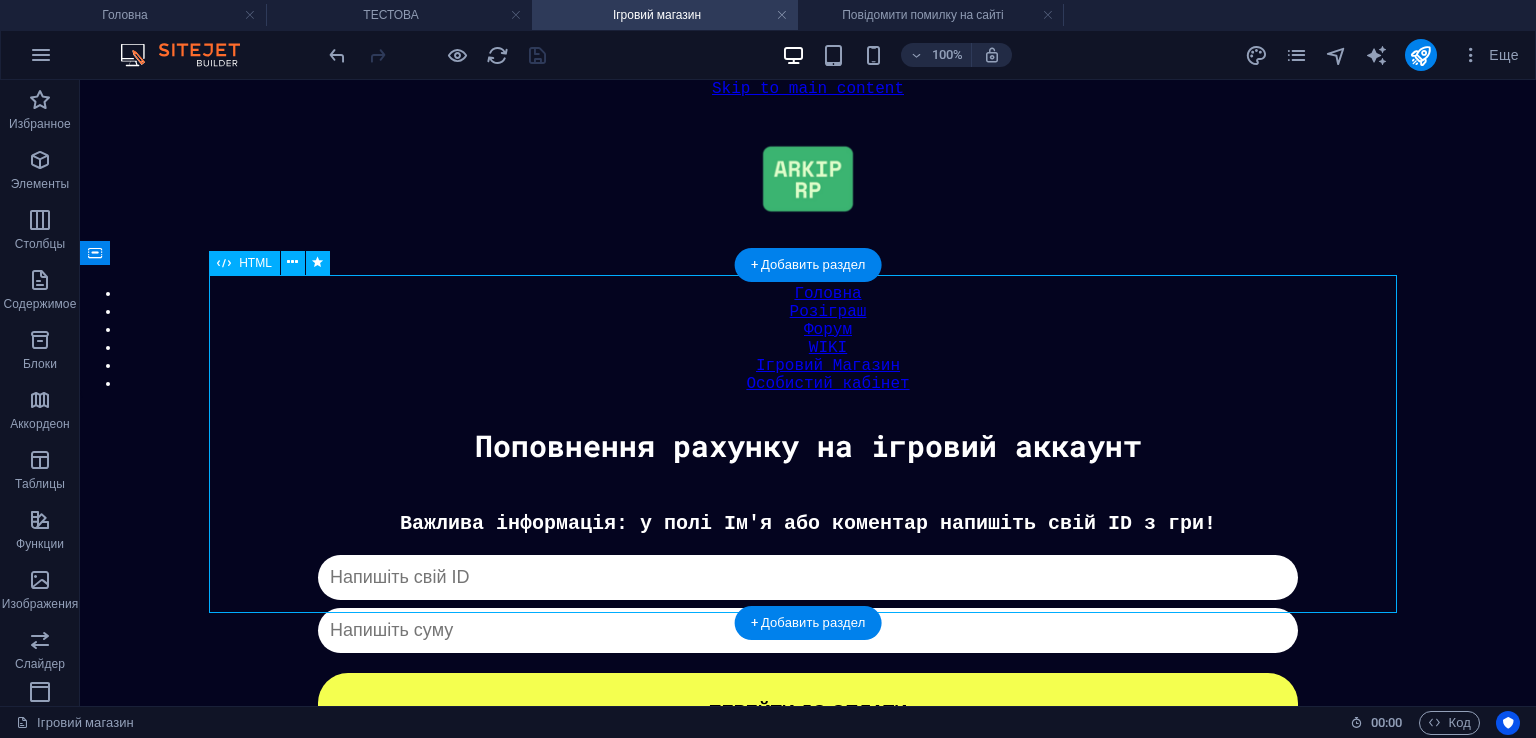 click on "Донат
Важлива інформація: у полі Ім'я або коментар напишіть свій ID з гри!
Капча не пройдена
ПЕРЕЙТИ ДО ОПЛАТИ" at bounding box center (808, 631) 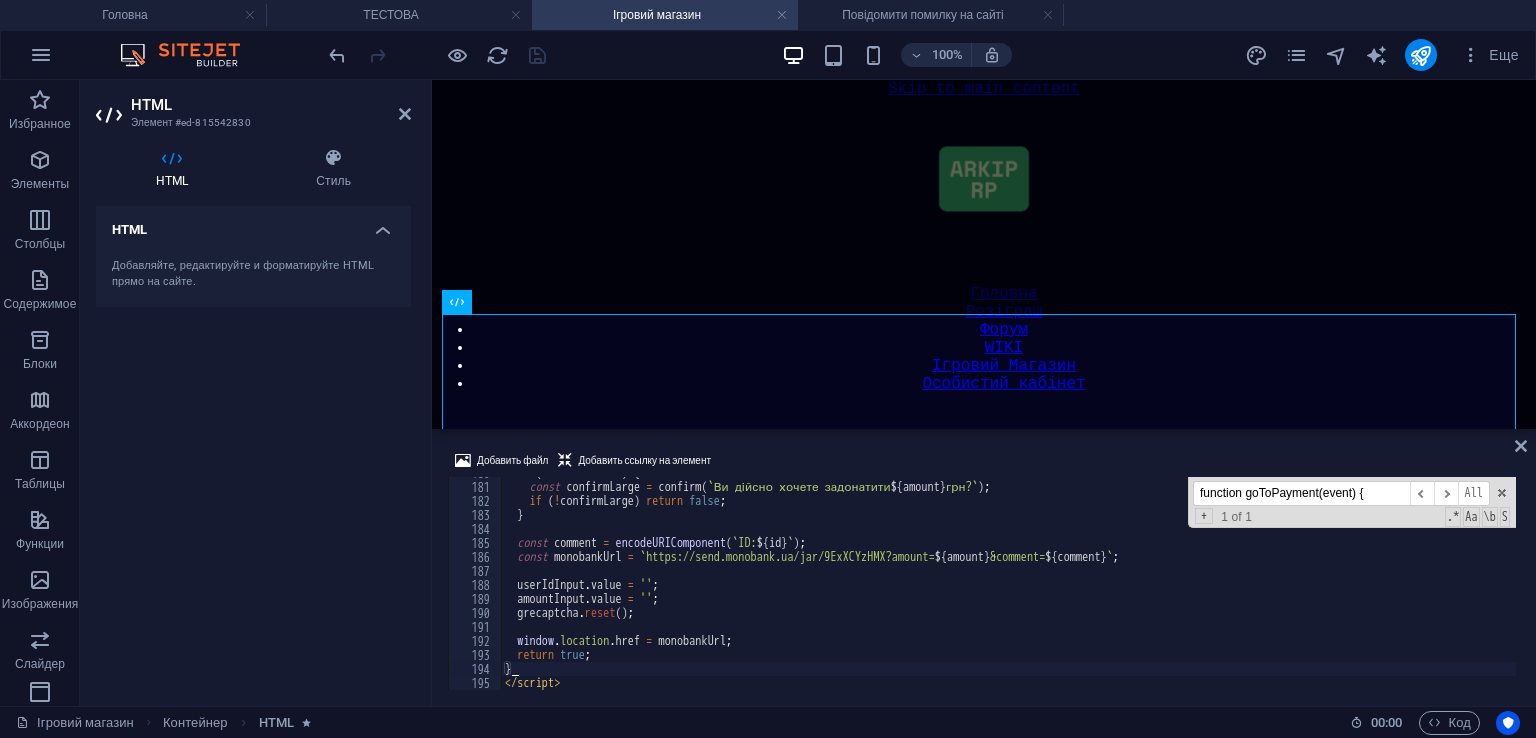 click on "function goToPayment(event) {" at bounding box center (1301, 493) 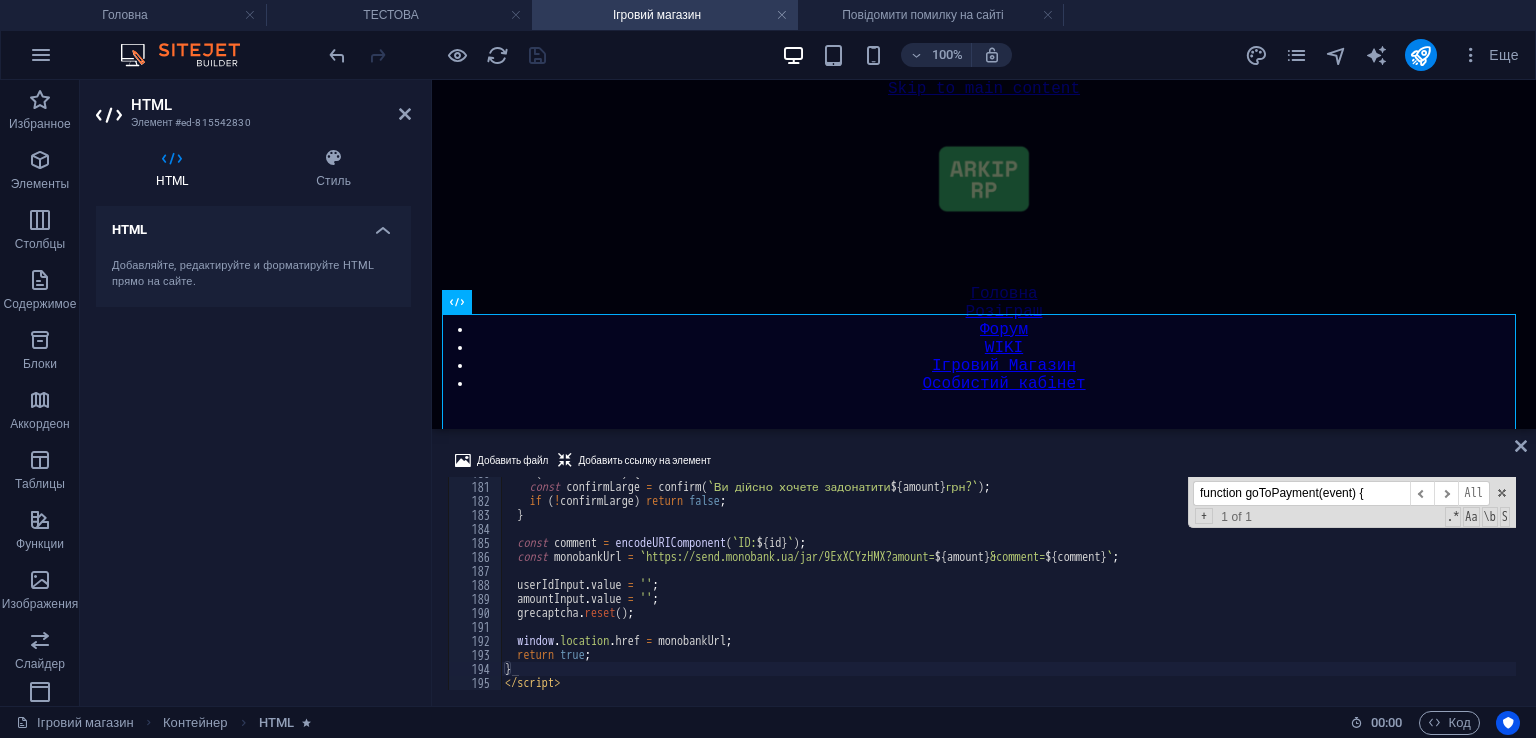 click on "function goToPayment(event) {" at bounding box center [1301, 493] 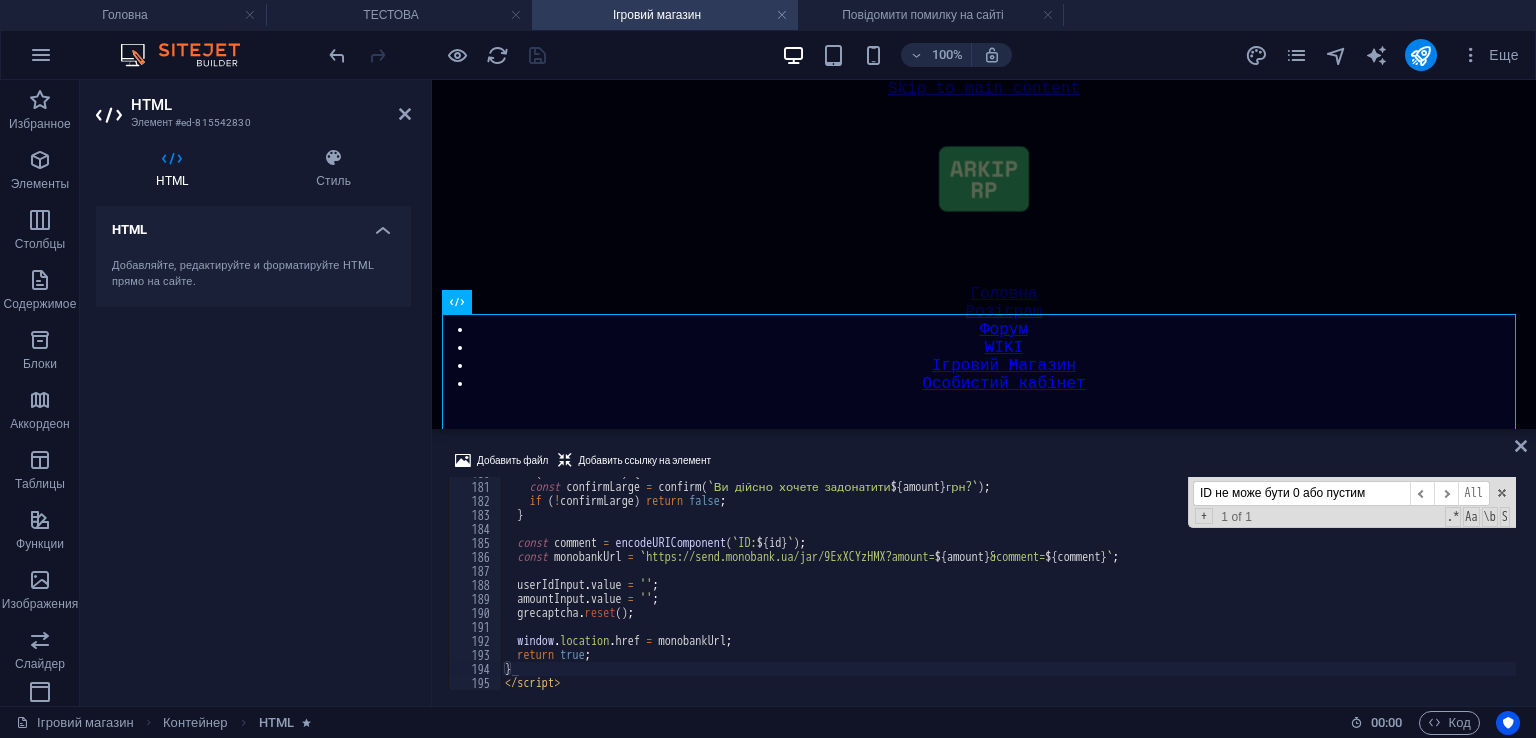 scroll, scrollTop: 1993, scrollLeft: 0, axis: vertical 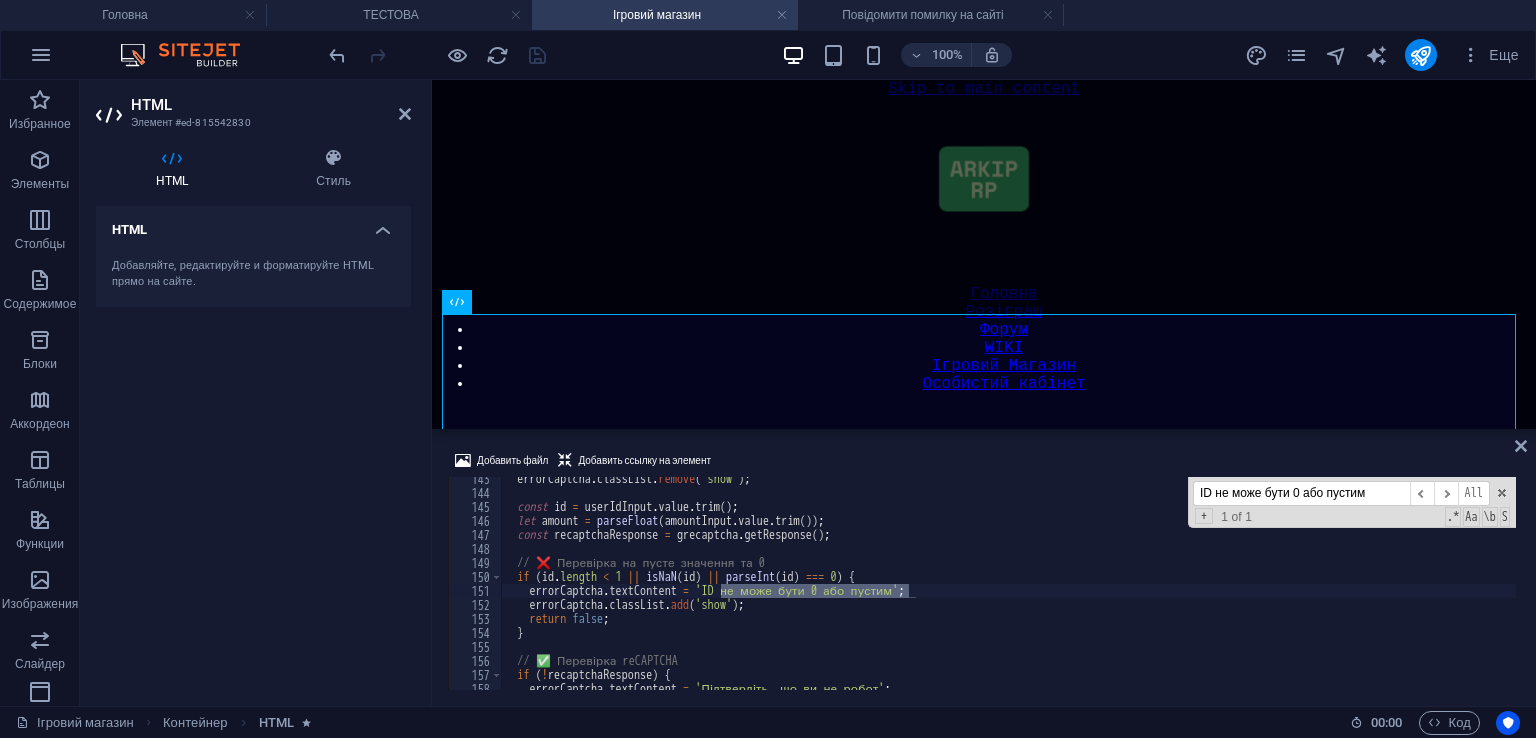 type on "ID не може бути 0 або пустим" 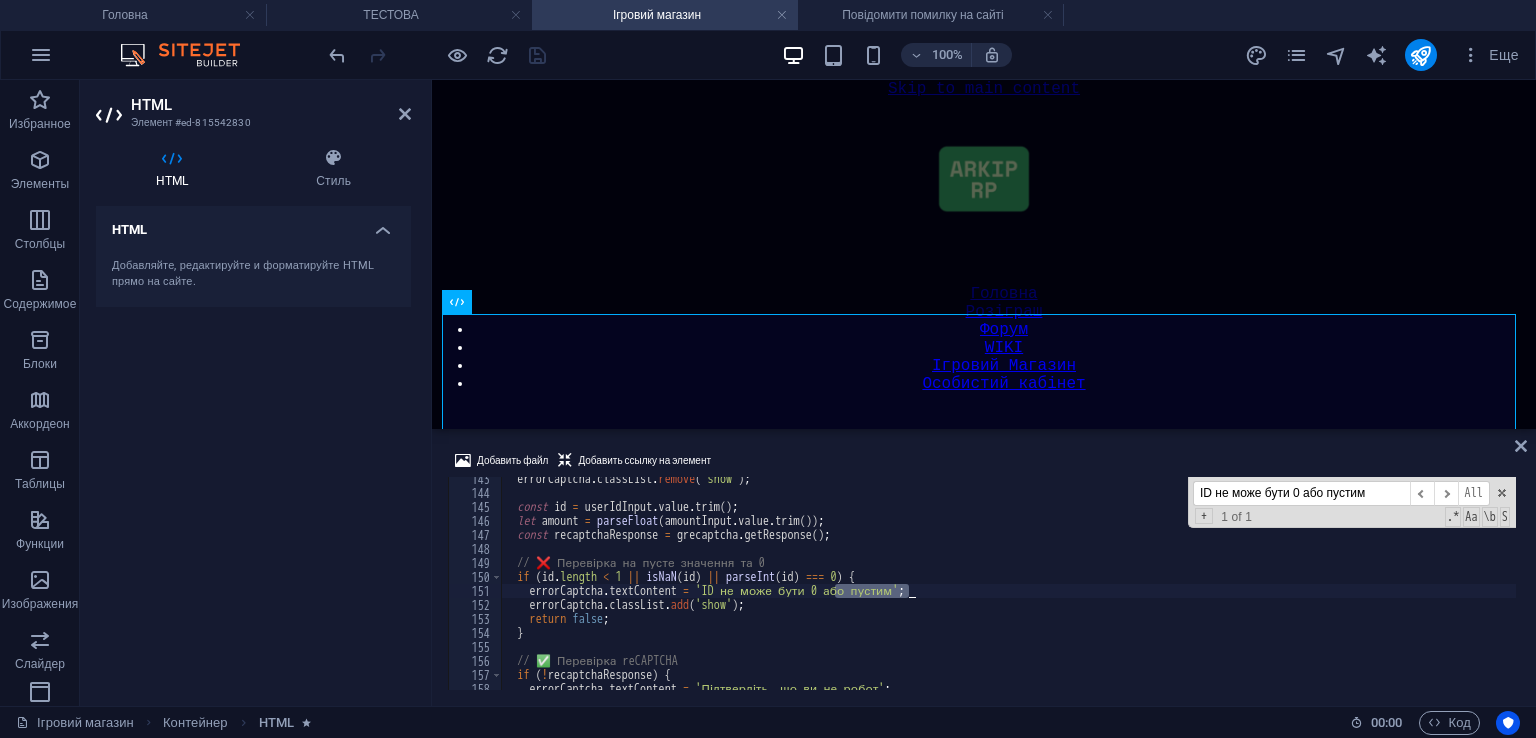 drag, startPoint x: 837, startPoint y: 593, endPoint x: 909, endPoint y: 590, distance: 72.06247 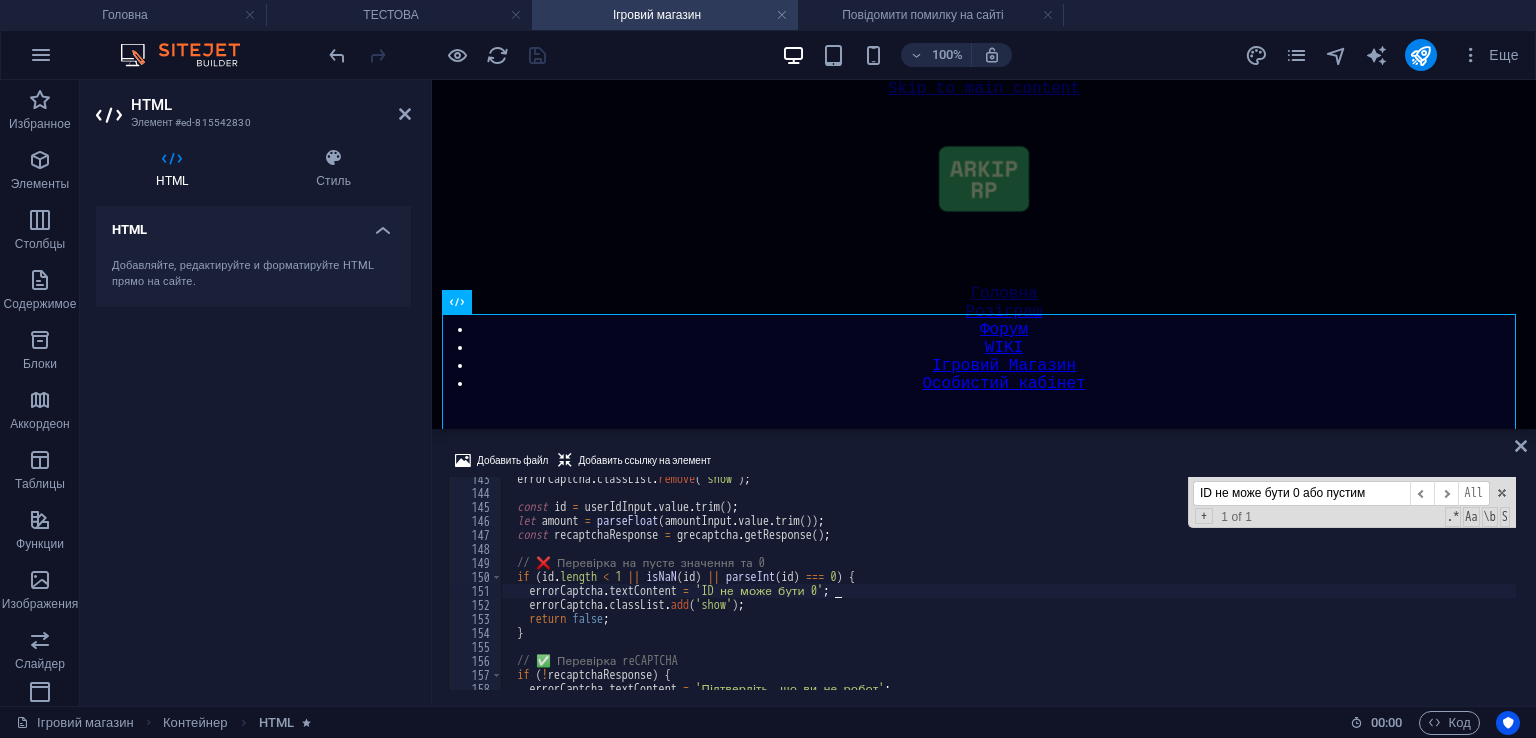 click at bounding box center [437, 55] 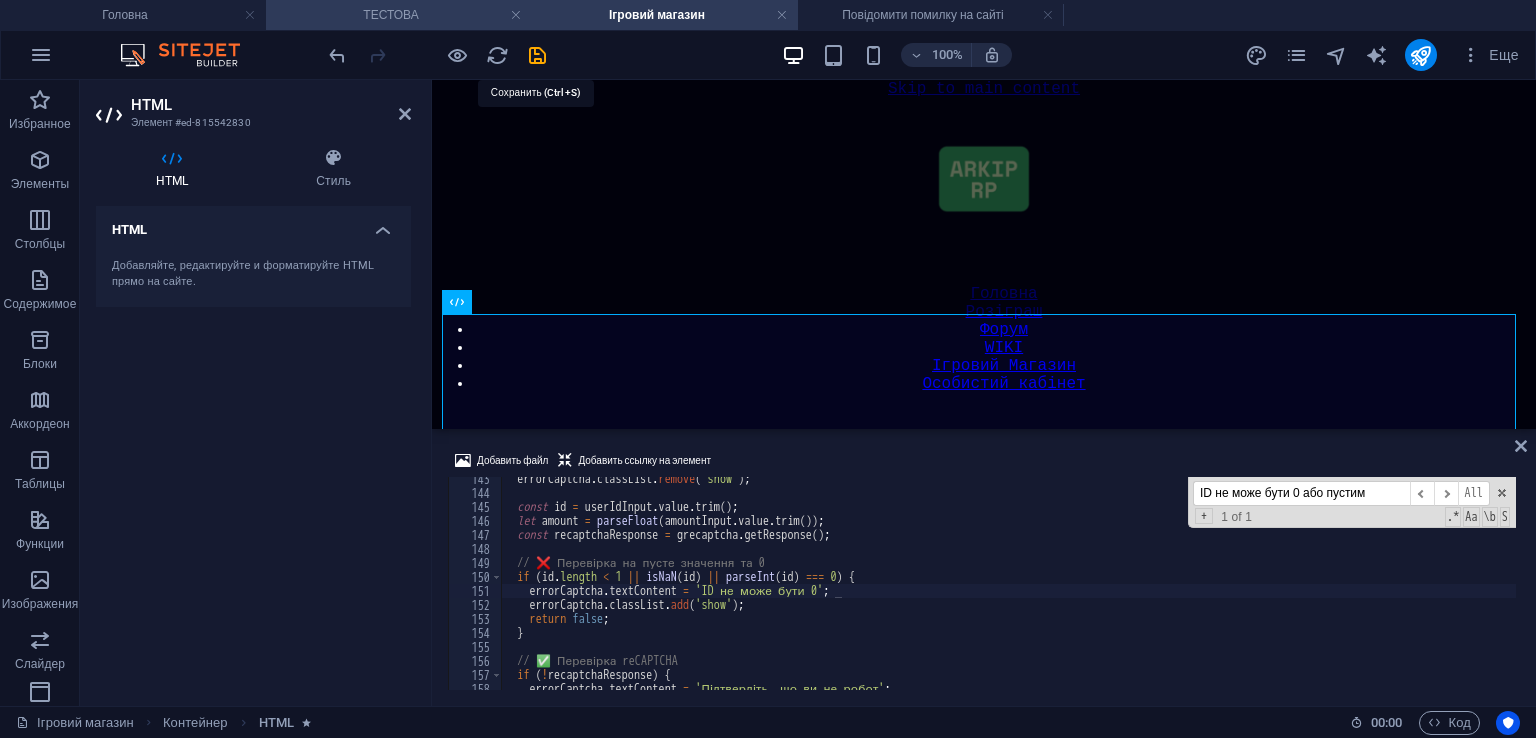 click at bounding box center (537, 55) 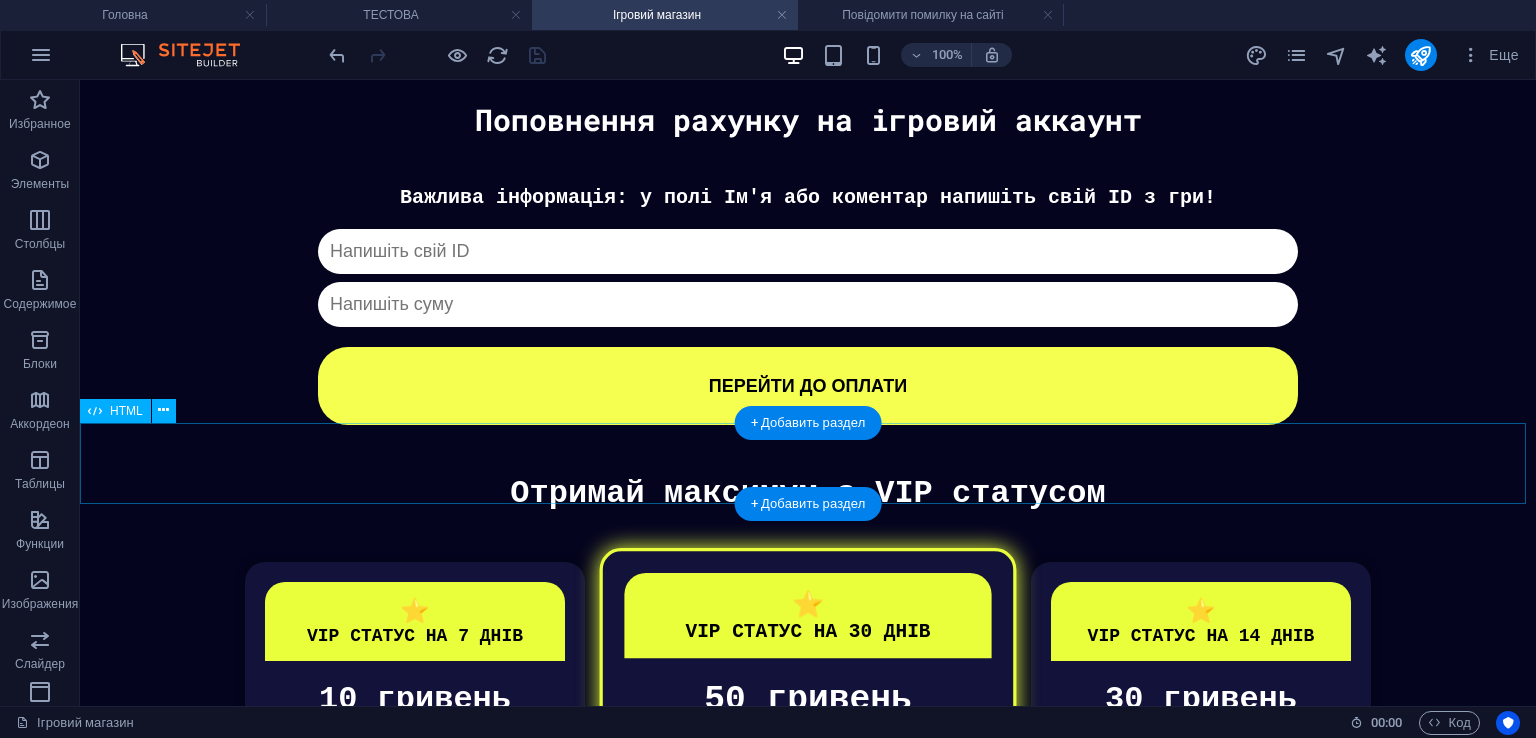 scroll, scrollTop: 0, scrollLeft: 0, axis: both 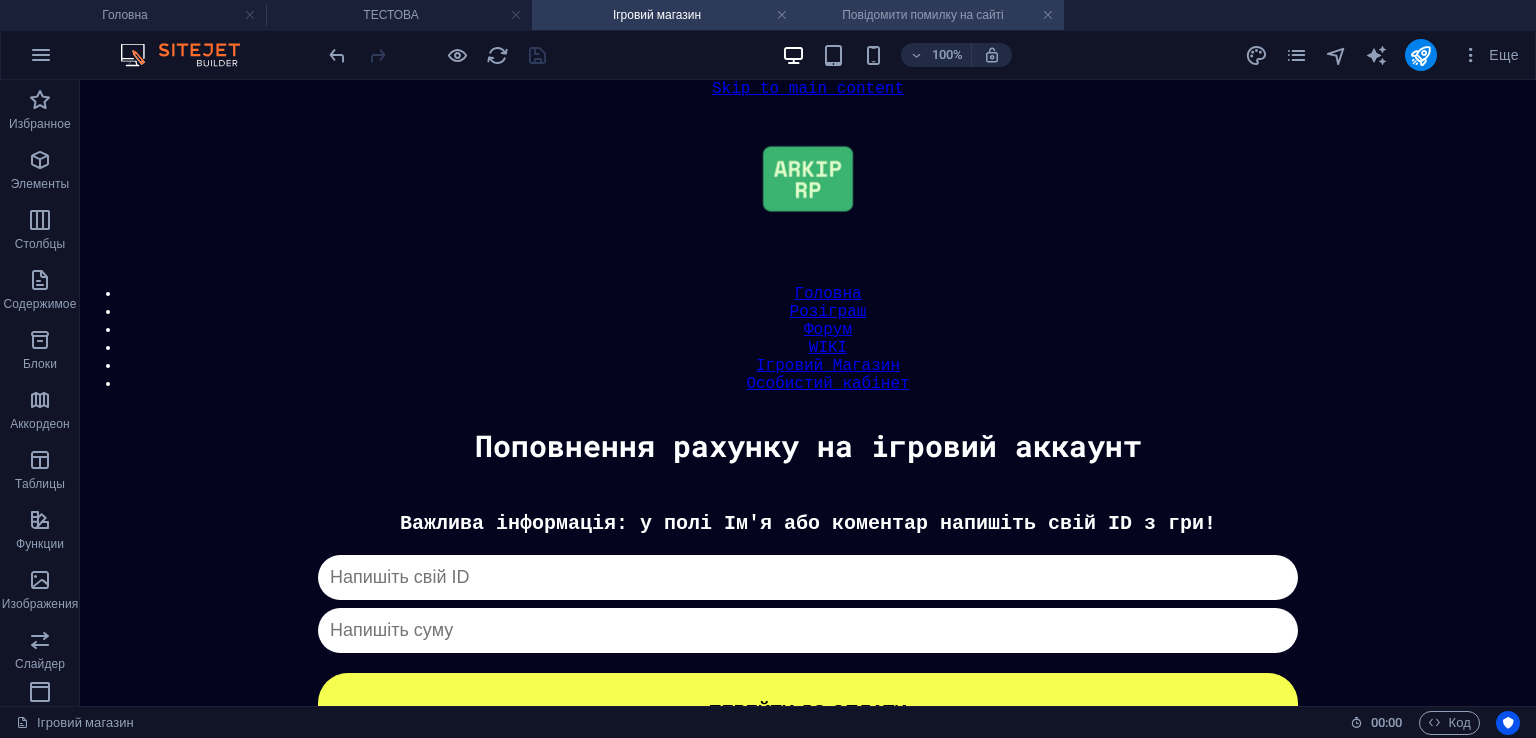 click on "Повідомити помилку на сайті" at bounding box center [931, 15] 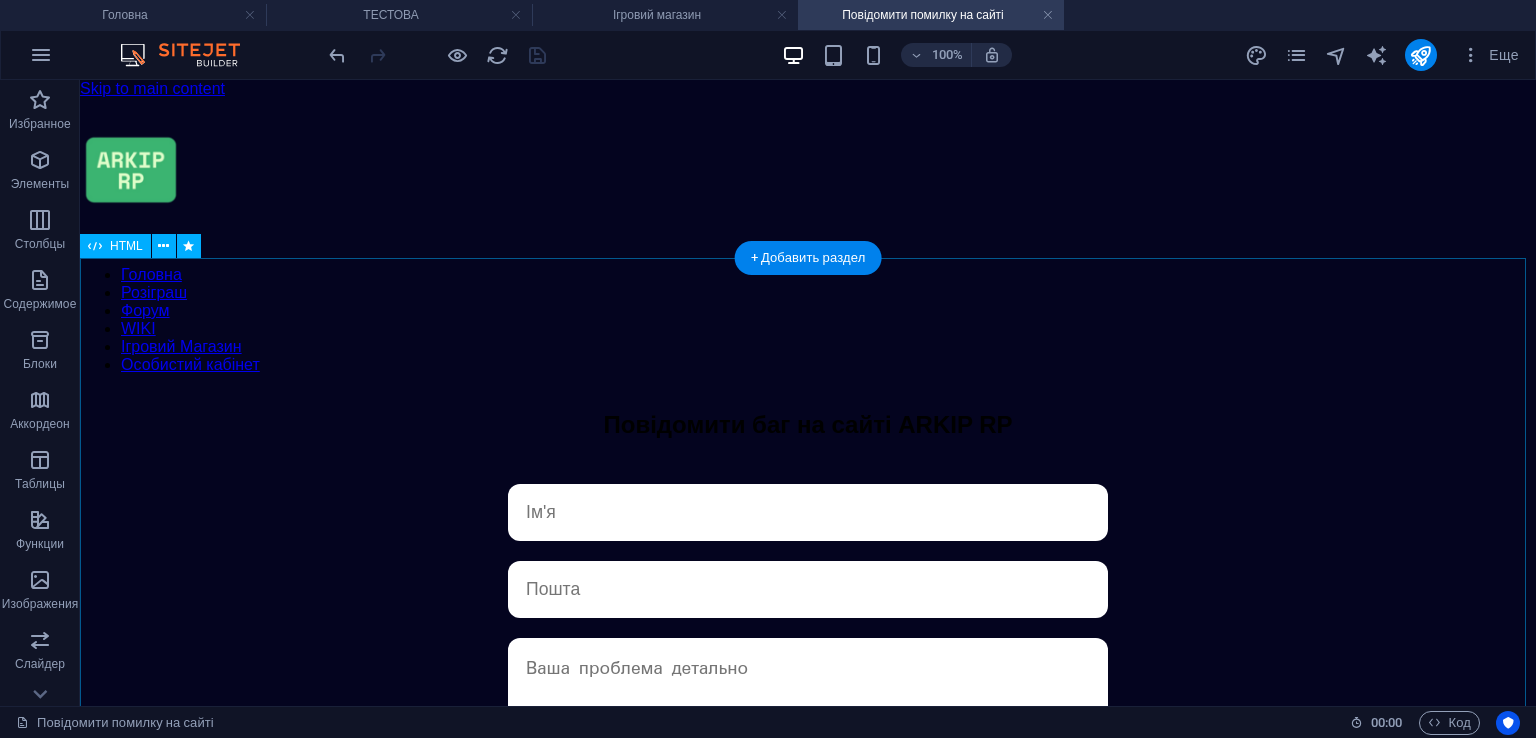 click on "Bug Форма ARKIP RP
📸
ВІДПРАВИТИ" at bounding box center [808, 743] 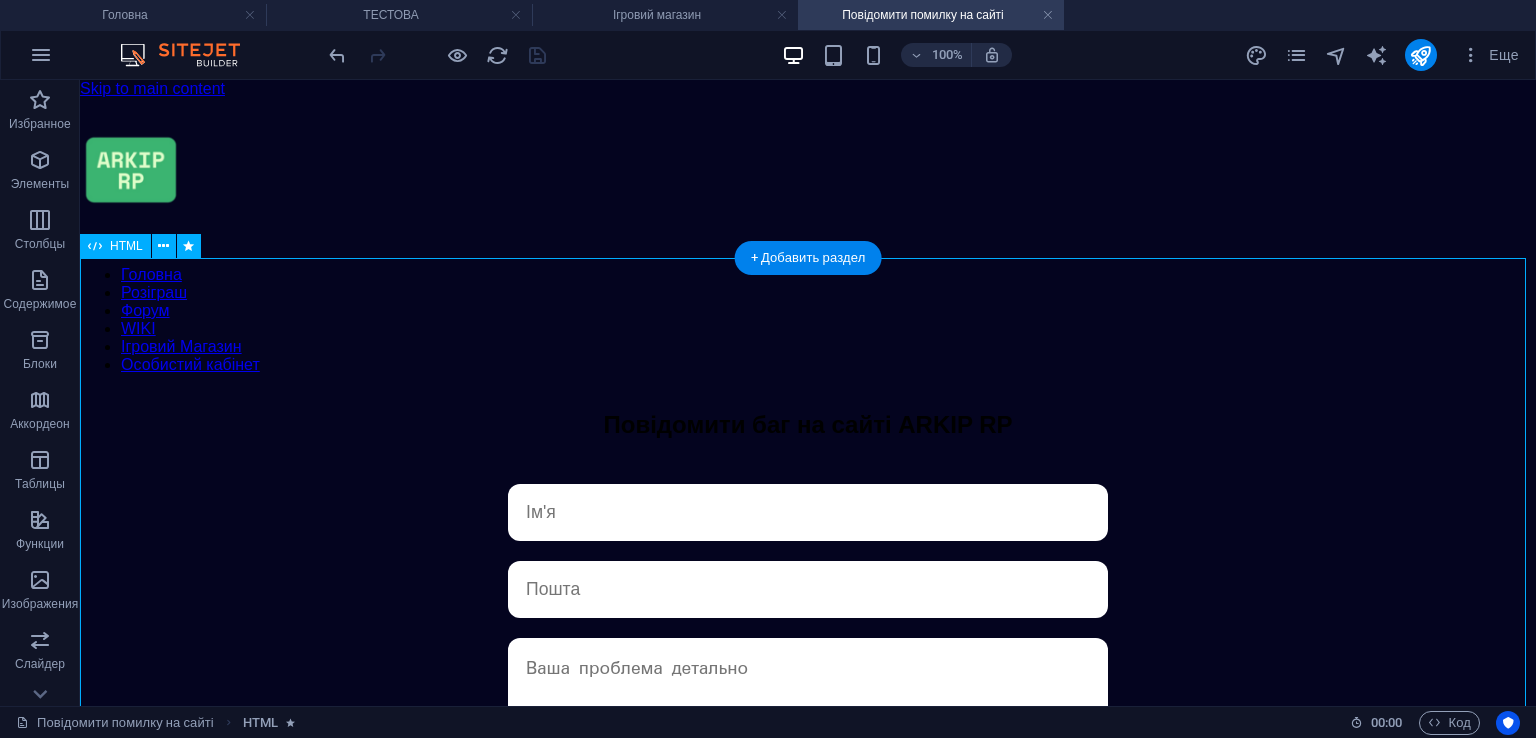 click on "Bug Форма ARKIP RP
📸
ВІДПРАВИТИ" at bounding box center [808, 743] 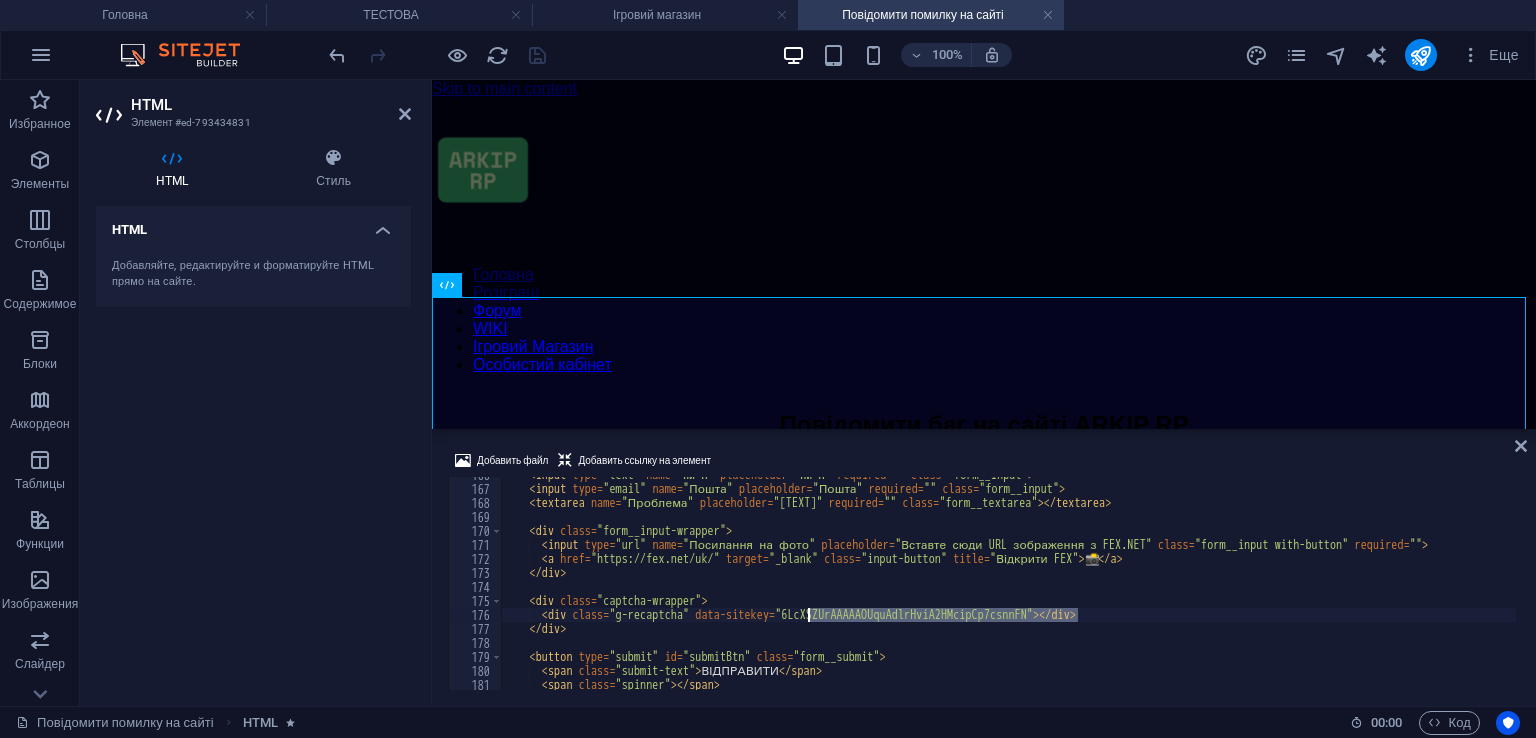 click on ".form__input name = "Ім'я" placeholder = "Ім'я" required = "" class = "form__input" > < input type = "email" name = "Пошта" placeholder = "Пошта" required = "" class = "form__input" > < textarea name = "Проблема" placeholder = "Ваша проблема детально" required = "" class = "form__textarea" > </ textarea > < div class = "form__input-wrapper" > < input type = "url" name = "Посилання на фото" placeholder = "Вставте сюди URL зображення з FEX.NET" class = "form__input with-button" required = "" > < a href = "https://fex.net/uk/" target = "_blank" class = "input-button" title = "Відкрити FEX" > 📸 </ a > </ div > < div class = "captcha-wrapper" > < div class = "g-recaptcha" data-sitekey = "6LcXSZUrAAAAAOUquAdlrHviA2HMcipCp7csnnFN" > </ div > </ div > < button type = "submit" id = "submitBtn" = >" at bounding box center (1008, 588) 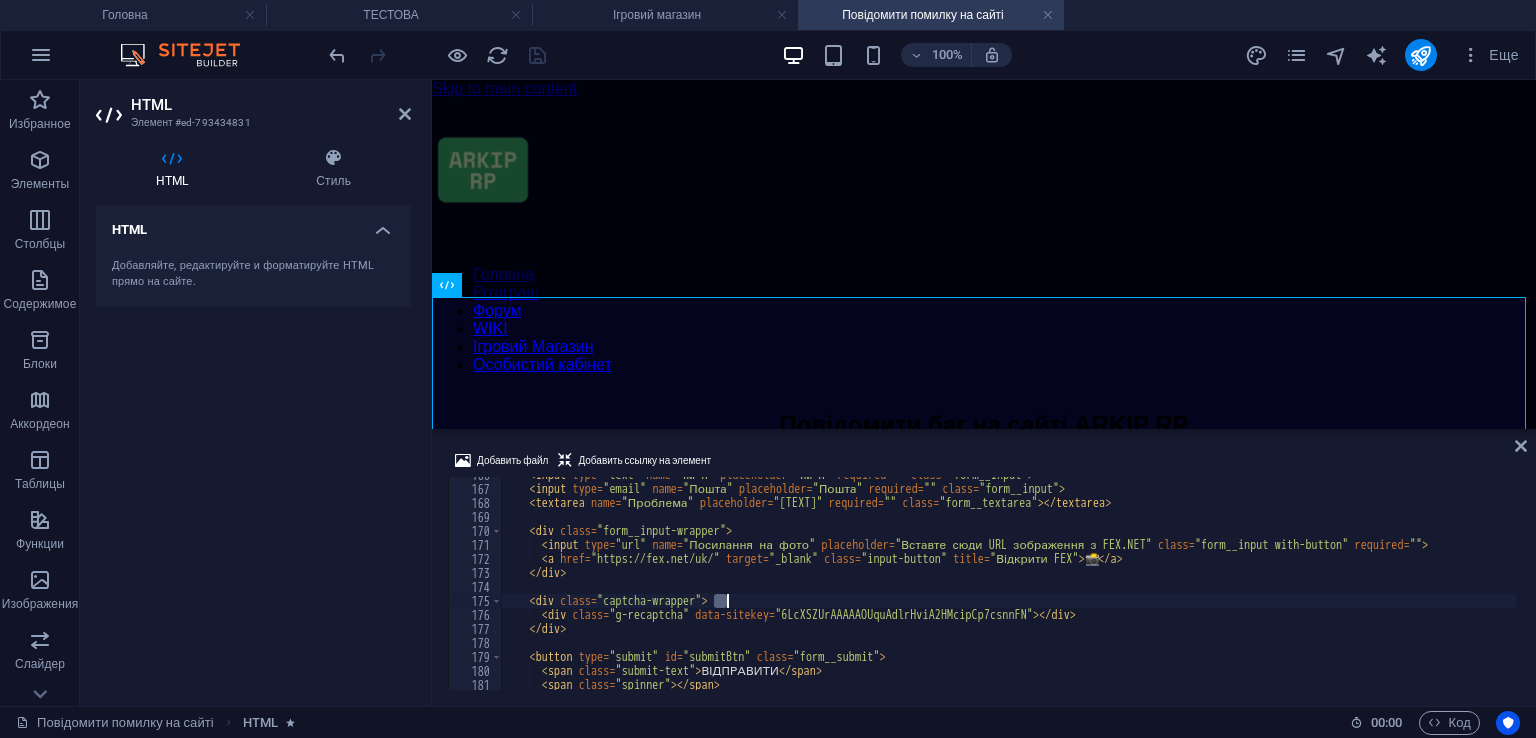 click on ".form__input name = "Ім'я" placeholder = "Ім'я" required = "" class = "form__input" > < input type = "email" name = "Пошта" placeholder = "Пошта" required = "" class = "form__input" > < textarea name = "Проблема" placeholder = "Ваша проблема детально" required = "" class = "form__textarea" > </ textarea > < div class = "form__input-wrapper" > < input type = "url" name = "Посилання на фото" placeholder = "Вставте сюди URL зображення з FEX.NET" class = "form__input with-button" required = "" > < a href = "https://fex.net/uk/" target = "_blank" class = "input-button" title = "Відкрити FEX" > 📸 </ a > </ div > < div class = "captcha-wrapper" > < div class = "g-recaptcha" data-sitekey = "6LcXSZUrAAAAAOUquAdlrHviA2HMcipCp7csnnFN" > </ div > </ div > < button type = "submit" id = "submitBtn" = >" at bounding box center (1008, 588) 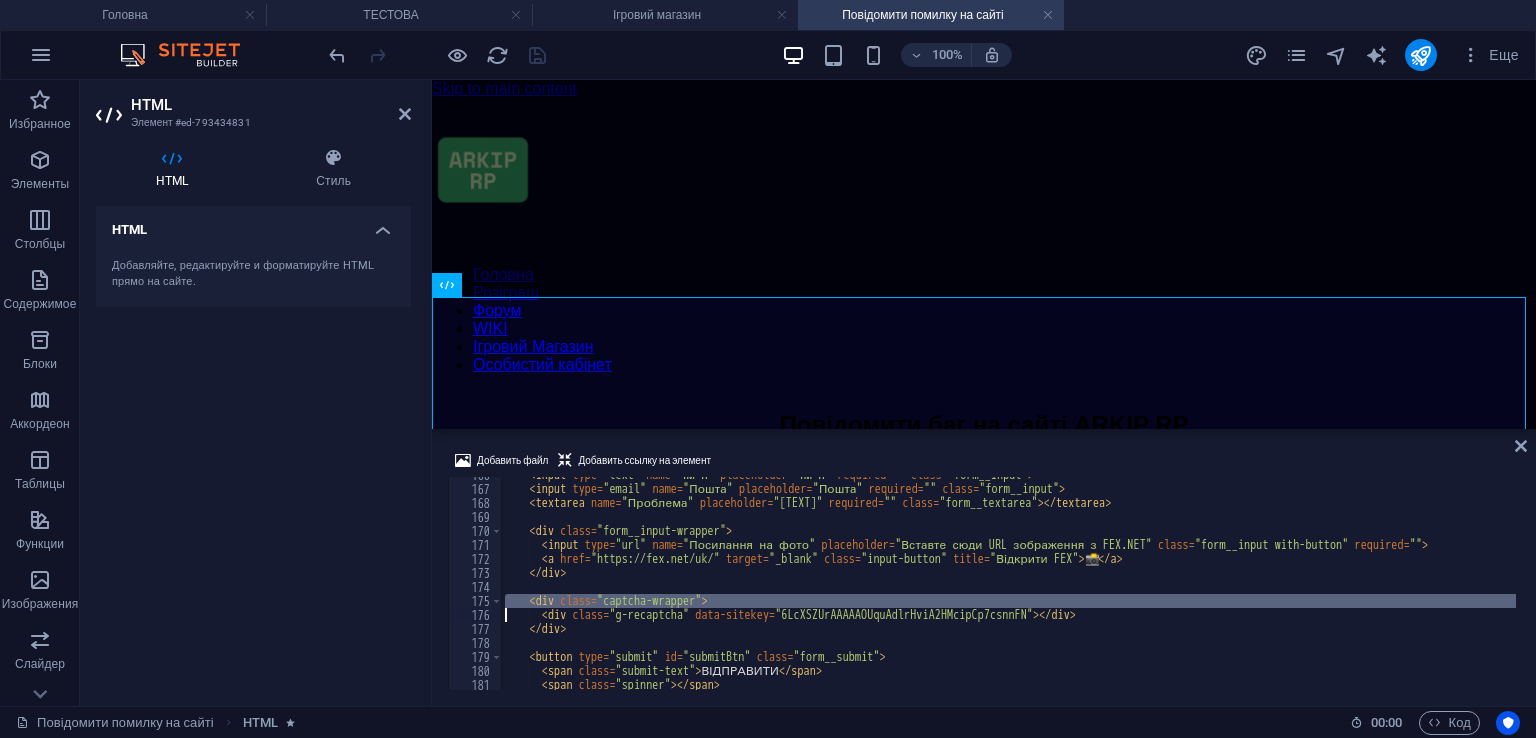 click on ".form__input name = "Ім'я" placeholder = "Ім'я" required = "" class = "form__input" > < input type = "email" name = "Пошта" placeholder = "Пошта" required = "" class = "form__input" > < textarea name = "Проблема" placeholder = "Ваша проблема детально" required = "" class = "form__textarea" > </ textarea > < div class = "form__input-wrapper" > < input type = "url" name = "Посилання на фото" placeholder = "Вставте сюди URL зображення з FEX.NET" class = "form__input with-button" required = "" > < a href = "https://fex.net/uk/" target = "_blank" class = "input-button" title = "Відкрити FEX" > 📸 </ a > </ div > < div class = "captcha-wrapper" > < div class = "g-recaptcha" data-sitekey = "6LcXSZUrAAAAAOUquAdlrHviA2HMcipCp7csnnFN" > </ div > </ div > < button type = "submit" id = "submitBtn" = >" at bounding box center (1008, 588) 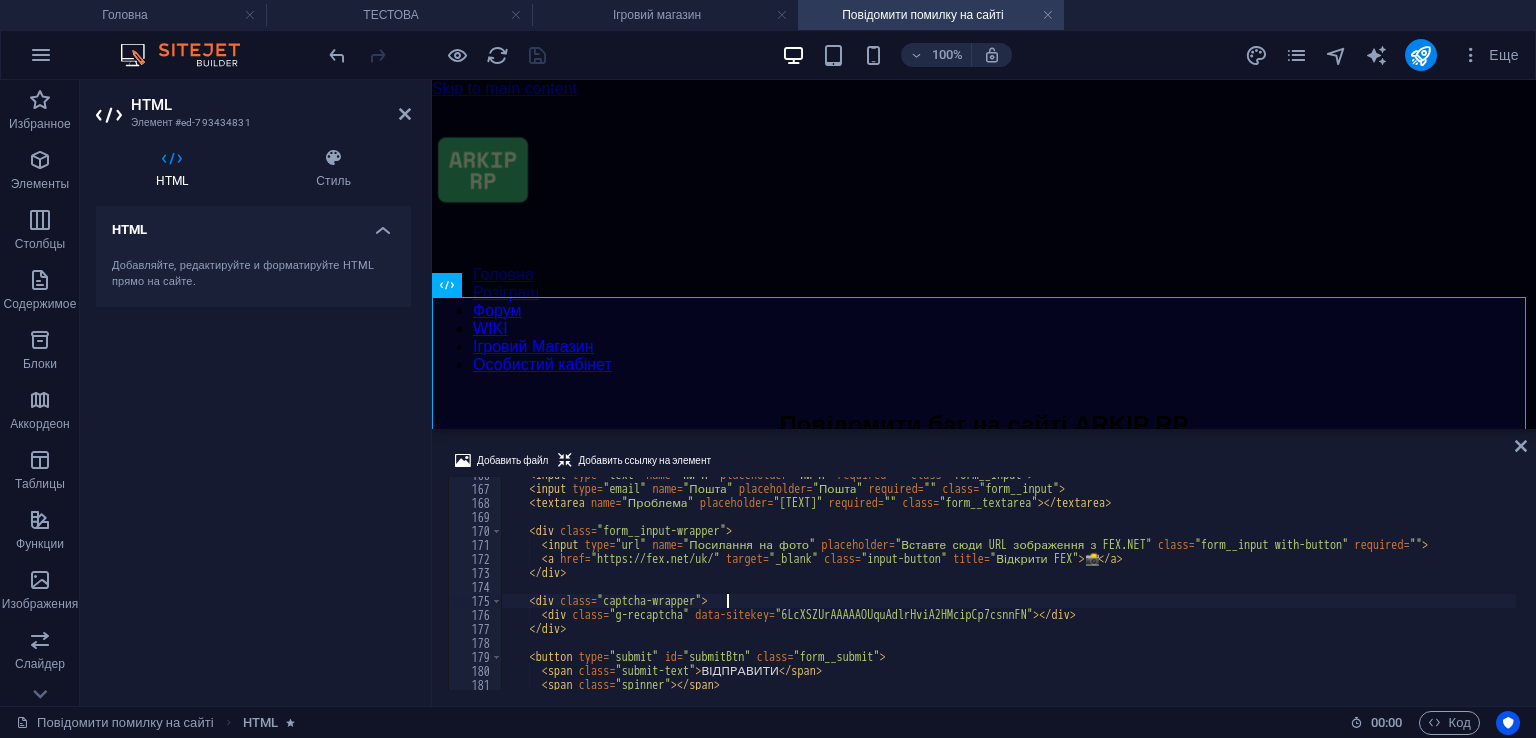 click on ".form__input name = "Ім'я" placeholder = "Ім'я" required = "" class = "form__input" > < input type = "email" name = "Пошта" placeholder = "Пошта" required = "" class = "form__input" > < textarea name = "Проблема" placeholder = "Ваша проблема детально" required = "" class = "form__textarea" > </ textarea > < div class = "form__input-wrapper" > < input type = "url" name = "Посилання на фото" placeholder = "Вставте сюди URL зображення з FEX.NET" class = "form__input with-button" required = "" > < a href = "https://fex.net/uk/" target = "_blank" class = "input-button" title = "Відкрити FEX" > 📸 </ a > </ div > < div class = "captcha-wrapper" > < div class = "g-recaptcha" data-sitekey = "6LcXSZUrAAAAAOUquAdlrHviA2HMcipCp7csnnFN" > </ div > </ div > < button type = "submit" id = "submitBtn" = >" at bounding box center (1008, 588) 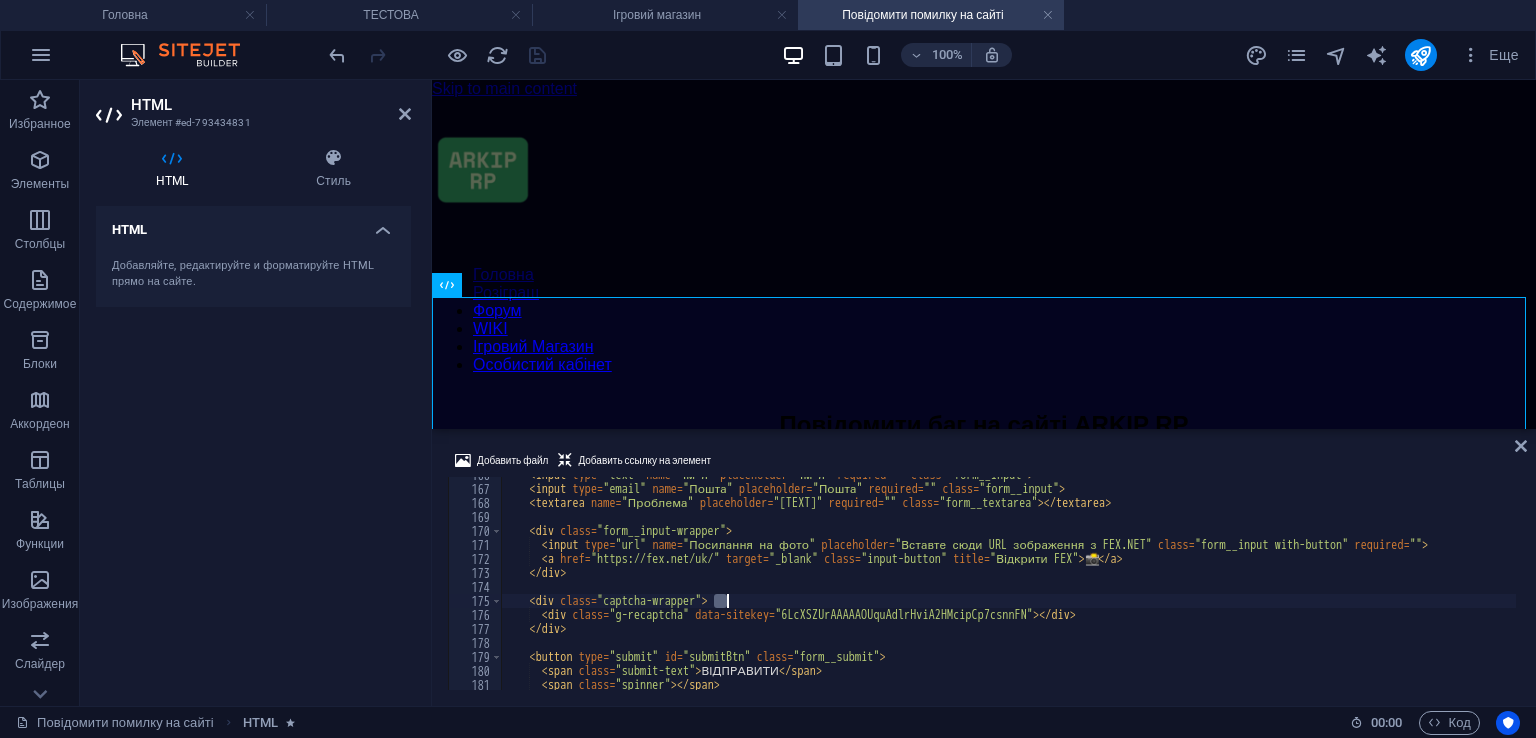 click on ".form__input name = "Ім'я" placeholder = "Ім'я" required = "" class = "form__input" > < input type = "email" name = "Пошта" placeholder = "Пошта" required = "" class = "form__input" > < textarea name = "Проблема" placeholder = "Ваша проблема детально" required = "" class = "form__textarea" > </ textarea > < div class = "form__input-wrapper" > < input type = "url" name = "Посилання на фото" placeholder = "Вставте сюди URL зображення з FEX.NET" class = "form__input with-button" required = "" > < a href = "https://fex.net/uk/" target = "_blank" class = "input-button" title = "Відкрити FEX" > 📸 </ a > </ div > < div class = "captcha-wrapper" > < div class = "g-recaptcha" data-sitekey = "6LcXSZUrAAAAAOUquAdlrHviA2HMcipCp7csnnFN" > </ div > </ div > < button type = "submit" id = "submitBtn" = >" at bounding box center [1008, 588] 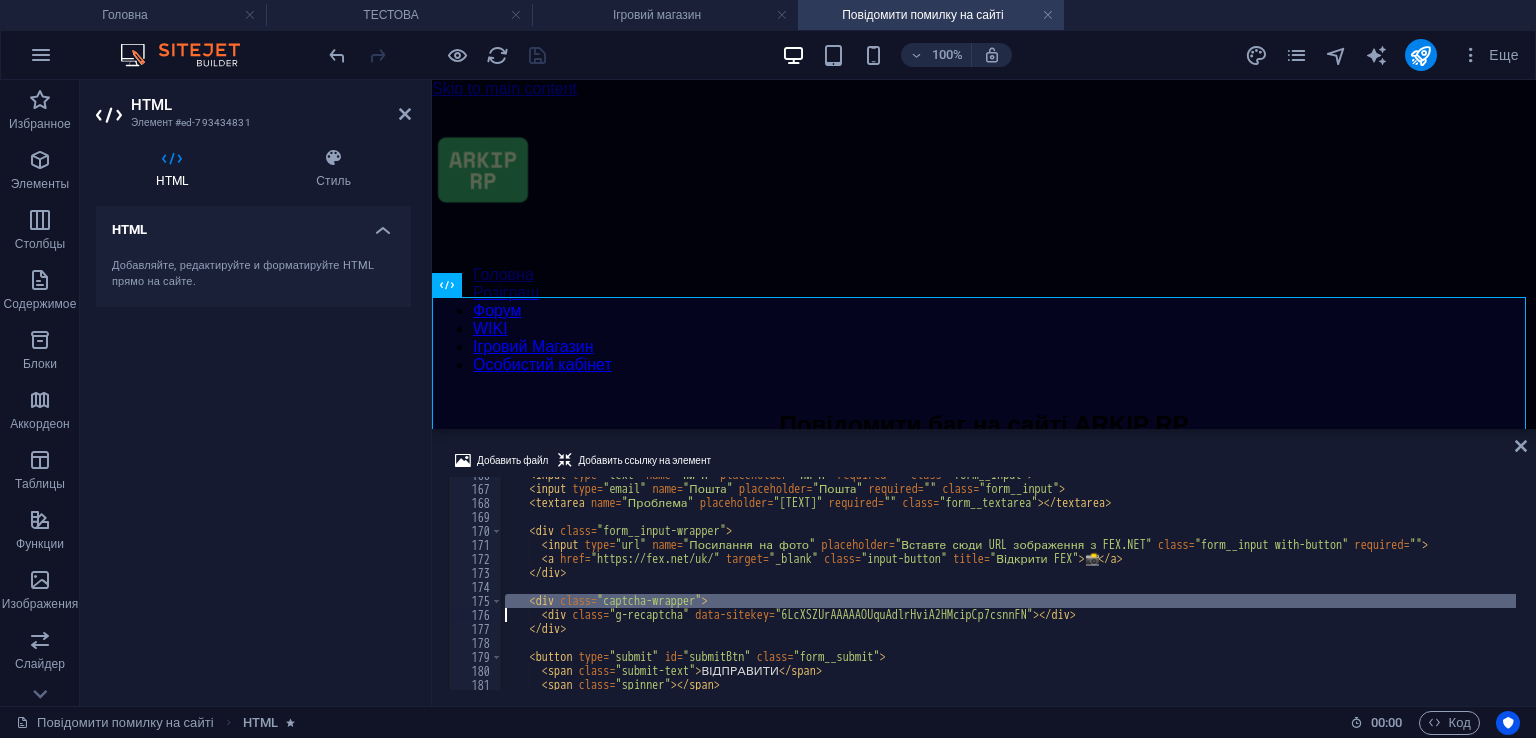 click on ".form__input name = "Ім'я" placeholder = "Ім'я" required = "" class = "form__input" > < input type = "email" name = "Пошта" placeholder = "Пошта" required = "" class = "form__input" > < textarea name = "Проблема" placeholder = "Ваша проблема детально" required = "" class = "form__textarea" > </ textarea > < div class = "form__input-wrapper" > < input type = "url" name = "Посилання на фото" placeholder = "Вставте сюди URL зображення з FEX.NET" class = "form__input with-button" required = "" > < a href = "https://fex.net/uk/" target = "_blank" class = "input-button" title = "Відкрити FEX" > 📸 </ a > </ div > < div class = "captcha-wrapper" > < div class = "g-recaptcha" data-sitekey = "6LcXSZUrAAAAAOUquAdlrHviA2HMcipCp7csnnFN" > </ div > </ div > < button type = "submit" id = "submitBtn" = >" at bounding box center [1008, 588] 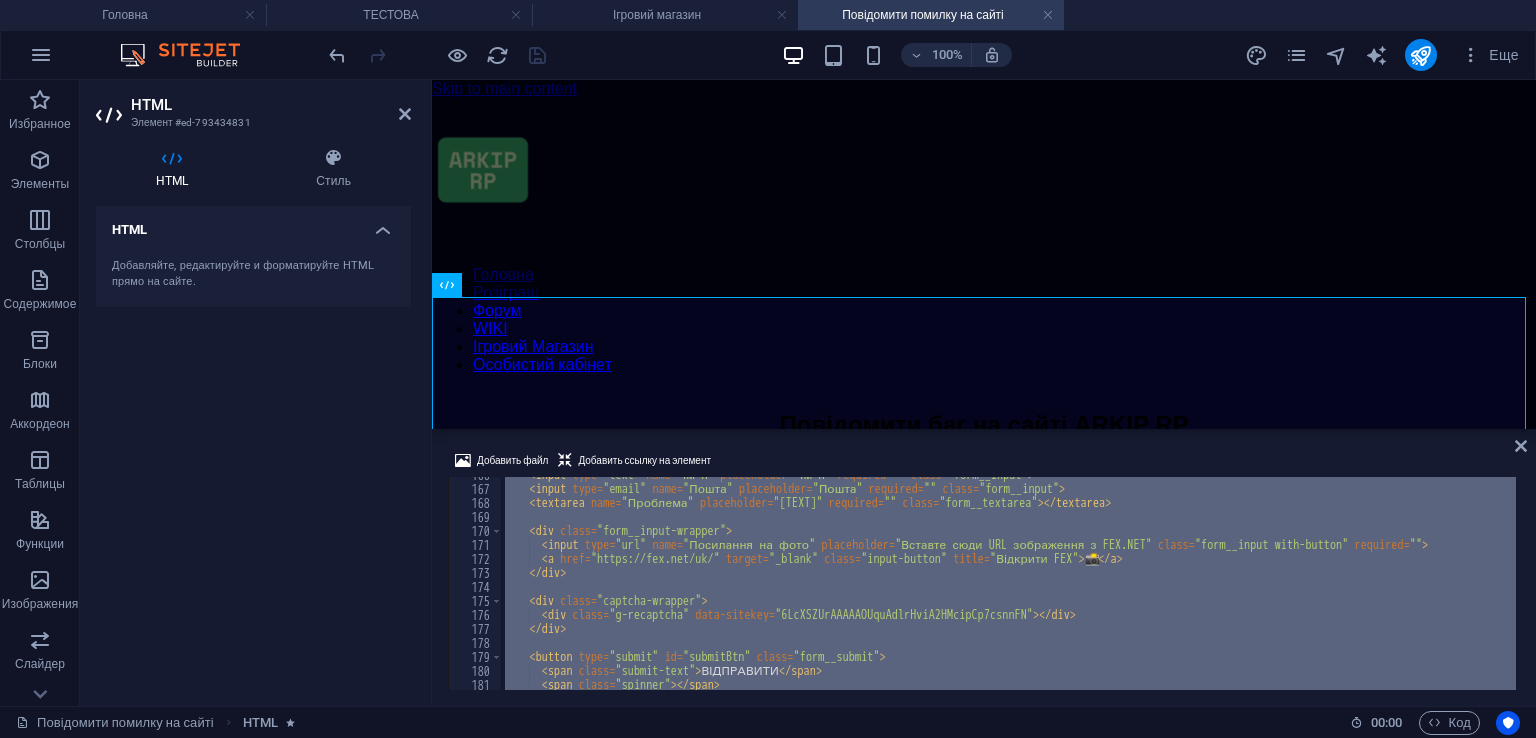click on ".form__input name = "Ім'я" placeholder = "Ім'я" required = "" class = "form__input" > < input type = "email" name = "Пошта" placeholder = "Пошта" required = "" class = "form__input" > < textarea name = "Проблема" placeholder = "Ваша проблема детально" required = "" class = "form__textarea" > </ textarea > < div class = "form__input-wrapper" > < input type = "url" name = "Посилання на фото" placeholder = "Вставте сюди URL зображення з FEX.NET" class = "form__input with-button" required = "" > < a href = "https://fex.net/uk/" target = "_blank" class = "input-button" title = "Відкрити FEX" > 📸 </ a > </ div > < div class = "captcha-wrapper" > < div class = "g-recaptcha" data-sitekey = "6LcXSZUrAAAAAOUquAdlrHviA2HMcipCp7csnnFN" > </ div > </ div > < button type = "submit" id = "submitBtn" = >" at bounding box center (1008, 588) 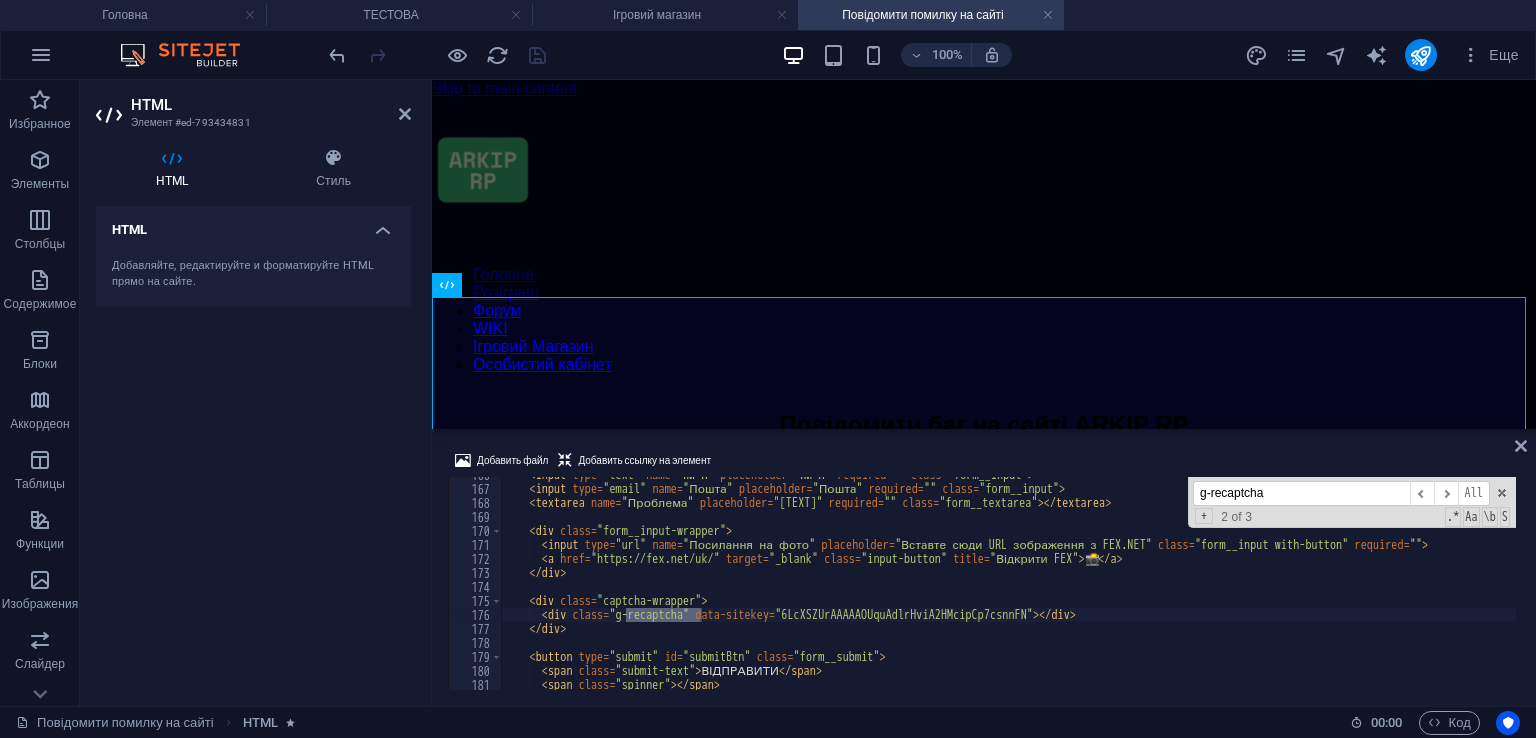 type on "g-recaptcha" 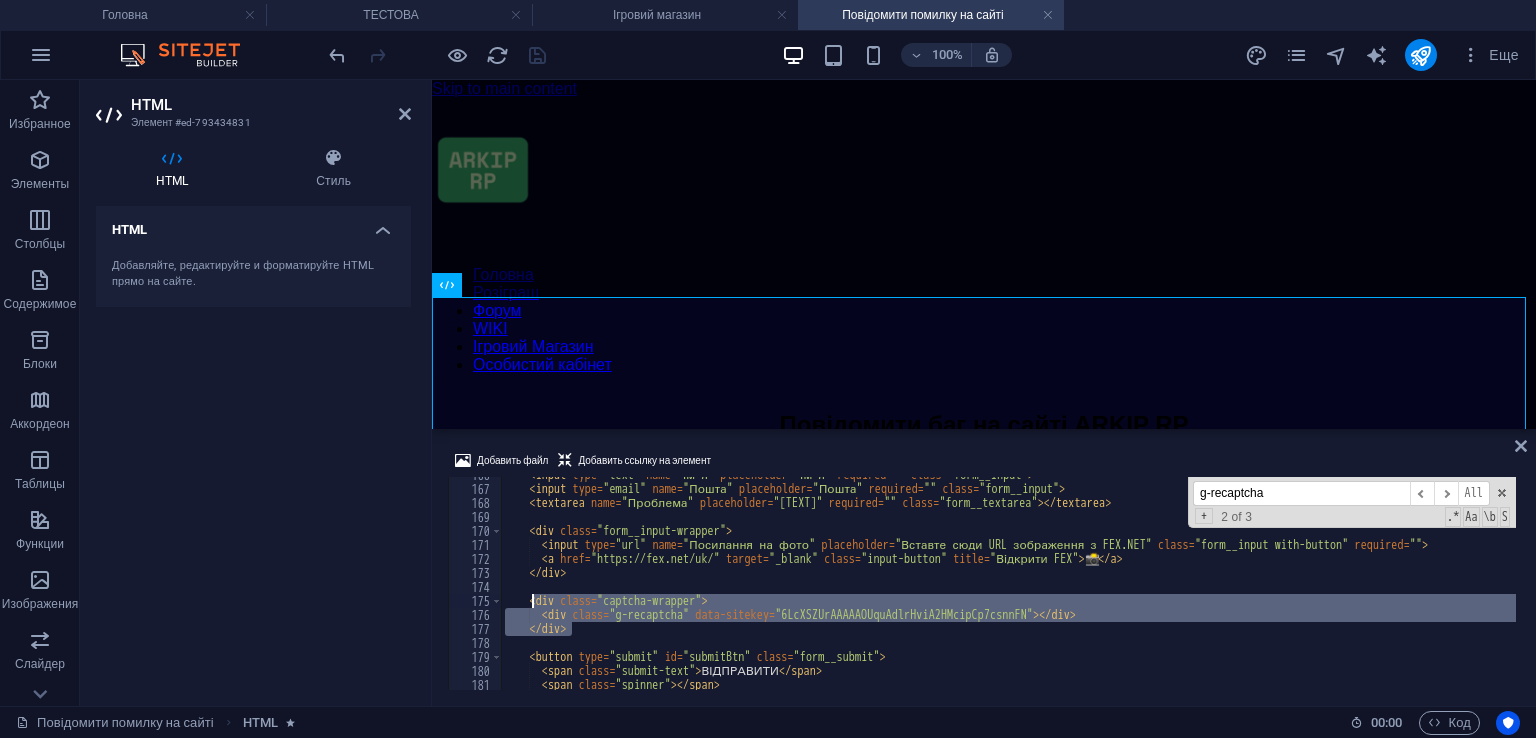drag, startPoint x: 580, startPoint y: 626, endPoint x: 530, endPoint y: 599, distance: 56.82429 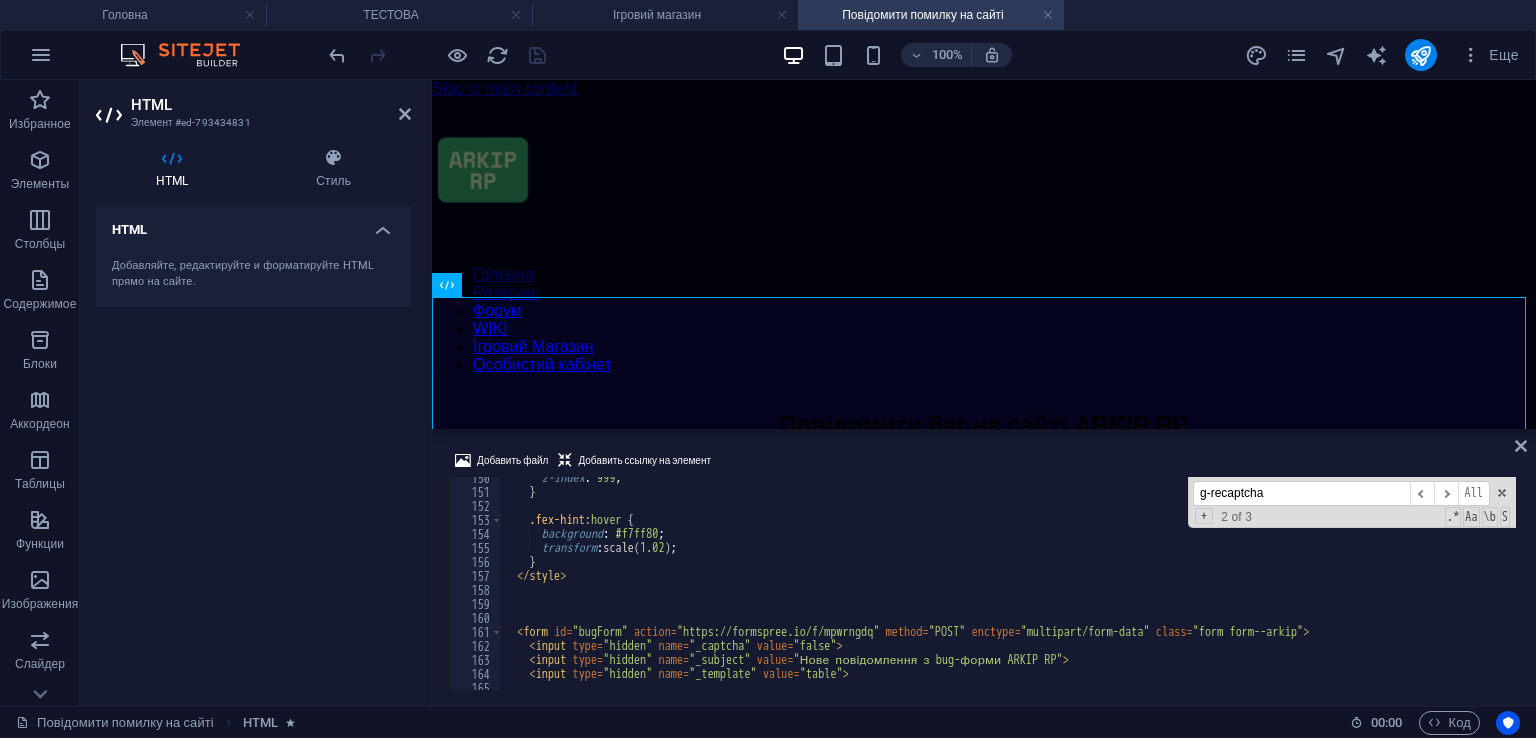 scroll, scrollTop: 2092, scrollLeft: 0, axis: vertical 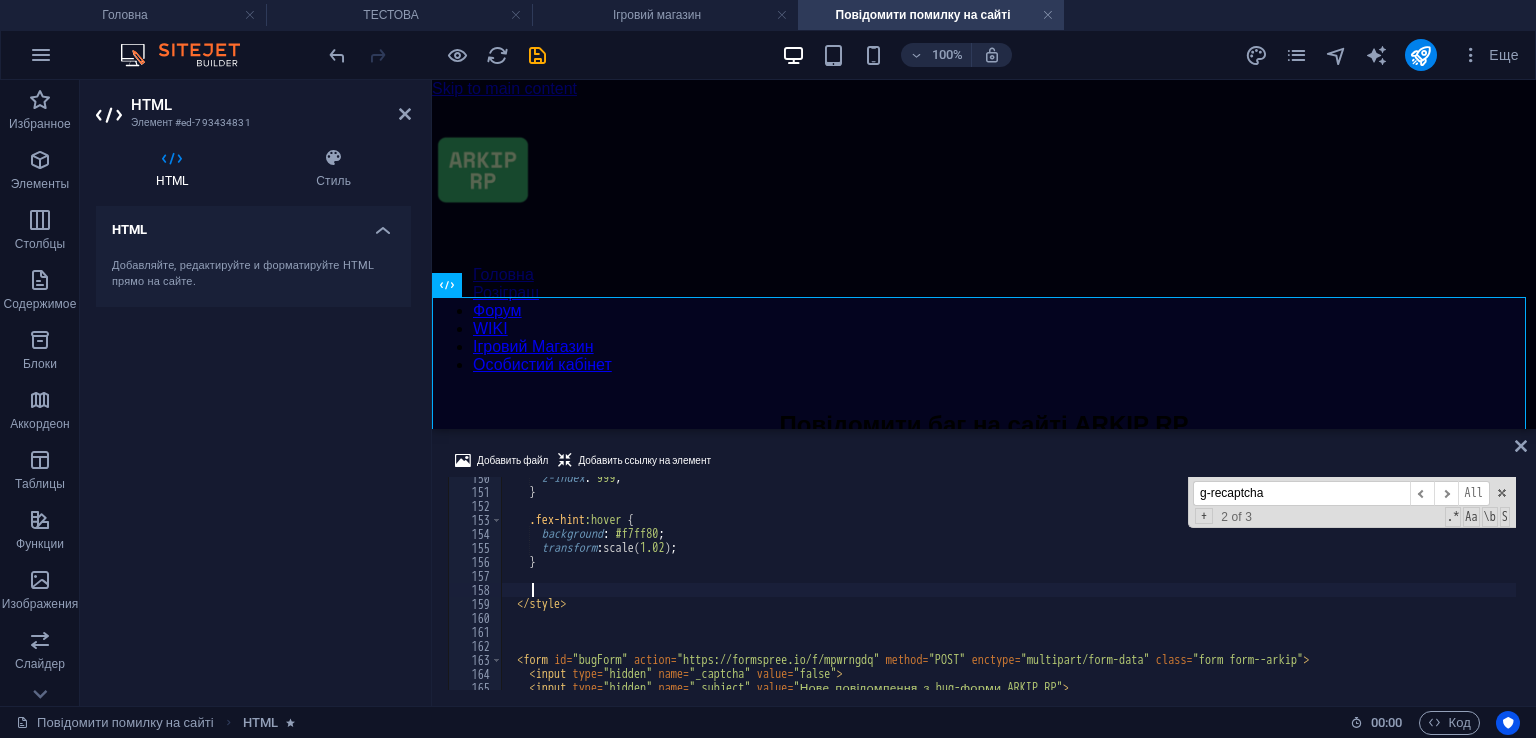paste 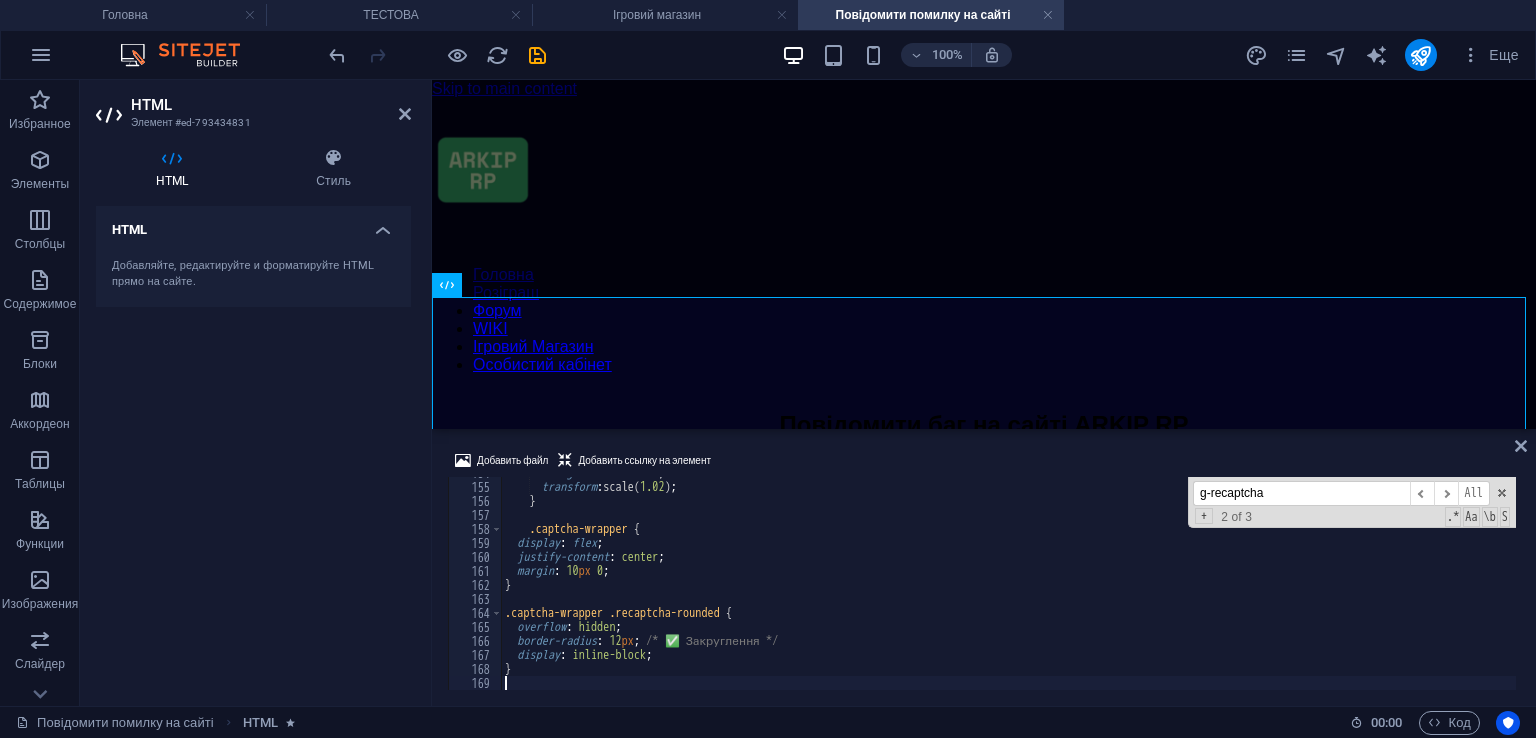 scroll, scrollTop: 2152, scrollLeft: 0, axis: vertical 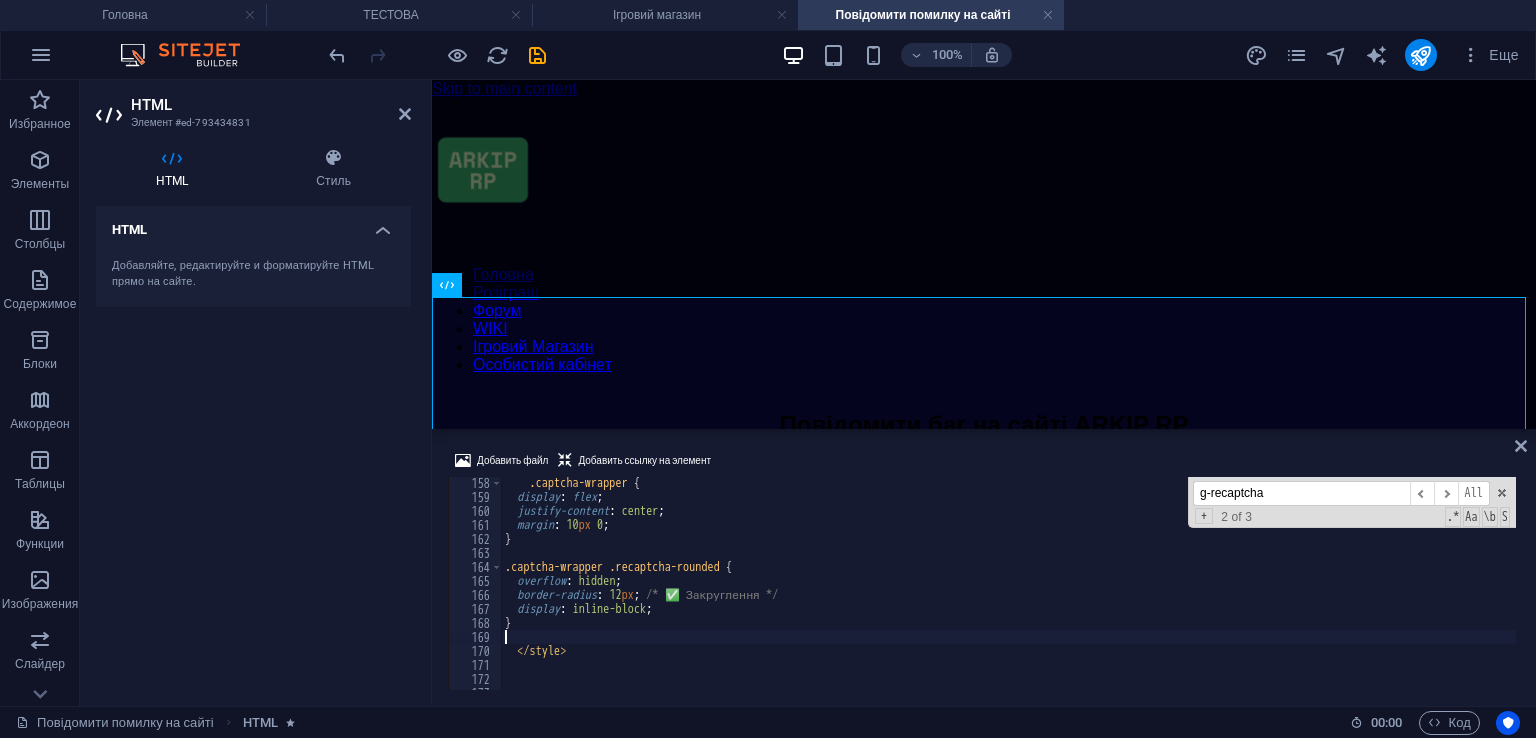 click on "< style >      body   {         background-color :   #04041f ;         margin :   0 ;         padding :   0 ;         font-family :   sans-serif ;      }      .form--arkip   {         max-width :   650 px ; g-recaptcha ​ ​ All Replace All + 2 of 3 .* Aa \b S" at bounding box center [1008, 596] 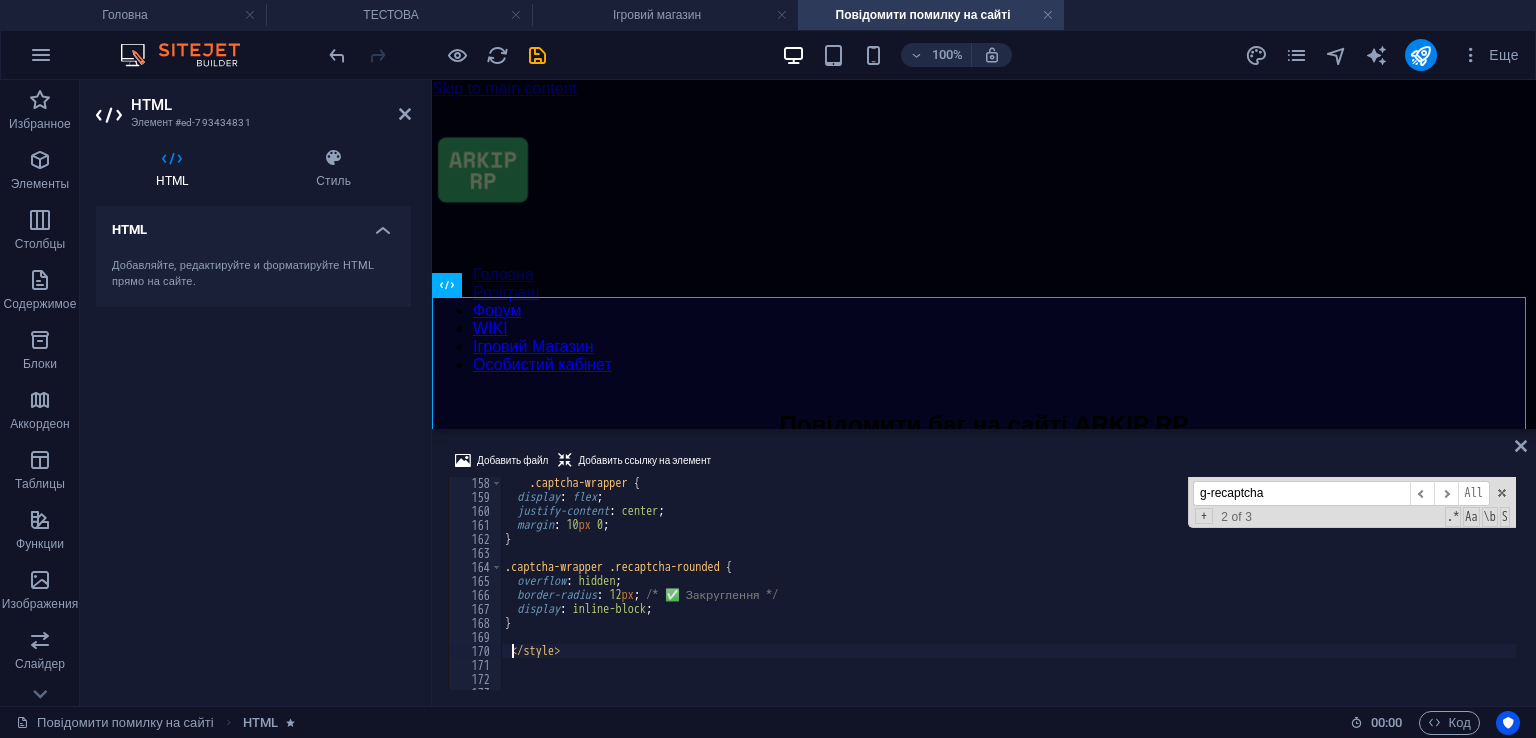 click on ".captcha-wrapper   {    display :   flex ;    justify-content :   center ;    margin :   10 px   0 ; } .captcha-wrapper   .recaptcha-rounded   {    overflow :   hidden ;    border-radius :   12 px ;   /* ✅ Закруглення */    display :   inline-block ; }   </ style >    < form   id = "bugForm"   action = "https://formspree.io/f/mpwrngdq"   method = "POST"   enctype = "multipart/form-data"   class = "form form--arkip" >" at bounding box center [1008, 596] 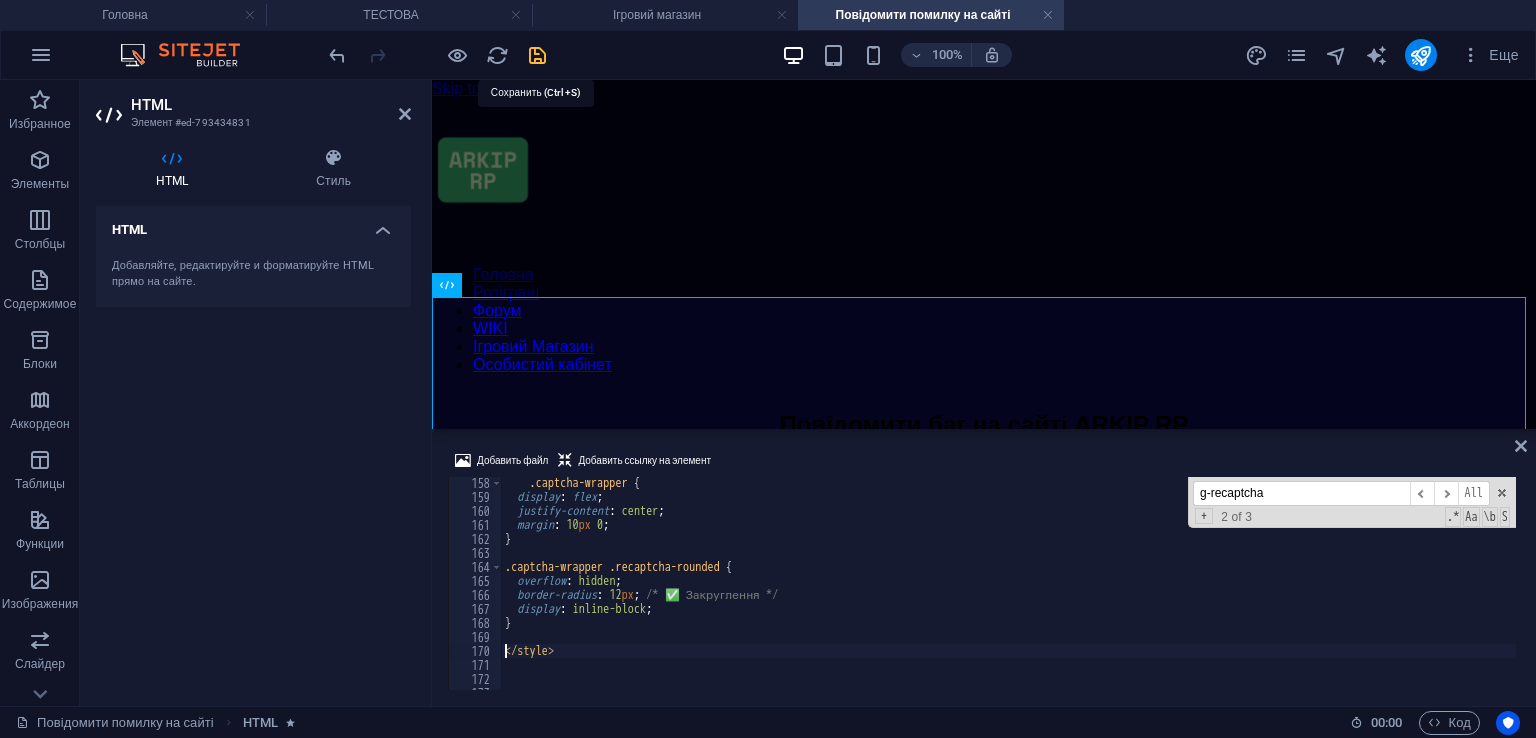 click at bounding box center (537, 55) 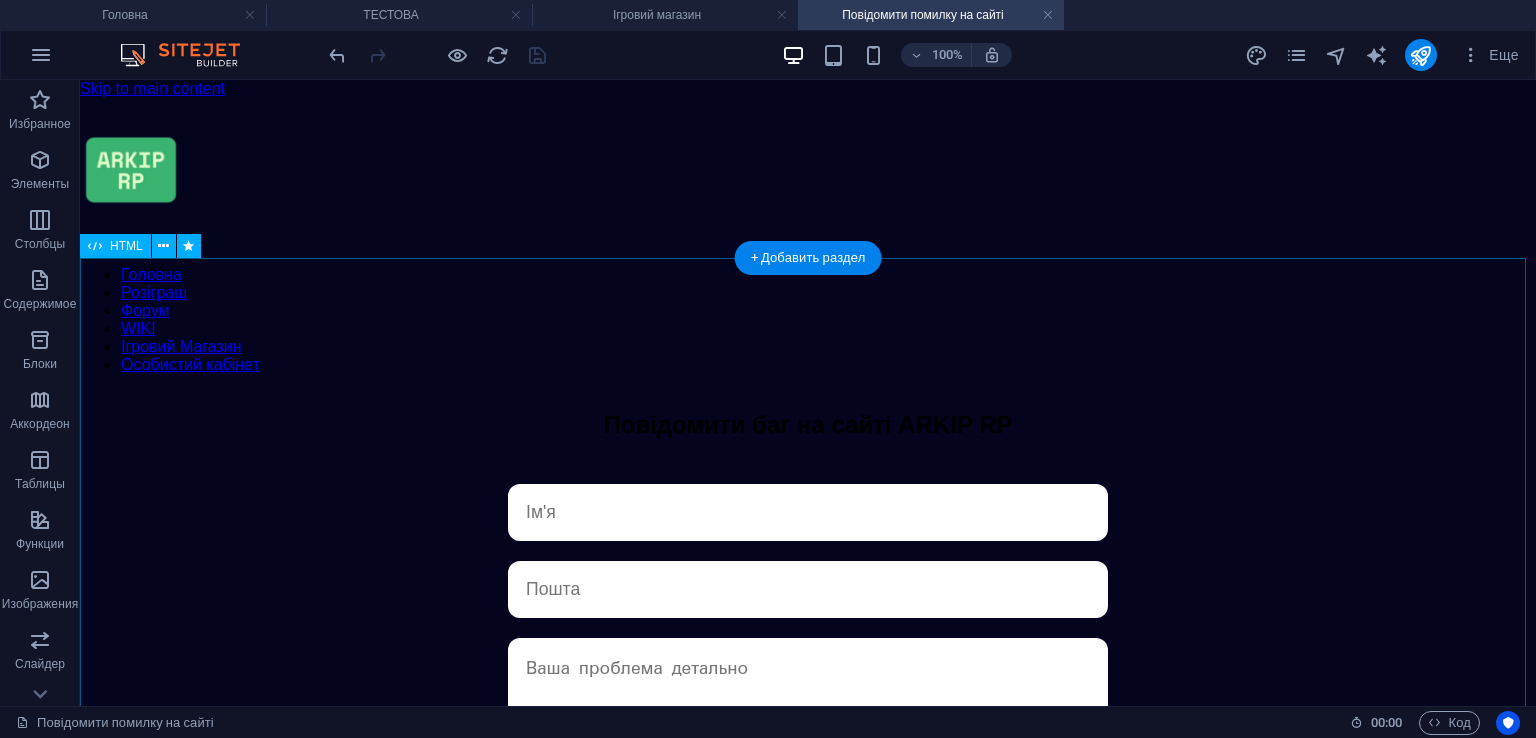 click on "Bug Форма ARKIP RP
📸
ВІДПРАВИТИ" at bounding box center [808, 743] 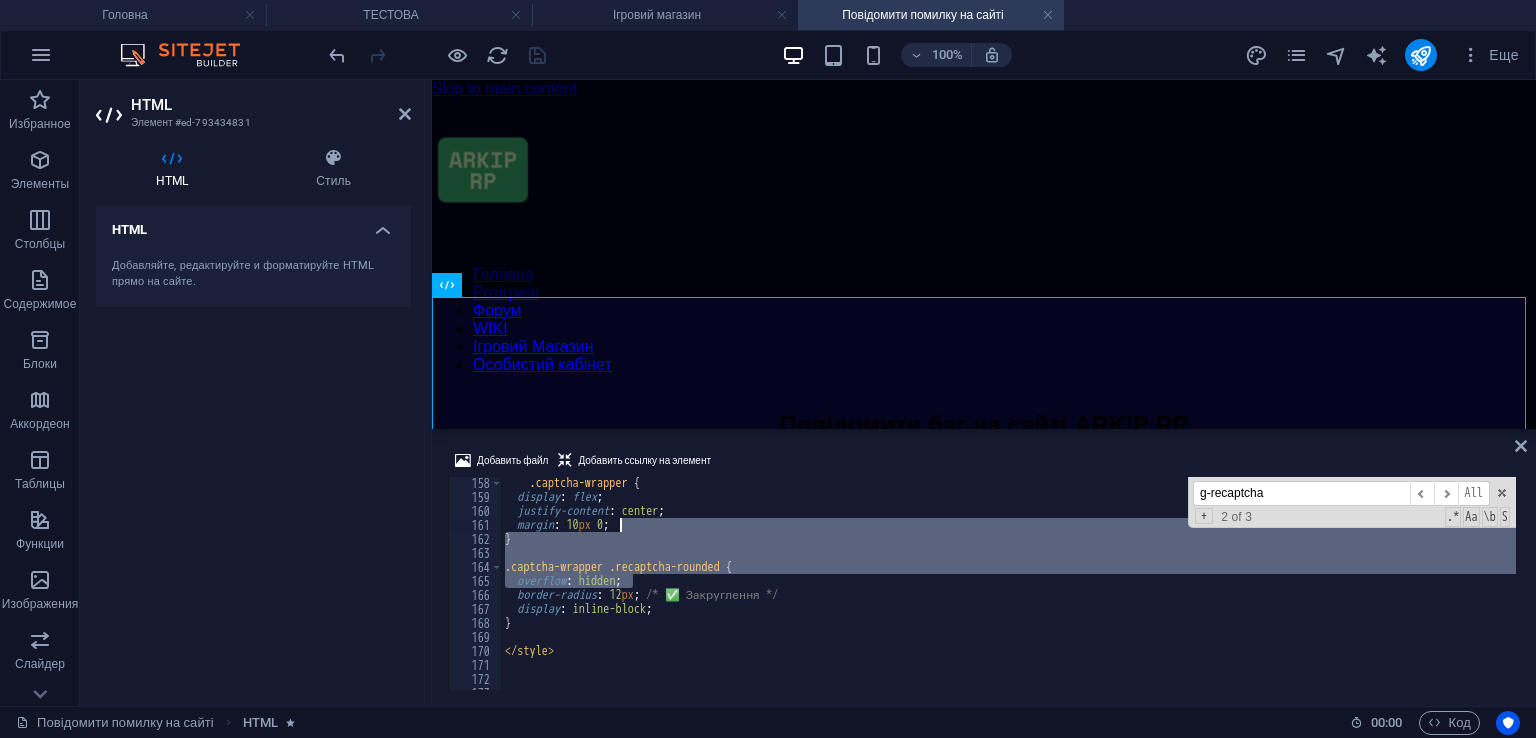 drag, startPoint x: 1152, startPoint y: 655, endPoint x: 1239, endPoint y: 232, distance: 431.85416 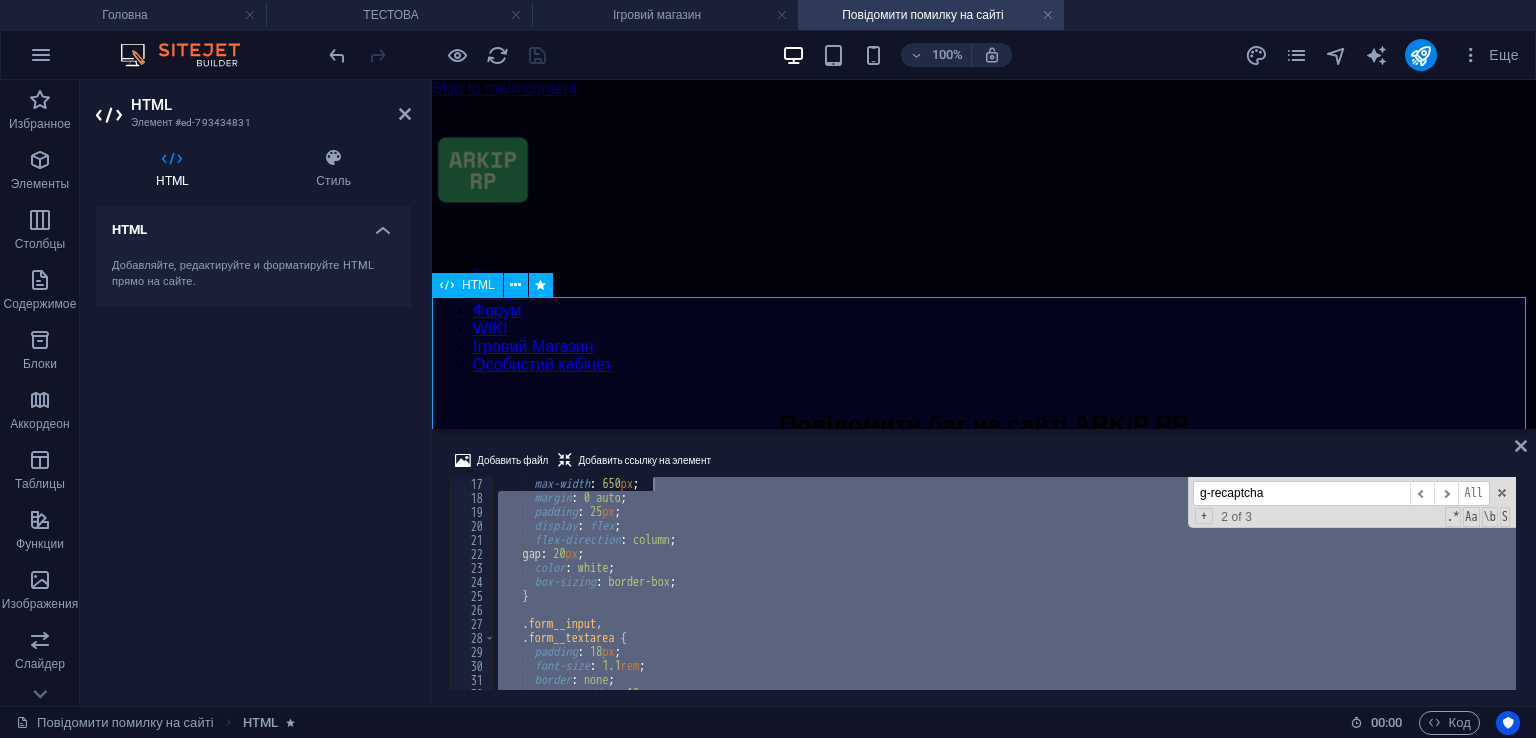 scroll, scrollTop: 0, scrollLeft: 0, axis: both 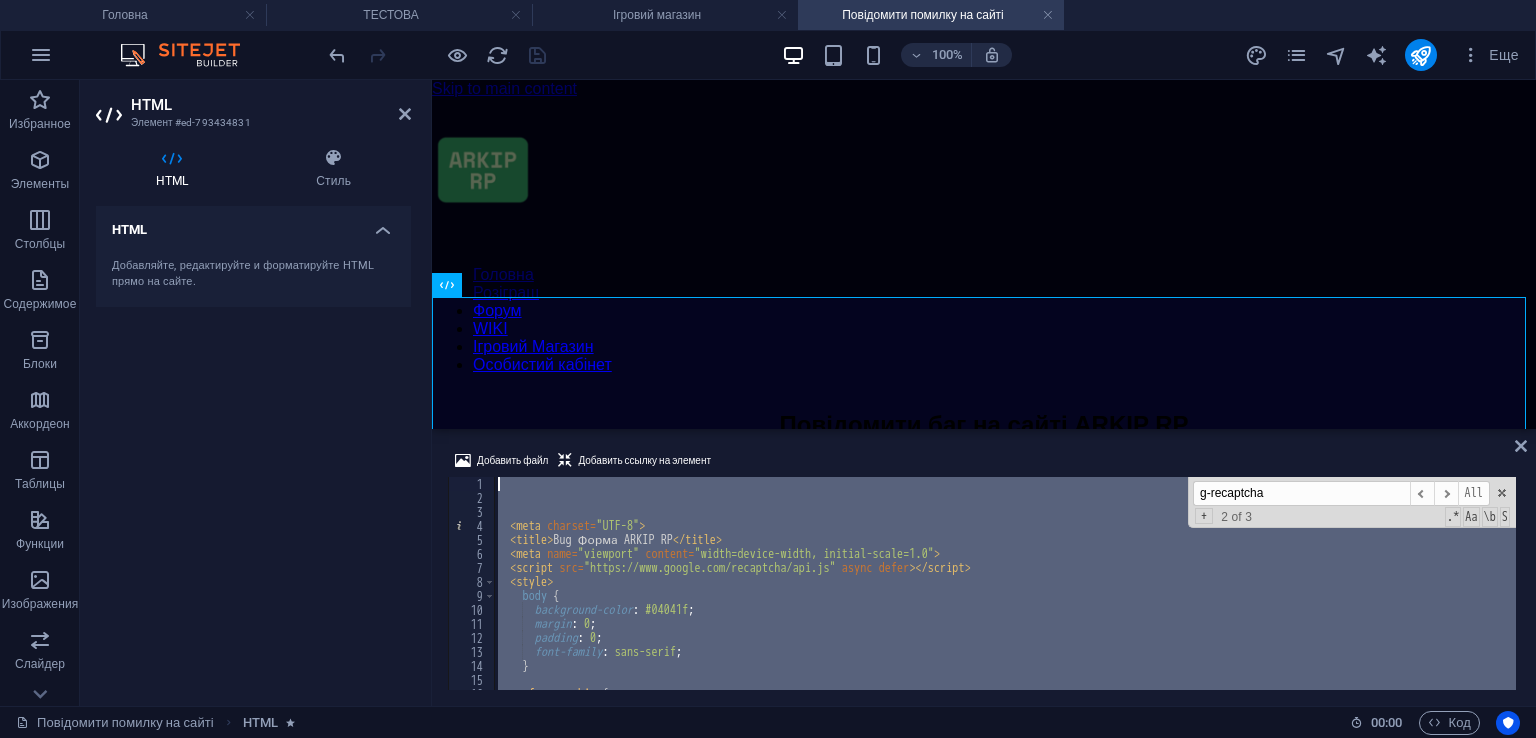 click on "< meta   charset = "UTF-8" >    < title > Bug Форма ARKIP RP </ title >    < meta   name = "viewport"   content = "width=device-width, initial-scale=1.0" >    < script   src = "https://www.google.com/recaptcha/api.js"   async   defer > </ script >    < style >      body   {         background-color :   #04041f ;         margin :   0 ;         padding :   0 ;         font-family :   sans-serif ;      }      .form--arkip   {         max-width :   650 px ; g-recaptcha ​ ​ All Replace All + 2 of 3 .* Aa \b S" at bounding box center [1005, 583] 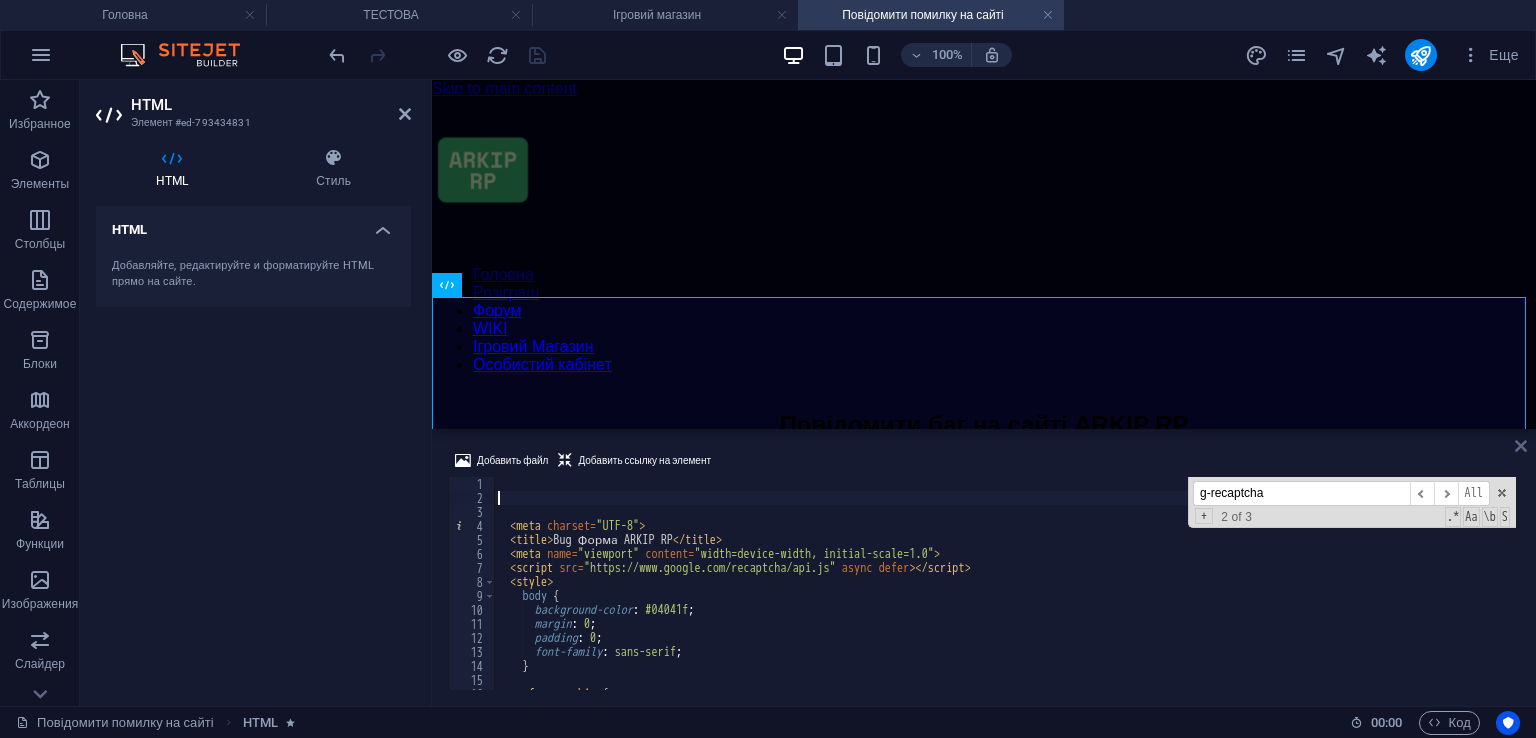 click at bounding box center [1521, 446] 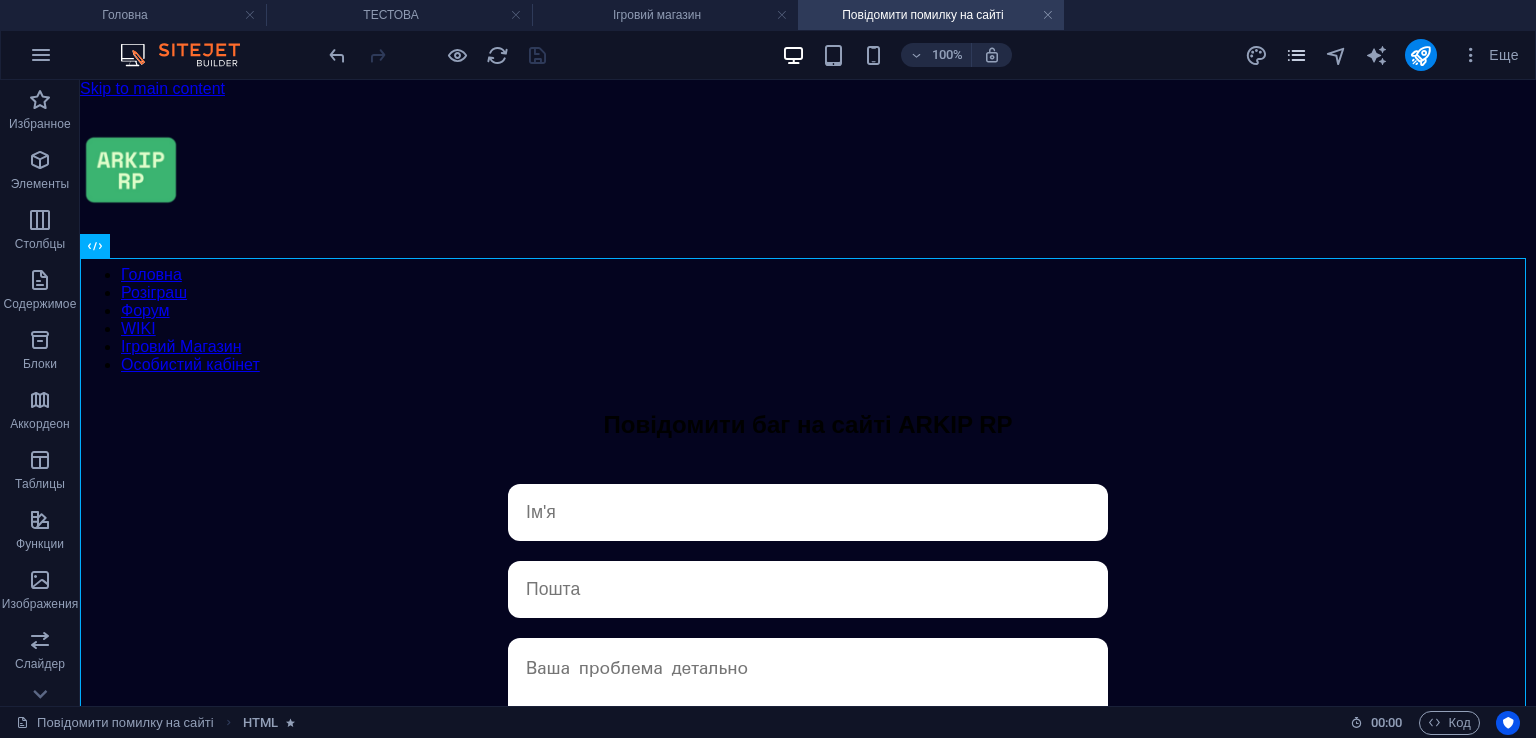 click at bounding box center (1296, 55) 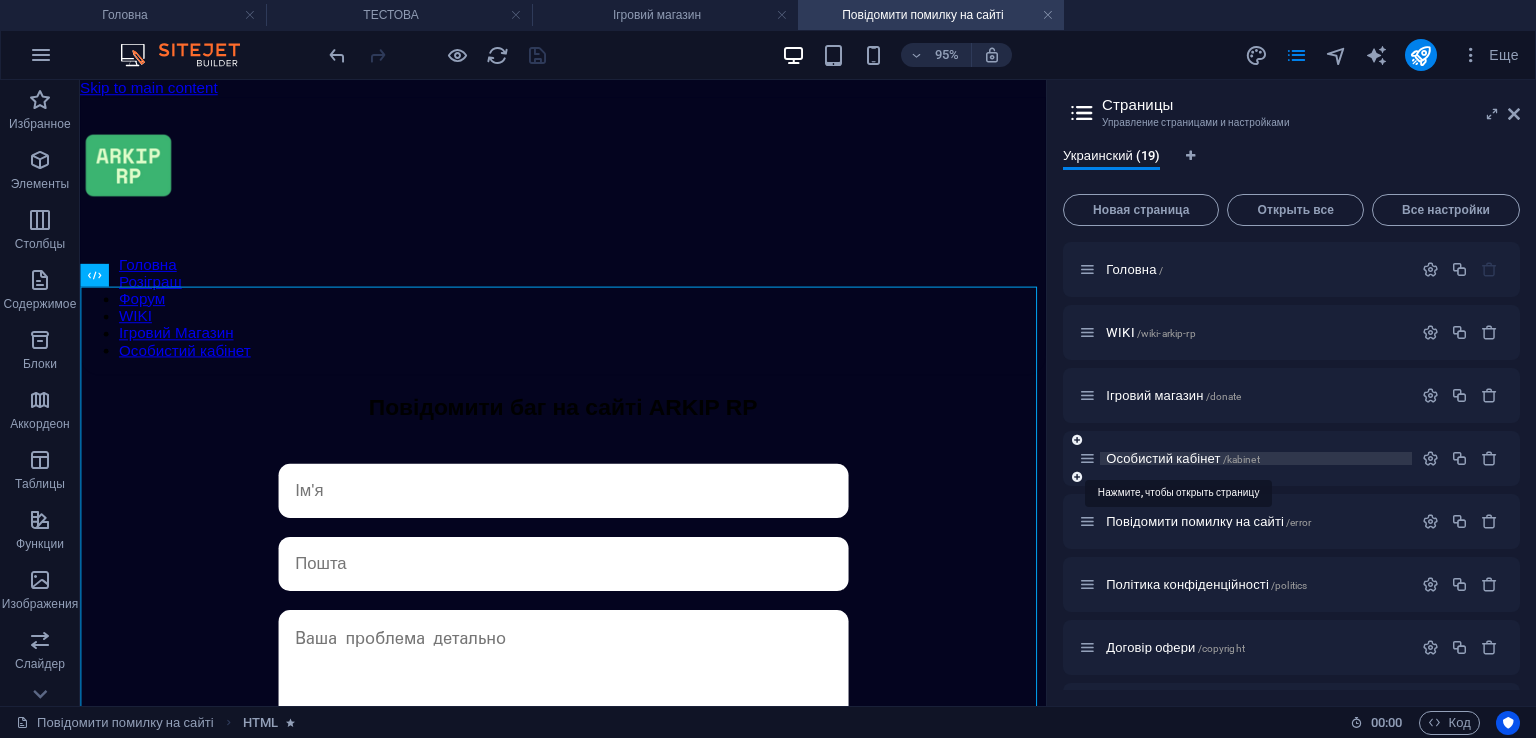 click on "Особистий кабінет /kabinet" at bounding box center [1183, 458] 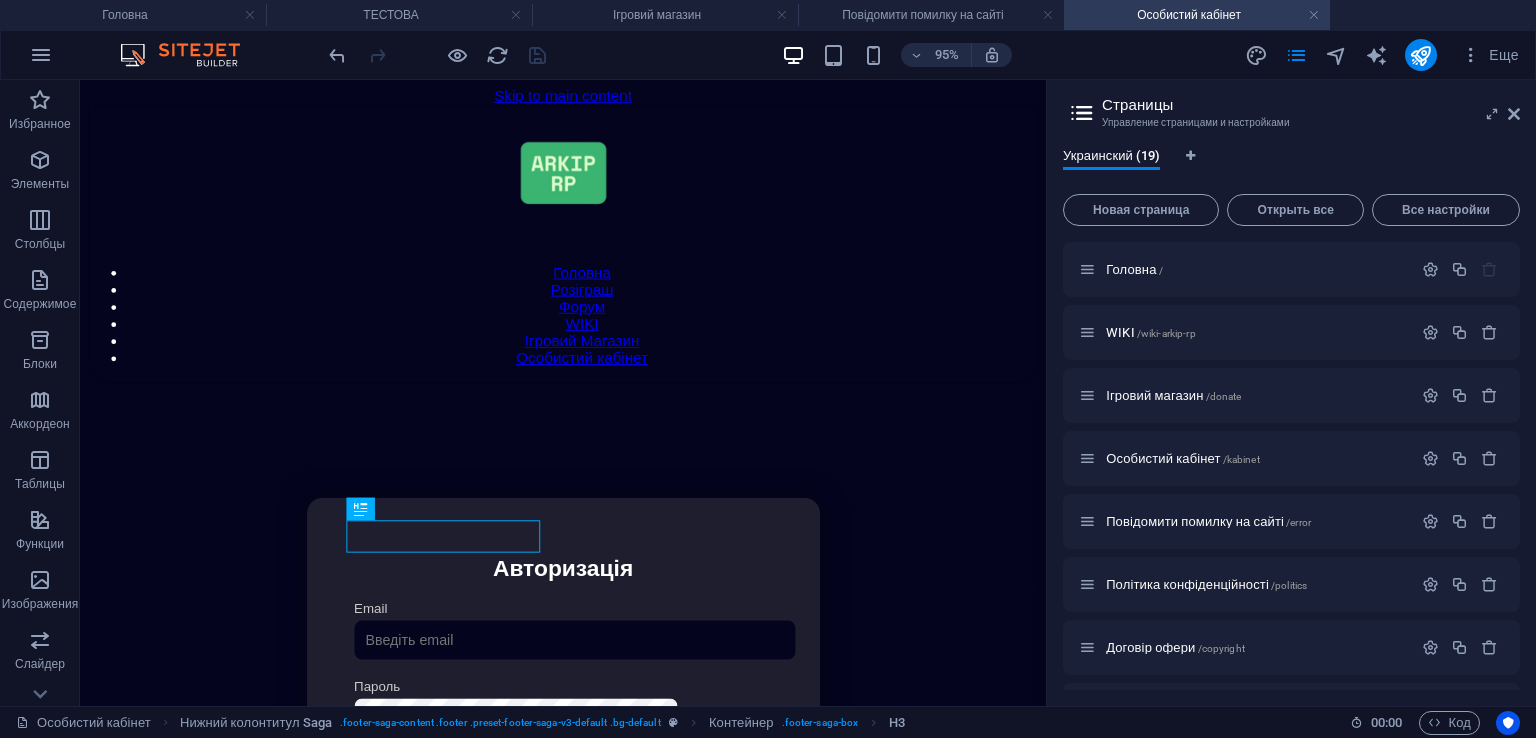 scroll, scrollTop: 502, scrollLeft: 0, axis: vertical 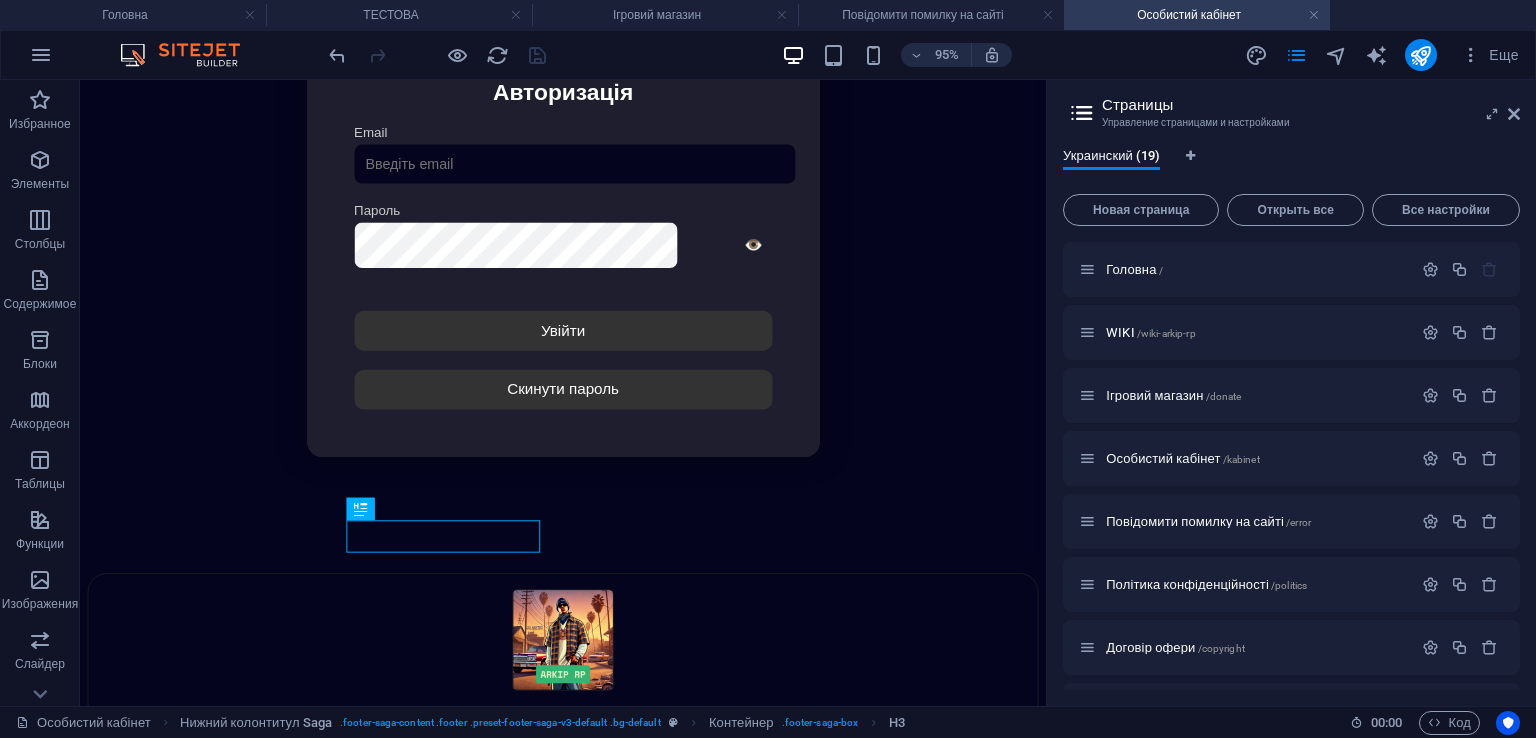click on "Pages Управление страницами и настройками Украинский (19) Новая страница Открыть все Все настройки Головна / WIKI /wiki-arkip-rp Ігровий магазин /donate Особистий кабінет /kabinet Повідомити помилку на сайті /error Політика конфіденційності /politics Договір офери /copyright Файли cookie /cookie Угода користувача /please Адмін Панель /admin Технічні роботи /404 ТЕСТОВА /1 Тестова 2 /2 Тестова 3 /3 Тестова 4 /4 Тестова 5 /5 Розіграш /giveaway Вакансії /vacancies Промокод /promo" at bounding box center [1291, 393] 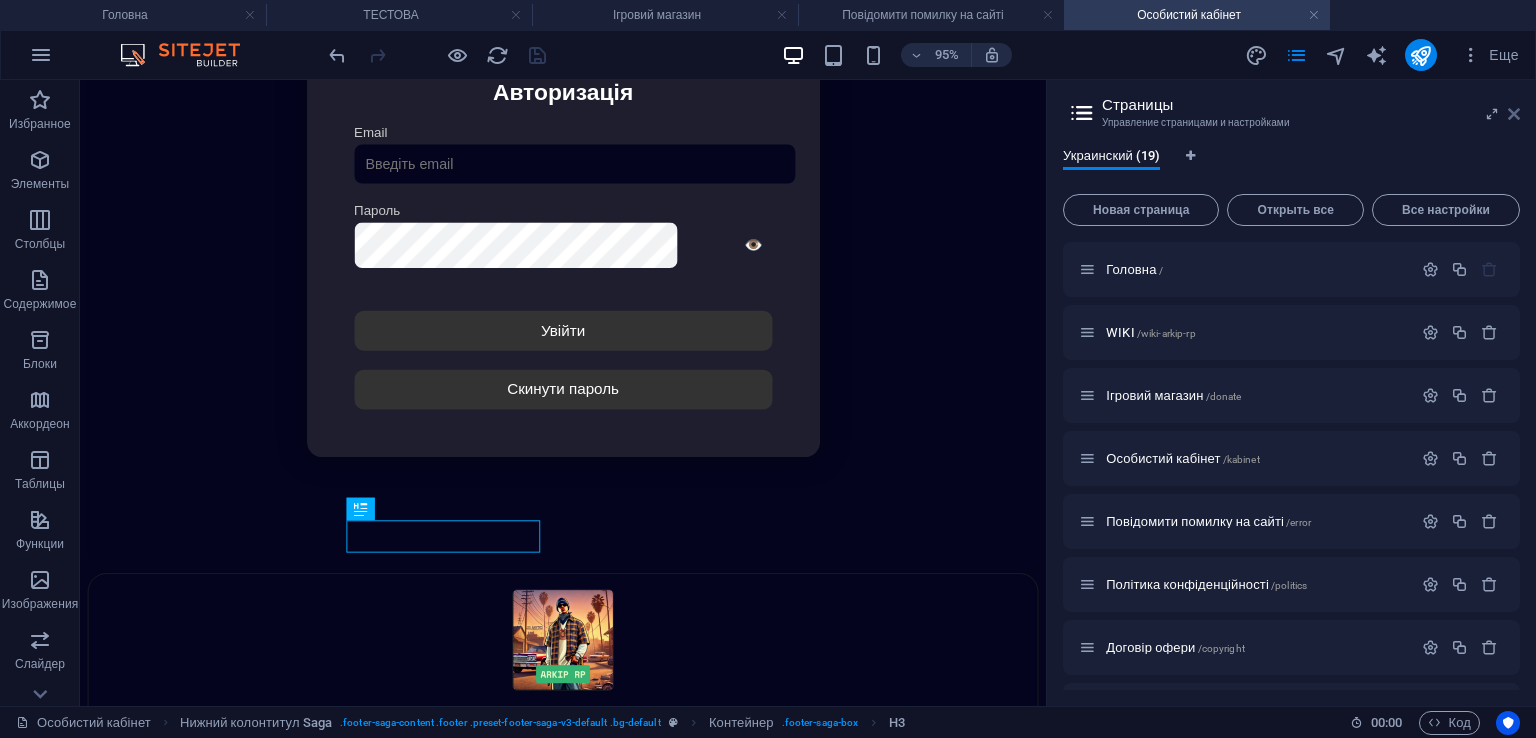 click at bounding box center [1514, 114] 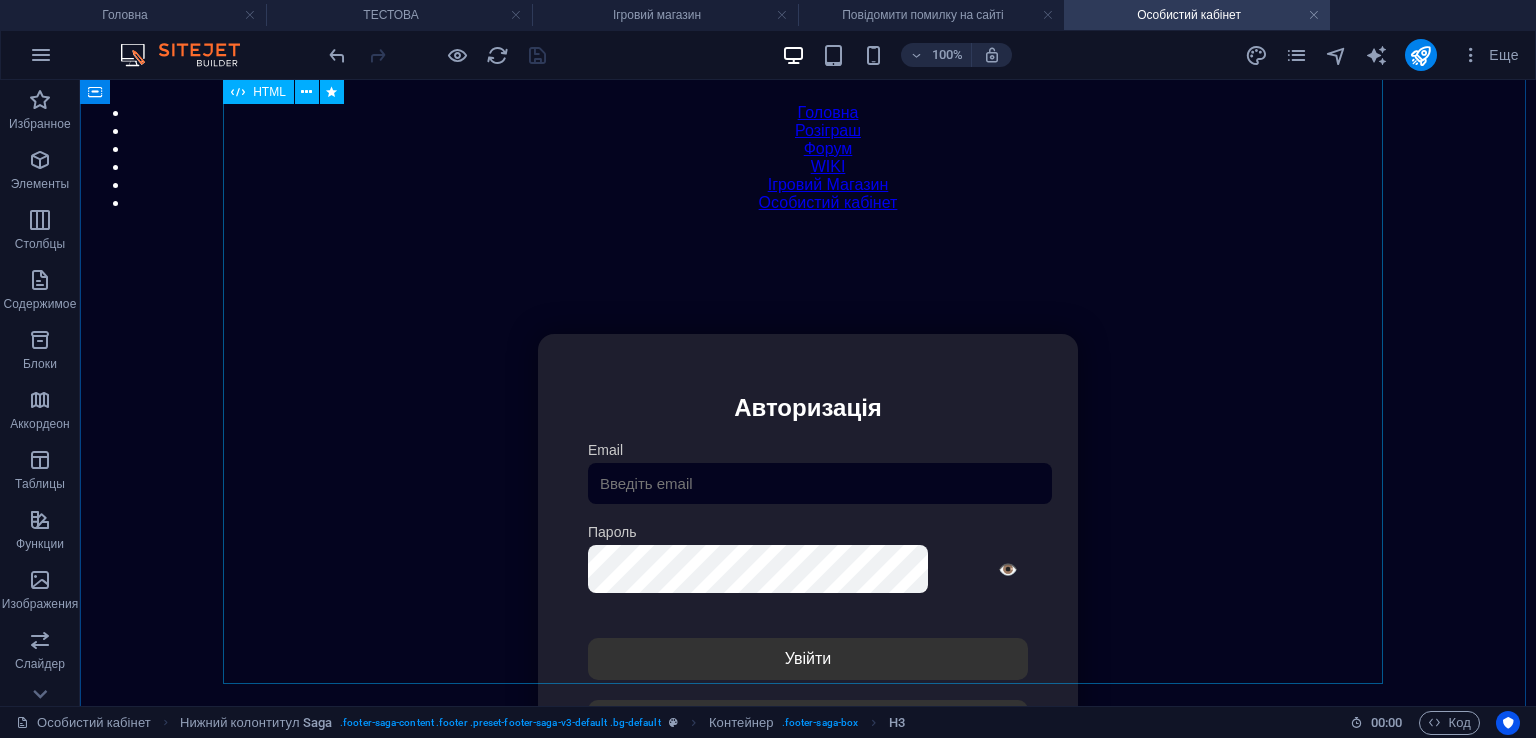 scroll, scrollTop: 112, scrollLeft: 0, axis: vertical 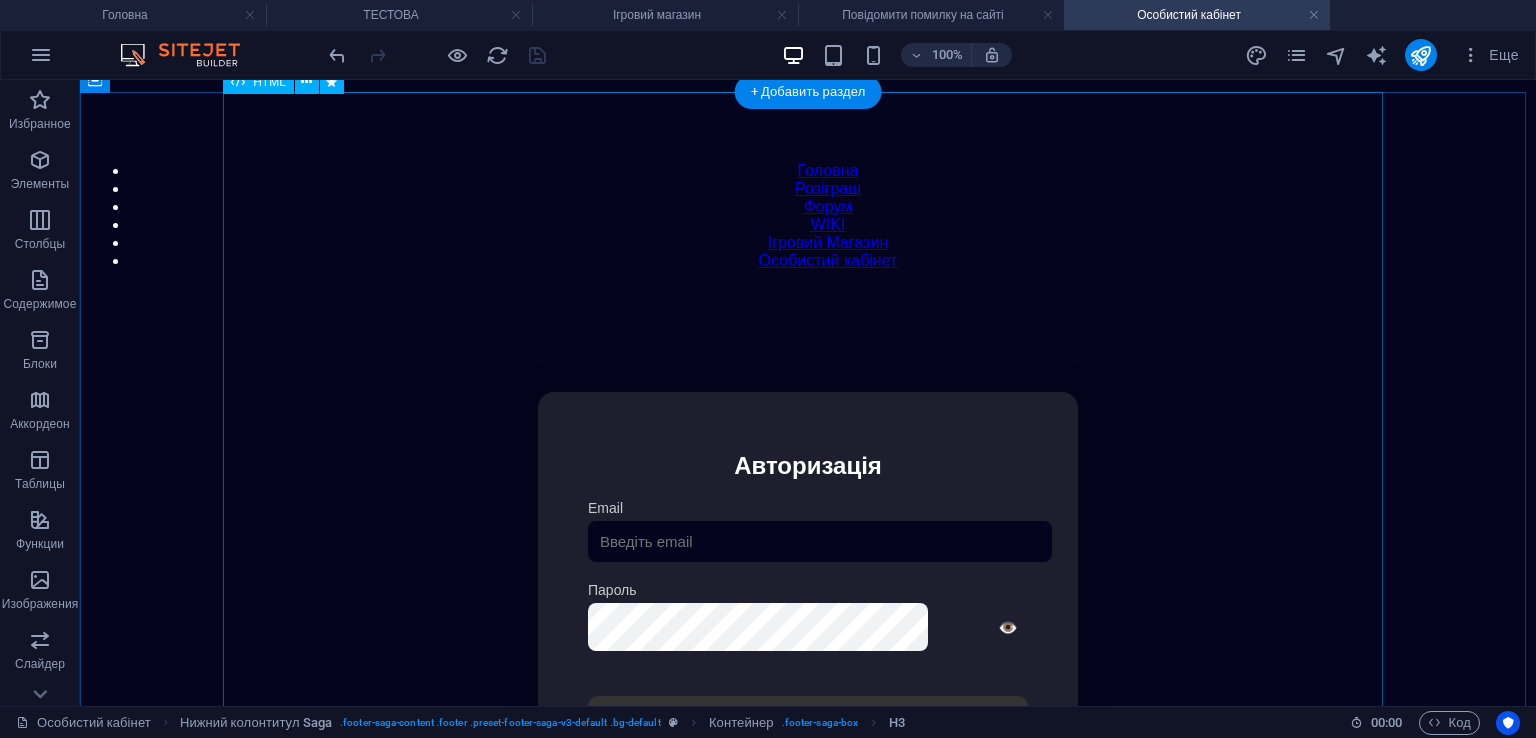 click on "Особистий кабінет
Авторизація
Email
Пароль
👁️
Увійти
Скинути пароль
Скидання пароля
Введіть ваш email:
Скинути
Закрити
Особистий кабінет
Вийти з кабінету
Важлива інформація
Інформація
Ігровий Нікнейм:
Пошта:
Гроші:   ₴
XP:
Рівень:
Здоров'я:  %
Броня:  %
VIP:
Рейтинг
Рейтинг гравців
Гравців не знайдено
Документи
Мої документи
Паспорт:   Немає
Трудова книжка:   Немає
Додати документ
Розваги" at bounding box center (808, 621) 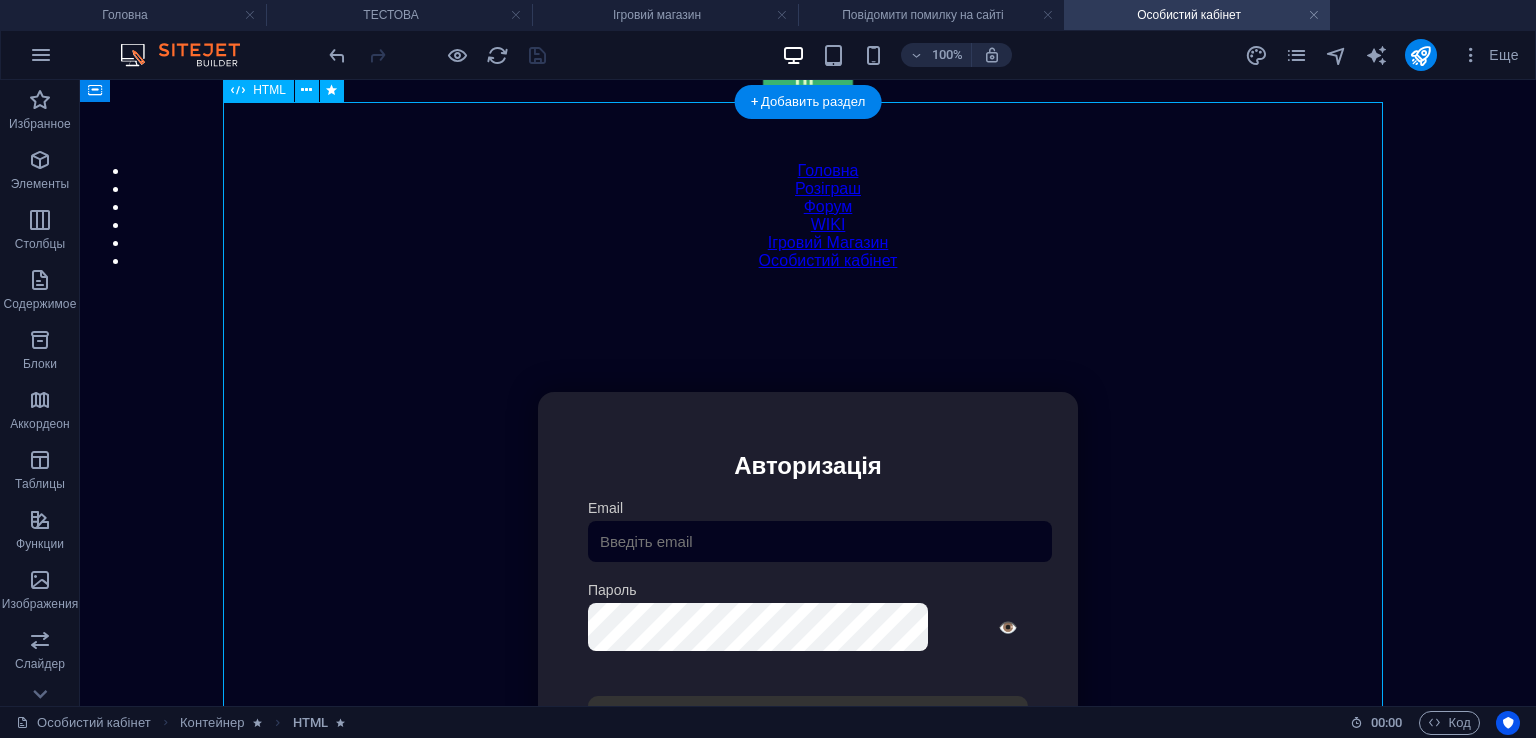 click on "Особистий кабінет
Авторизація
Email
Пароль
👁️
Увійти
Скинути пароль
Скидання пароля
Введіть ваш email:
Скинути
Закрити
Особистий кабінет
Вийти з кабінету
Важлива інформація
Інформація
Ігровий Нікнейм:
Пошта:
Гроші:   ₴
XP:
Рівень:
Здоров'я:  %
Броня:  %
VIP:
Рейтинг
Рейтинг гравців
Гравців не знайдено
Документи
Мої документи
Паспорт:   Немає
Трудова книжка:   Немає
Додати документ
Розваги" at bounding box center (808, 621) 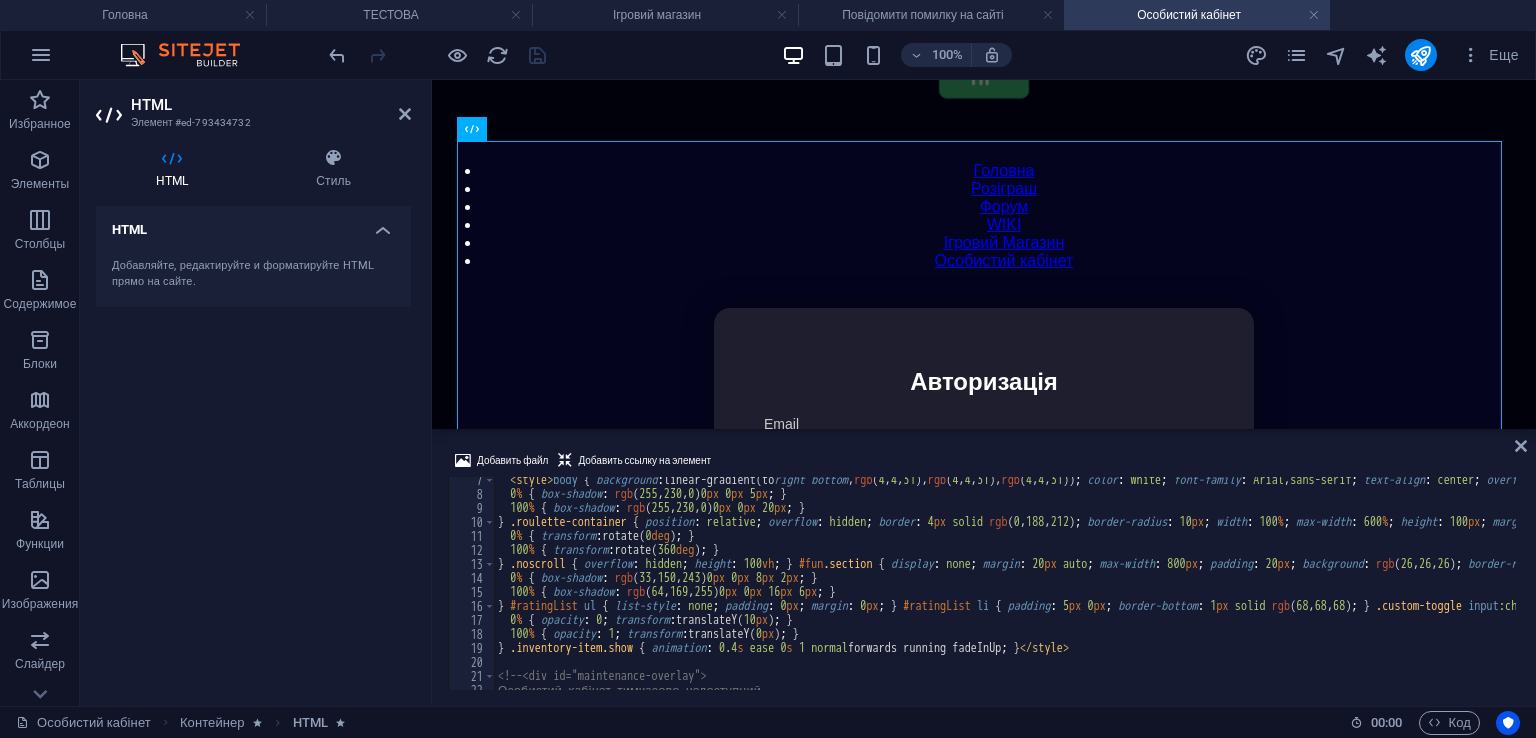 scroll, scrollTop: 88, scrollLeft: 0, axis: vertical 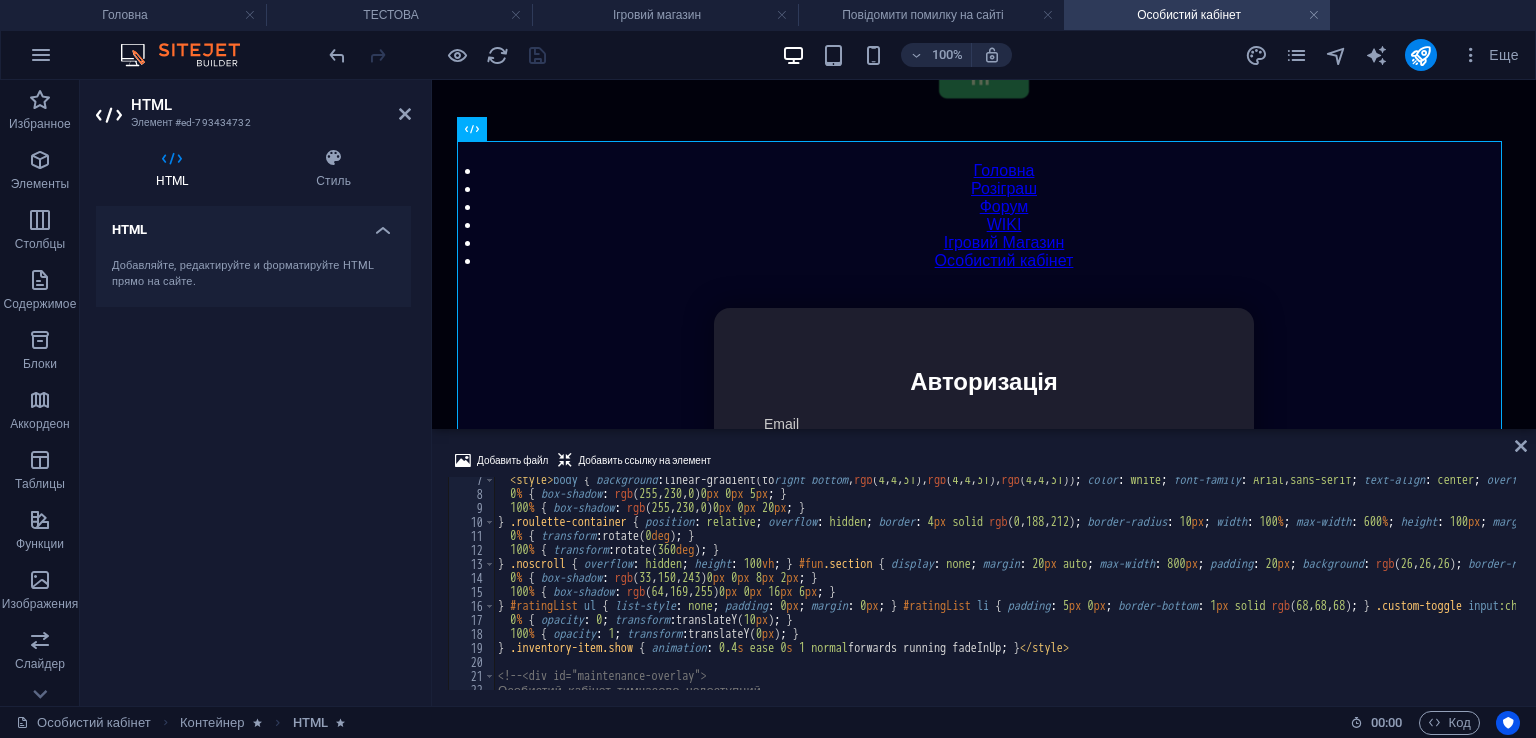 click on "< style > body   {   background :  linear-gradient(to  right   bottom ,  rgb ( 4 ,  4 ,  31 ),  rgb ( 4 ,  4 ,  31 ),  rgb ( 4 ,  4 ,  31 )) ;   color :   white ;   font-family :   Arial ,  sans-serif ;   text-align :   center ;   overflow-x :   hidden ;   }   h1 ,  h2 ,  h3 ,  h4 ,  h5 ,  h6   {   color :   white ;   }   #login-screen   {   display :   flex ;   justify-content :   center ;   align-items :   center ;   min-height :   100 vh ;   background :  linear-gradient(to  right   bottom ,  rgb ( 4 ,  4 ,  31 ),  rgb ( 4 ,  4 ,  31 )) ;   padding :   20 px ;   animation :   1 s   ease   0 s   1   normal   none  running fadeIn ;   }   #login-form   {   background :   rgb ( 30 ,  30 ,  46 ) ;   border-radius :   16 px ;   box-shadow :   rgba ( 0 ,  0 ,  0 ,  0.4 )  0 px   0 px   30 px ;   max-width :   440 px ;   padding :   40 px   50 px ;   width :   100 % ;   text-align :   left ;   }   .input-group   {   margin-bottom :   20 px ;   }   .input-group   label   {   display :   block ;   margin-bottom :" at bounding box center [14453, 591] 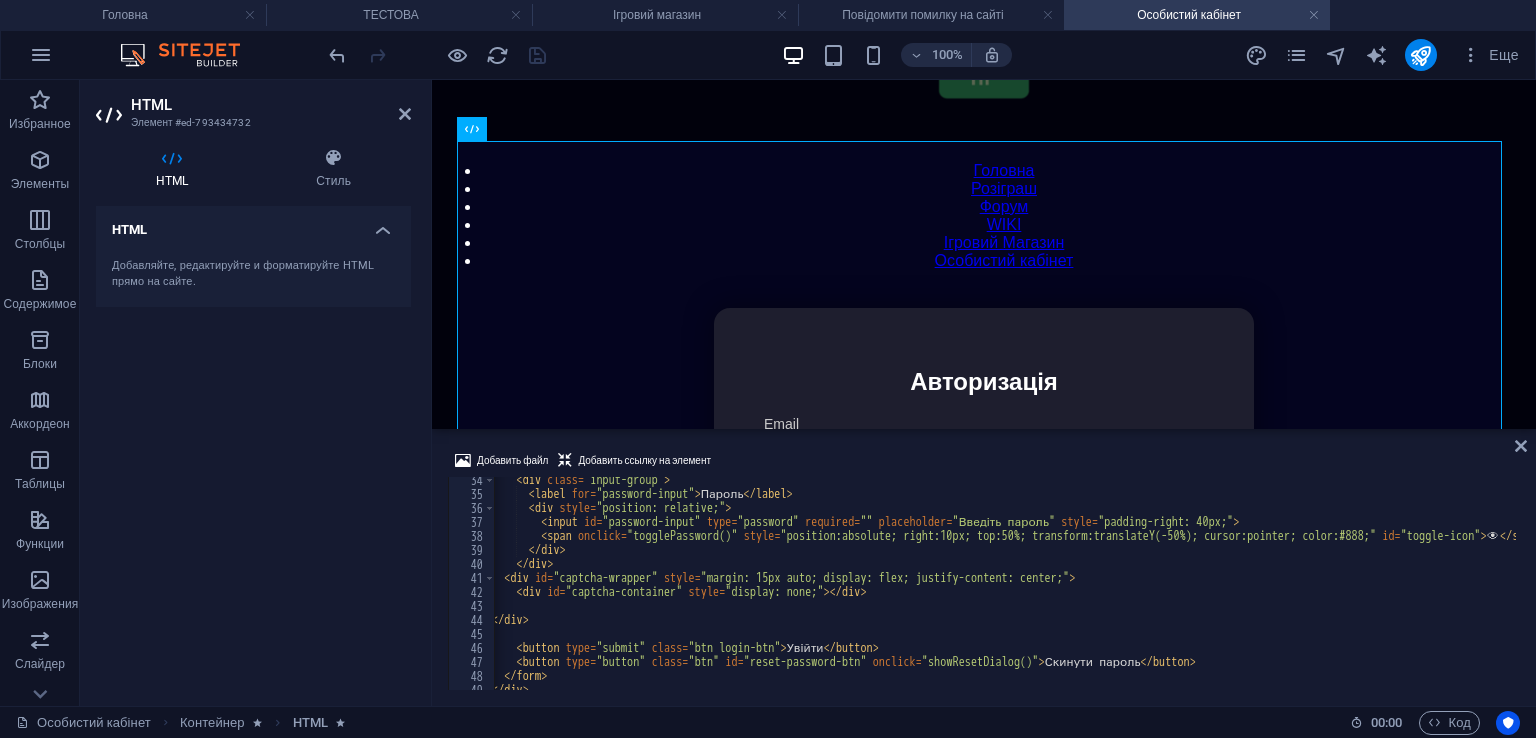 scroll, scrollTop: 524, scrollLeft: 0, axis: vertical 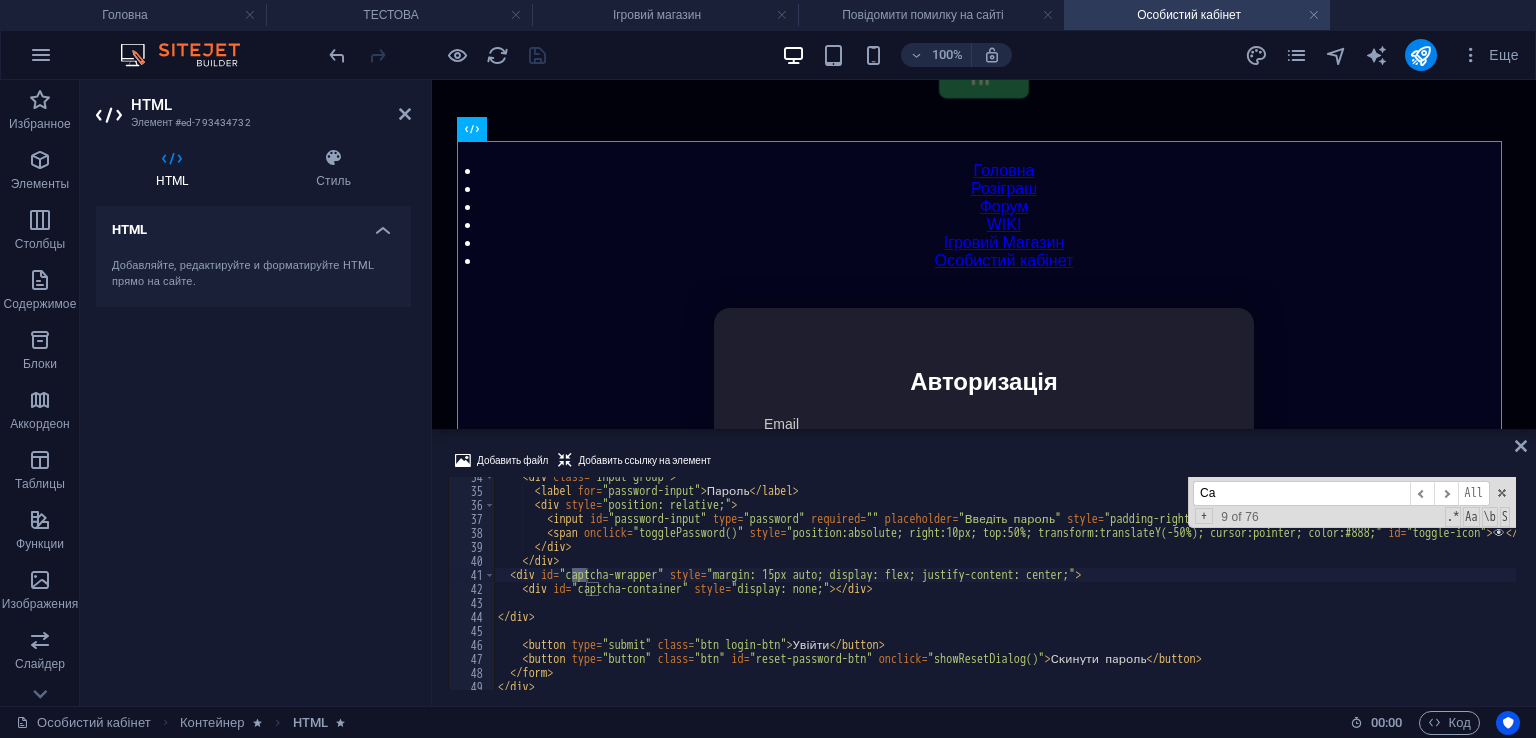 type on "Ca" 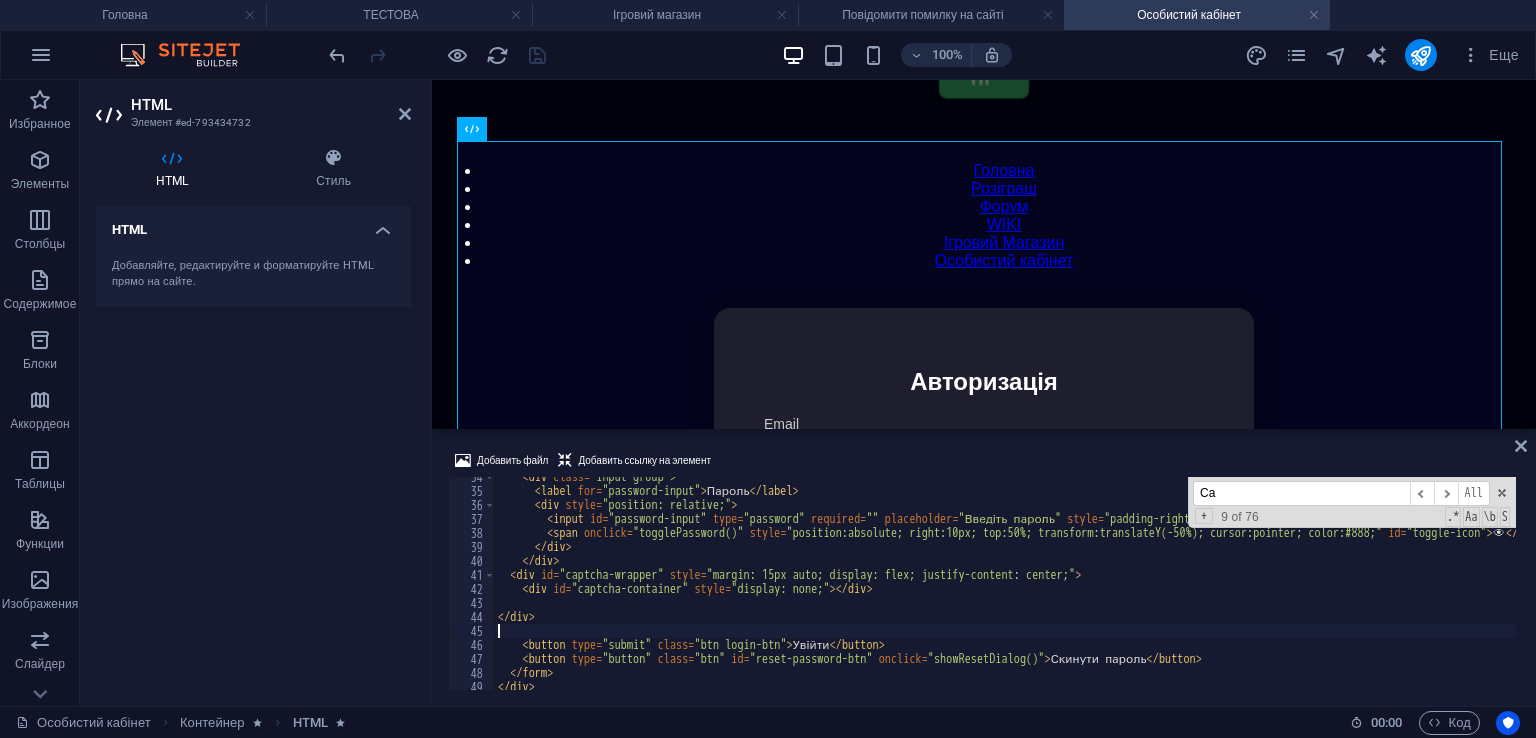 click on "< div   class = "input-group" >         < label   for = "password-input" > Пароль </ label >         < div   style = "position: relative;" >           < input   id = "password-input"   type = "password"   required = ""   placeholder = "Введіть пароль"   style = "padding-right: 40px;" >           < span   onclick = "togglePassword()"   style = "position:absolute; right:10px; top:50%; transform:translateY(-50%); cursor:pointer; color:#888;"   id = "toggle-icon" > 👁 ️ </ span >         </ div >      </ div >    < div   id = "captcha-wrapper"   style = "margin: 15px auto; display: flex; justify-content: center;" >      < div   id = "captcha-container"   style = "display: none;" > </ div >   </ div >      < button   type = "submit"   class = "btn login-btn" > Увійти </ button >      < button   type = "button"   class = "btn"   id = "reset-password-btn"   onclick = "showResetDialog()" > Скинути пароль </ button >    </ form > </ div >" at bounding box center (14453, 588) 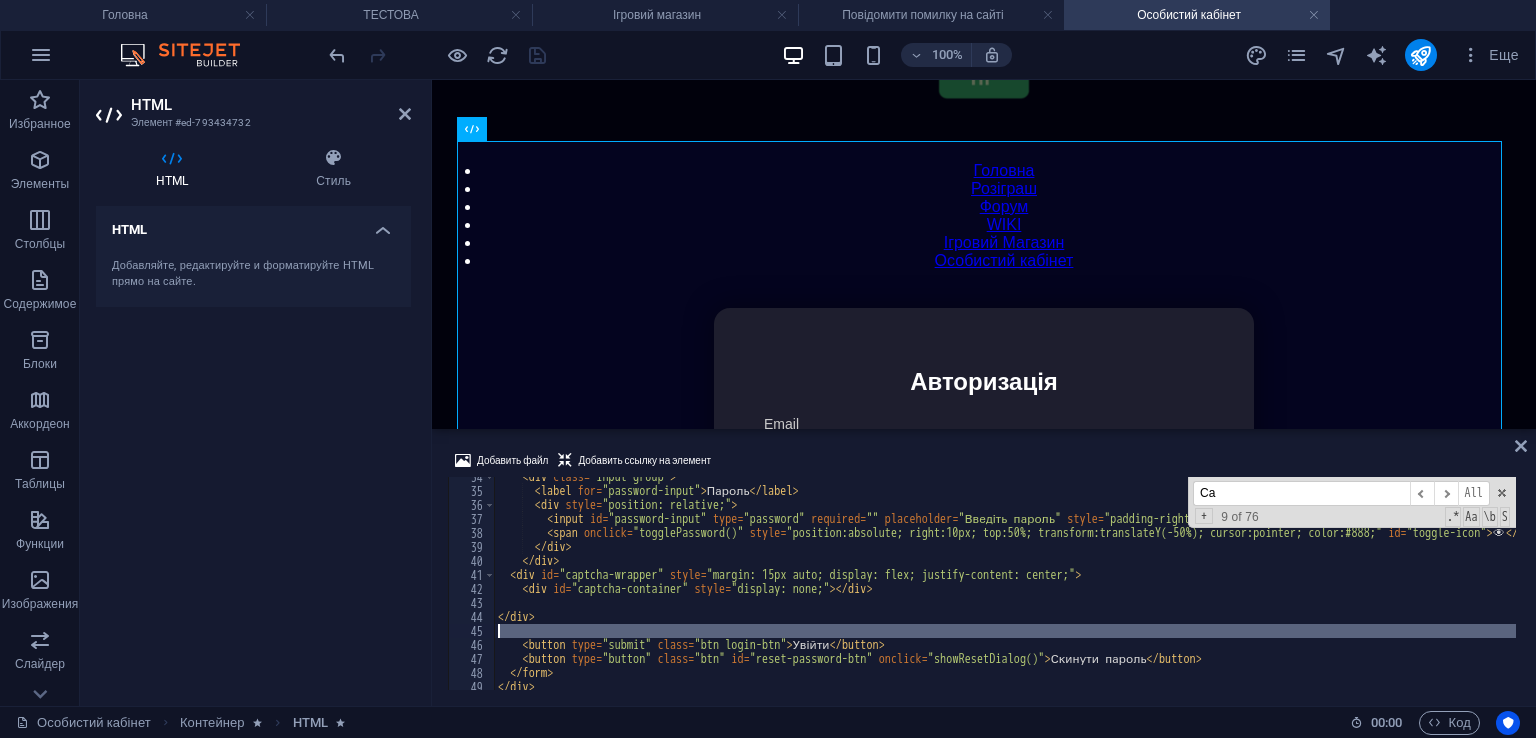 click on "< div   class = "input-group" >         < label   for = "password-input" > Пароль </ label >         < div   style = "position: relative;" >           < input   id = "password-input"   type = "password"   required = ""   placeholder = "Введіть пароль"   style = "padding-right: 40px;" >           < span   onclick = "togglePassword()"   style = "position:absolute; right:10px; top:50%; transform:translateY(-50%); cursor:pointer; color:#888;"   id = "toggle-icon" > 👁 ️ </ span >         </ div >      </ div >    < div   id = "captcha-wrapper"   style = "margin: 15px auto; display: flex; justify-content: center;" >      < div   id = "captcha-container"   style = "display: none;" > </ div >   </ div >      < button   type = "submit"   class = "btn login-btn" > Увійти </ button >      < button   type = "button"   class = "btn"   id = "reset-password-btn"   onclick = "showResetDialog()" > Скинути пароль </ button >    </ form > </ div >" at bounding box center [14453, 588] 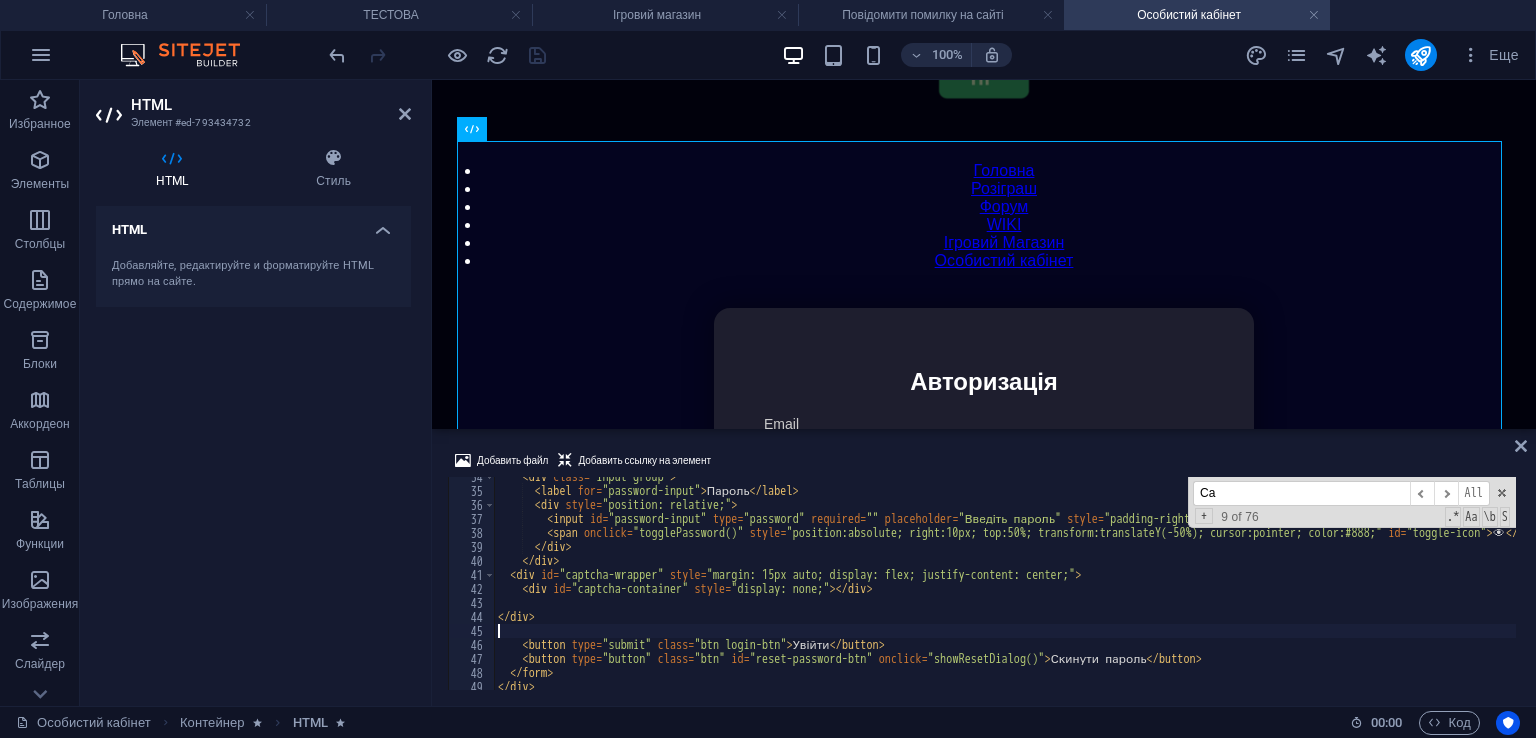 click on "< div   class = "input-group" >         < label   for = "password-input" > Пароль </ label >         < div   style = "position: relative;" >           < input   id = "password-input"   type = "password"   required = ""   placeholder = "Введіть пароль"   style = "padding-right: 40px;" >           < span   onclick = "togglePassword()"   style = "position:absolute; right:10px; top:50%; transform:translateY(-50%); cursor:pointer; color:#888;"   id = "toggle-icon" > 👁 ️ </ span >         </ div >      </ div >    < div   id = "captcha-wrapper"   style = "margin: 15px auto; display: flex; justify-content: center;" >      < div   id = "captcha-container"   style = "display: none;" > </ div >   </ div >      < button   type = "submit"   class = "btn login-btn" > Увійти </ button >      < button   type = "button"   class = "btn"   id = "reset-password-btn"   onclick = "showResetDialog()" > Скинути пароль </ button >    </ form > </ div >" at bounding box center (14453, 588) 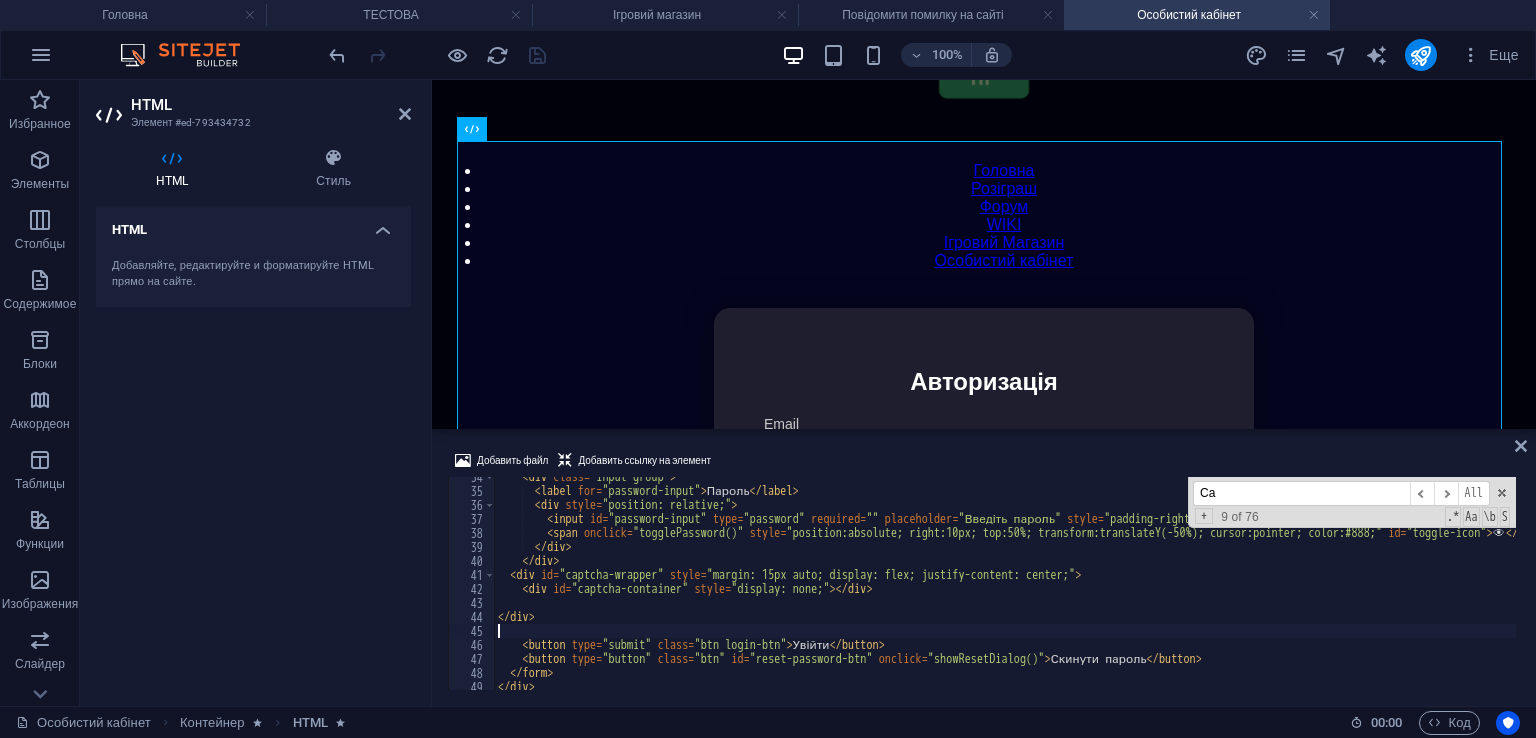 click on "< div   class = "input-group" >         < label   for = "password-input" > Пароль </ label >         < div   style = "position: relative;" >           < input   id = "password-input"   type = "password"   required = ""   placeholder = "Введіть пароль"   style = "padding-right: 40px;" >           < span   onclick = "togglePassword()"   style = "position:absolute; right:10px; top:50%; transform:translateY(-50%); cursor:pointer; color:#888;"   id = "toggle-icon" > 👁 ️ </ span >         </ div >      </ div >    < div   id = "captcha-wrapper"   style = "margin: 15px auto; display: flex; justify-content: center;" >      < div   id = "captcha-container"   style = "display: none;" > </ div >   </ div >      < button   type = "submit"   class = "btn login-btn" > Увійти </ button >      < button   type = "button"   class = "btn"   id = "reset-password-btn"   onclick = "showResetDialog()" > Скинути пароль </ button >    </ form > </ div >" at bounding box center (14453, 588) 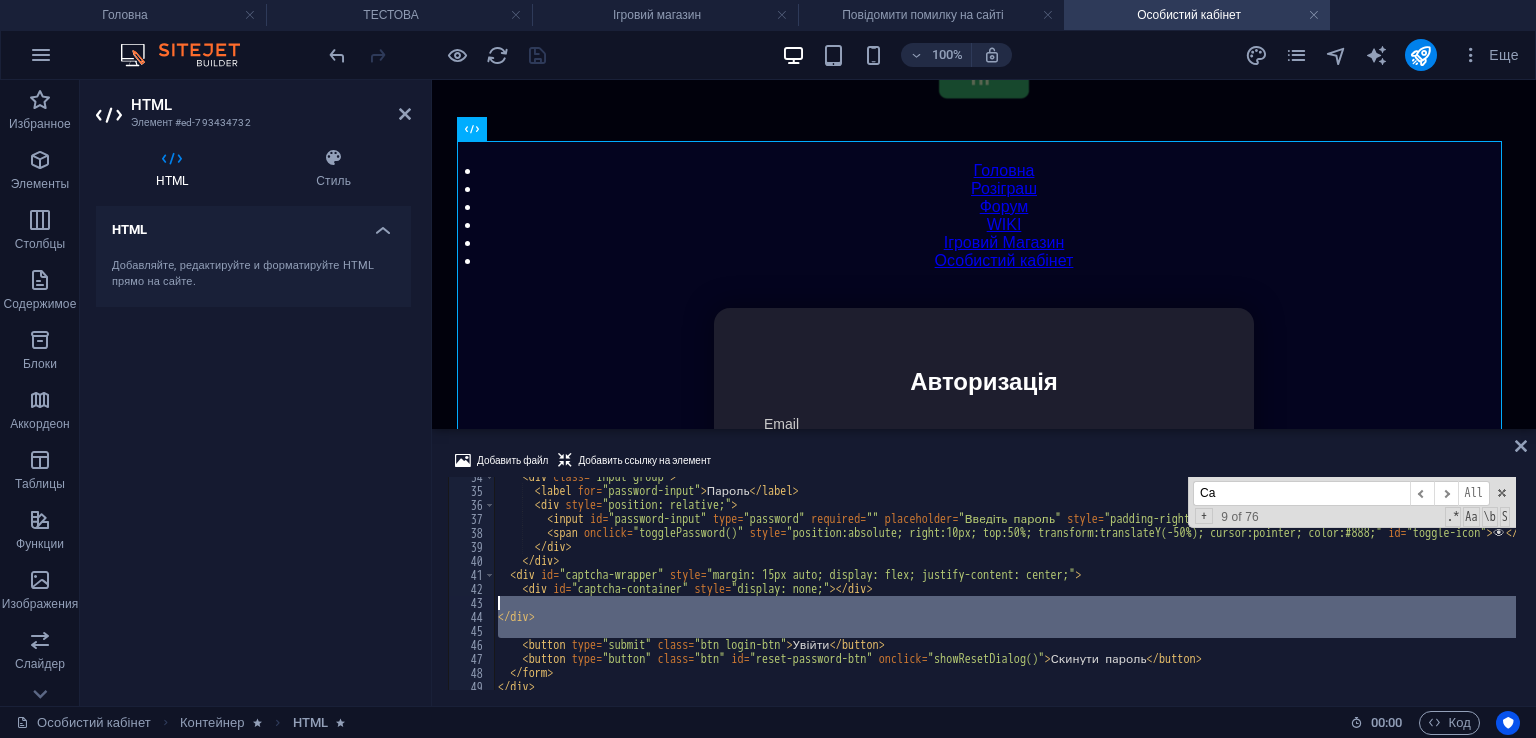 drag, startPoint x: 852, startPoint y: 637, endPoint x: 827, endPoint y: 612, distance: 35.35534 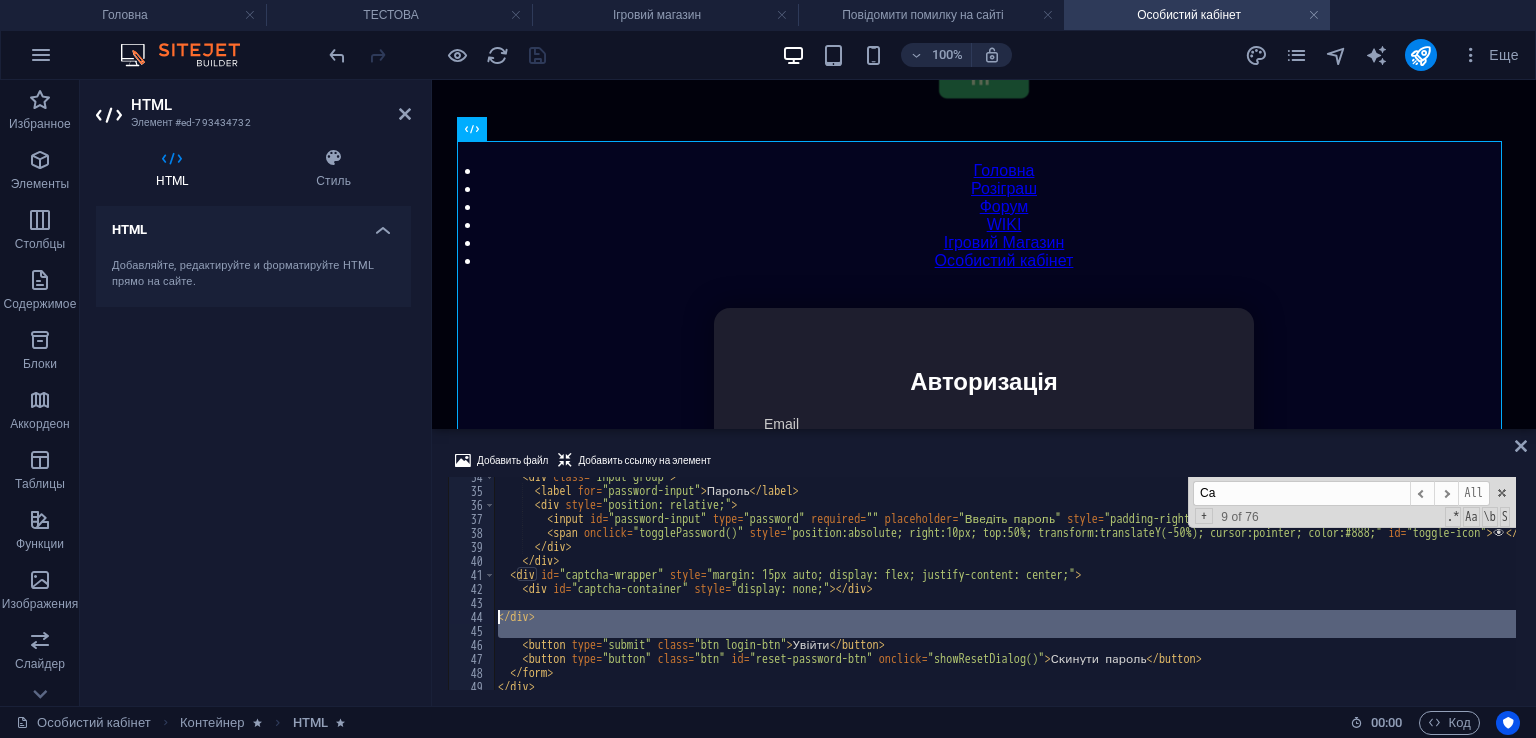 click on "< div   class = "input-group" >         < label   for = "password-input" > Пароль </ label >         < div   style = "position: relative;" >           < input   id = "password-input"   type = "password"   required = ""   placeholder = "Введіть пароль"   style = "padding-right: 40px;" >           < span   onclick = "togglePassword()"   style = "position:absolute; right:10px; top:50%; transform:translateY(-50%); cursor:pointer; color:#888;"   id = "toggle-icon" > 👁 ️ </ span >         </ div >      </ div >    < div   id = "captcha-wrapper"   style = "margin: 15px auto; display: flex; justify-content: center;" >      < div   id = "captcha-container"   style = "display: none;" > </ div >   </ div >      < button   type = "submit"   class = "btn login-btn" > Увійти </ button >      < button   type = "button"   class = "btn"   id = "reset-password-btn"   onclick = "showResetDialog()" > Скинути пароль </ button >    </ form > </ div > Ca ​ ​ All Replace All + .* S" at bounding box center (1005, 583) 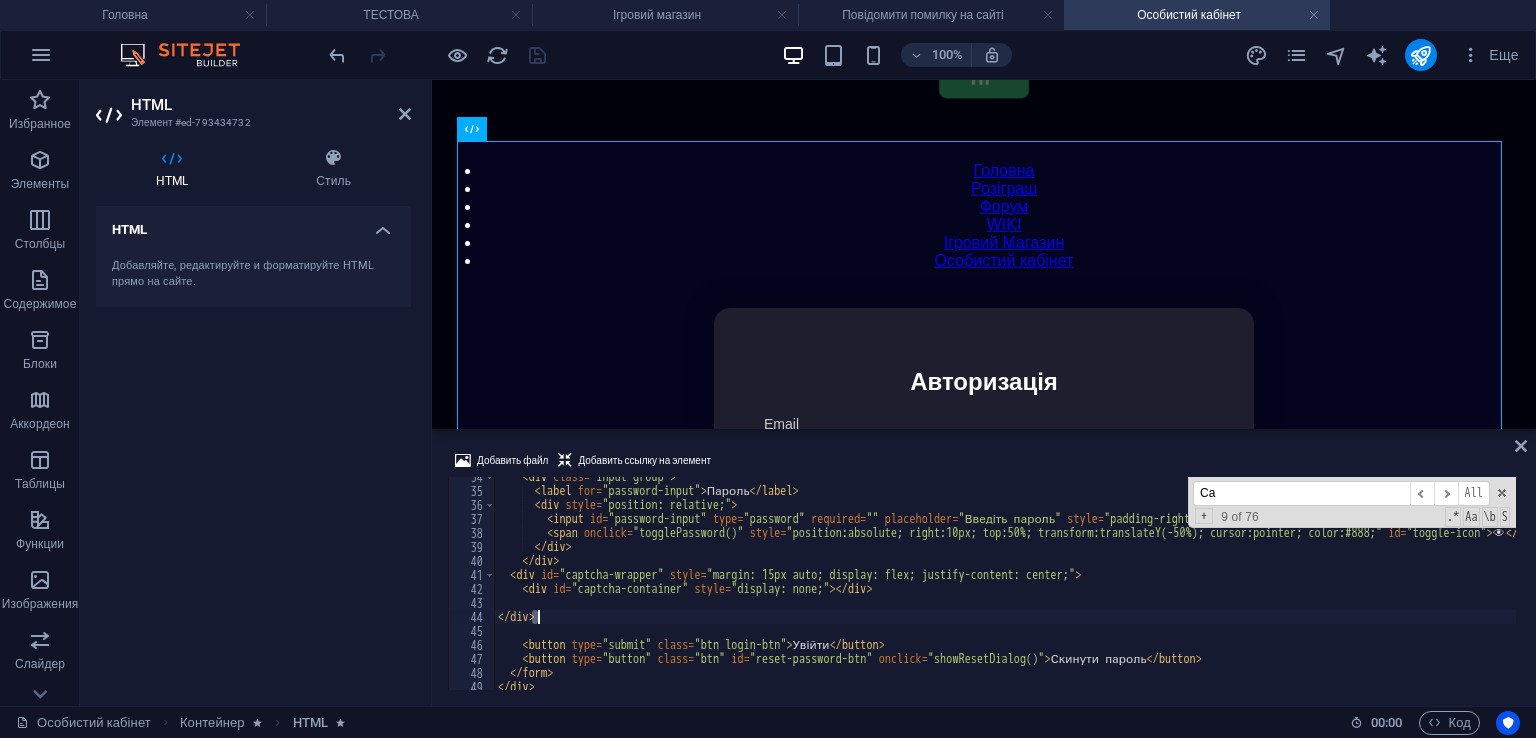 click on "< div   class = "input-group" >         < label   for = "password-input" > Пароль </ label >         < div   style = "position: relative;" >           < input   id = "password-input"   type = "password"   required = ""   placeholder = "Введіть пароль"   style = "padding-right: 40px;" >           < span   onclick = "togglePassword()"   style = "position:absolute; right:10px; top:50%; transform:translateY(-50%); cursor:pointer; color:#888;"   id = "toggle-icon" > 👁 ️ </ span >         </ div >      </ div >    < div   id = "captcha-wrapper"   style = "margin: 15px auto; display: flex; justify-content: center;" >      < div   id = "captcha-container"   style = "display: none;" > </ div >   </ div >      < button   type = "submit"   class = "btn login-btn" > Увійти </ button >      < button   type = "button"   class = "btn"   id = "reset-password-btn"   onclick = "showResetDialog()" > Скинути пароль </ button >    </ form > </ div >" at bounding box center (14453, 588) 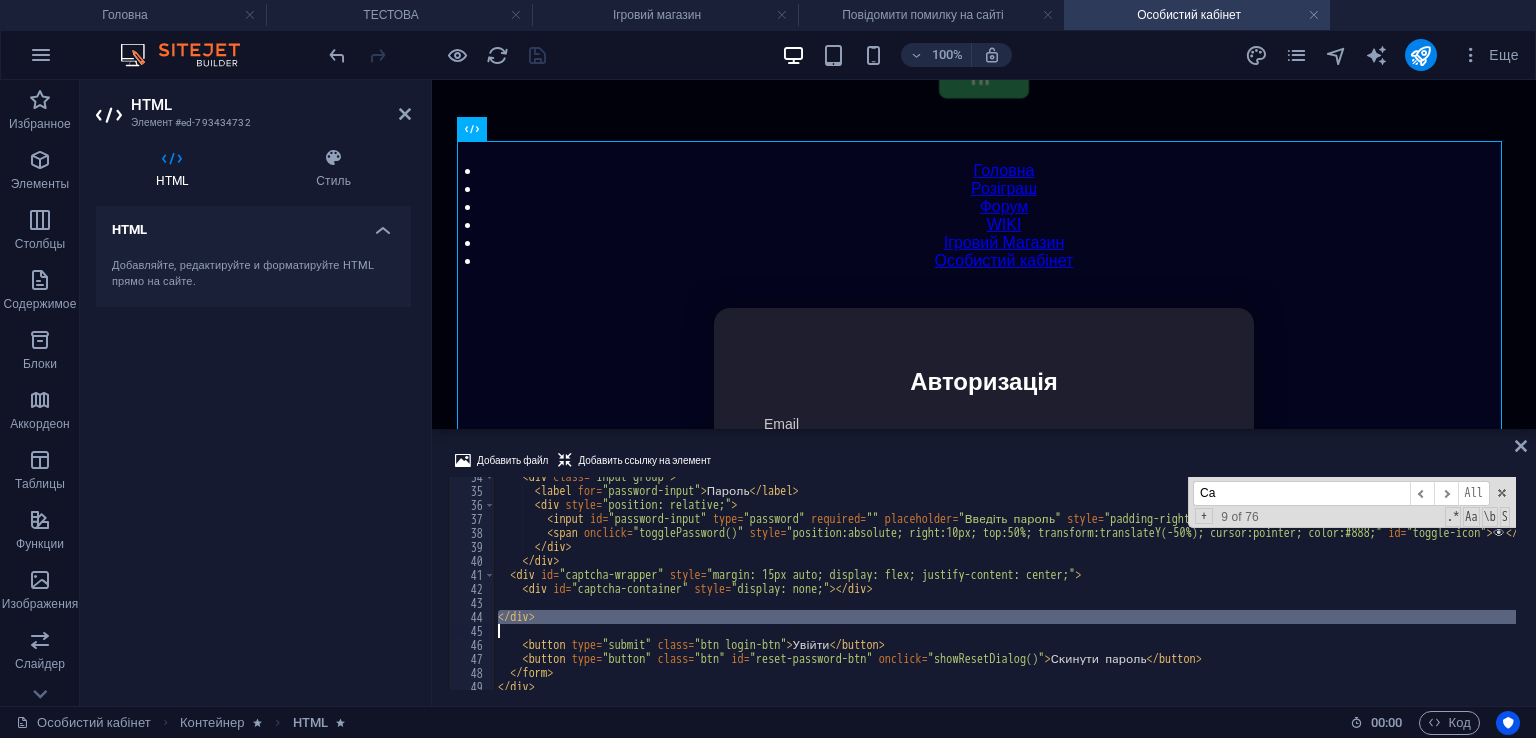 click on "< div   class = "input-group" >         < label   for = "password-input" > Пароль </ label >         < div   style = "position: relative;" >           < input   id = "password-input"   type = "password"   required = ""   placeholder = "Введіть пароль"   style = "padding-right: 40px;" >           < span   onclick = "togglePassword()"   style = "position:absolute; right:10px; top:50%; transform:translateY(-50%); cursor:pointer; color:#888;"   id = "toggle-icon" > 👁 ️ </ span >         </ div >      </ div >    < div   id = "captcha-wrapper"   style = "margin: 15px auto; display: flex; justify-content: center;" >      < div   id = "captcha-container"   style = "display: none;" > </ div >   </ div >      < button   type = "submit"   class = "btn login-btn" > Увійти </ button >      < button   type = "button"   class = "btn"   id = "reset-password-btn"   onclick = "showResetDialog()" > Скинути пароль </ button >    </ form > </ div >" at bounding box center (14453, 588) 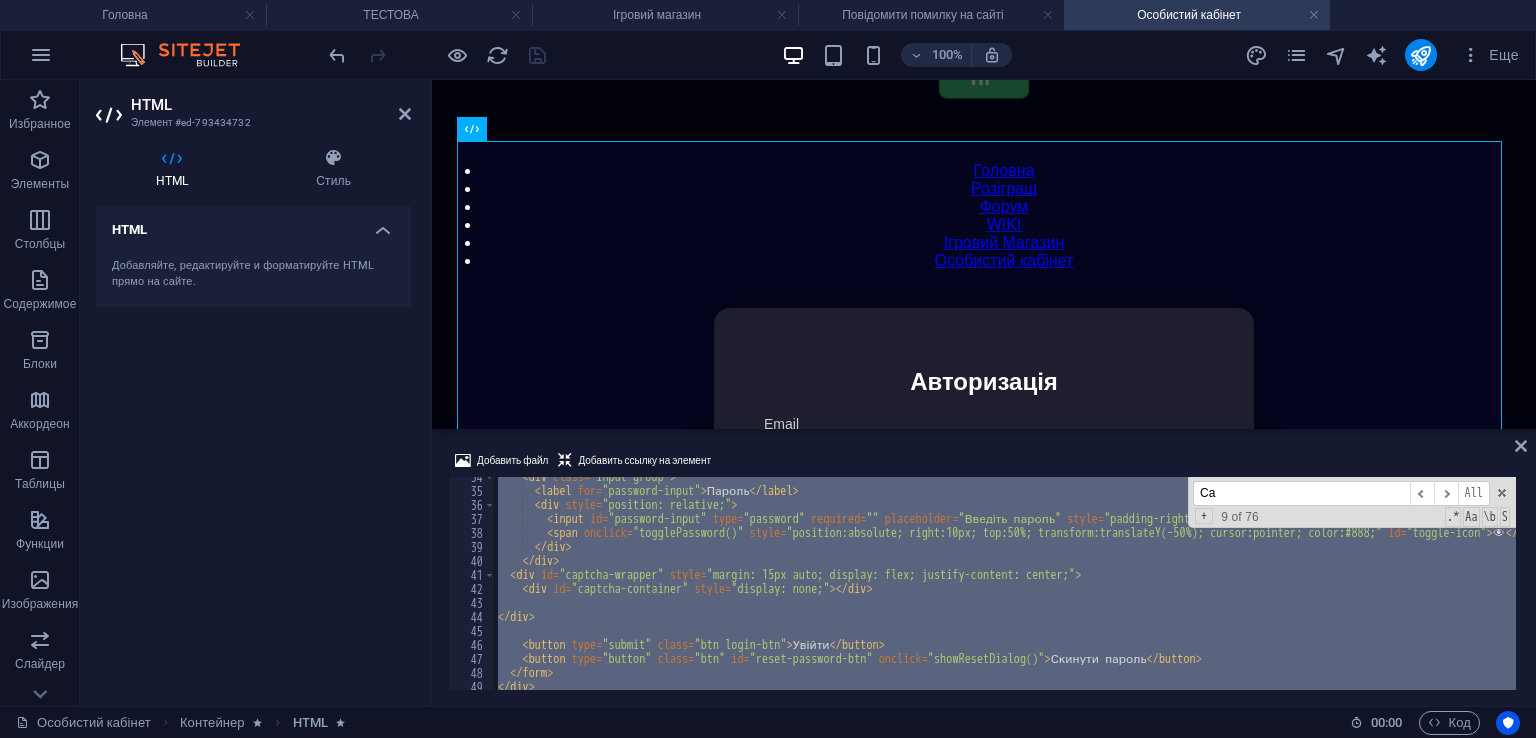 click on "< div   class = "input-group" >         < label   for = "password-input" > Пароль </ label >         < div   style = "position: relative;" >           < input   id = "password-input"   type = "password"   required = ""   placeholder = "Введіть пароль"   style = "padding-right: 40px;" >           < span   onclick = "togglePassword()"   style = "position:absolute; right:10px; top:50%; transform:translateY(-50%); cursor:pointer; color:#888;"   id = "toggle-icon" > 👁 ️ </ span >         </ div >      </ div >    < div   id = "captcha-wrapper"   style = "margin: 15px auto; display: flex; justify-content: center;" >      < div   id = "captcha-container"   style = "display: none;" > </ div >   </ div >      < button   type = "submit"   class = "btn login-btn" > Увійти </ button >      < button   type = "button"   class = "btn"   id = "reset-password-btn"   onclick = "showResetDialog()" > Скинути пароль </ button >    </ form > </ div >" at bounding box center [14453, 588] 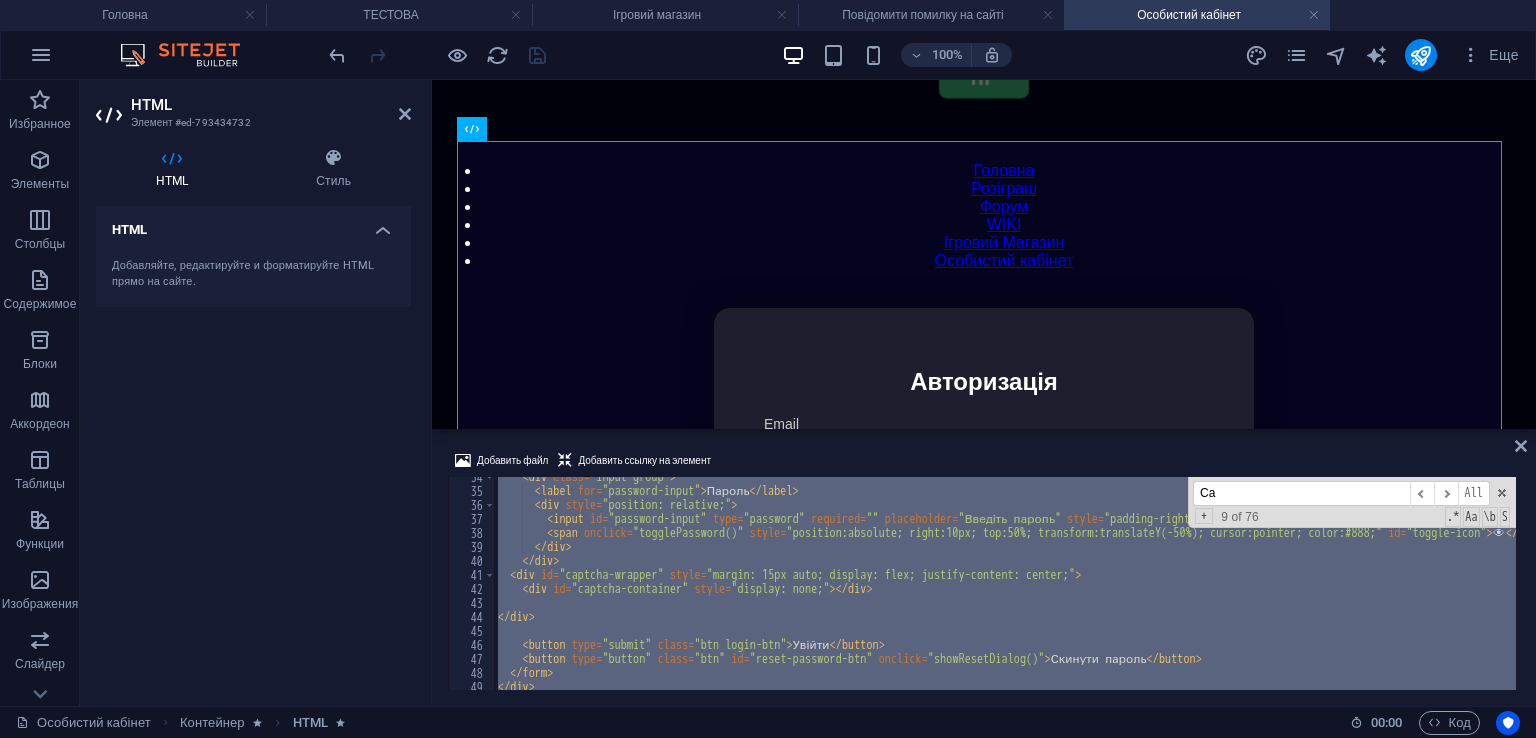 click on "< div   class = "input-group" >         < label   for = "password-input" > Пароль </ label >         < div   style = "position: relative;" >           < input   id = "password-input"   type = "password"   required = ""   placeholder = "Введіть пароль"   style = "padding-right: 40px;" >           < span   onclick = "togglePassword()"   style = "position:absolute; right:10px; top:50%; transform:translateY(-50%); cursor:pointer; color:#888;"   id = "toggle-icon" > 👁 ️ </ span >         </ div >      </ div >    < div   id = "captcha-wrapper"   style = "margin: 15px auto; display: flex; justify-content: center;" >      < div   id = "captcha-container"   style = "display: none;" > </ div >   </ div >      < button   type = "submit"   class = "btn login-btn" > Увійти </ button >      < button   type = "button"   class = "btn"   id = "reset-password-btn"   onclick = "showResetDialog()" > Скинути пароль </ button >    </ form > </ div > Ca ​ ​ All Replace All + .* S" at bounding box center [1005, 583] 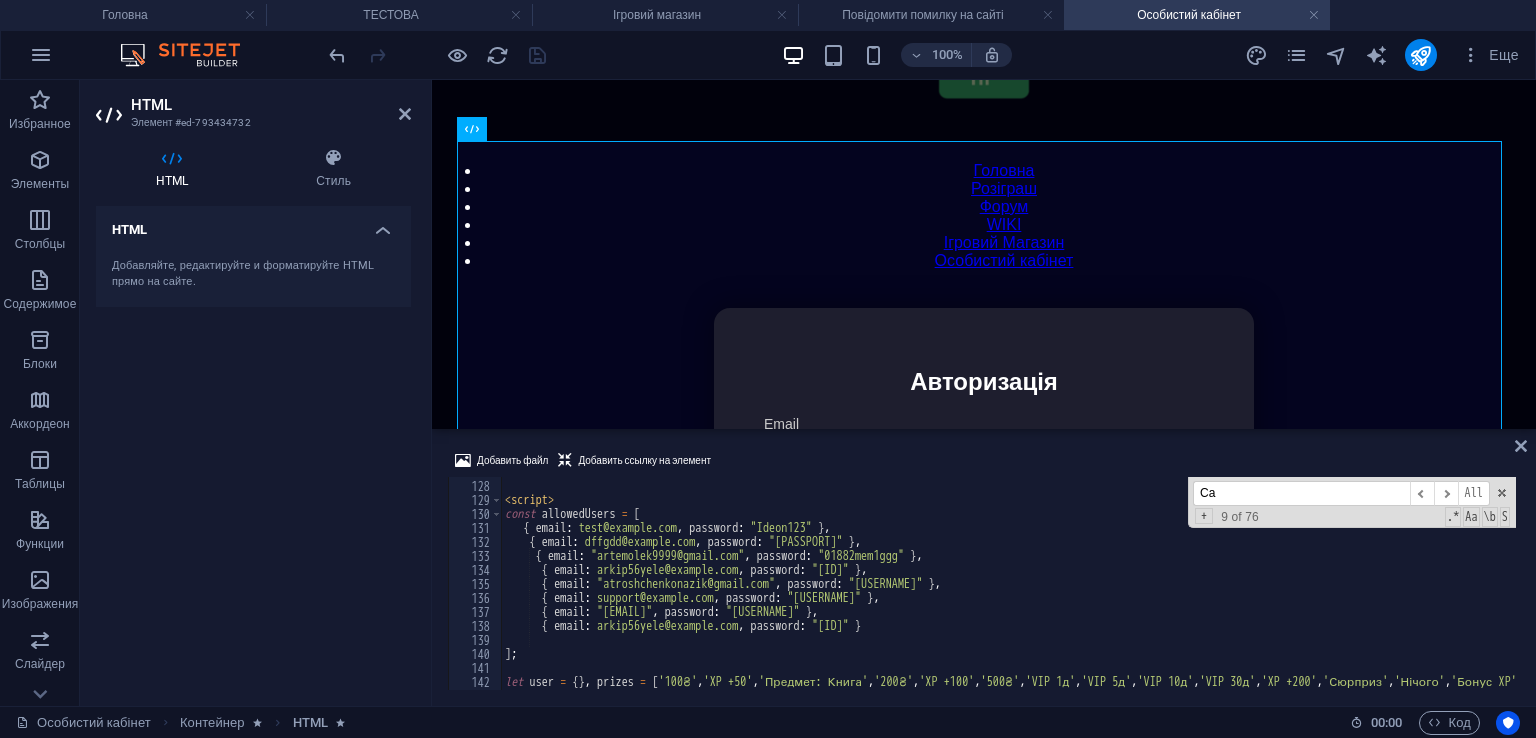 scroll, scrollTop: 2032, scrollLeft: 0, axis: vertical 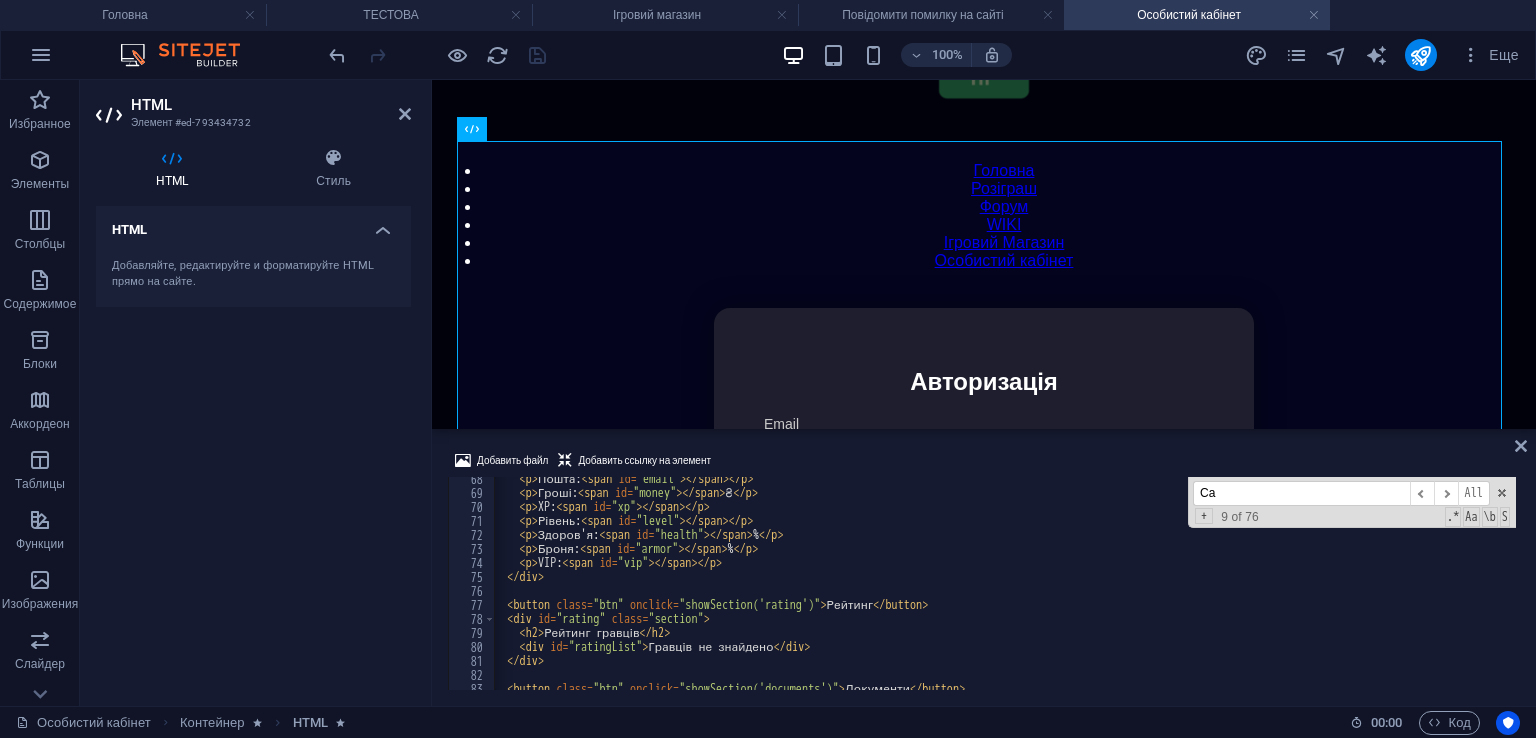 click on "Ca" at bounding box center (1301, 493) 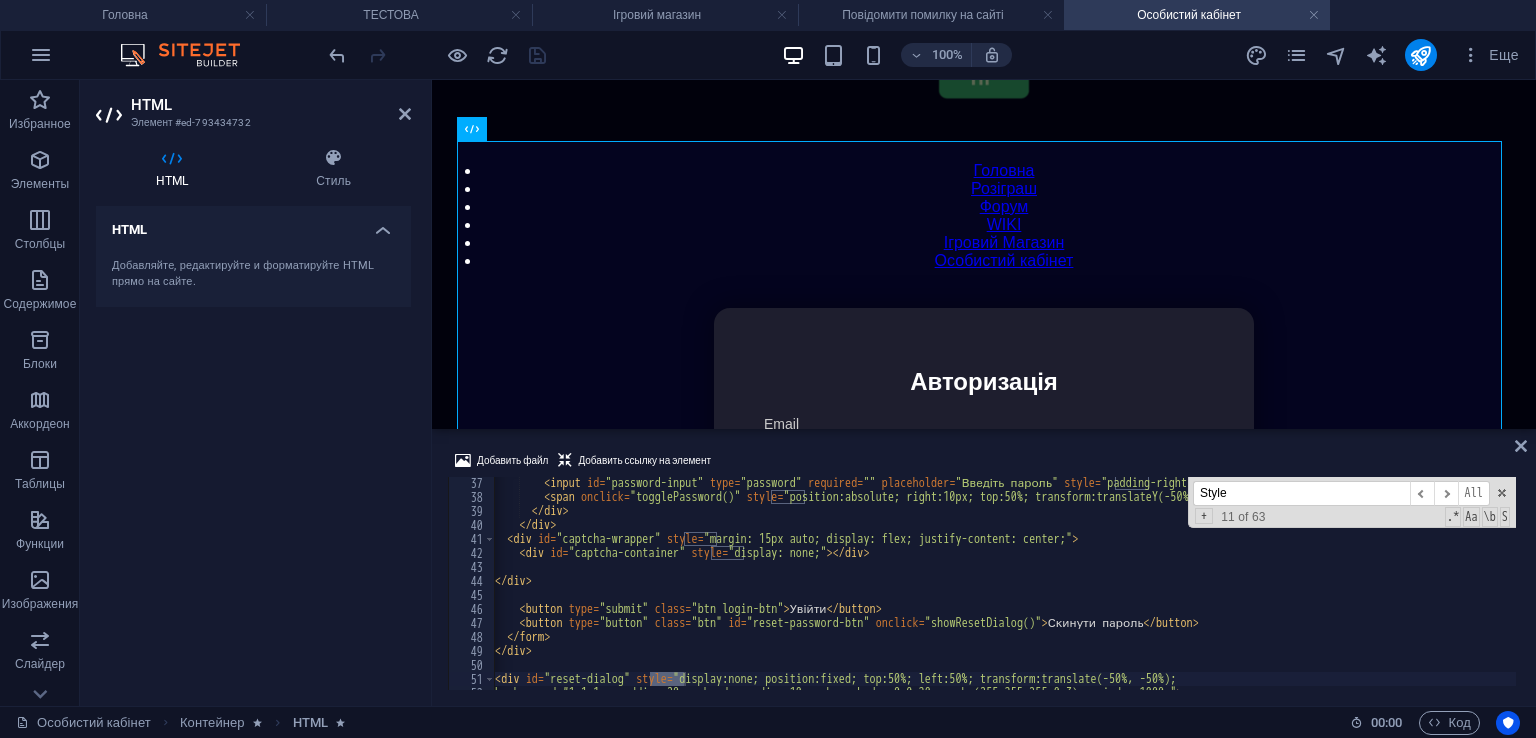 scroll, scrollTop: 404, scrollLeft: 0, axis: vertical 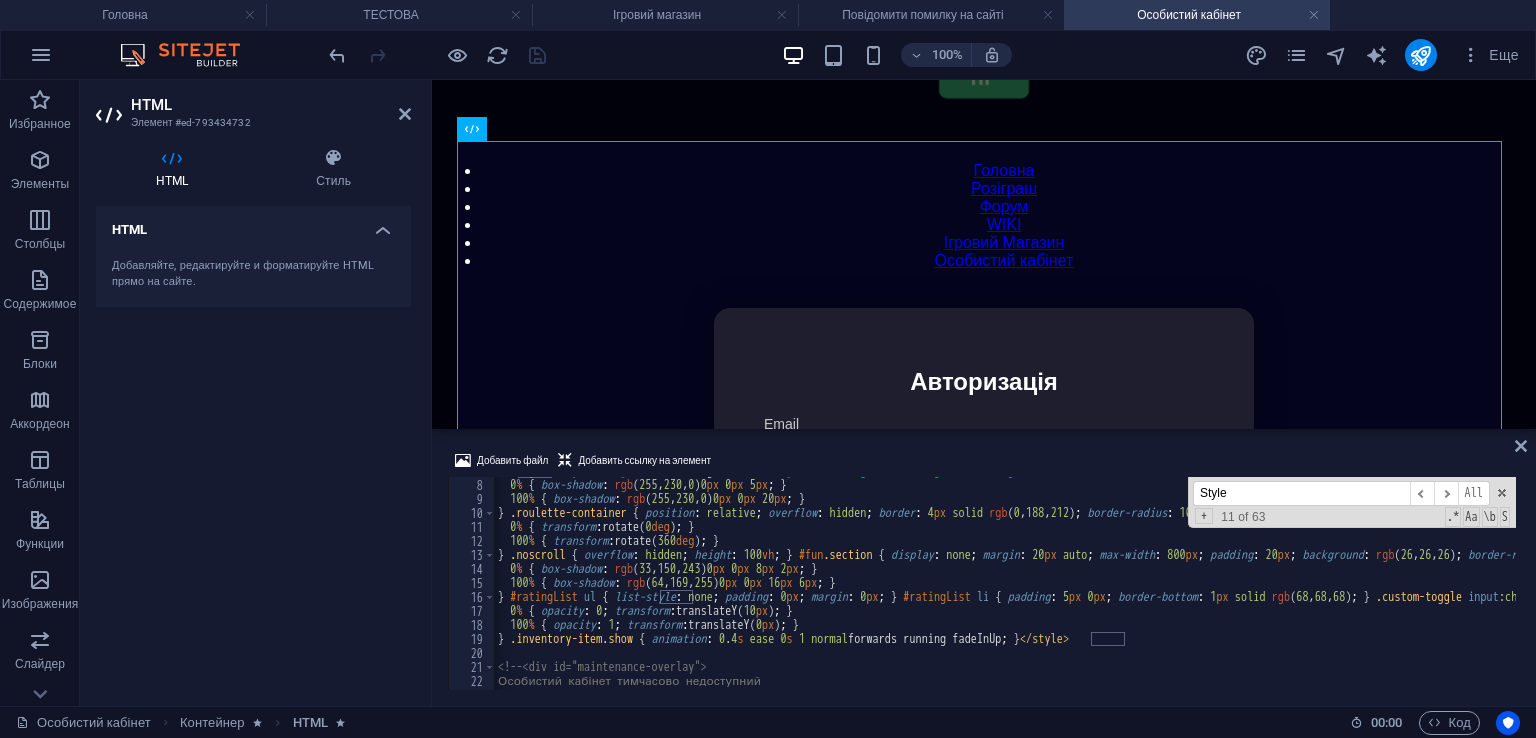 type on "Style" 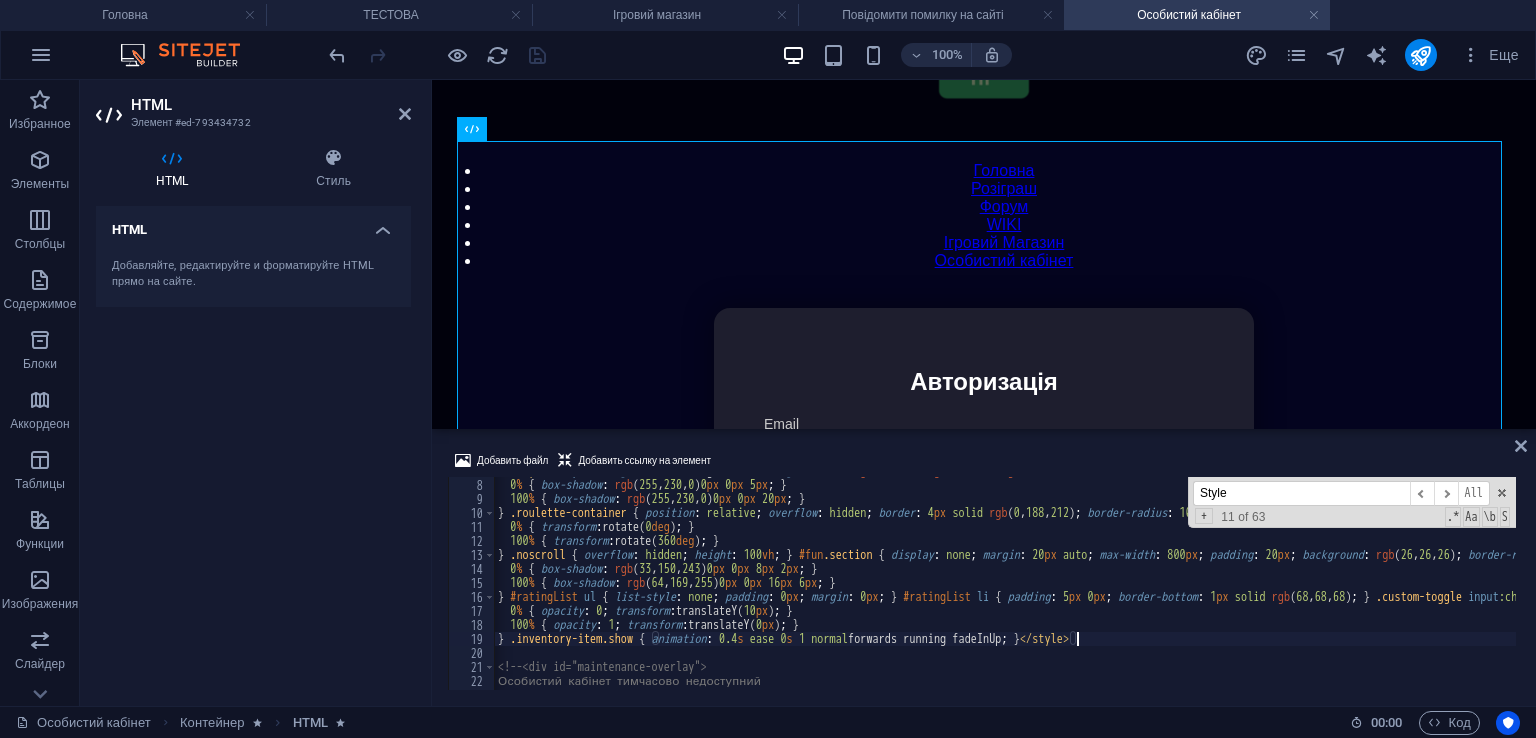 scroll, scrollTop: 0, scrollLeft: 0, axis: both 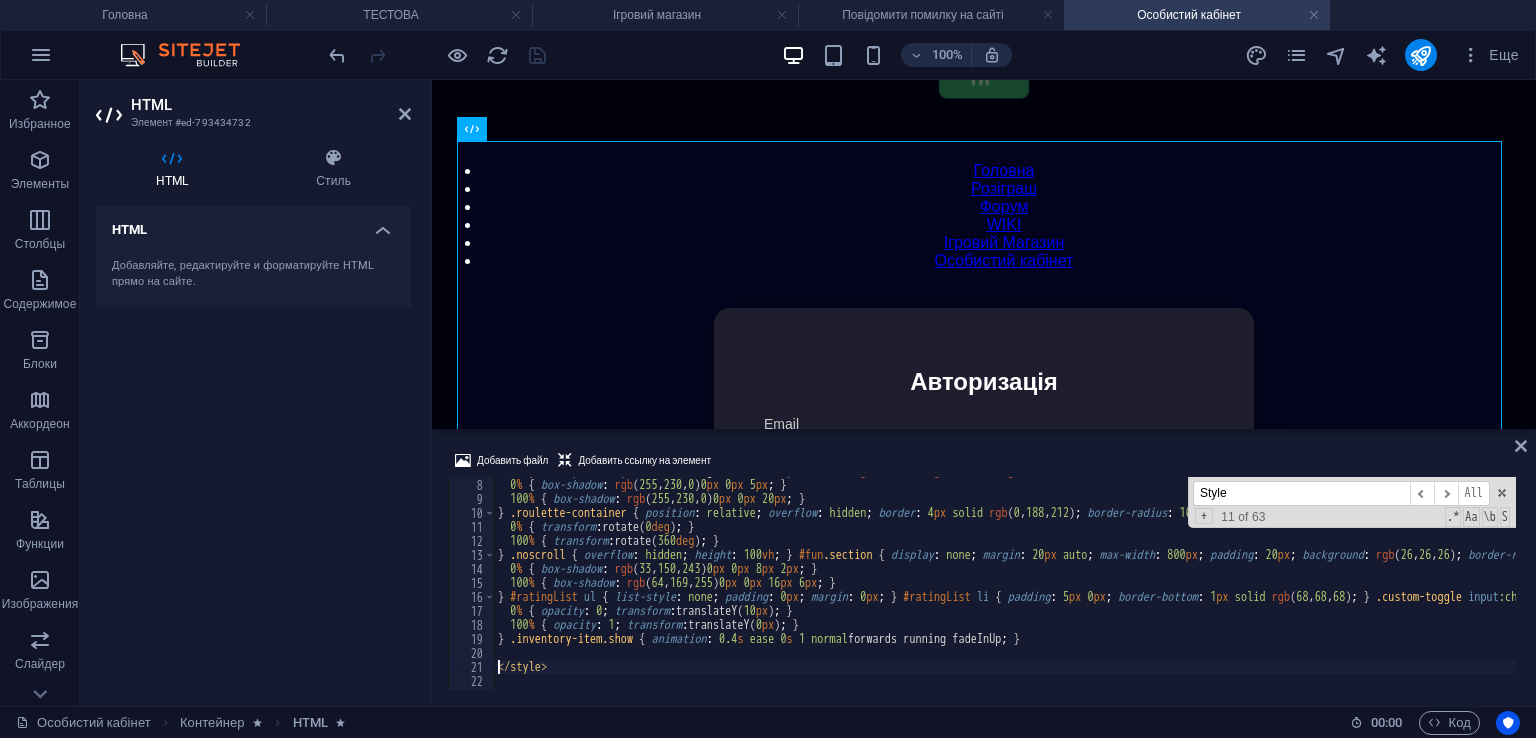 type on "</style>" 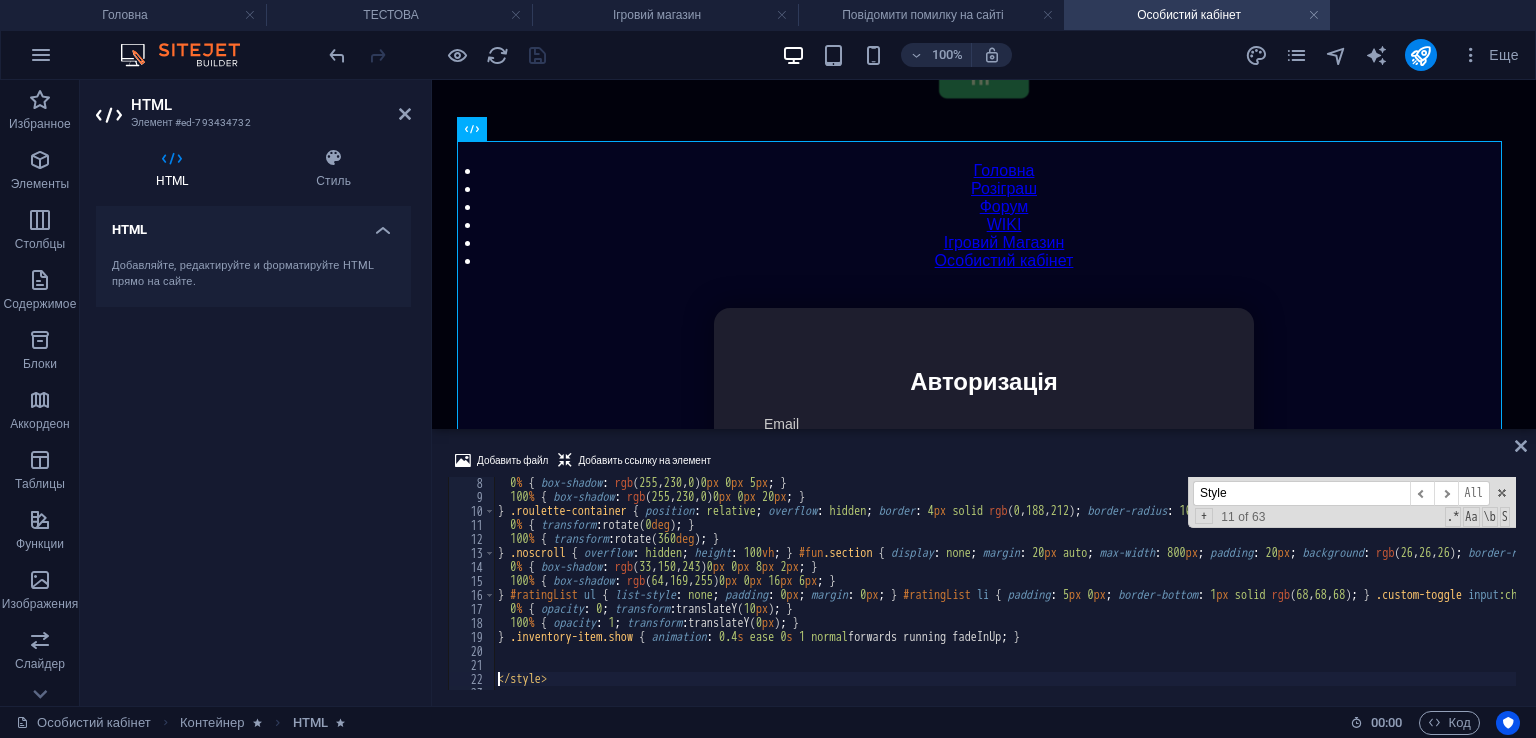 scroll, scrollTop: 99, scrollLeft: 0, axis: vertical 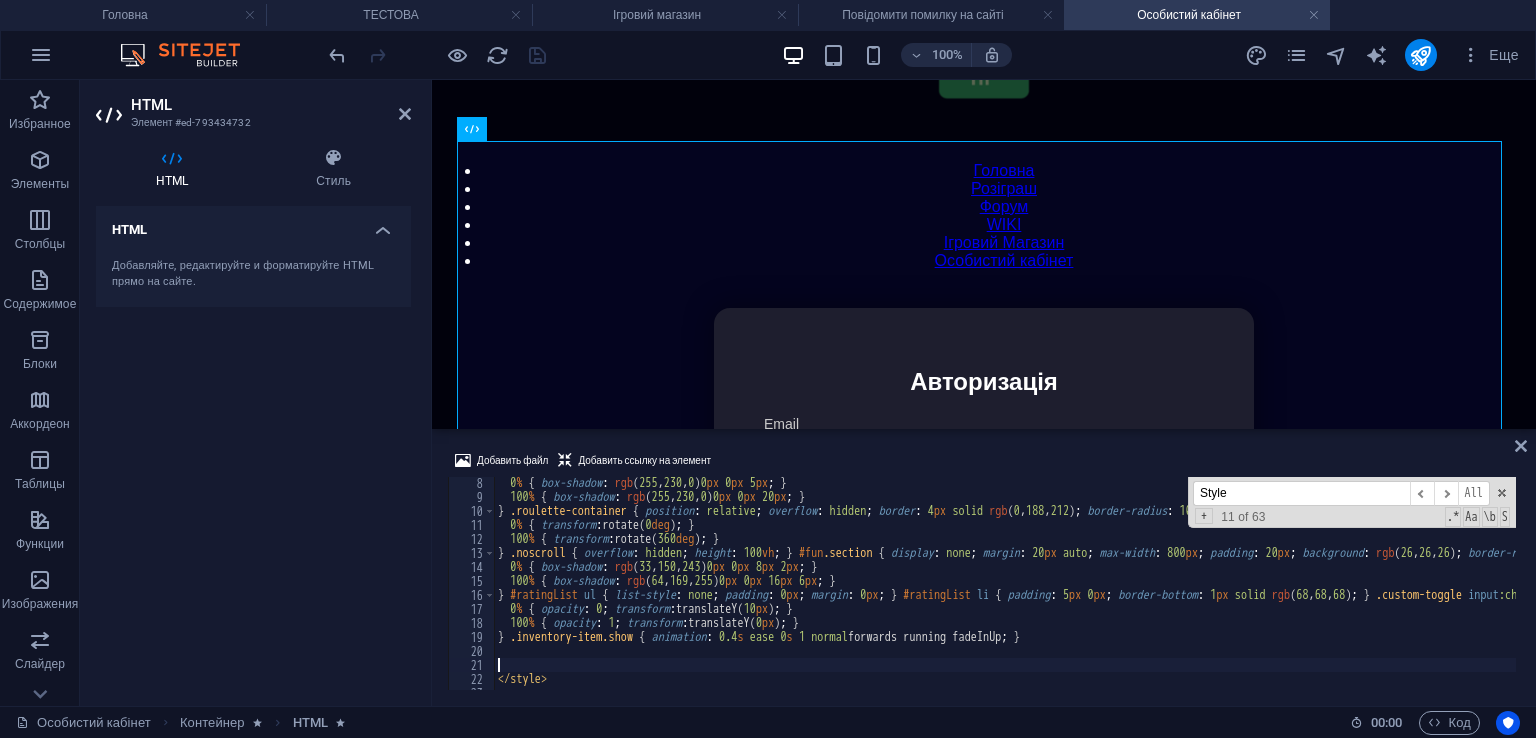 paste on "}" 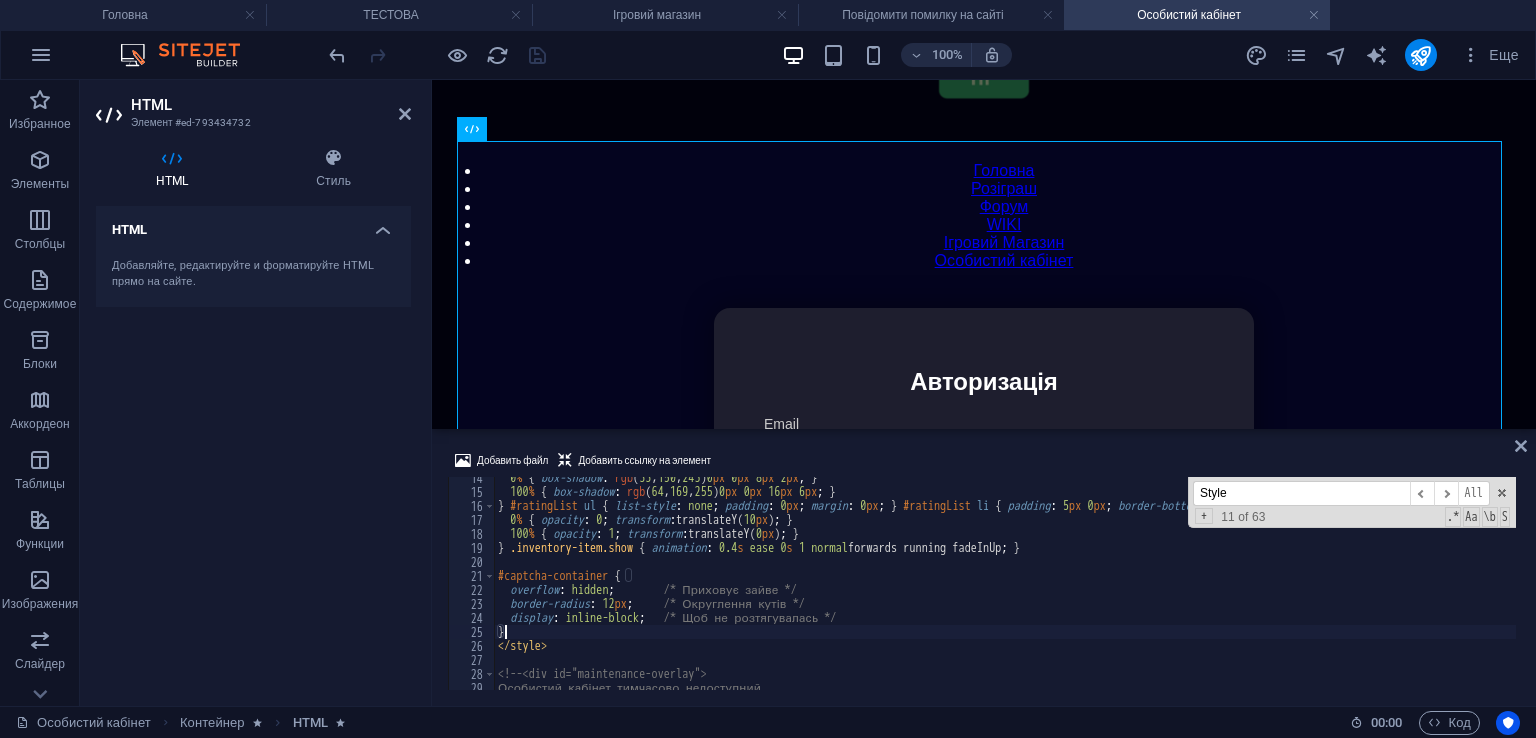 scroll, scrollTop: 188, scrollLeft: 0, axis: vertical 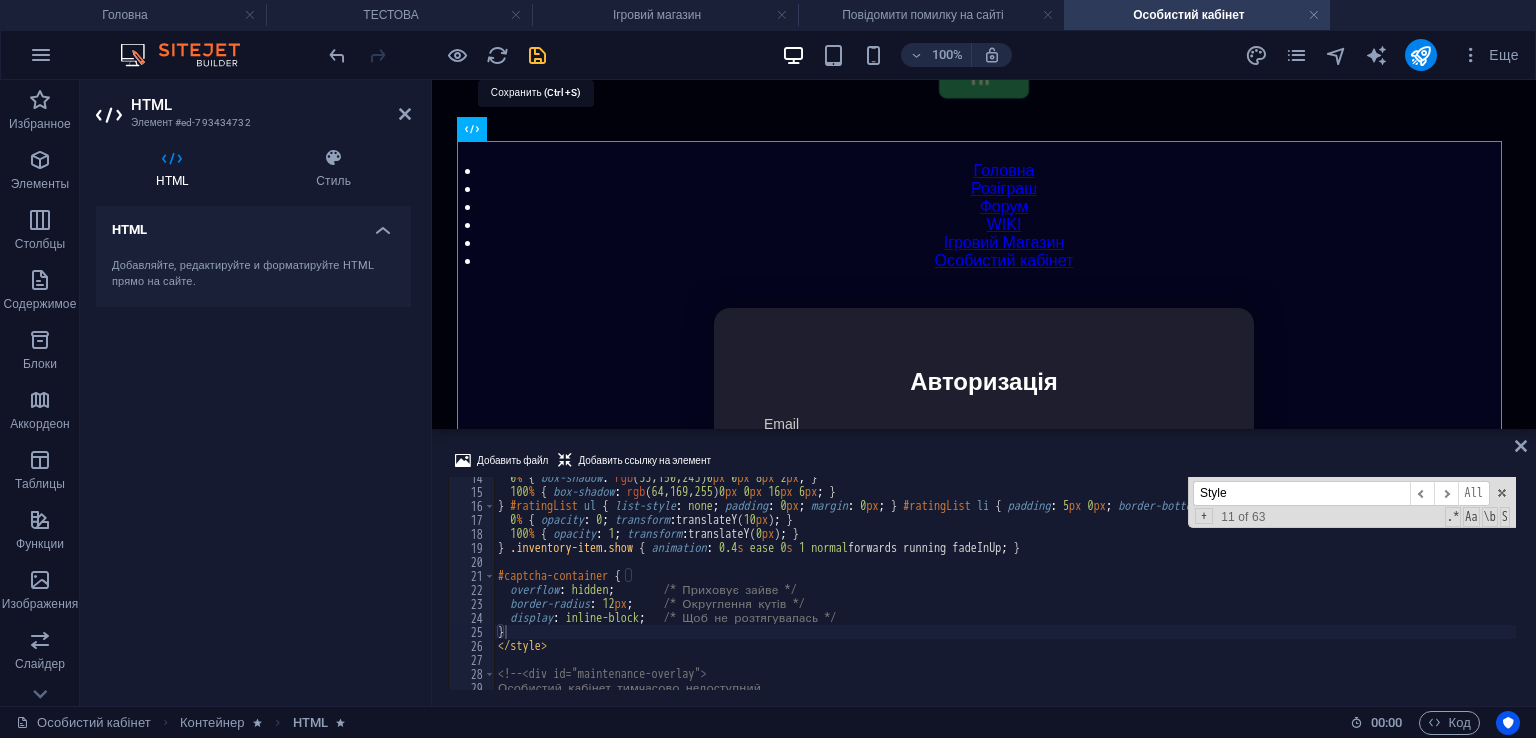 click at bounding box center (537, 55) 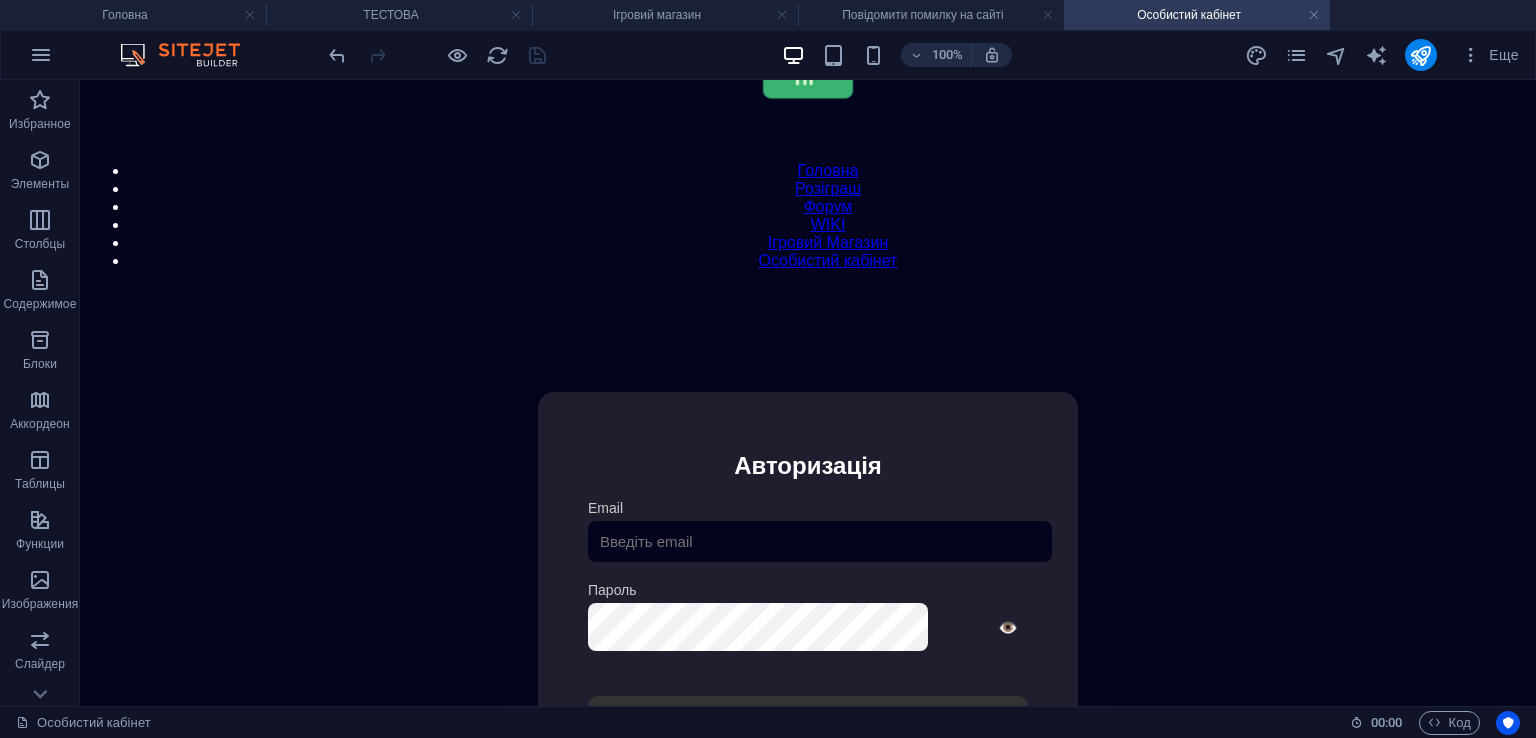 click on "100% Еще" at bounding box center [768, 55] 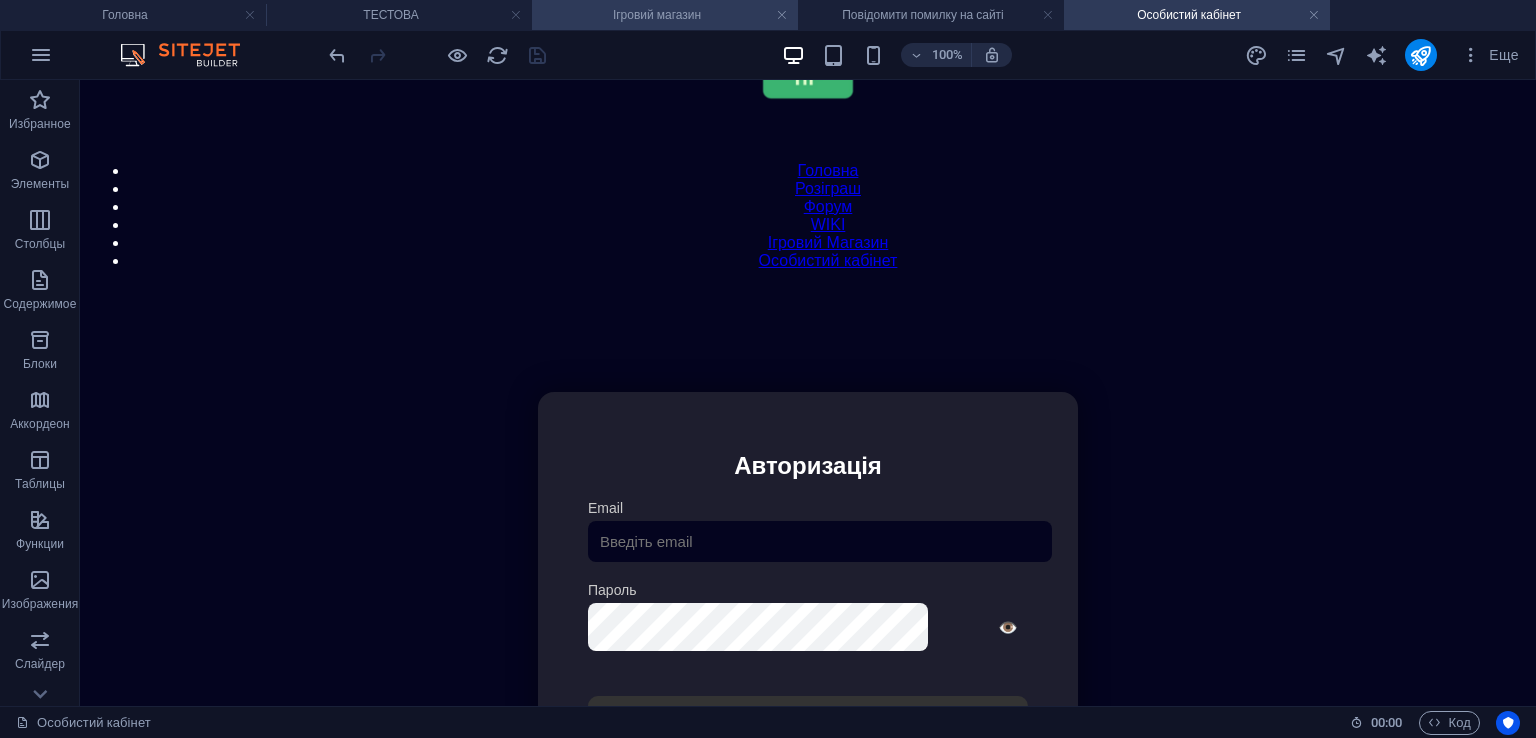 click on "Ігровий магазин" at bounding box center (665, 15) 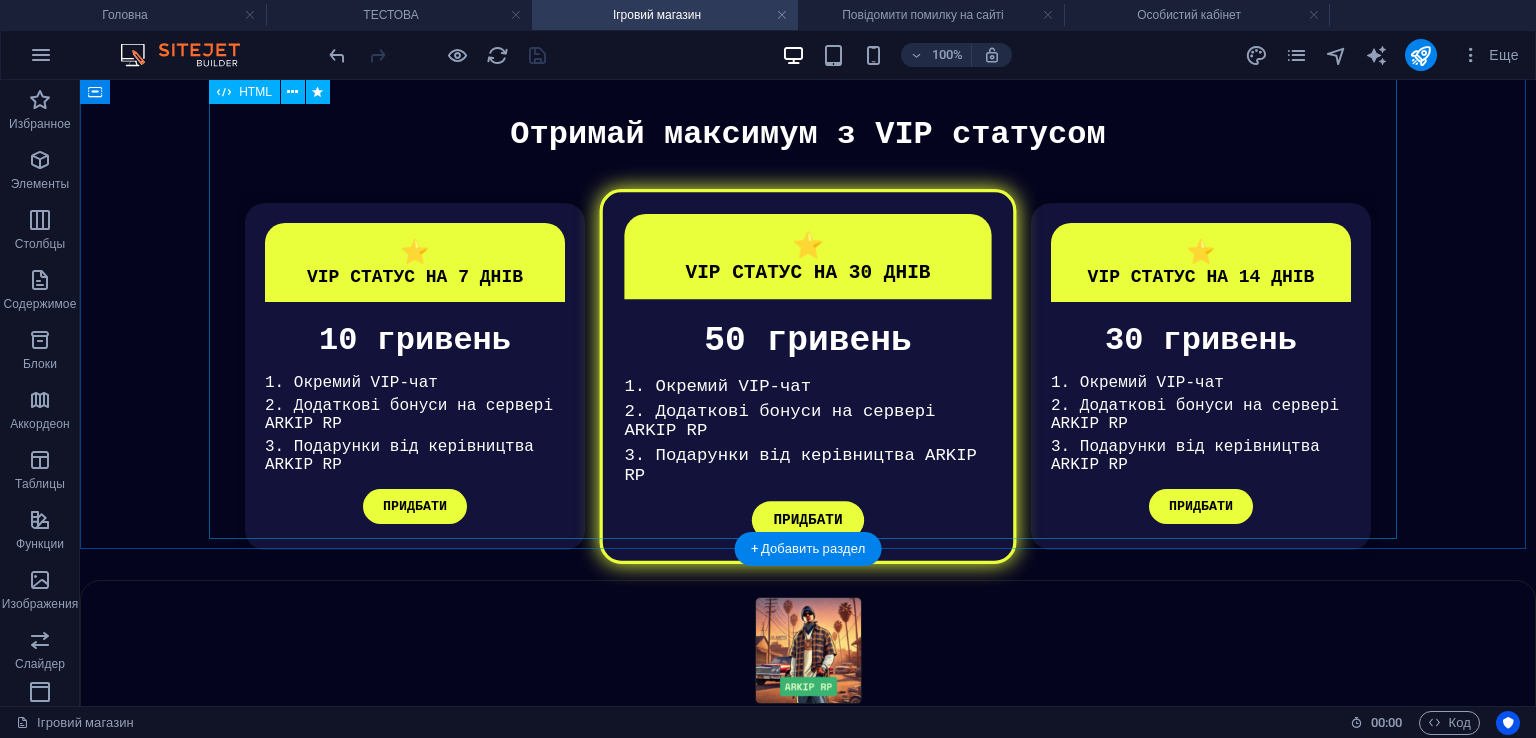 scroll, scrollTop: 812, scrollLeft: 0, axis: vertical 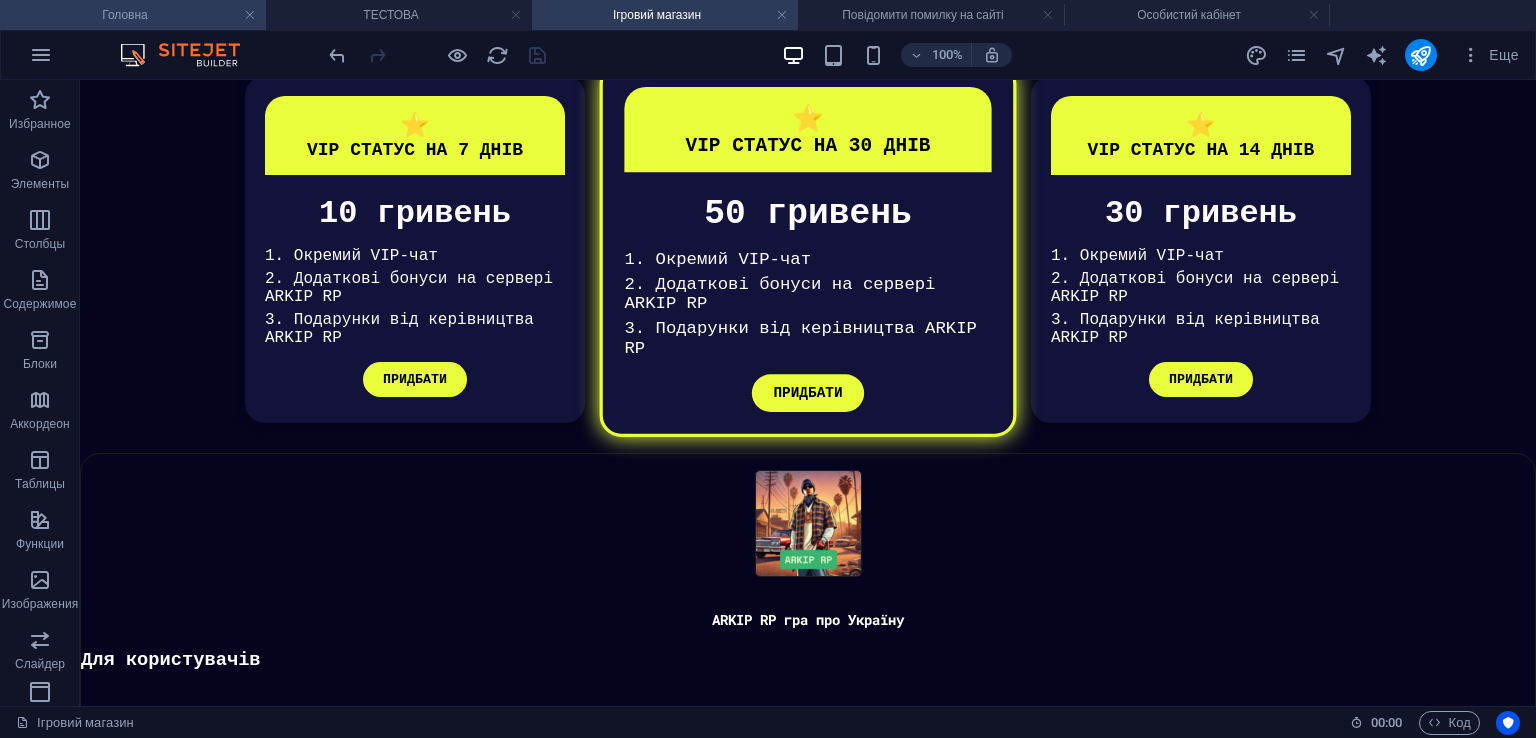 drag, startPoint x: 192, startPoint y: 27, endPoint x: 436, endPoint y: 177, distance: 286.41928 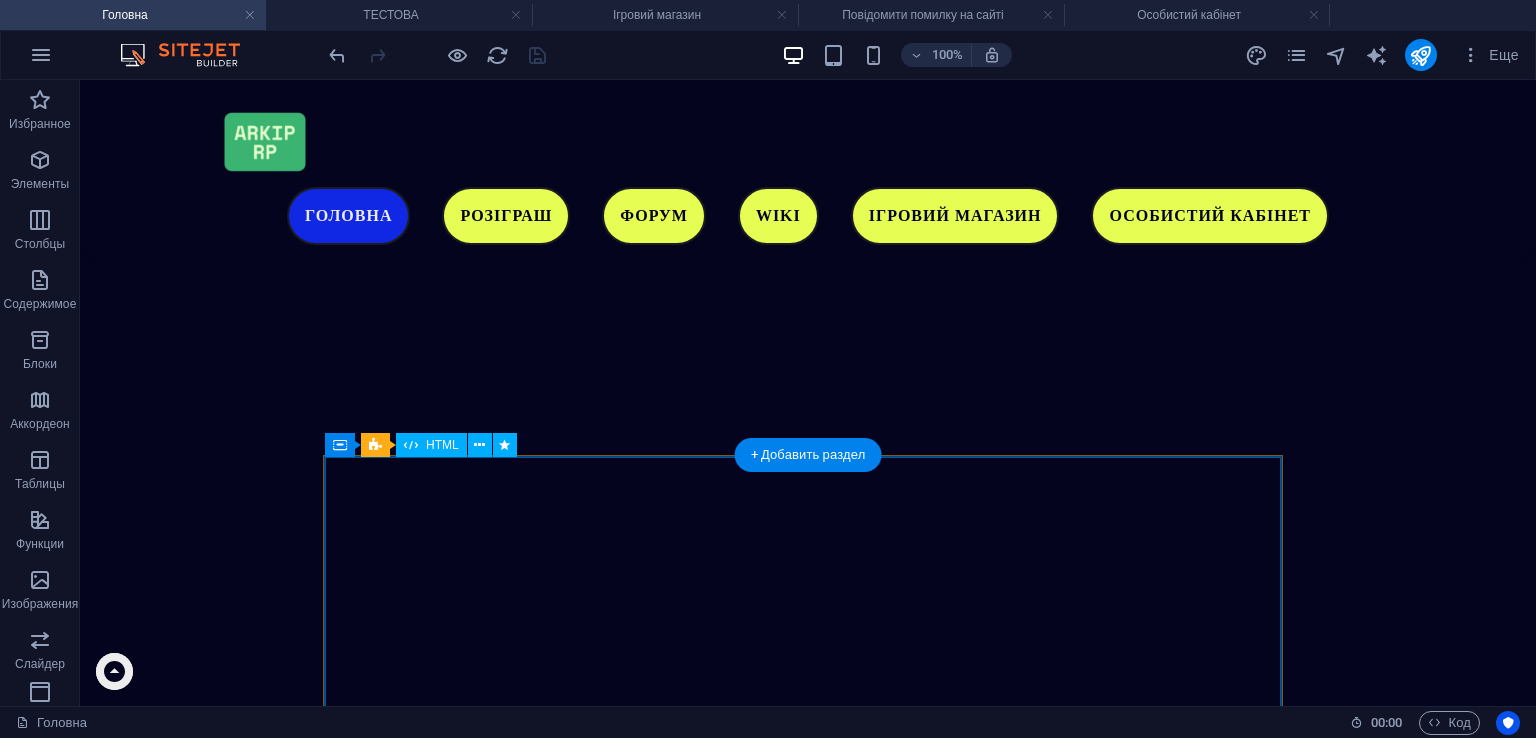 scroll, scrollTop: 5596, scrollLeft: 0, axis: vertical 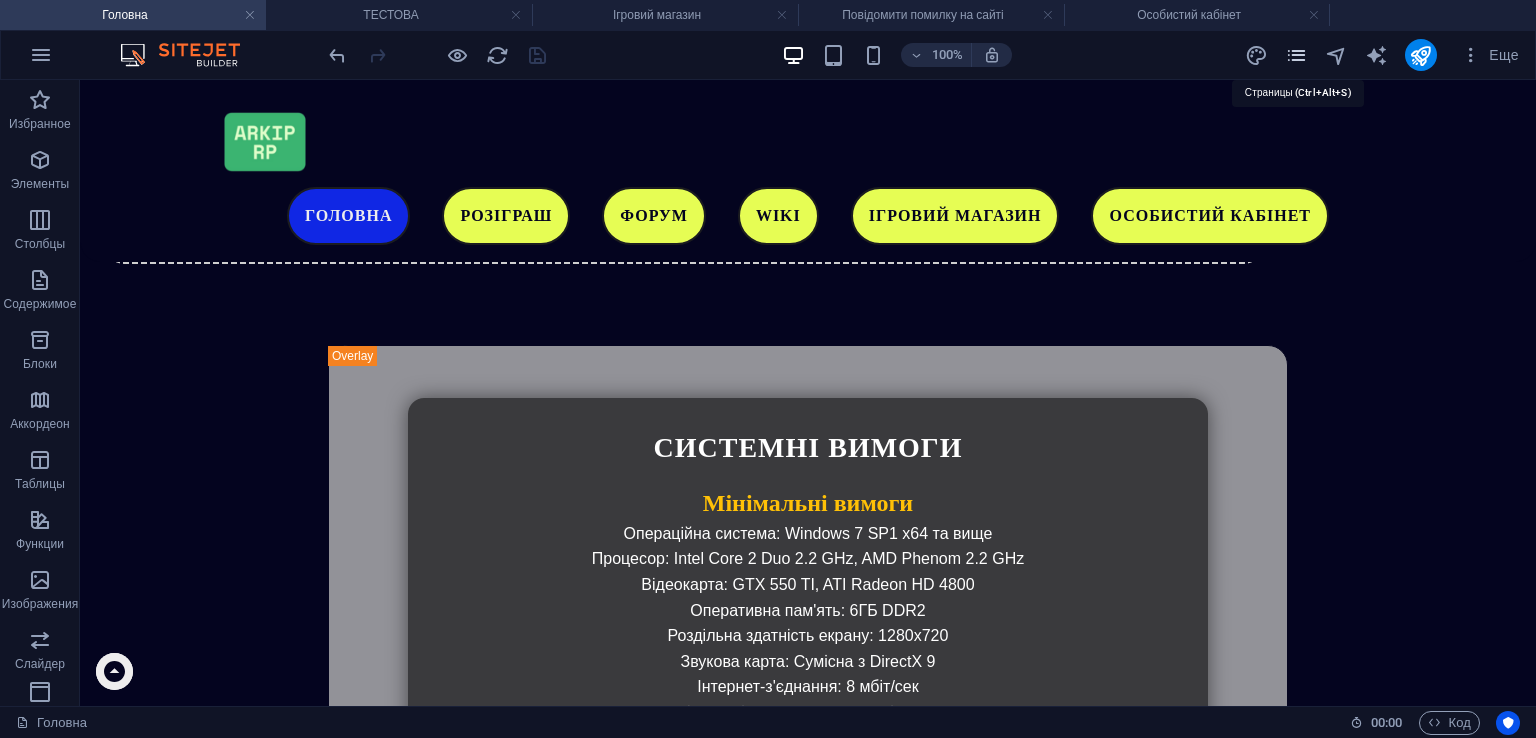 click at bounding box center [1296, 55] 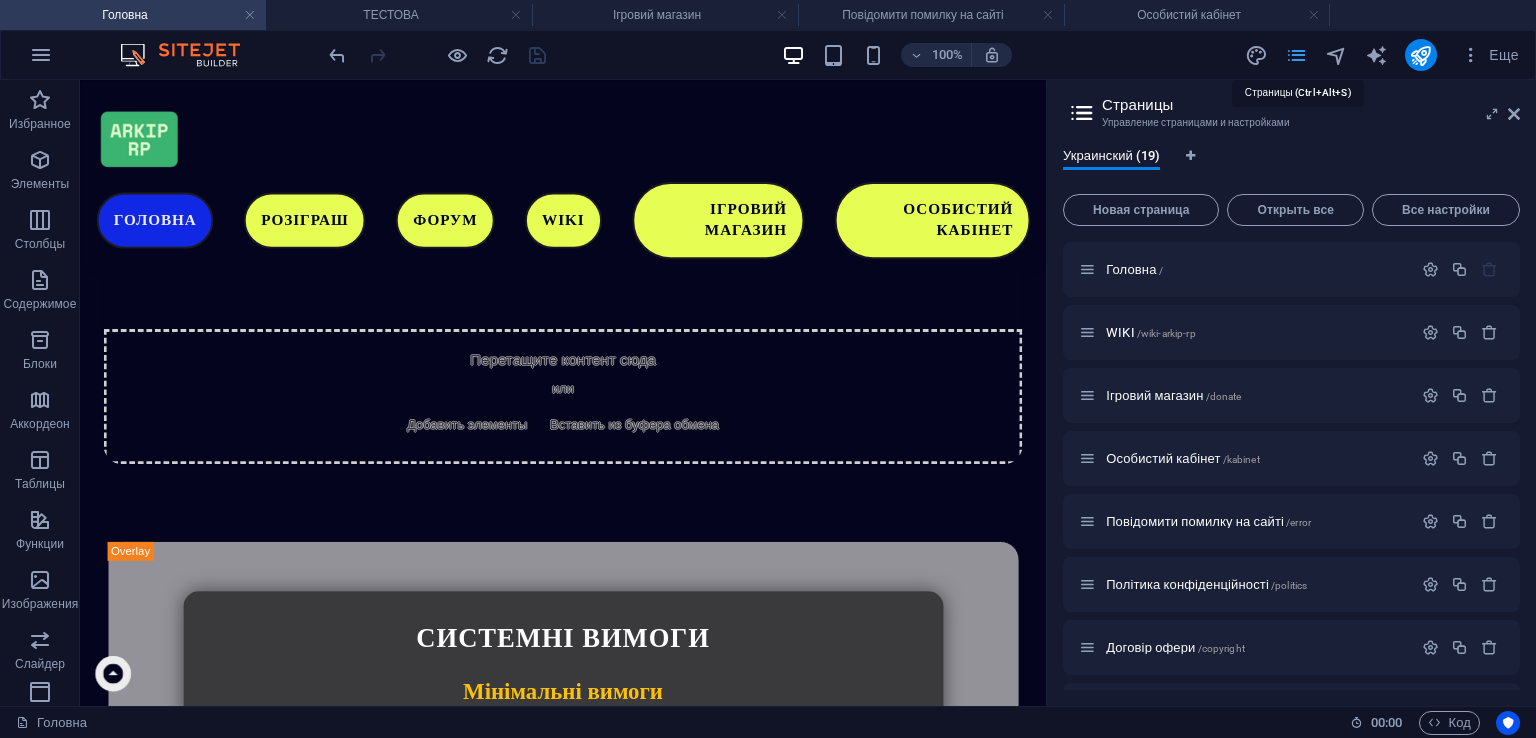 scroll, scrollTop: 5653, scrollLeft: 0, axis: vertical 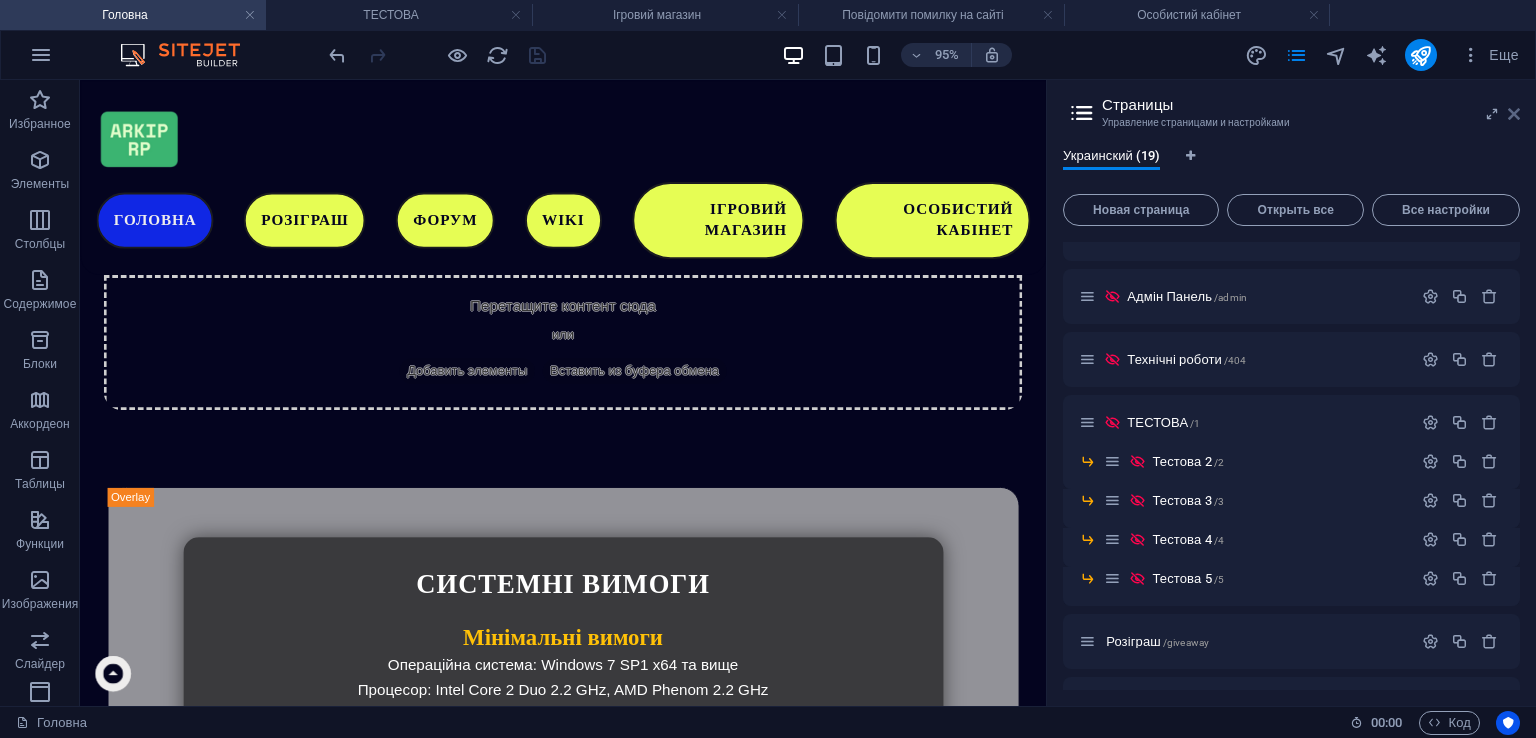 drag, startPoint x: 1515, startPoint y: 116, endPoint x: 1407, endPoint y: 18, distance: 145.83553 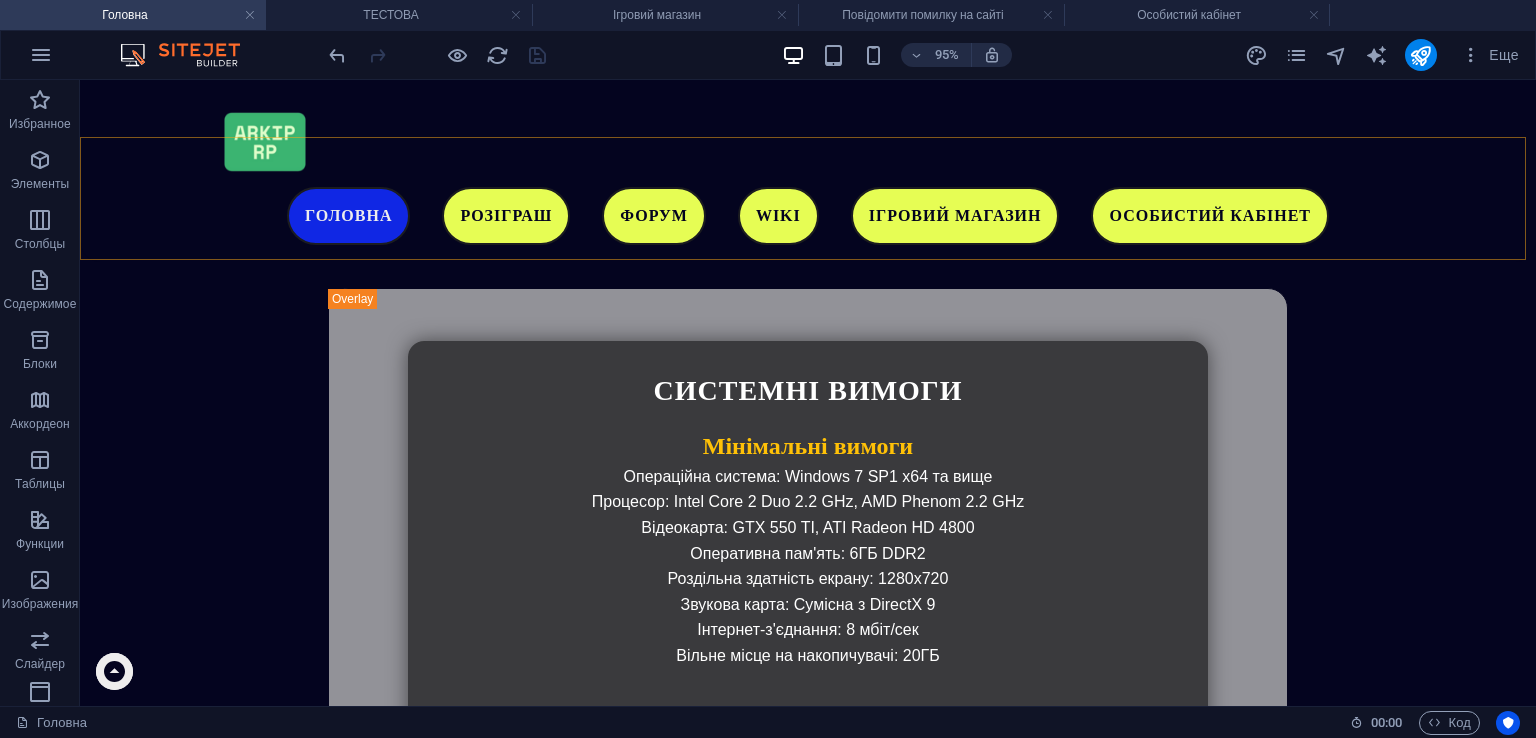scroll, scrollTop: 5596, scrollLeft: 0, axis: vertical 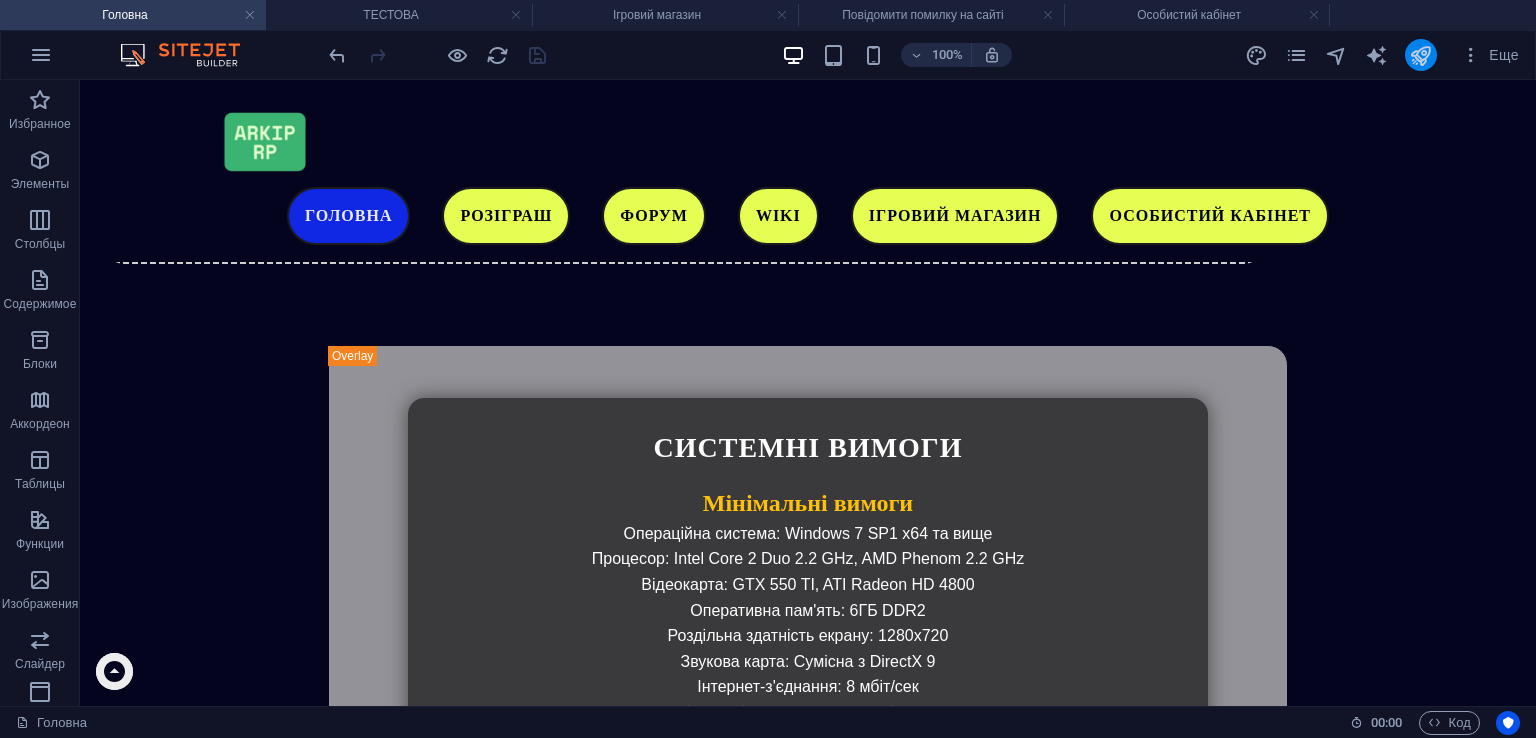click at bounding box center [1421, 55] 